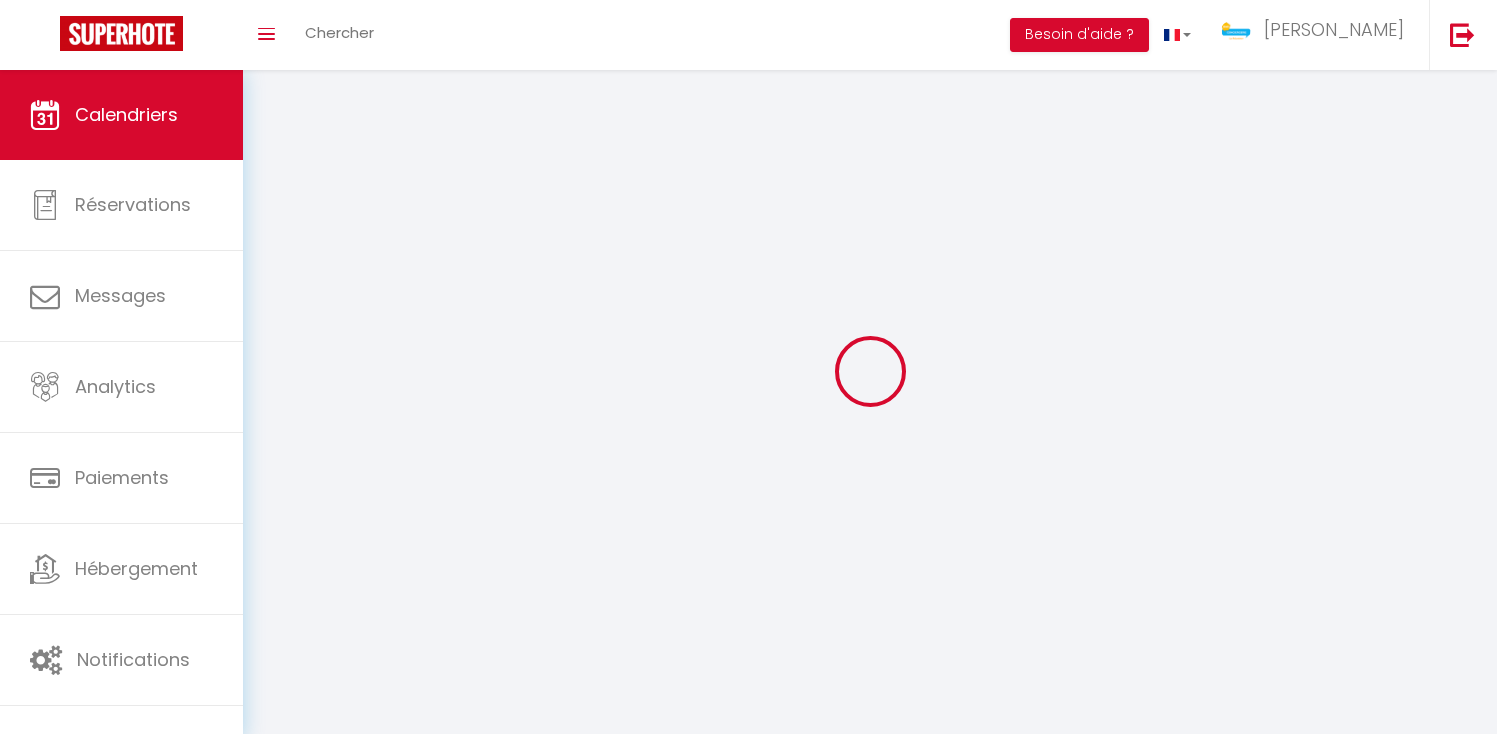 scroll, scrollTop: 0, scrollLeft: 0, axis: both 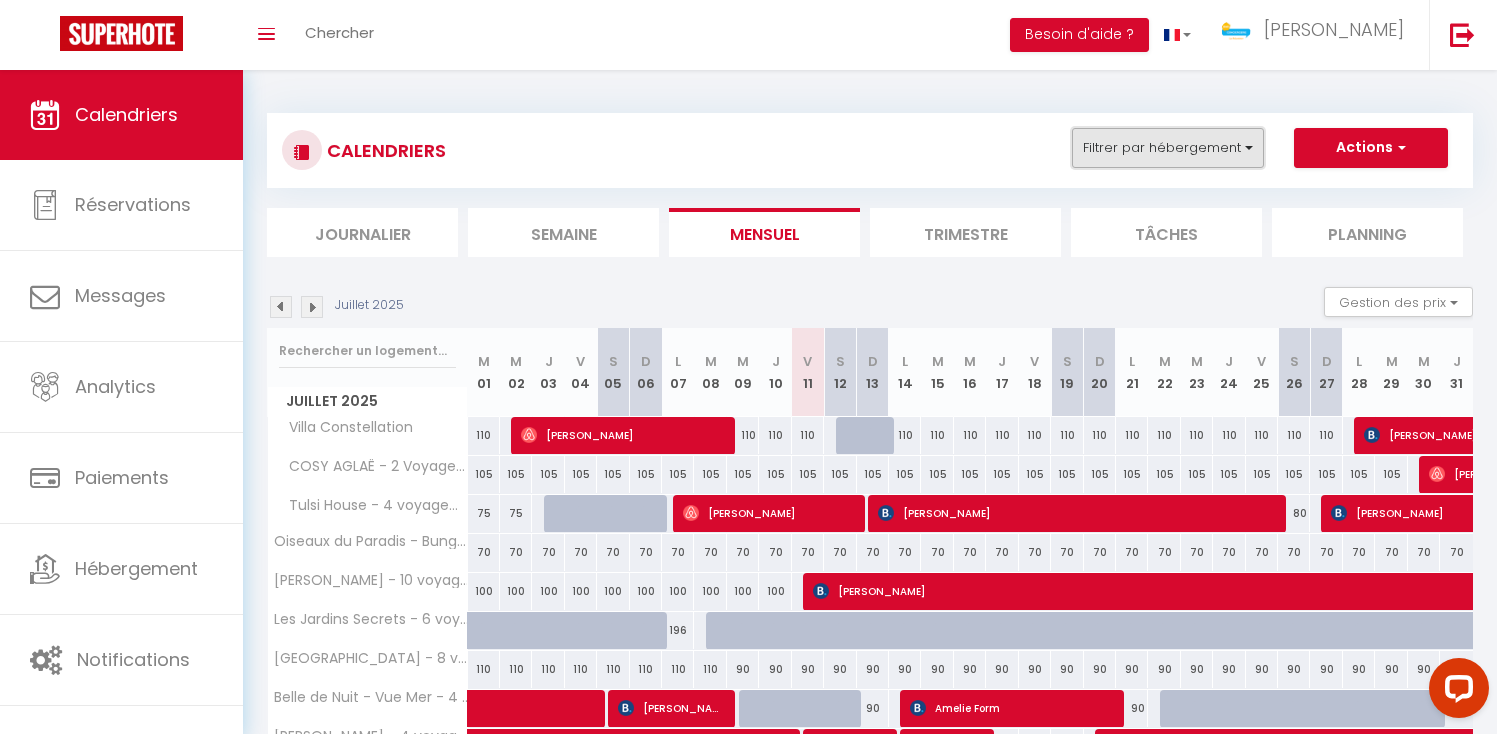 click on "Filtrer par hébergement" at bounding box center [1168, 148] 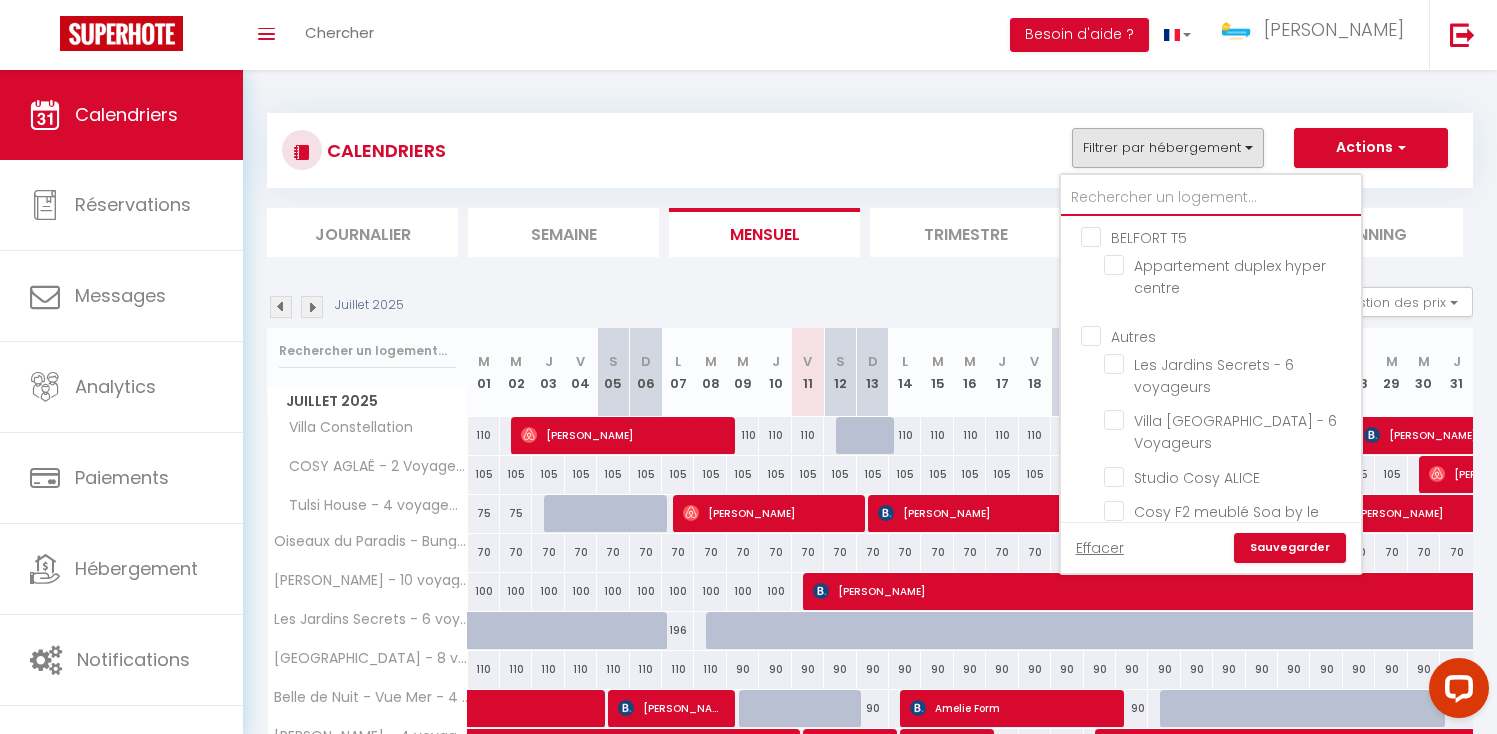 click at bounding box center (1211, 198) 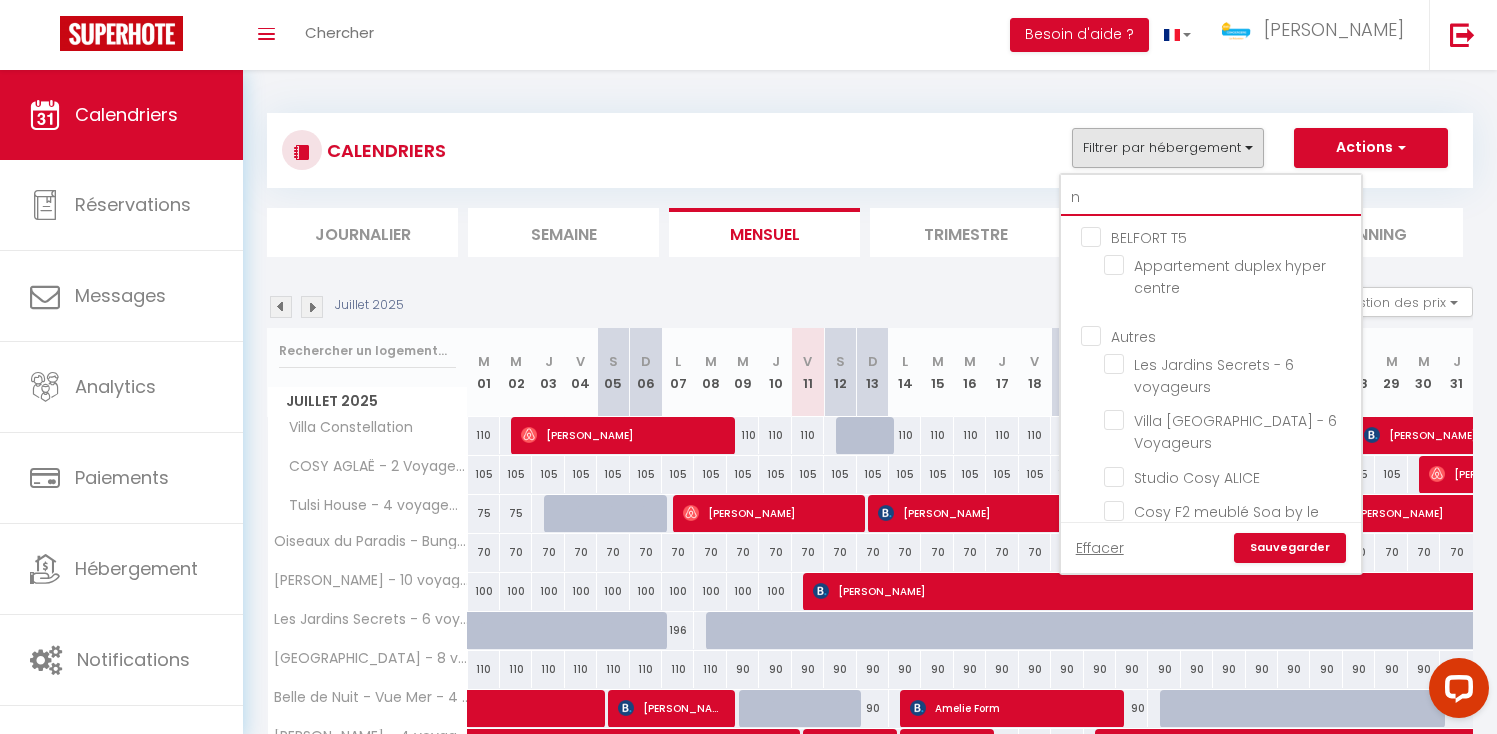 checkbox on "false" 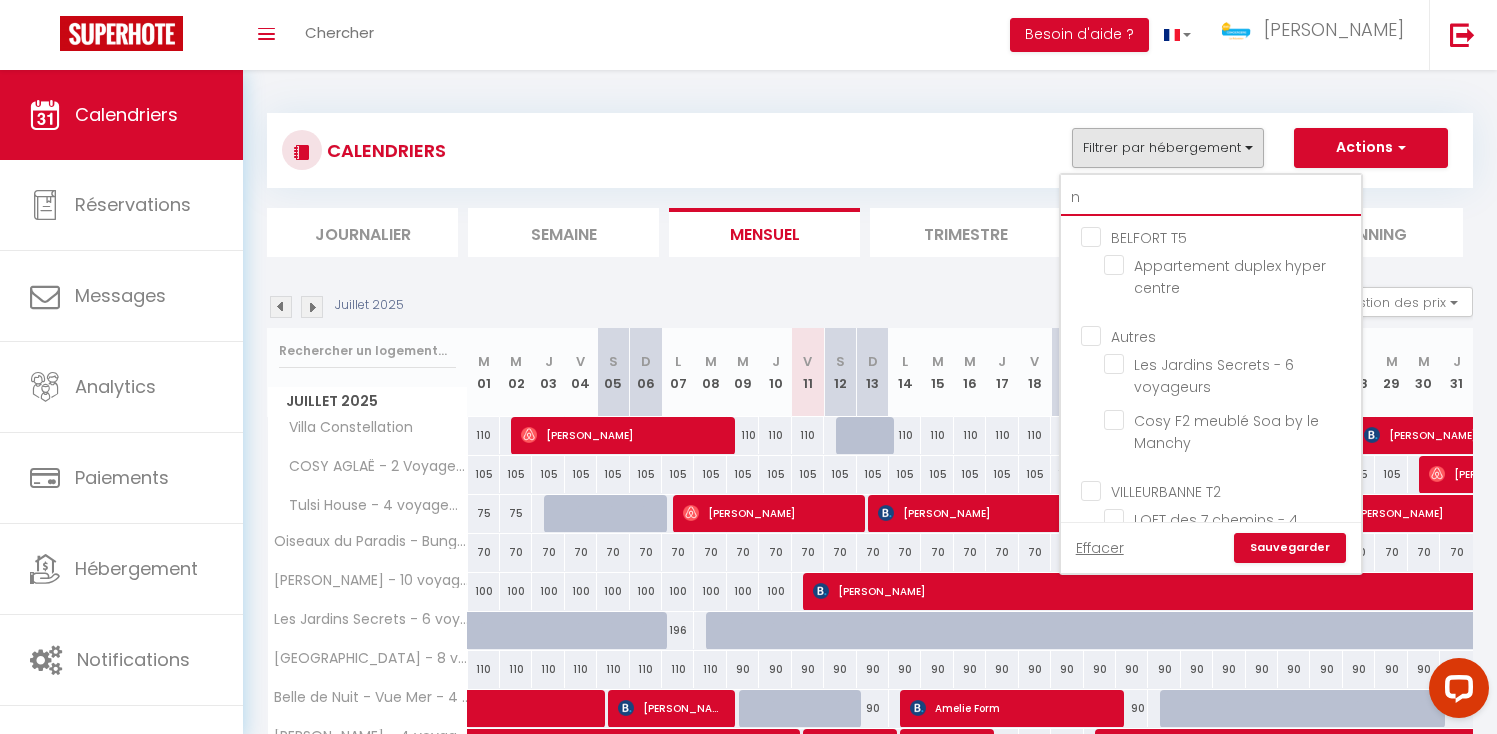 type on "ni" 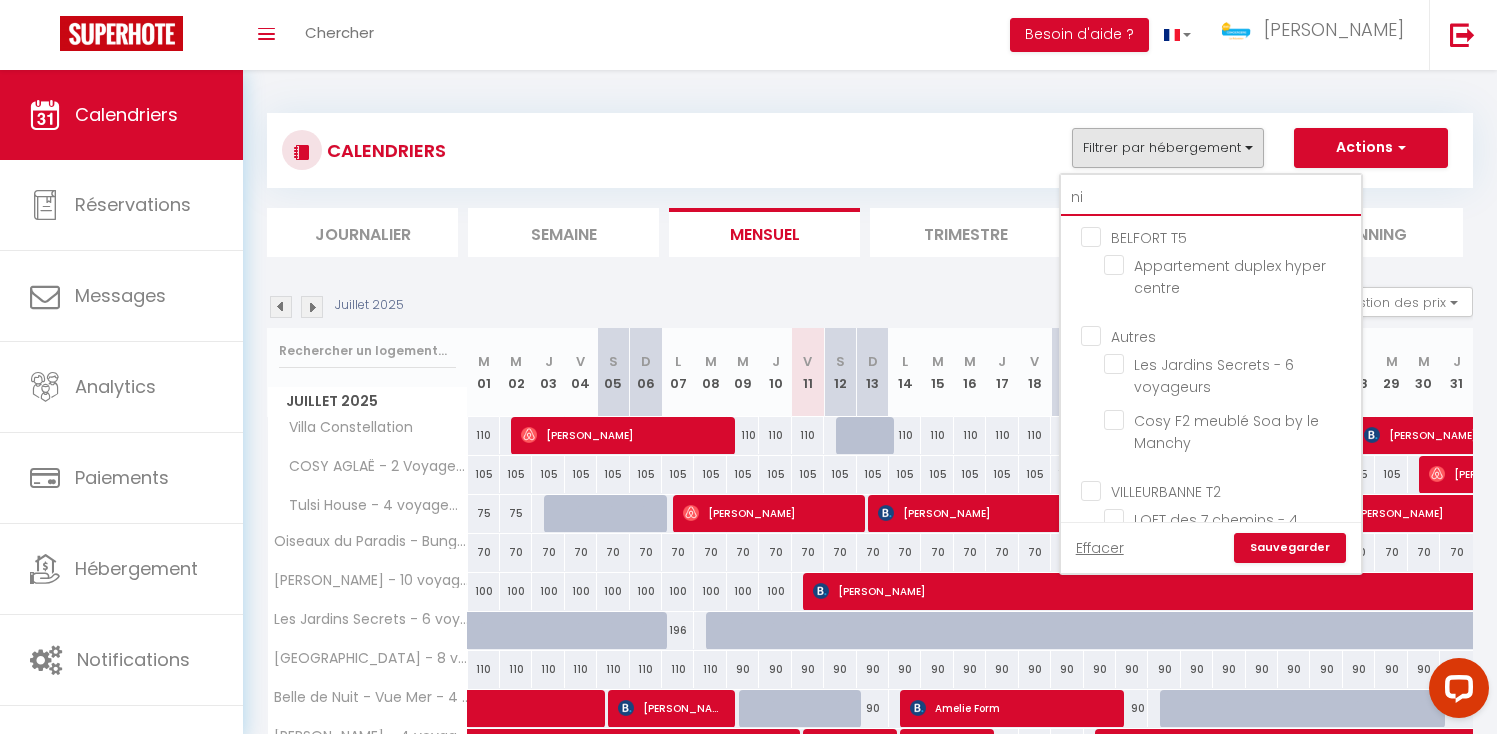 checkbox on "false" 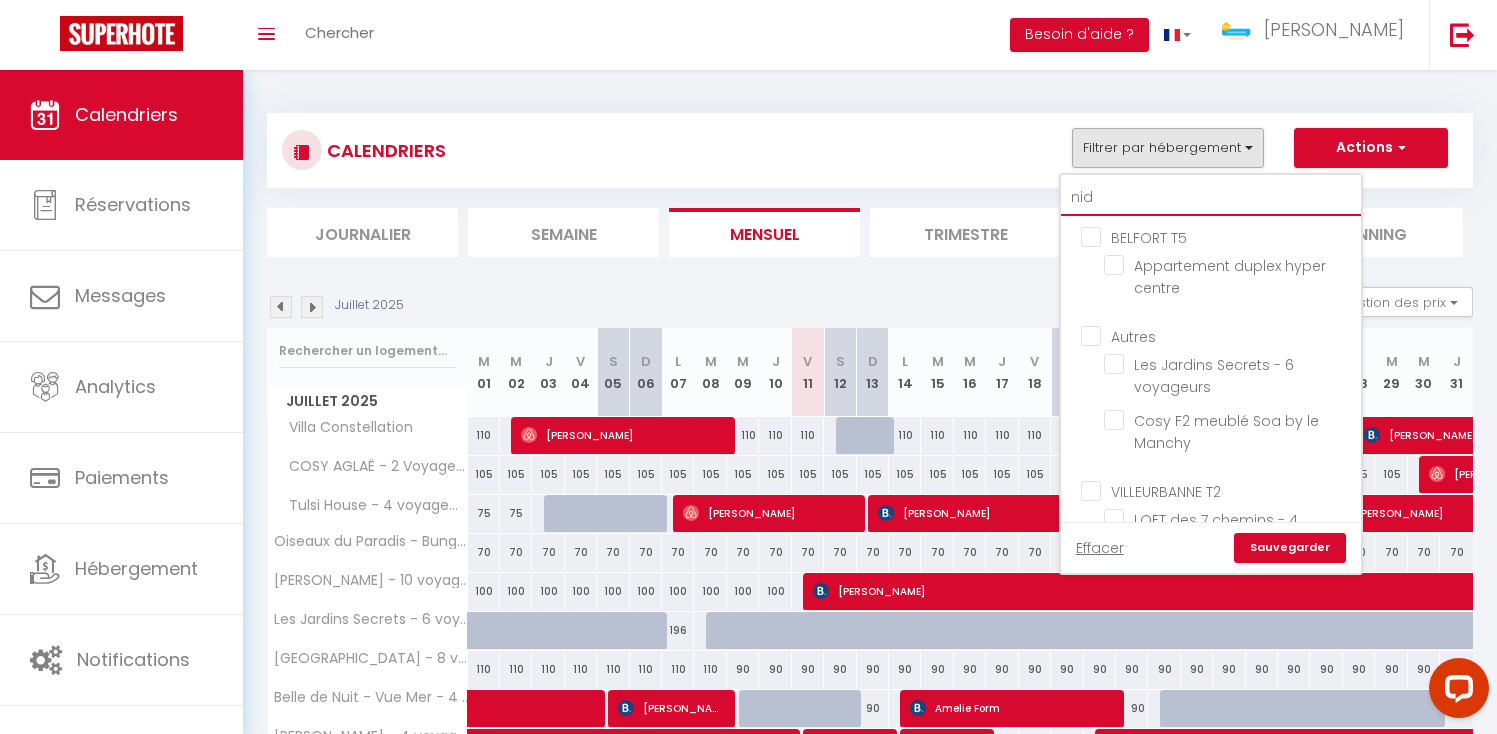 checkbox on "false" 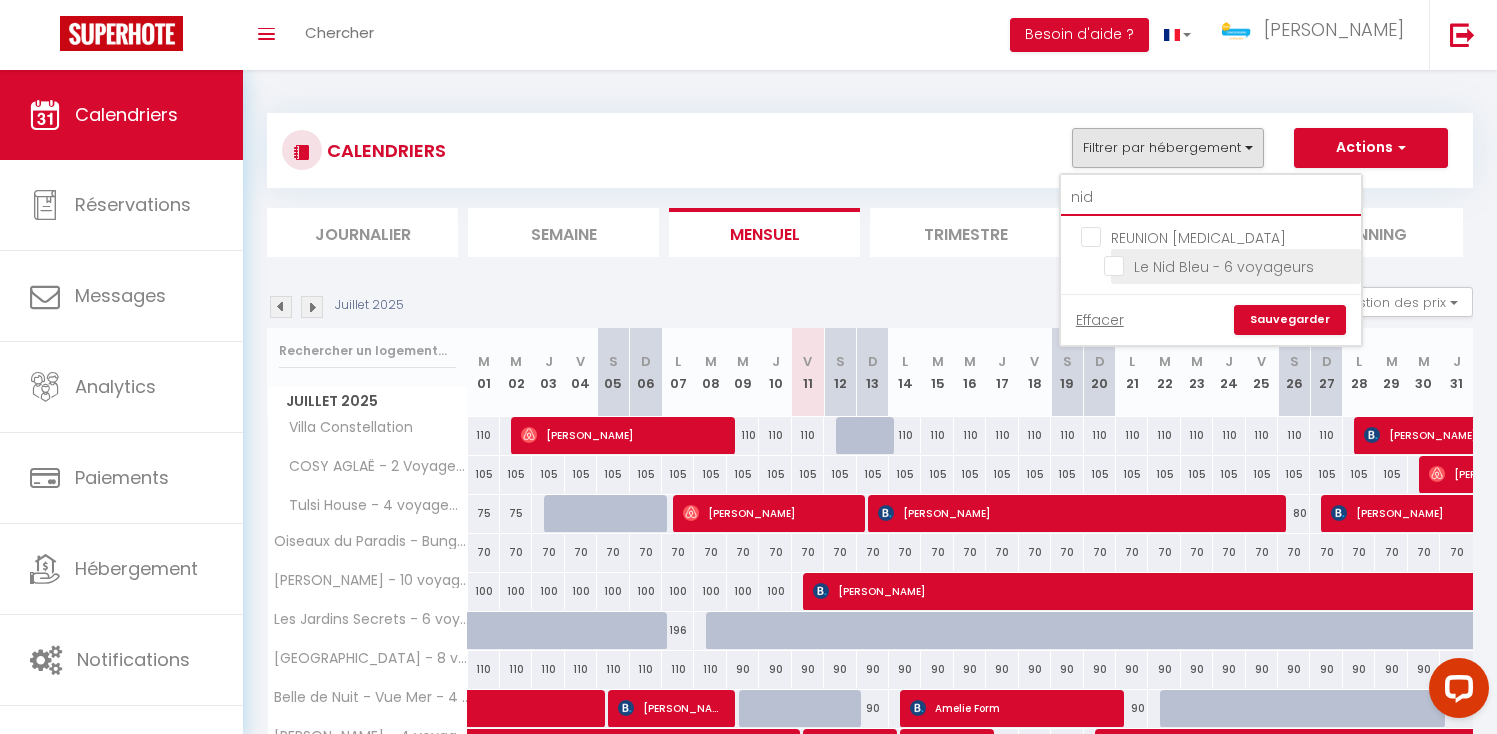 type on "nid" 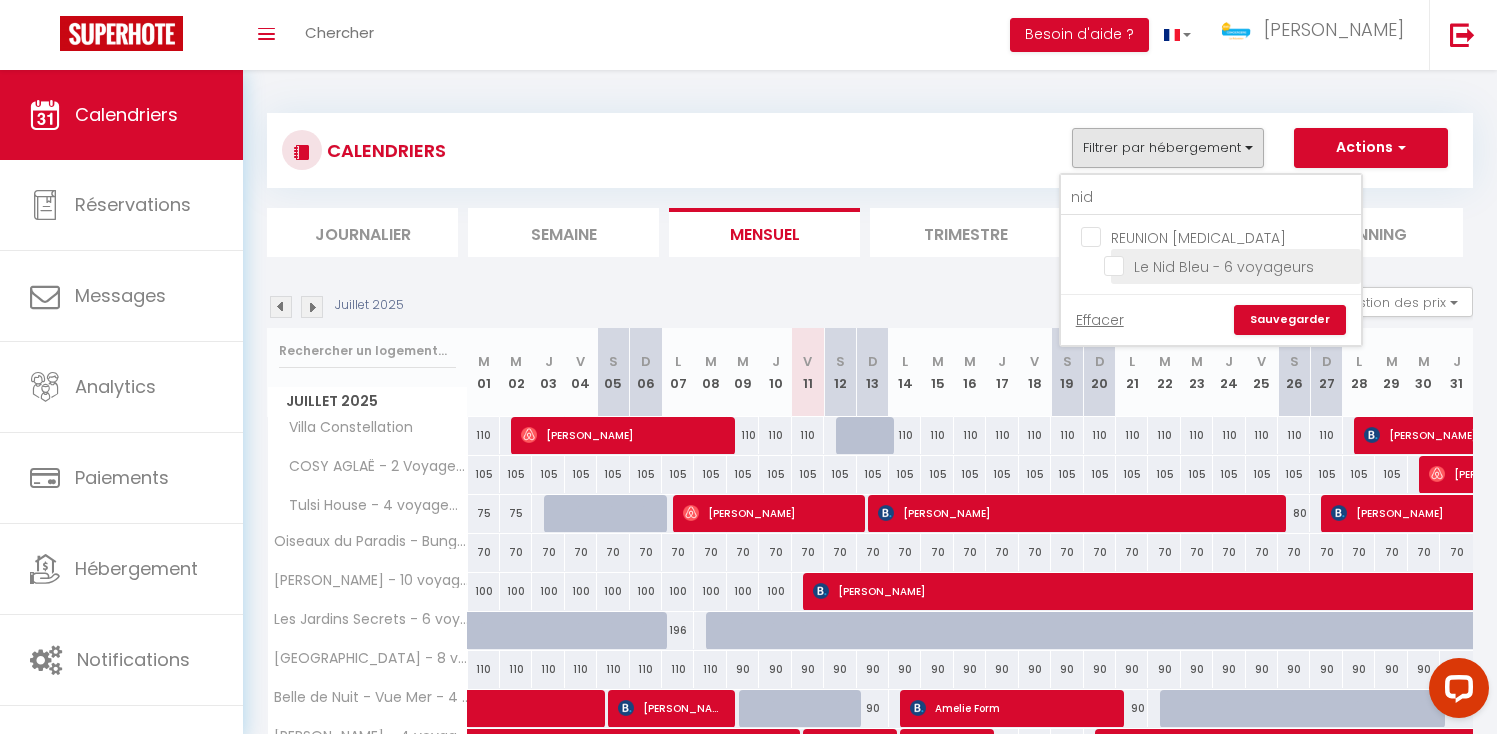 click on "Le Nid Bleu - 6 voyageurs" at bounding box center [1229, 265] 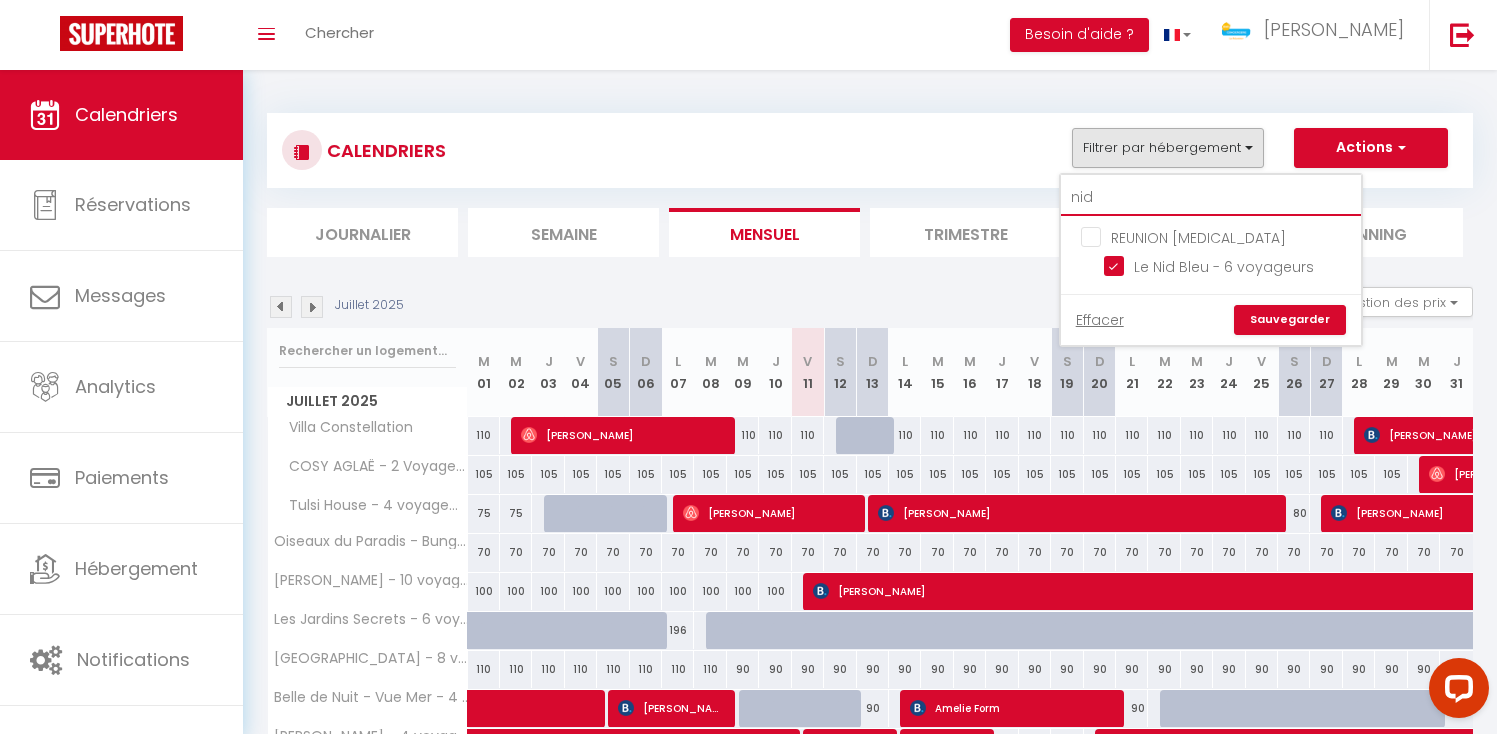 click on "nid" at bounding box center (1211, 198) 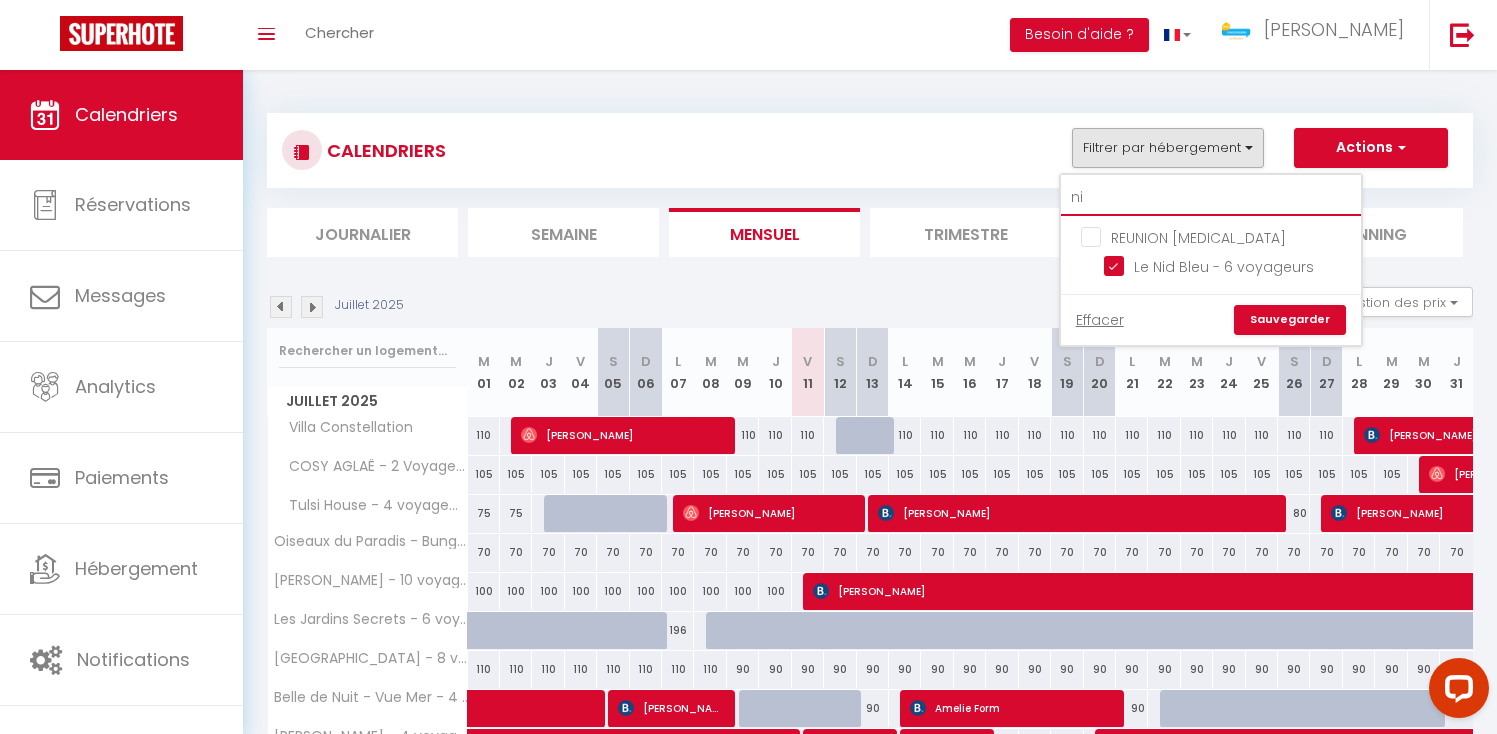 type on "n" 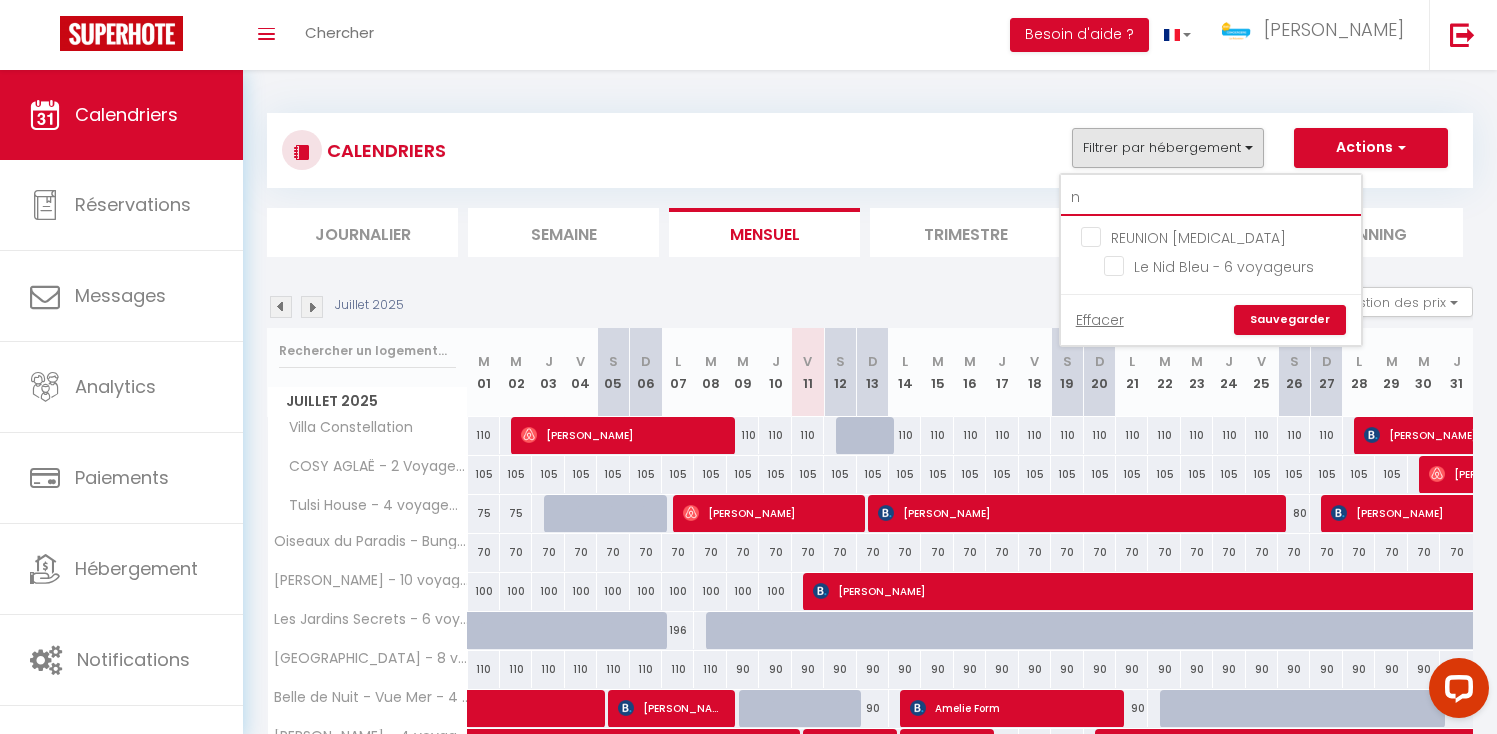 checkbox on "false" 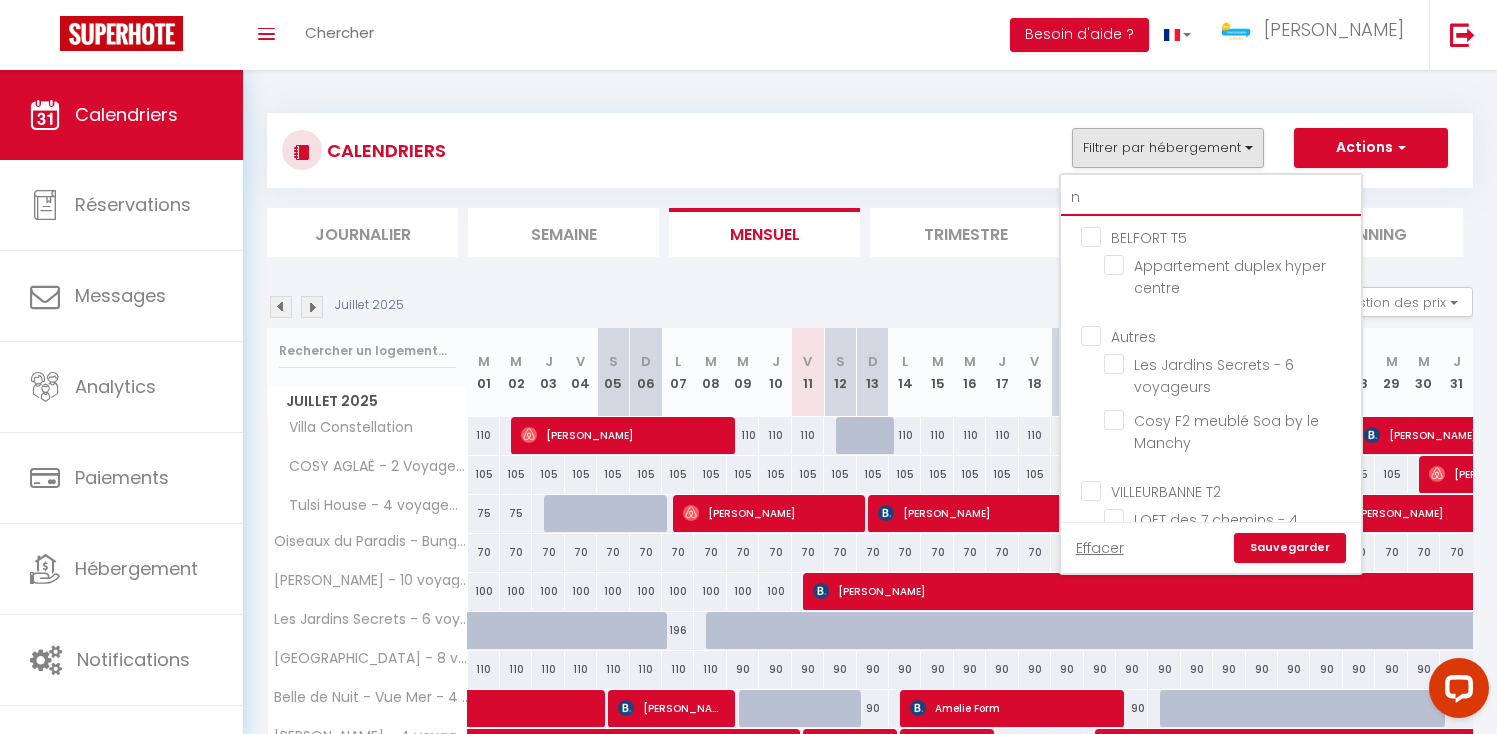 type 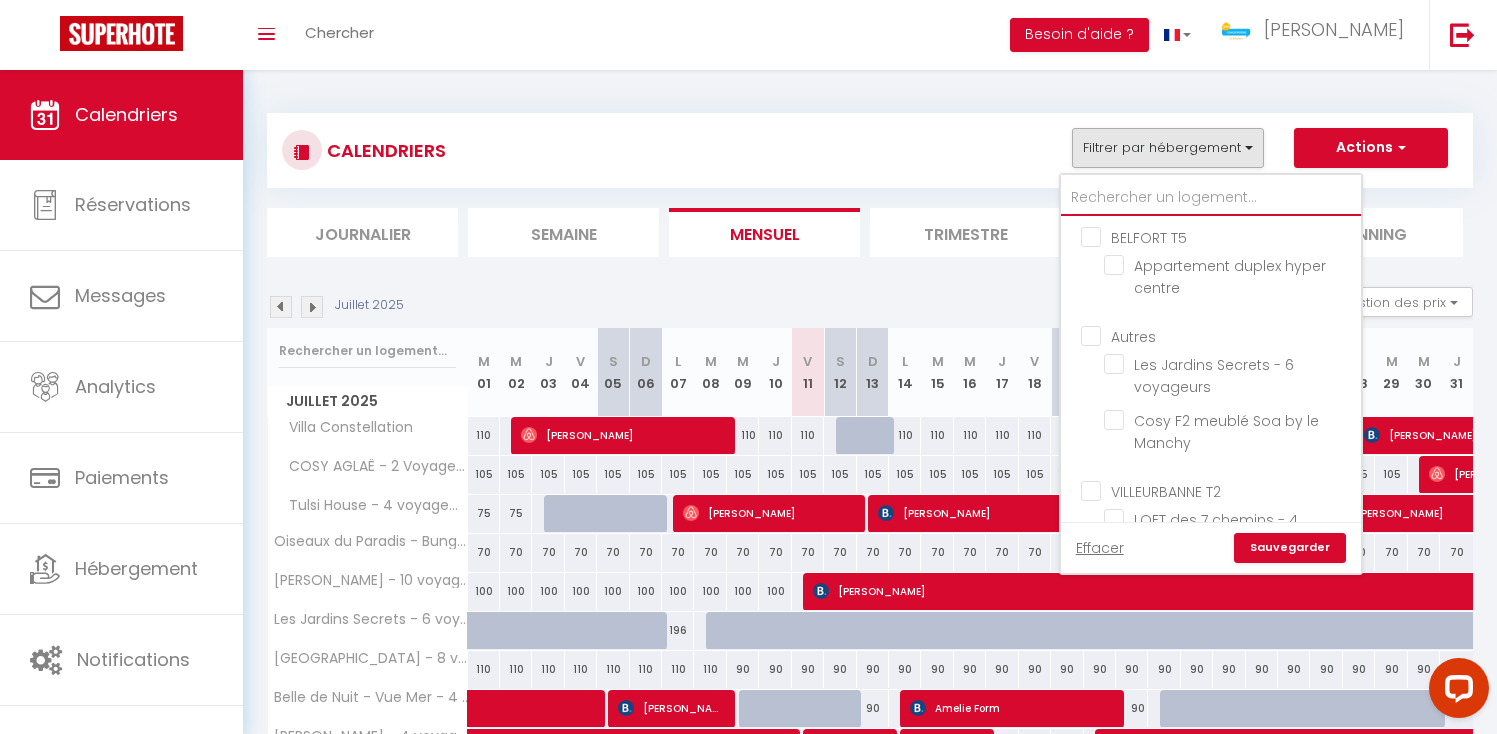 checkbox on "false" 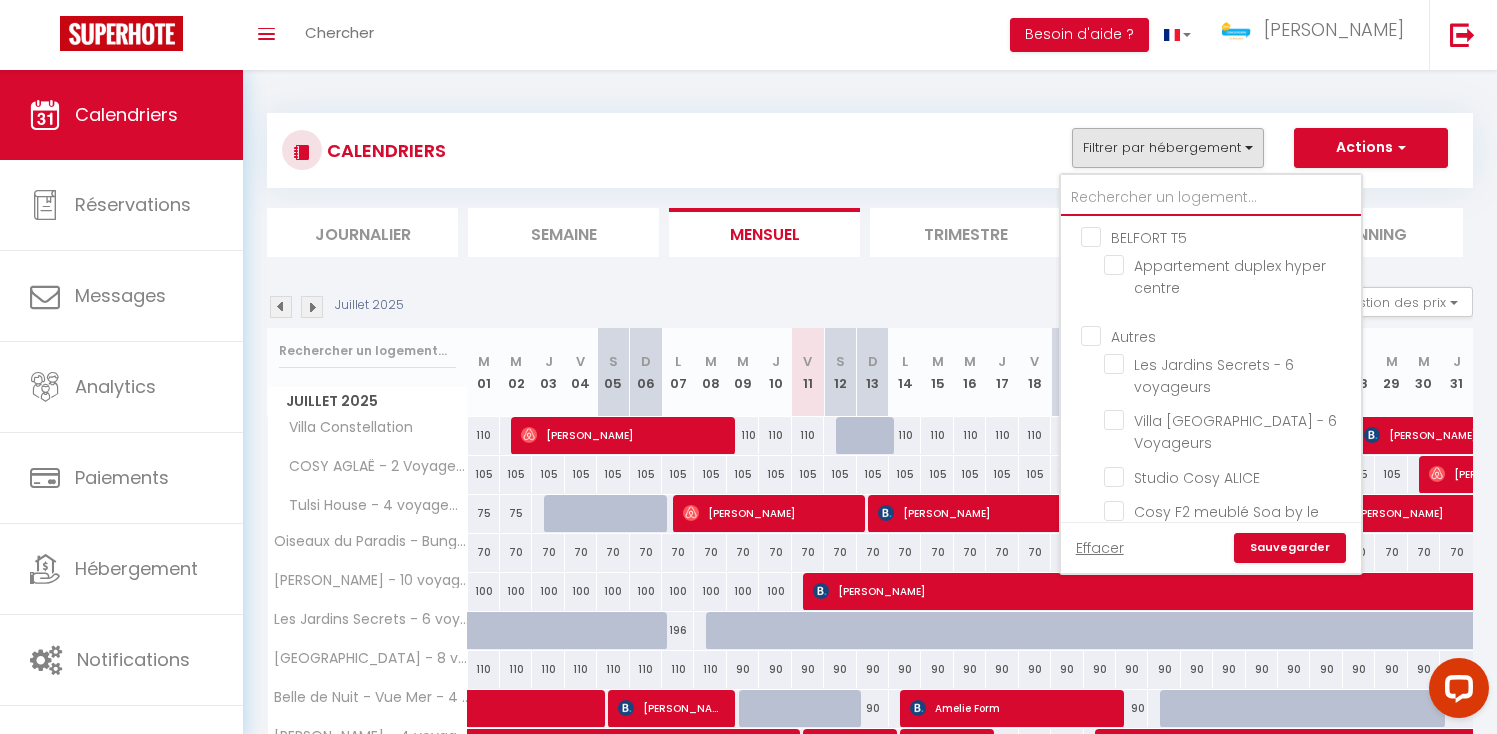 type on "t" 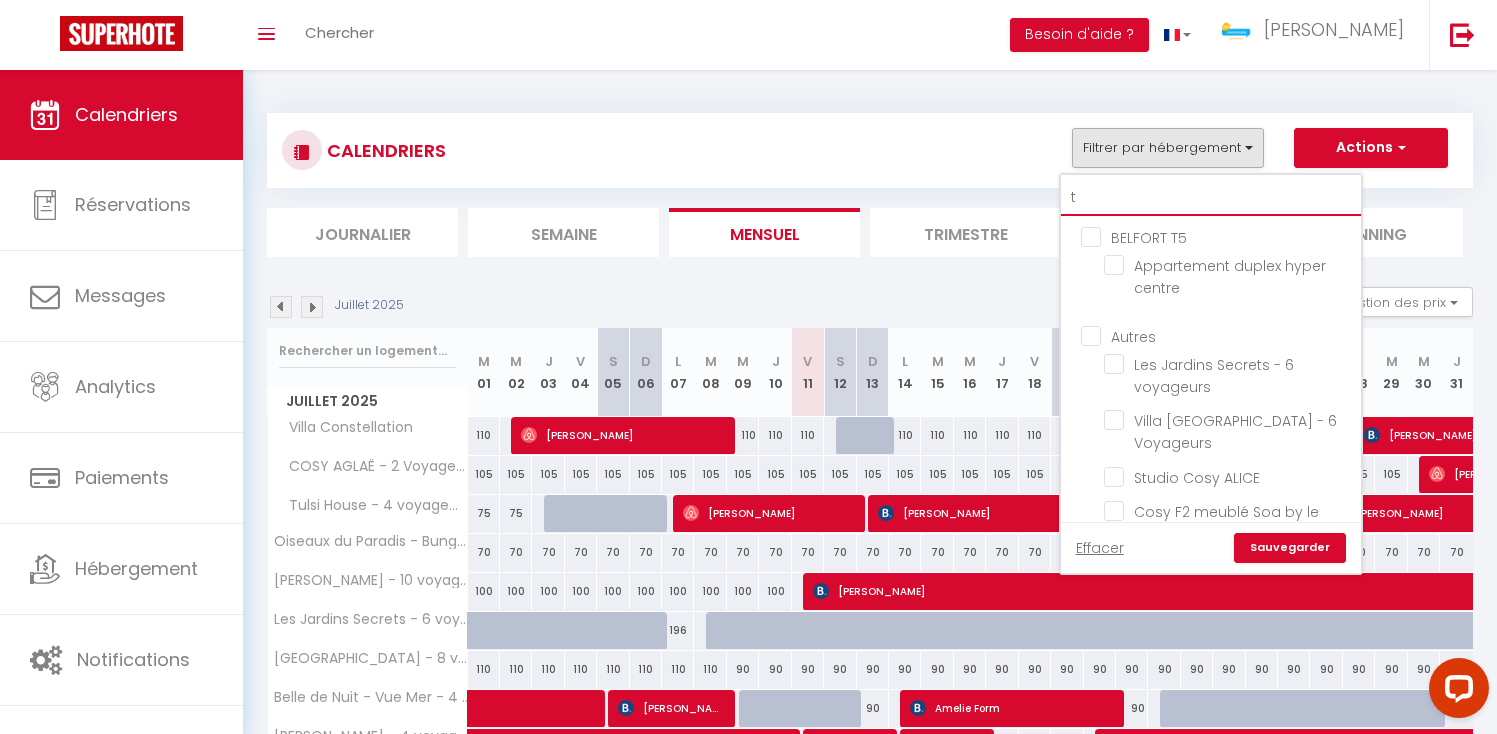 checkbox on "false" 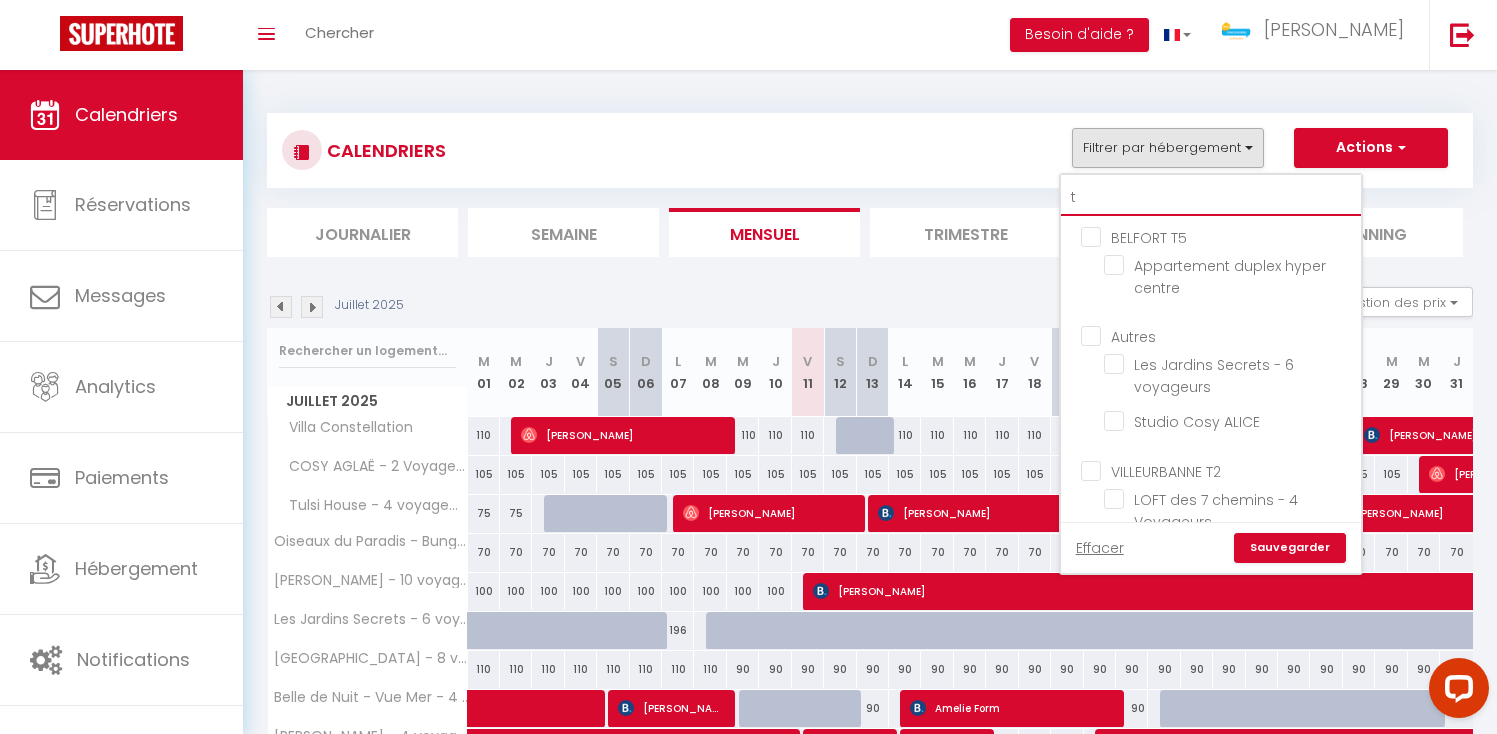 type on "ti" 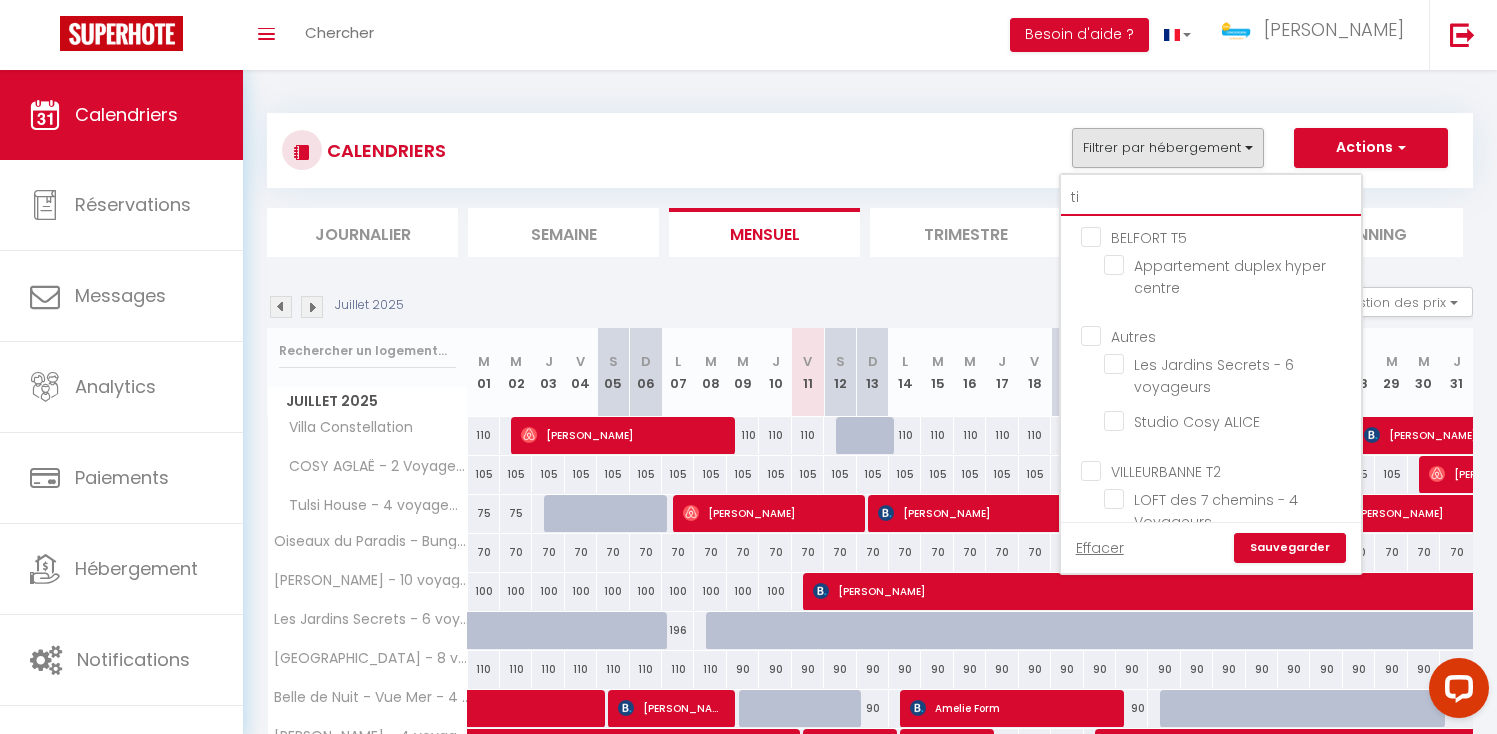 checkbox on "false" 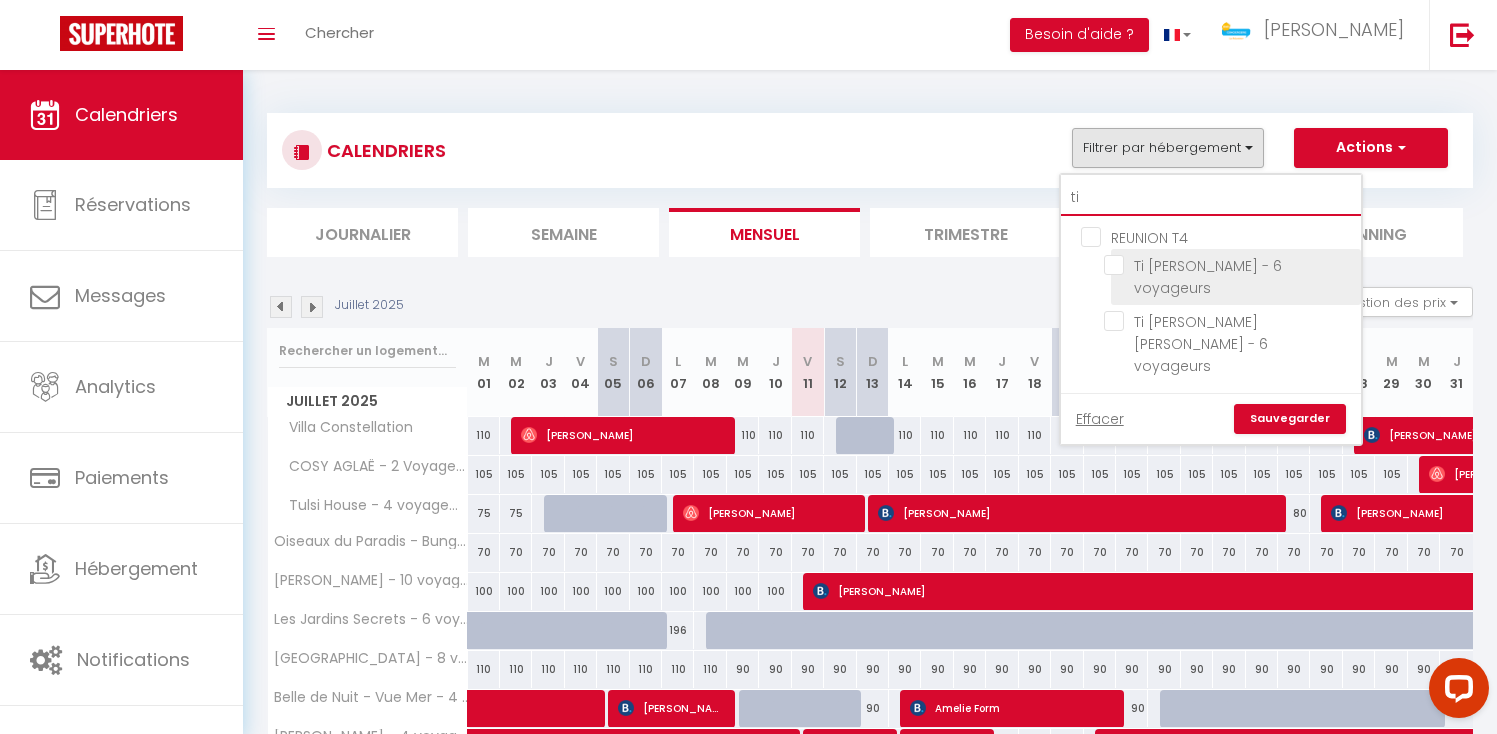 type on "ti" 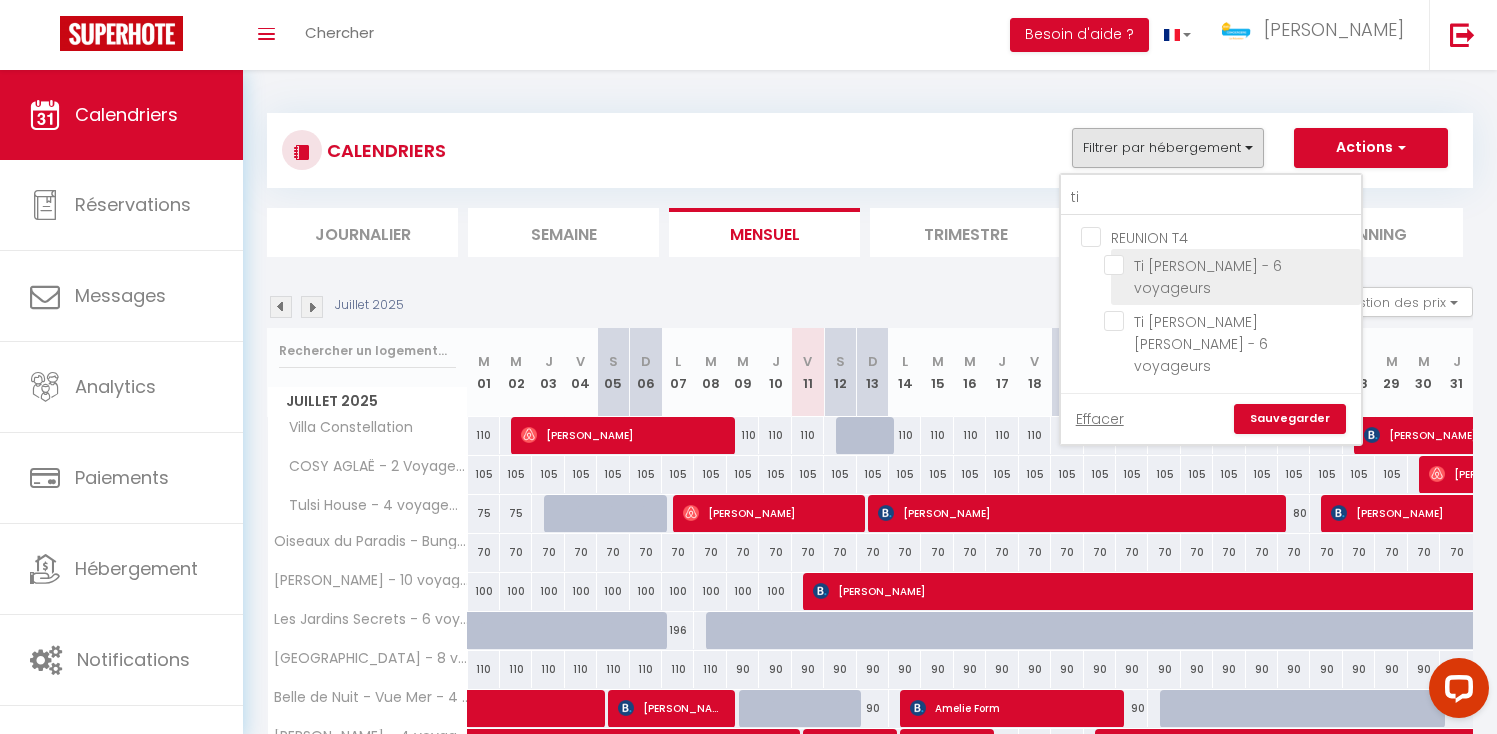 click on "Ti [PERSON_NAME] - 6 voyageurs" at bounding box center [1229, 265] 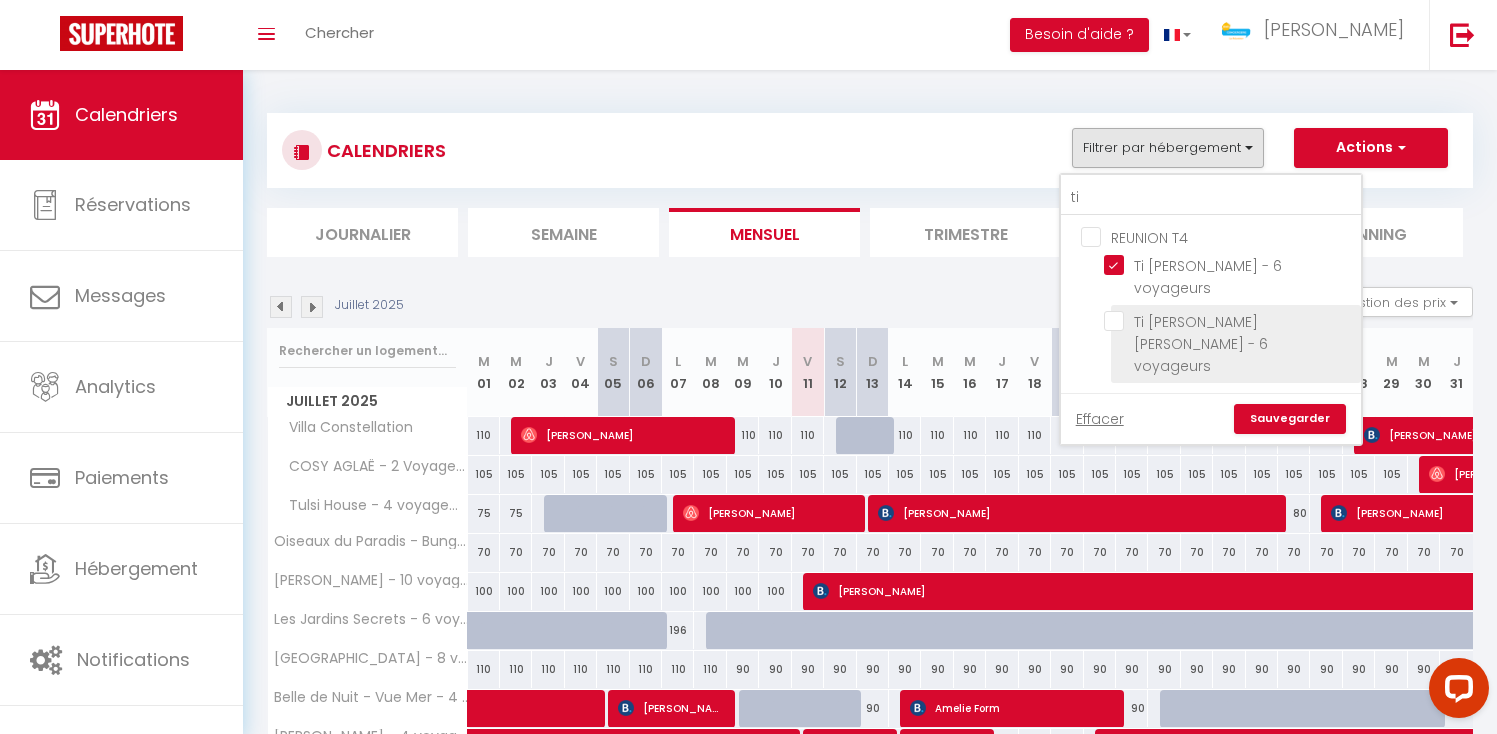 click on "Ti [PERSON_NAME] [PERSON_NAME] - 6 voyageurs" at bounding box center (1229, 321) 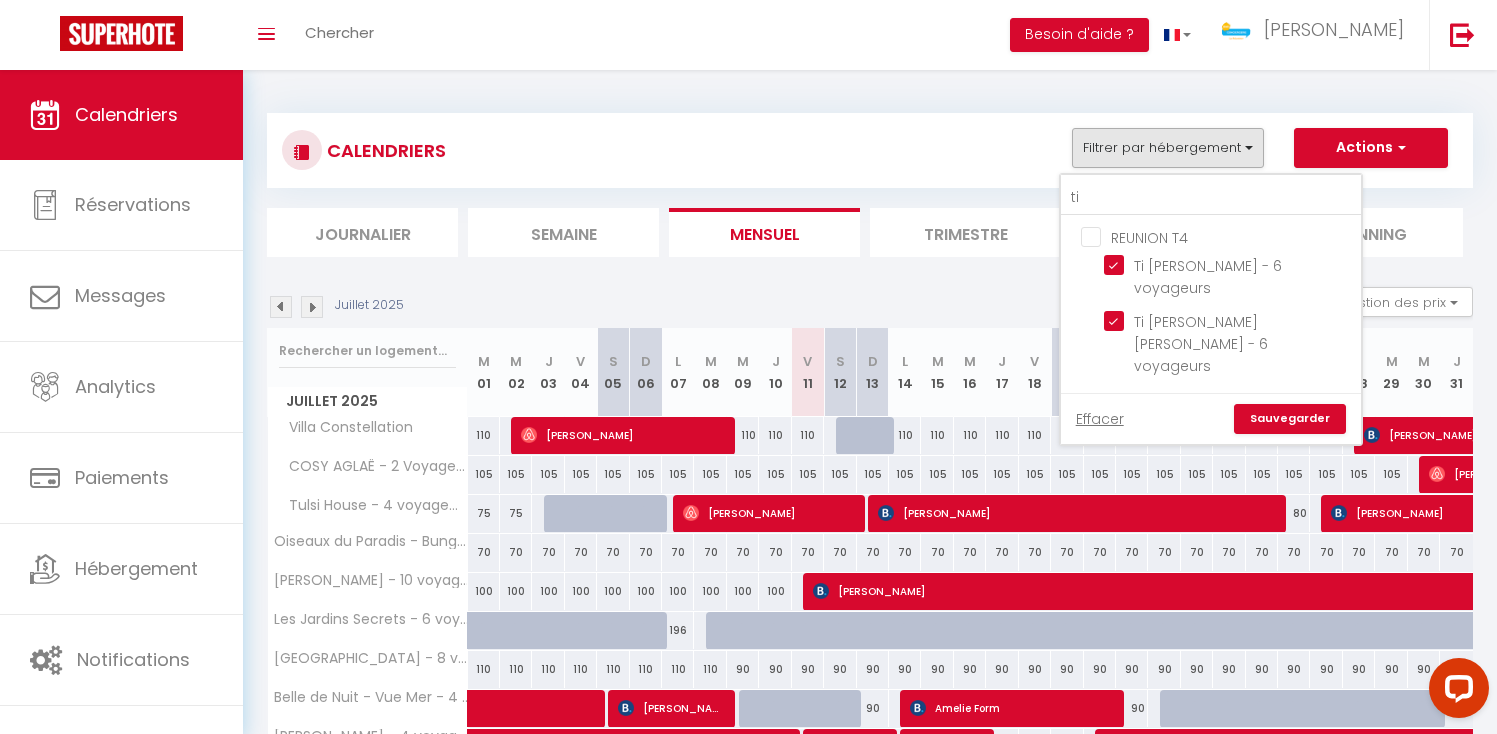 click on "Sauvegarder" at bounding box center (1290, 419) 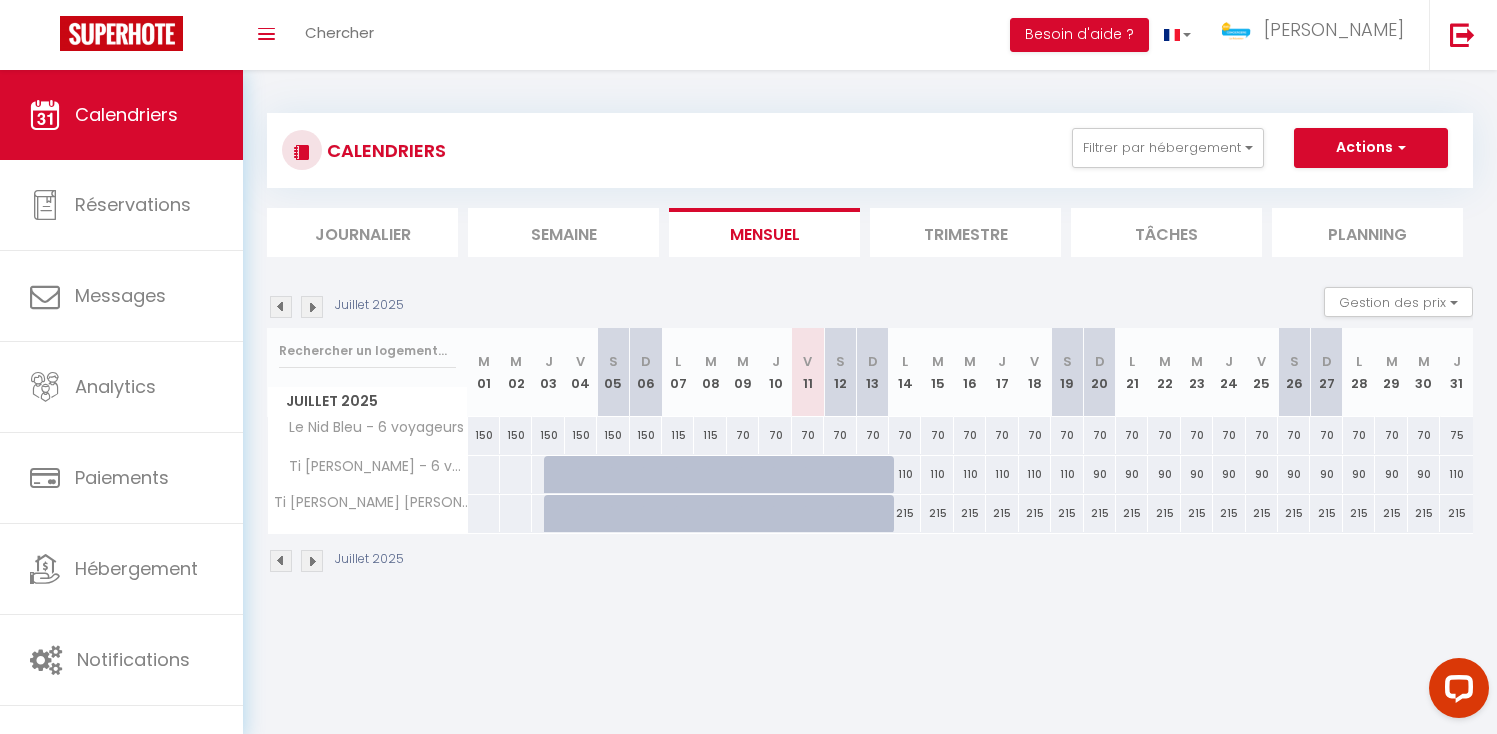 click on "Trimestre" at bounding box center [965, 232] 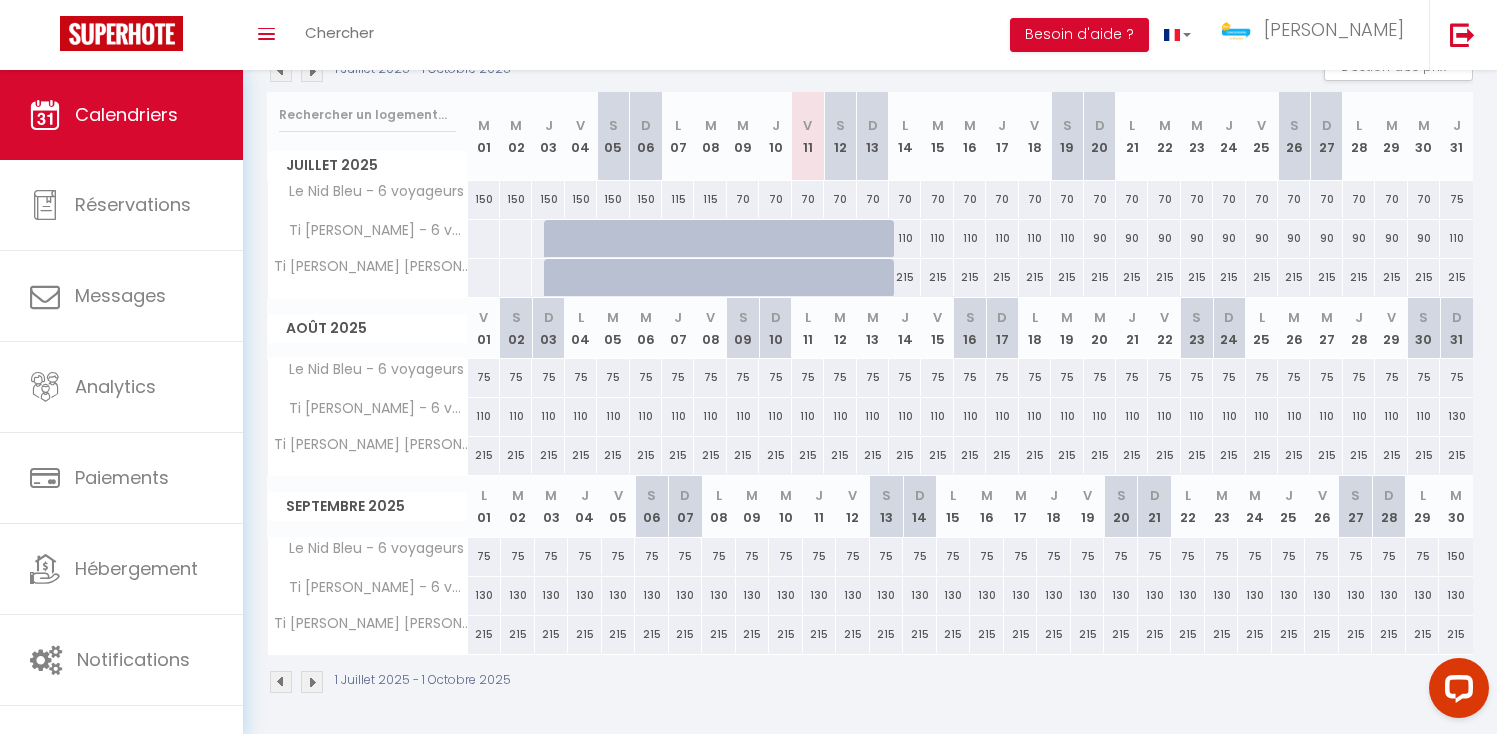 scroll, scrollTop: 235, scrollLeft: 0, axis: vertical 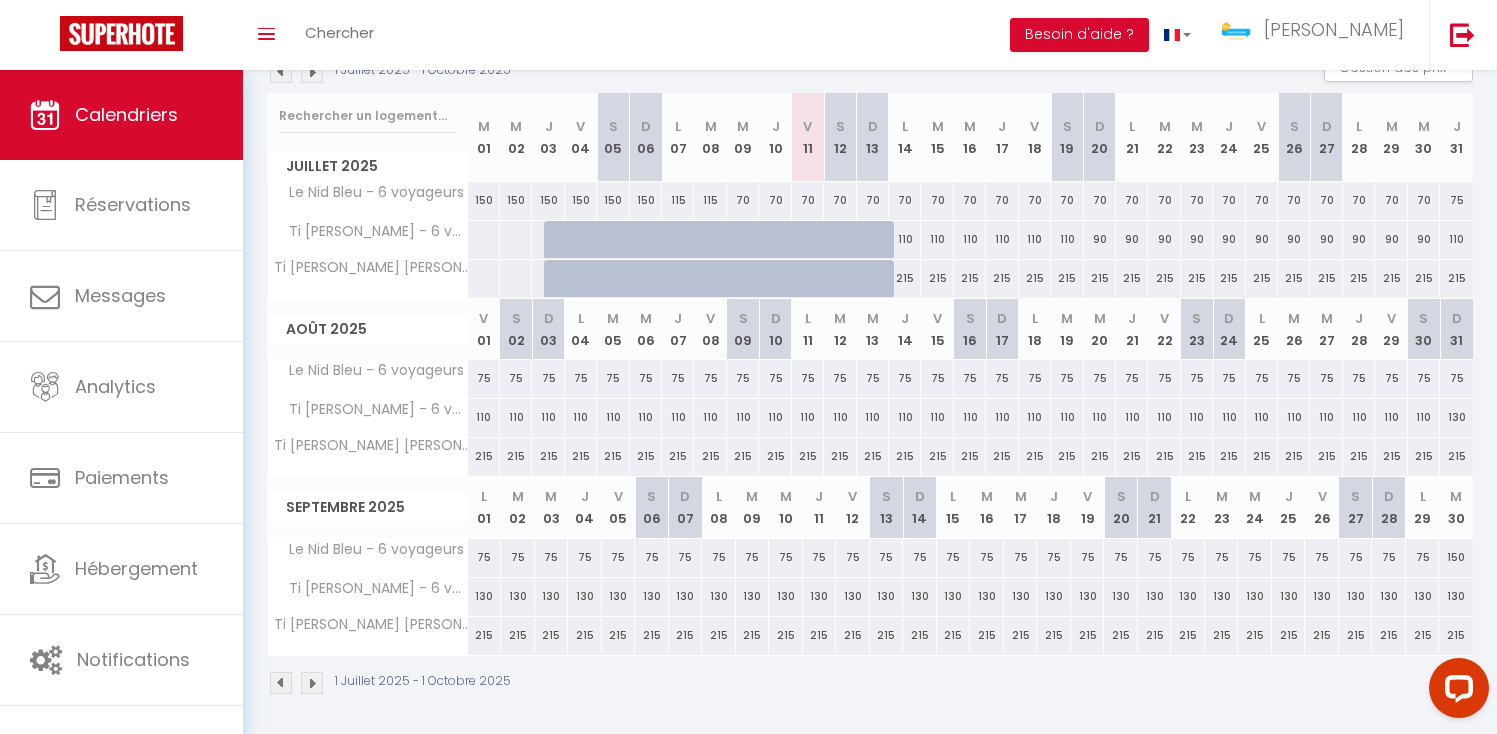 click on "70" at bounding box center [808, 200] 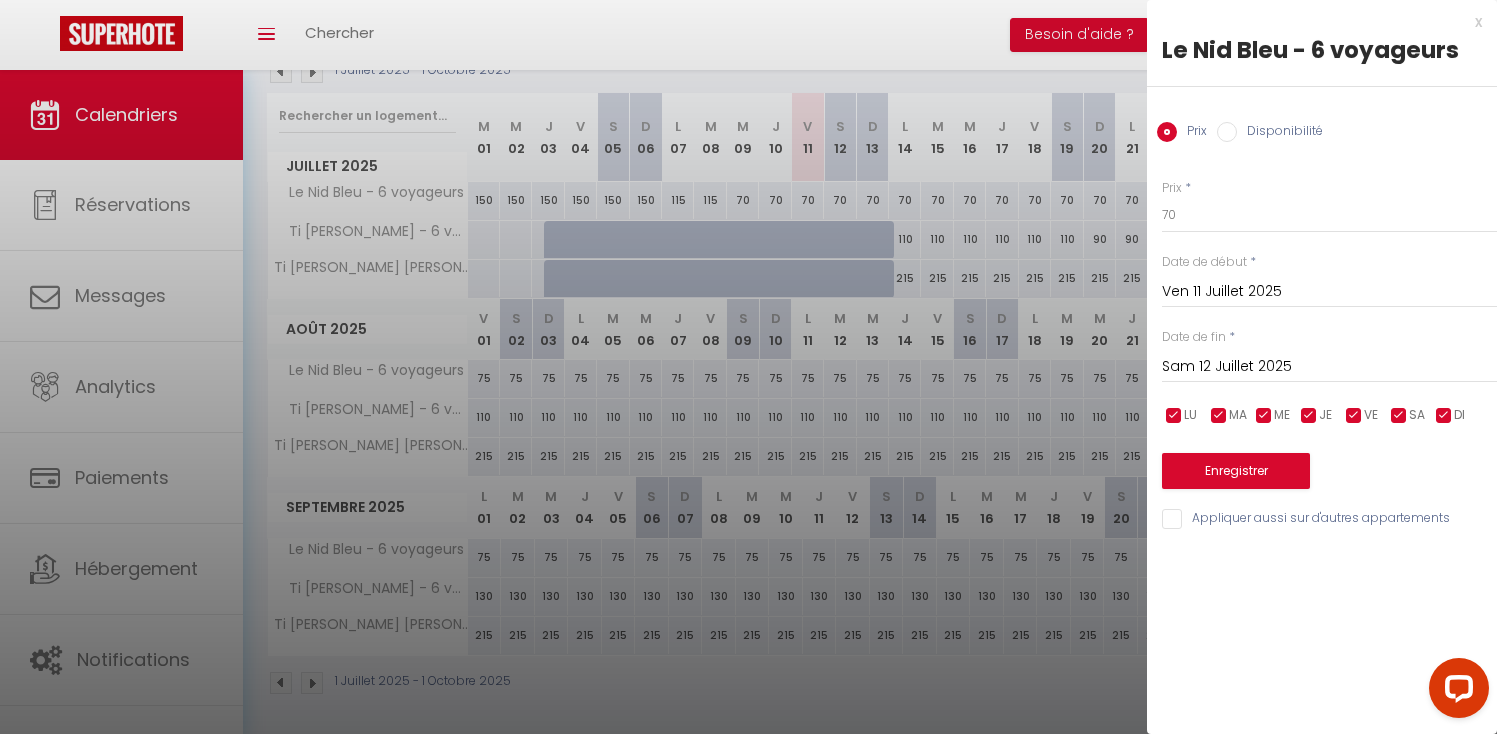click on "Prix     Disponibilité" at bounding box center (1322, 120) 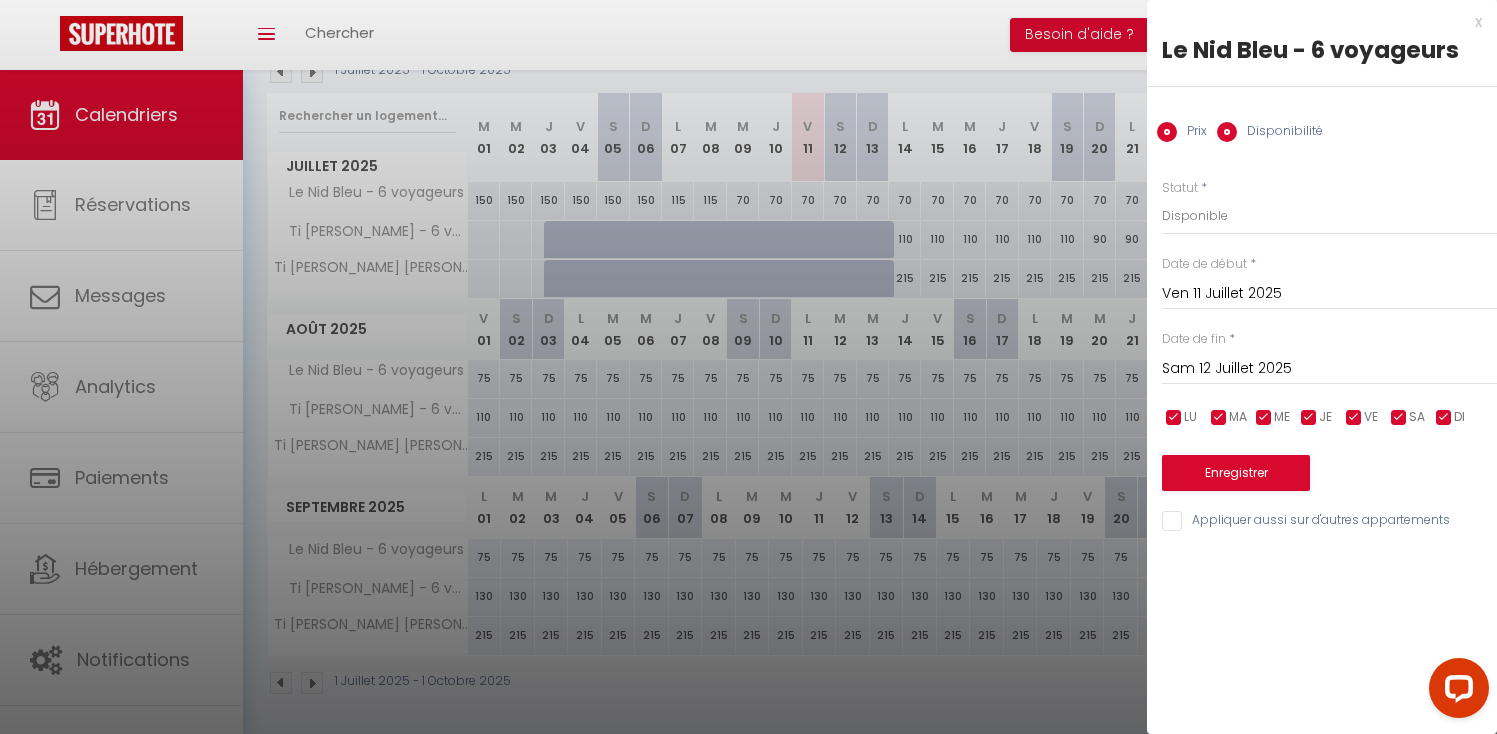 radio on "false" 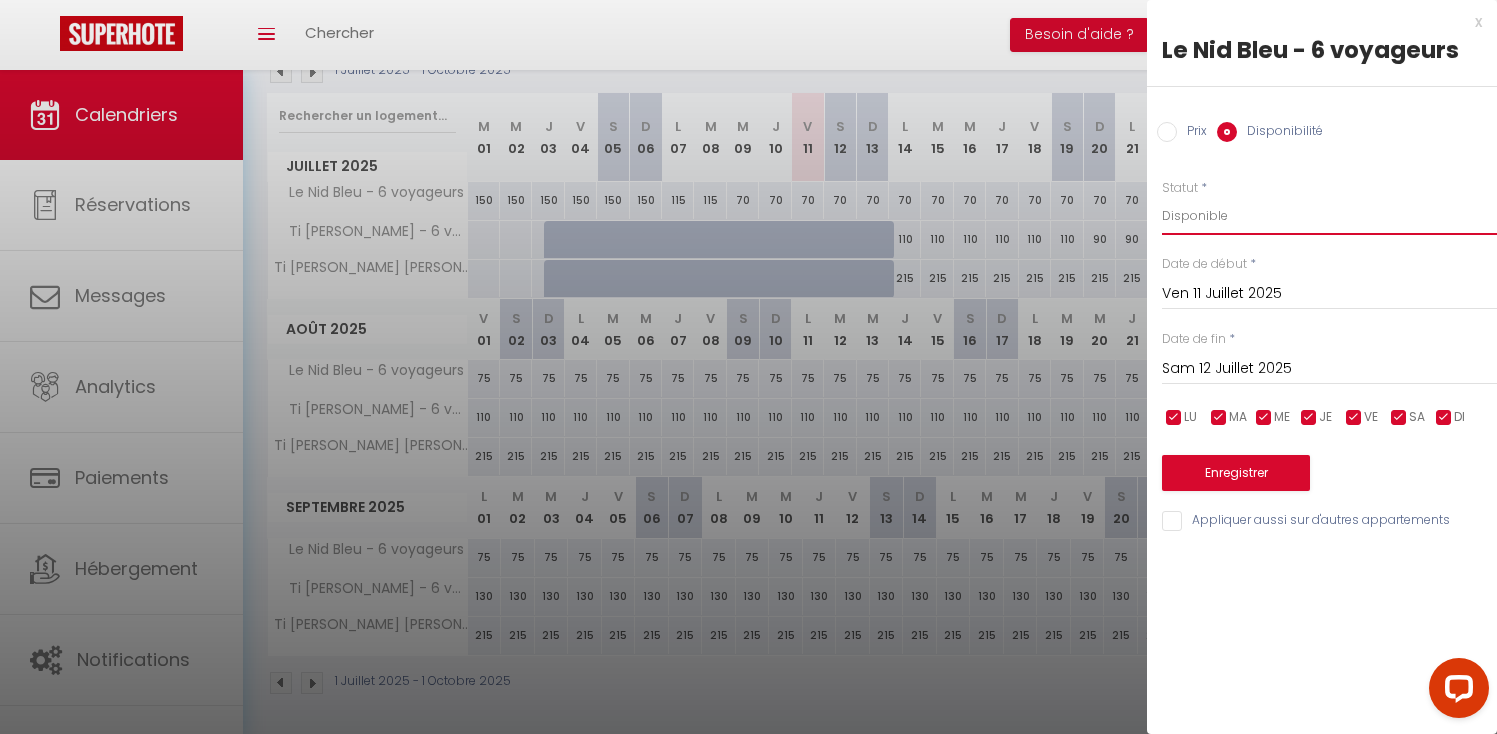 click on "Disponible
Indisponible" at bounding box center (1329, 216) 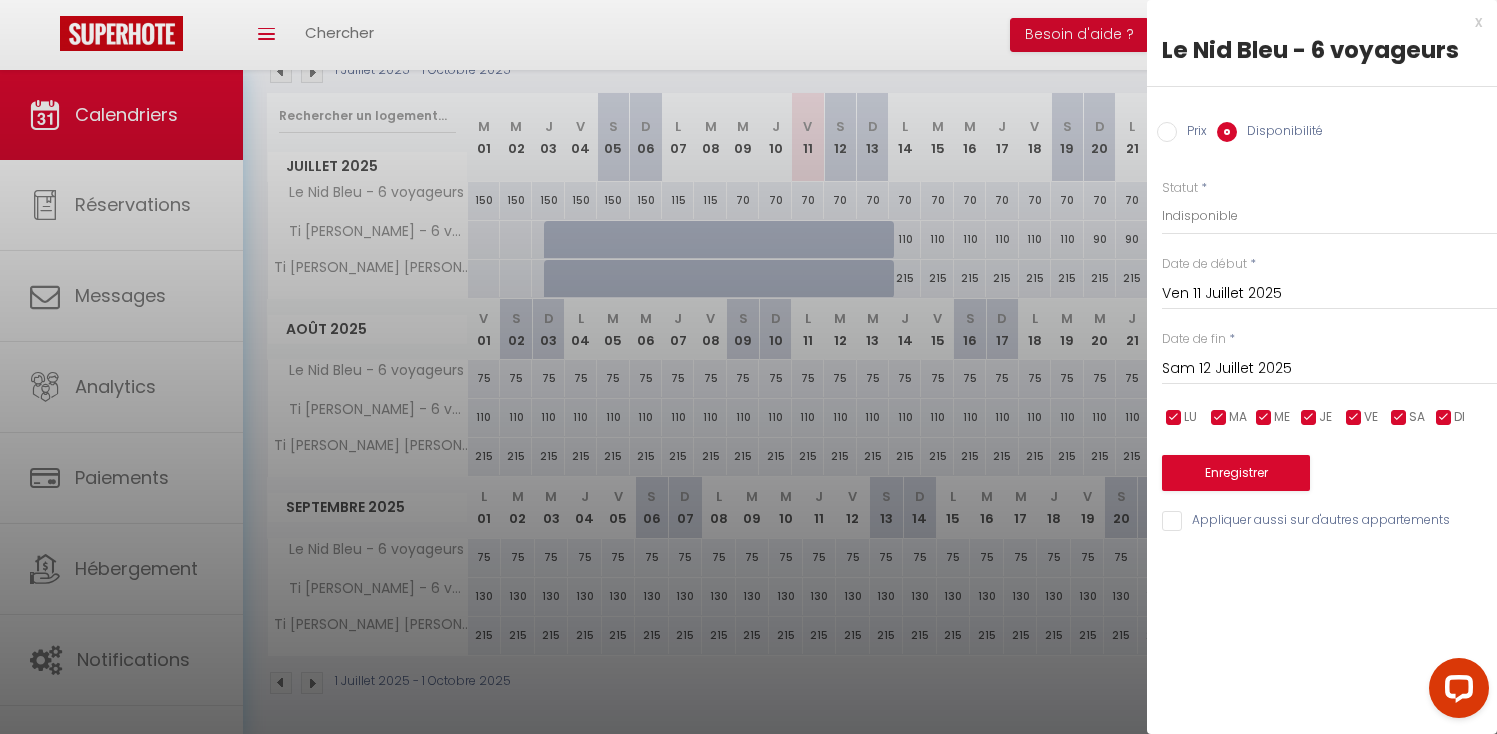 click on "Ven 11 Juillet 2025" at bounding box center [1329, 294] 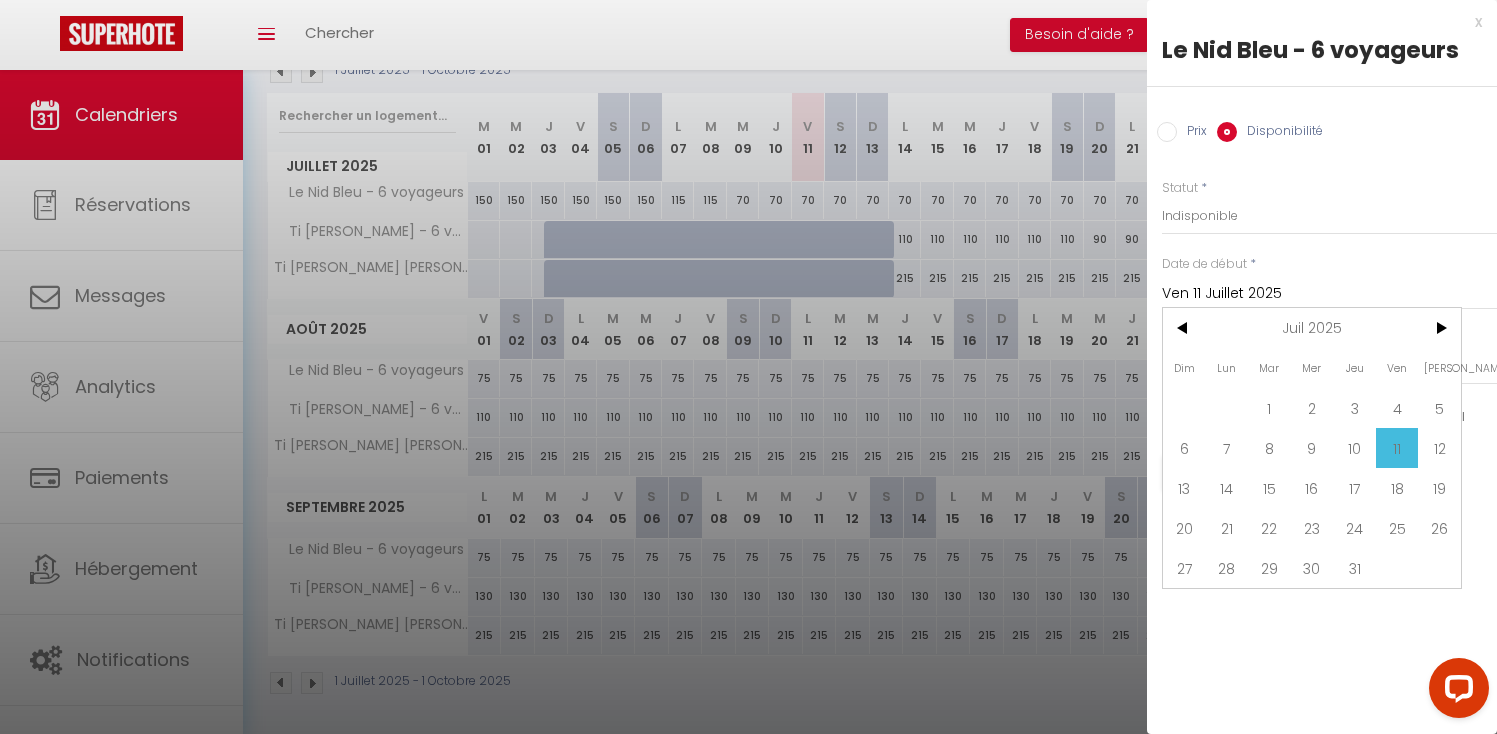 drag, startPoint x: 1319, startPoint y: 313, endPoint x: 1300, endPoint y: 335, distance: 29.068884 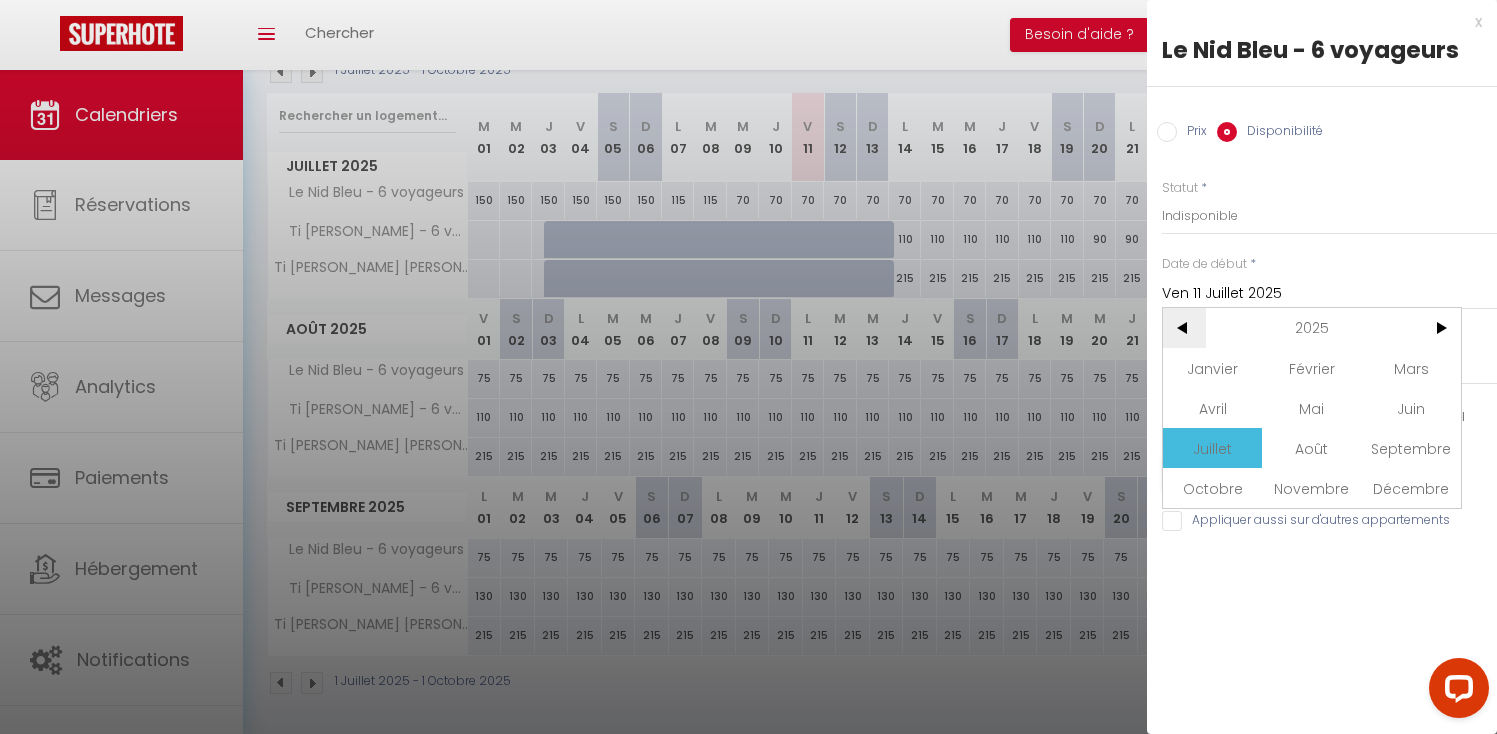 click on "<" at bounding box center [1184, 328] 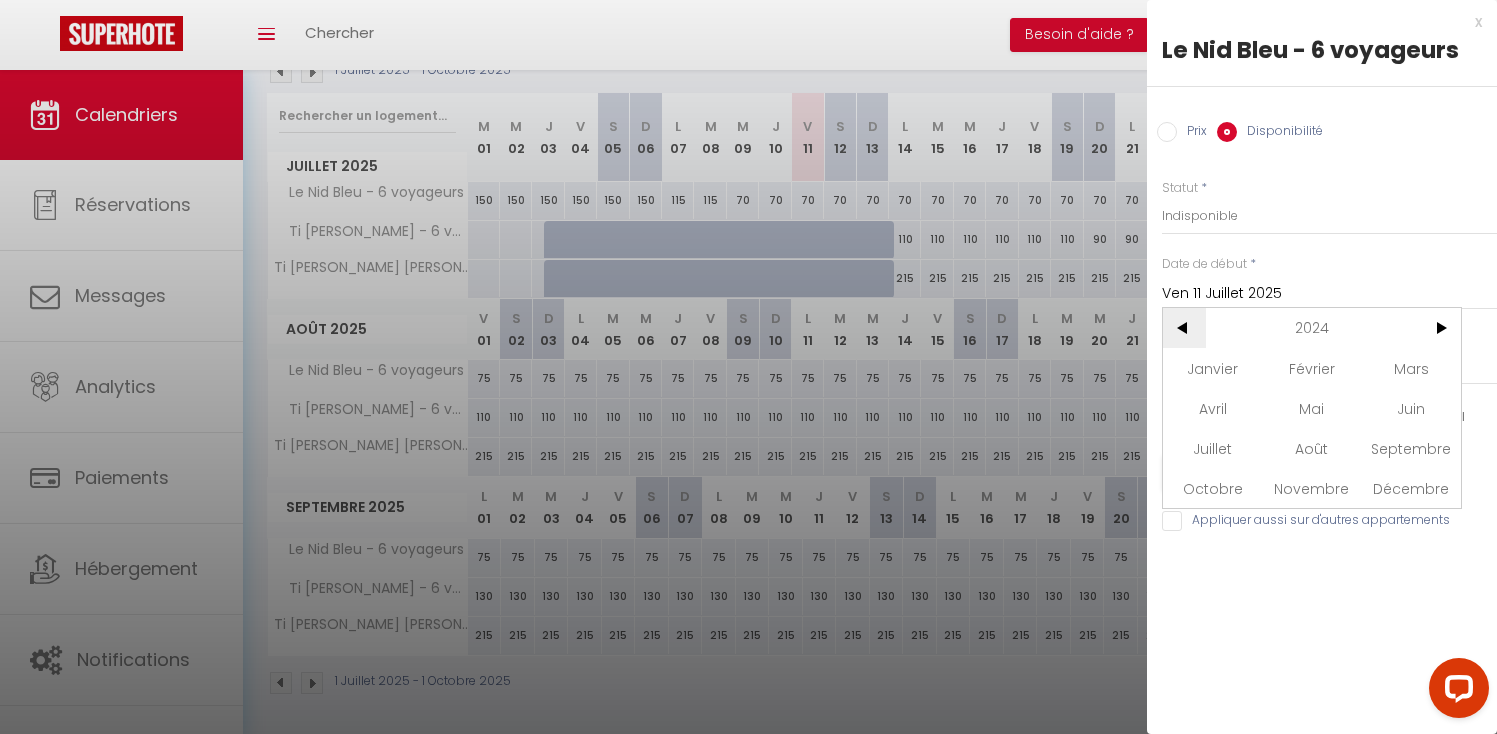 click on "<" at bounding box center (1184, 328) 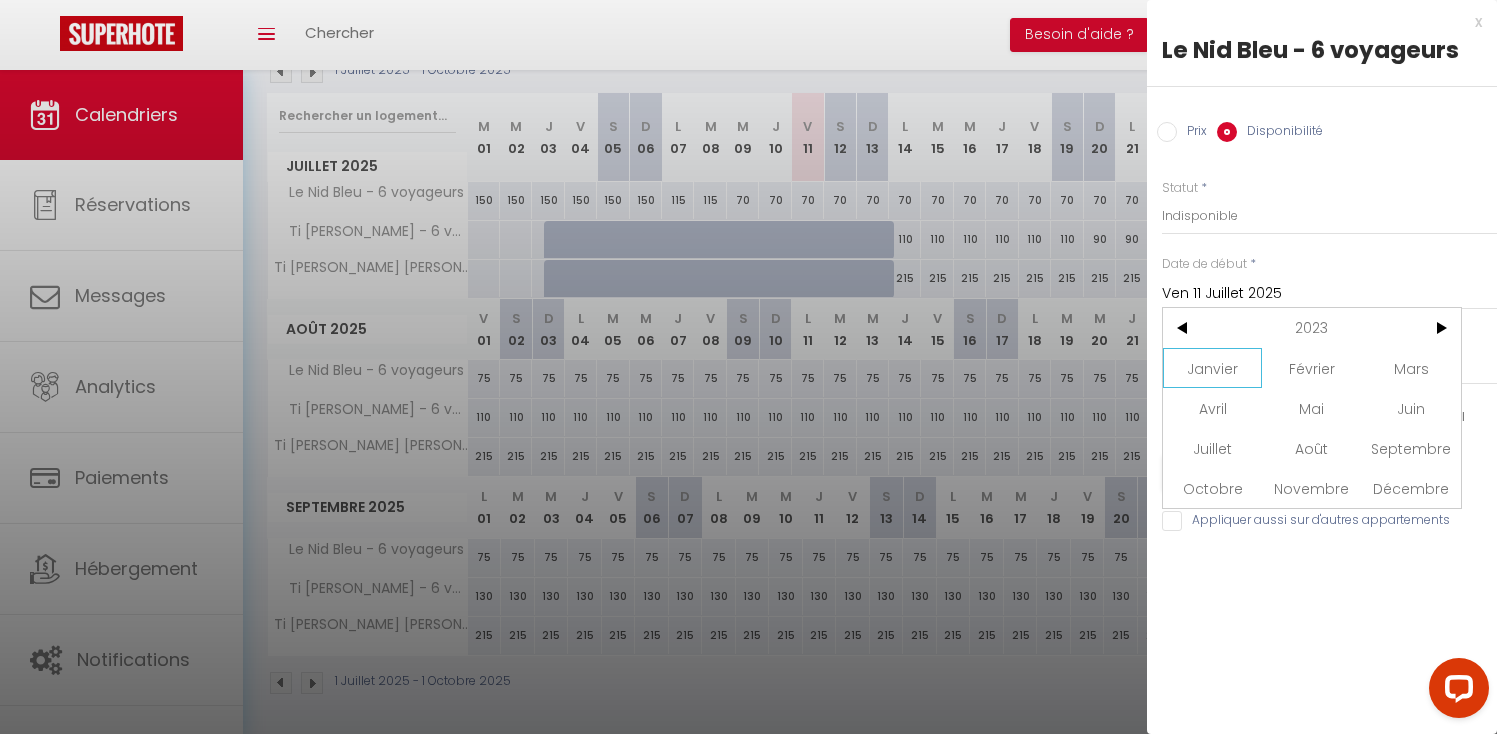 click on "Janvier" at bounding box center (1212, 368) 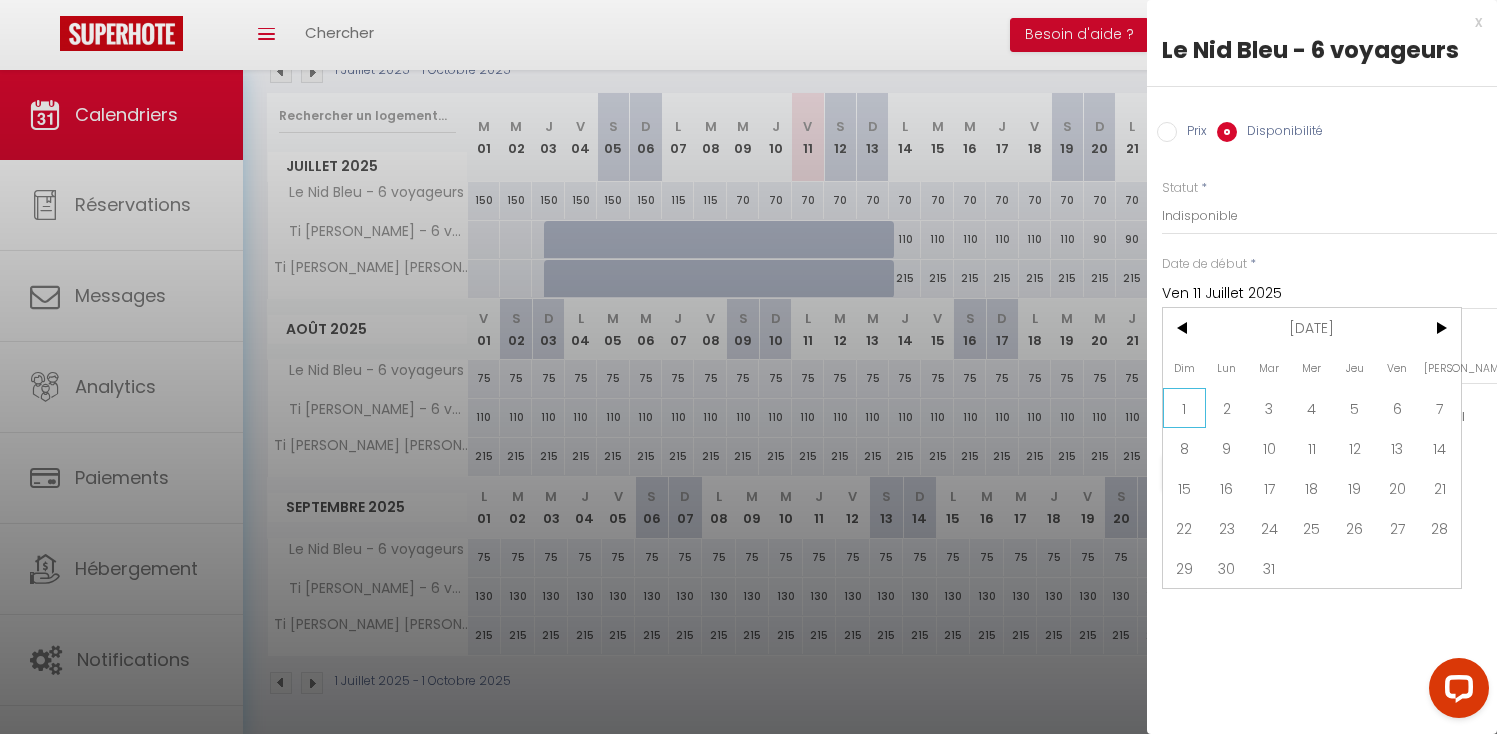 click on "1" at bounding box center (1184, 408) 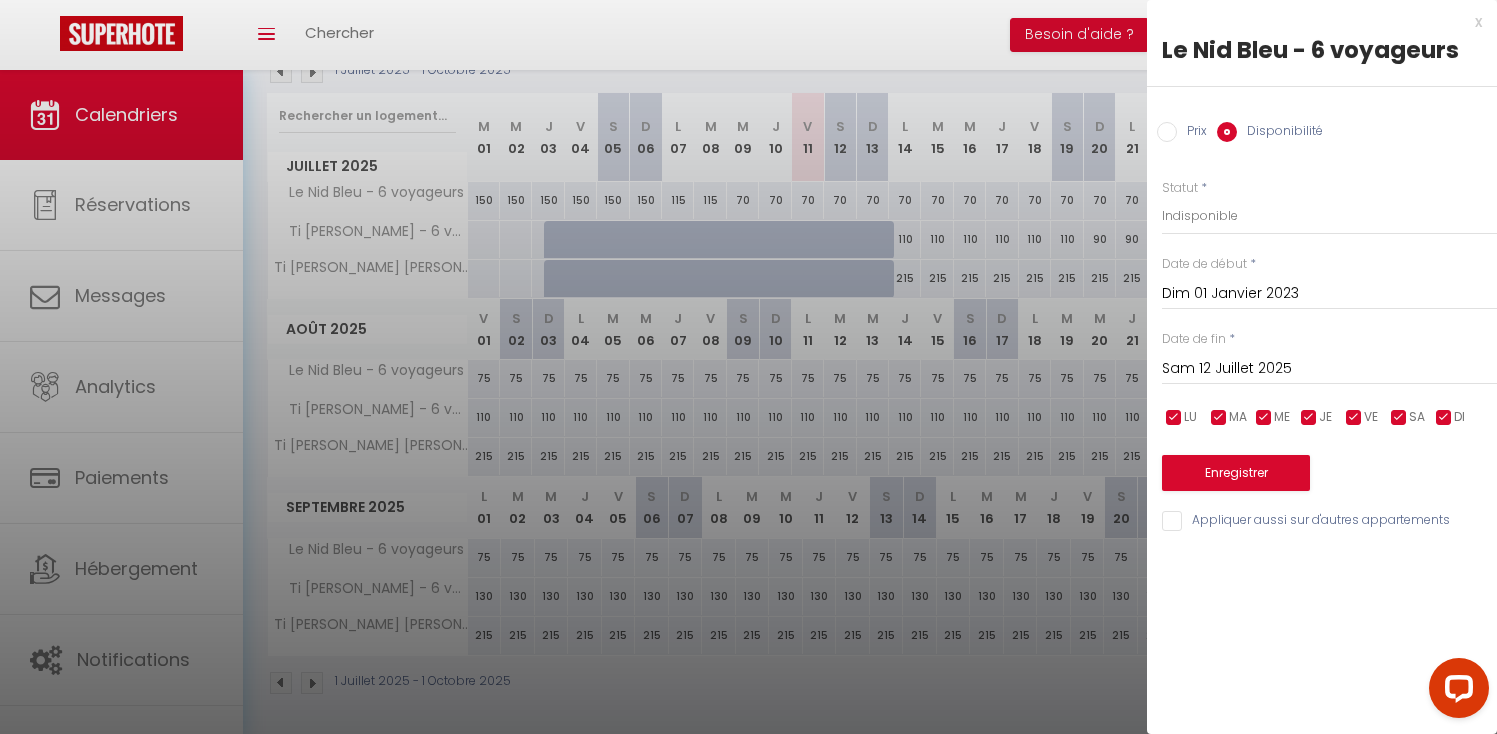click on "Sam 12 Juillet 2025" at bounding box center [1329, 369] 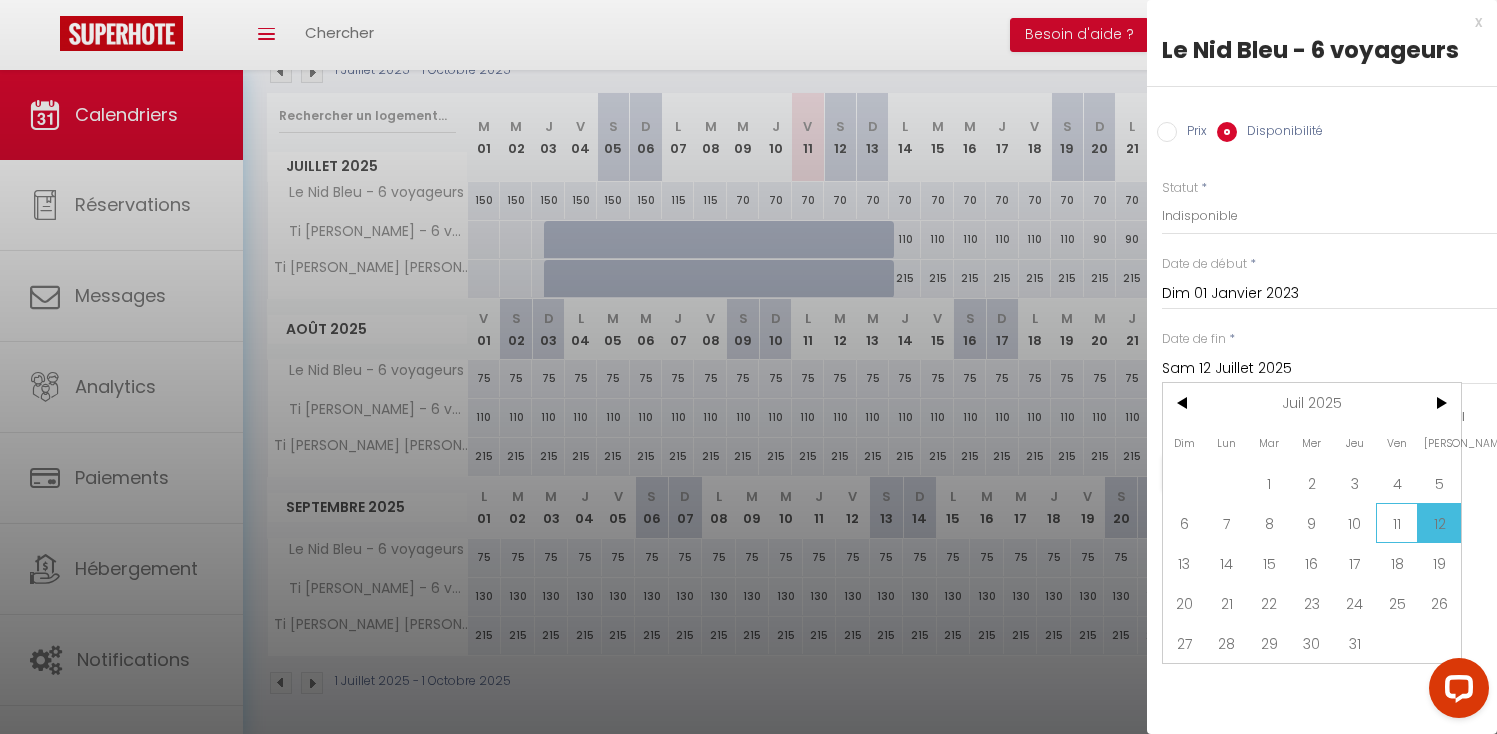 click on "11" at bounding box center [1397, 523] 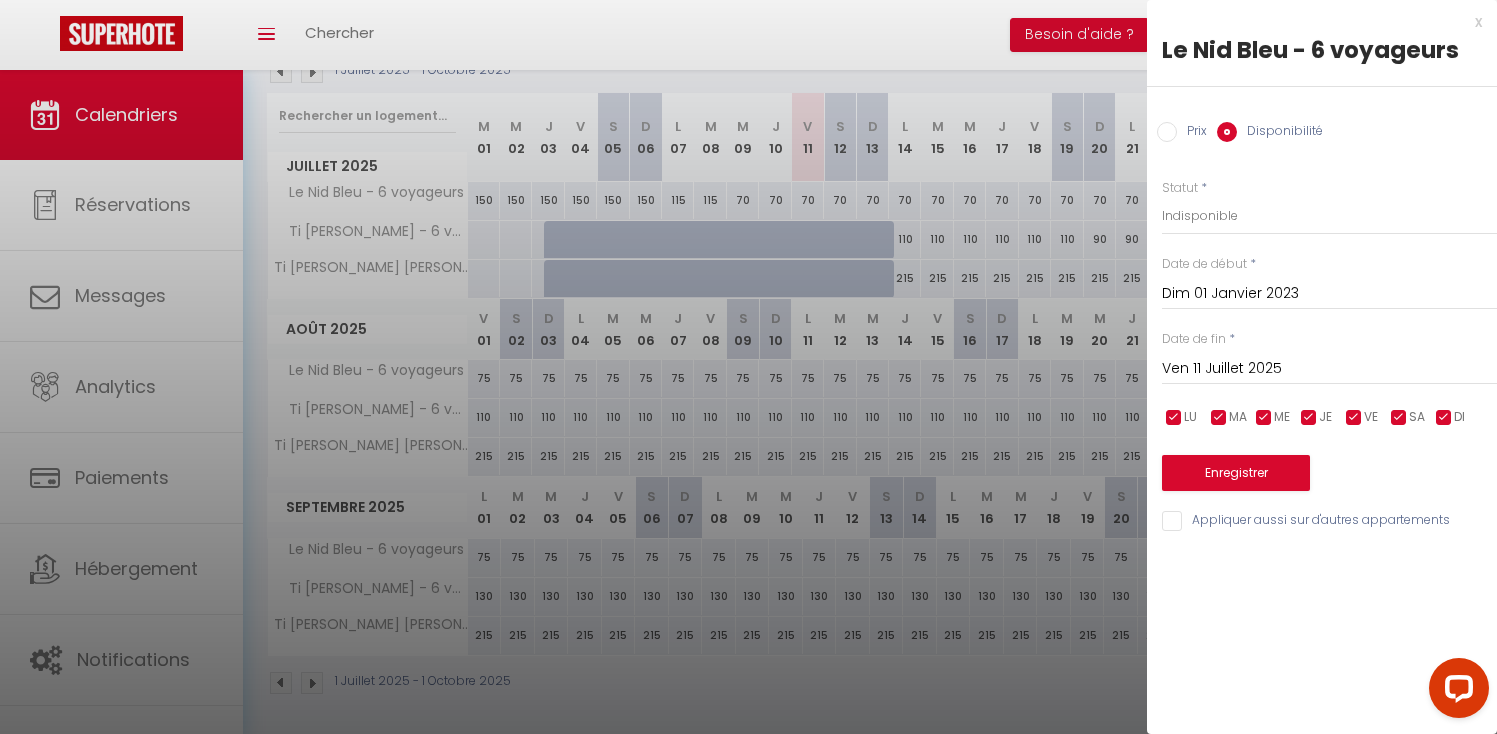 click on "x" at bounding box center [1314, 22] 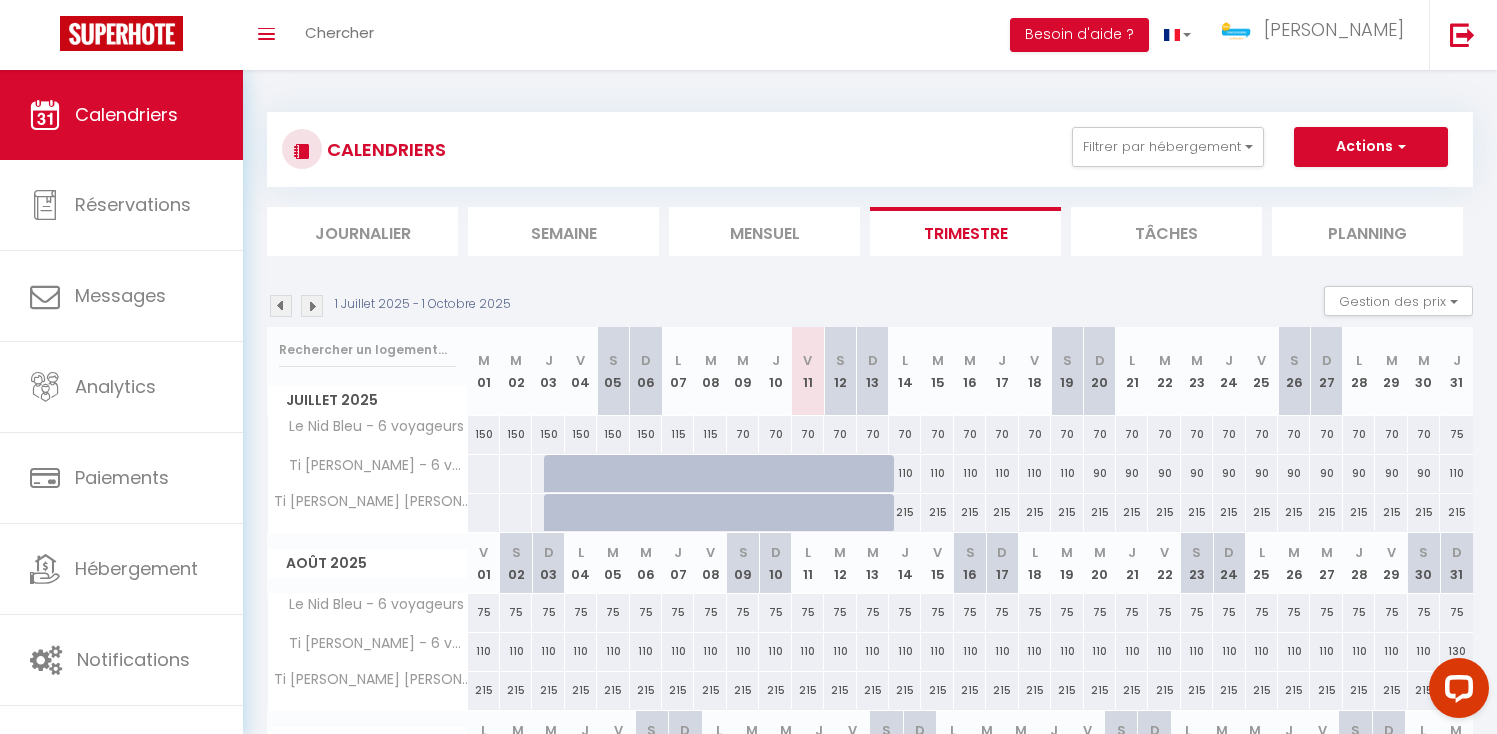 scroll, scrollTop: 6, scrollLeft: 0, axis: vertical 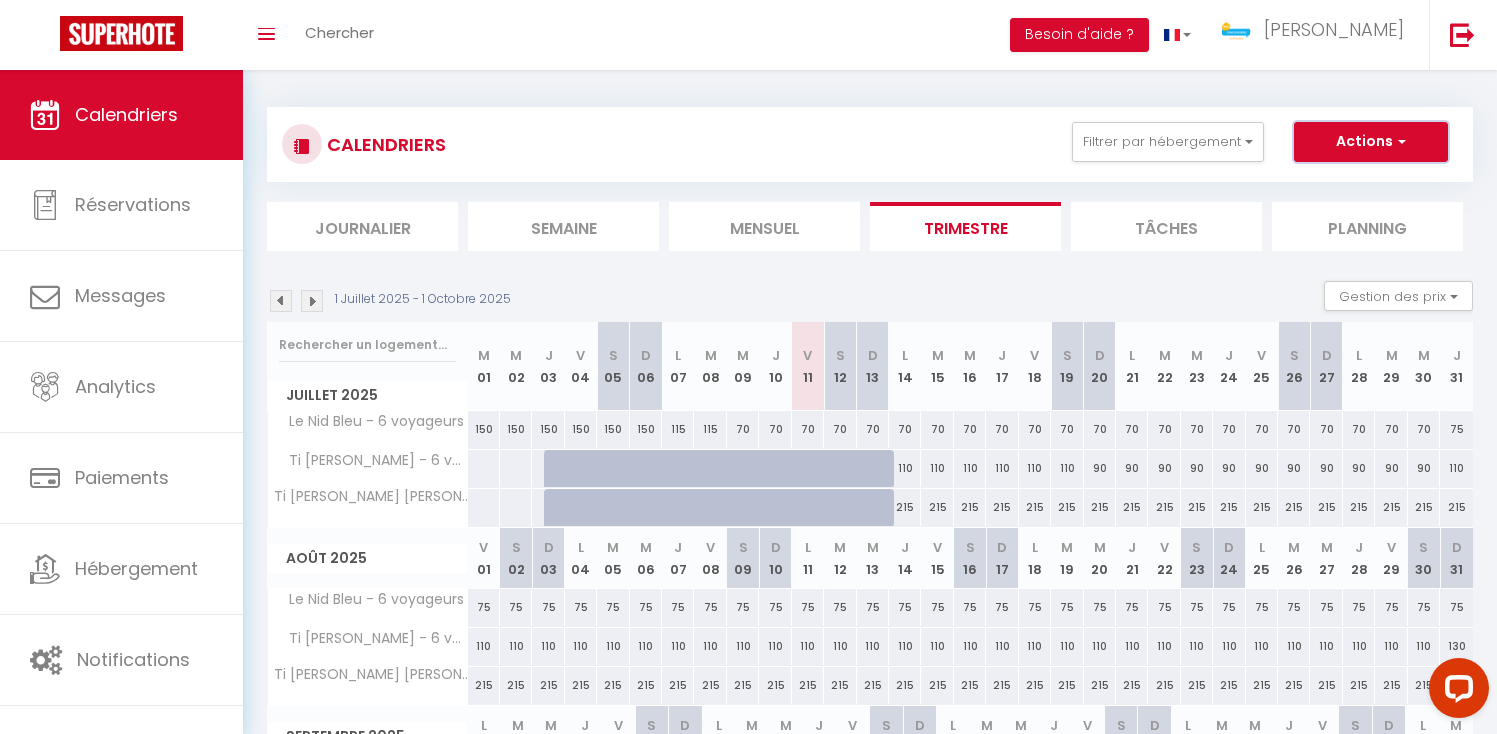 click on "Actions" at bounding box center (1371, 142) 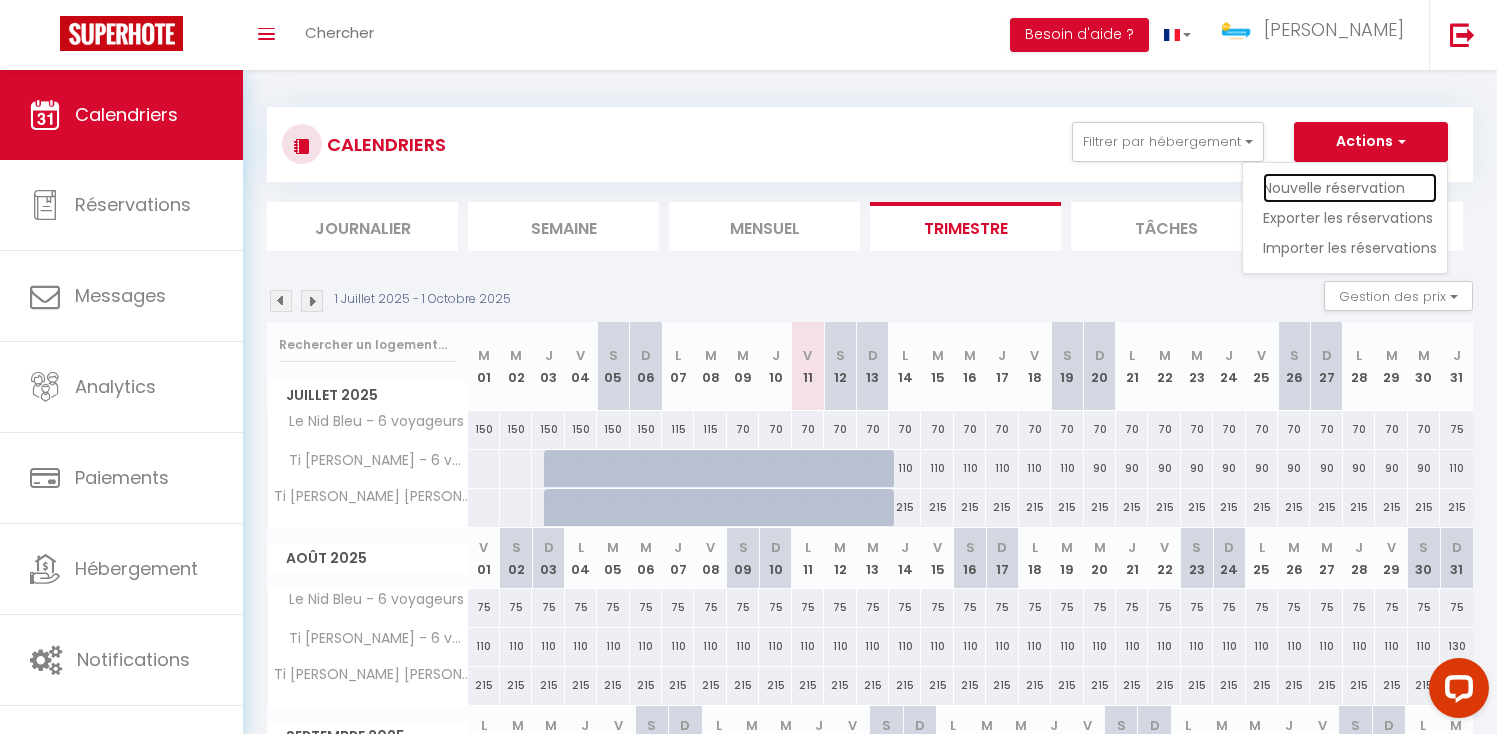 click on "Nouvelle réservation" at bounding box center [1350, 188] 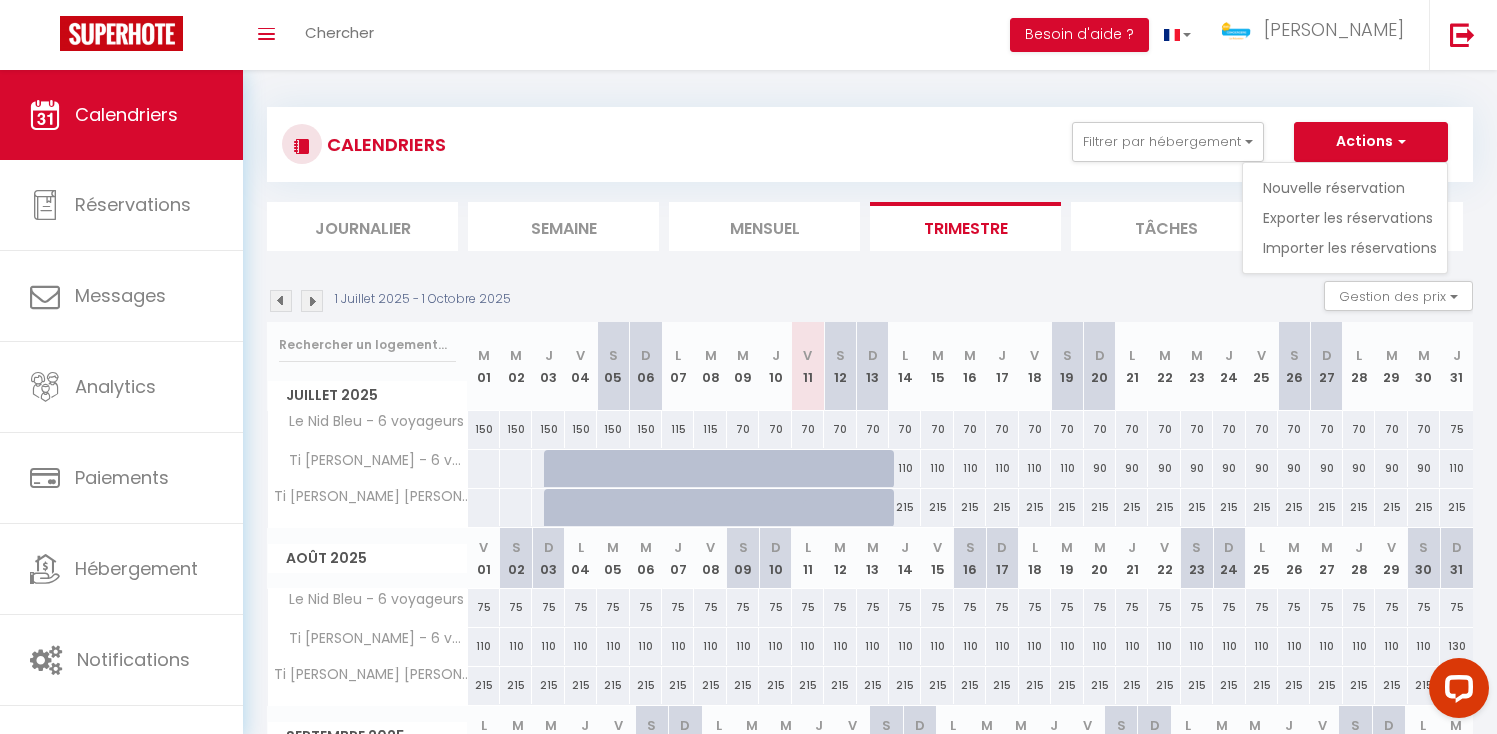 select 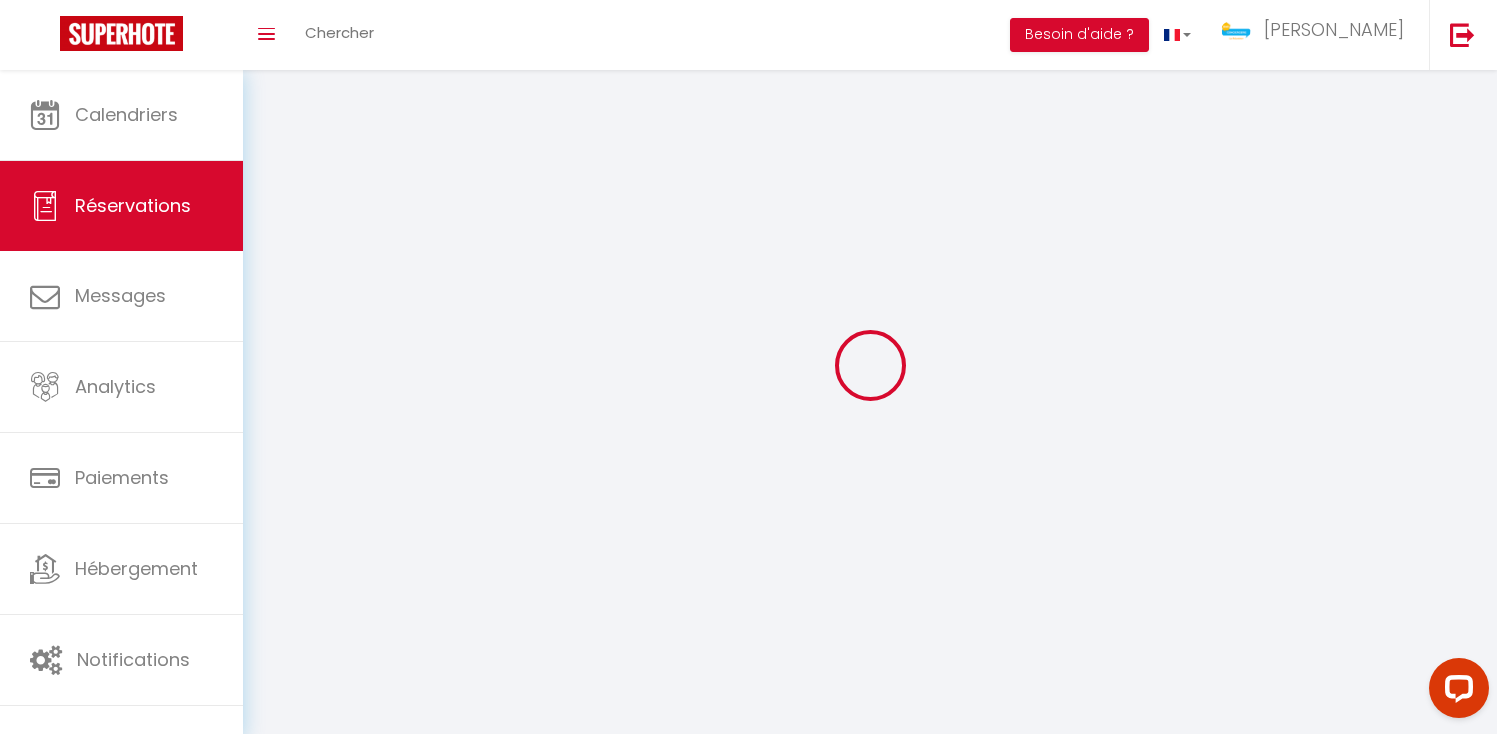 scroll, scrollTop: 0, scrollLeft: 0, axis: both 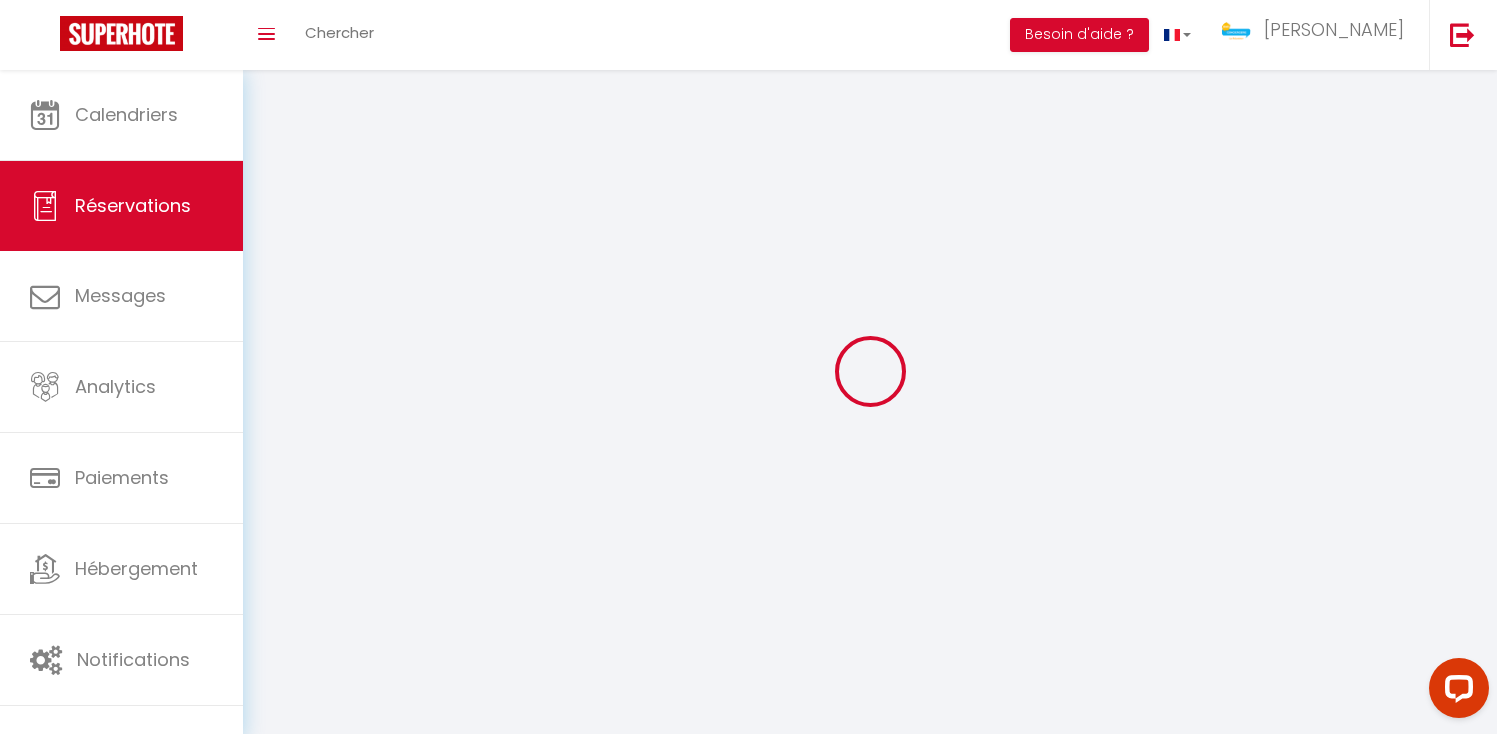 select 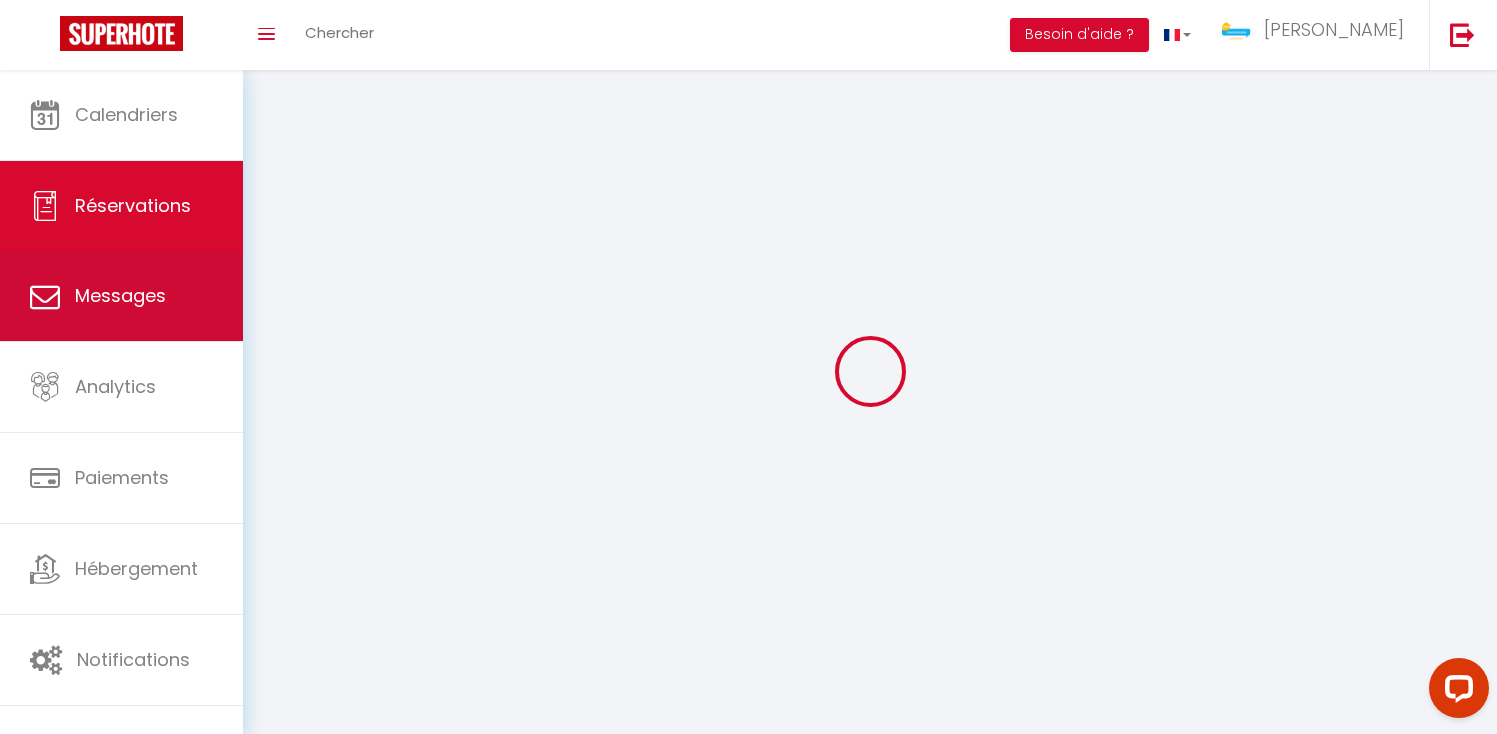 select 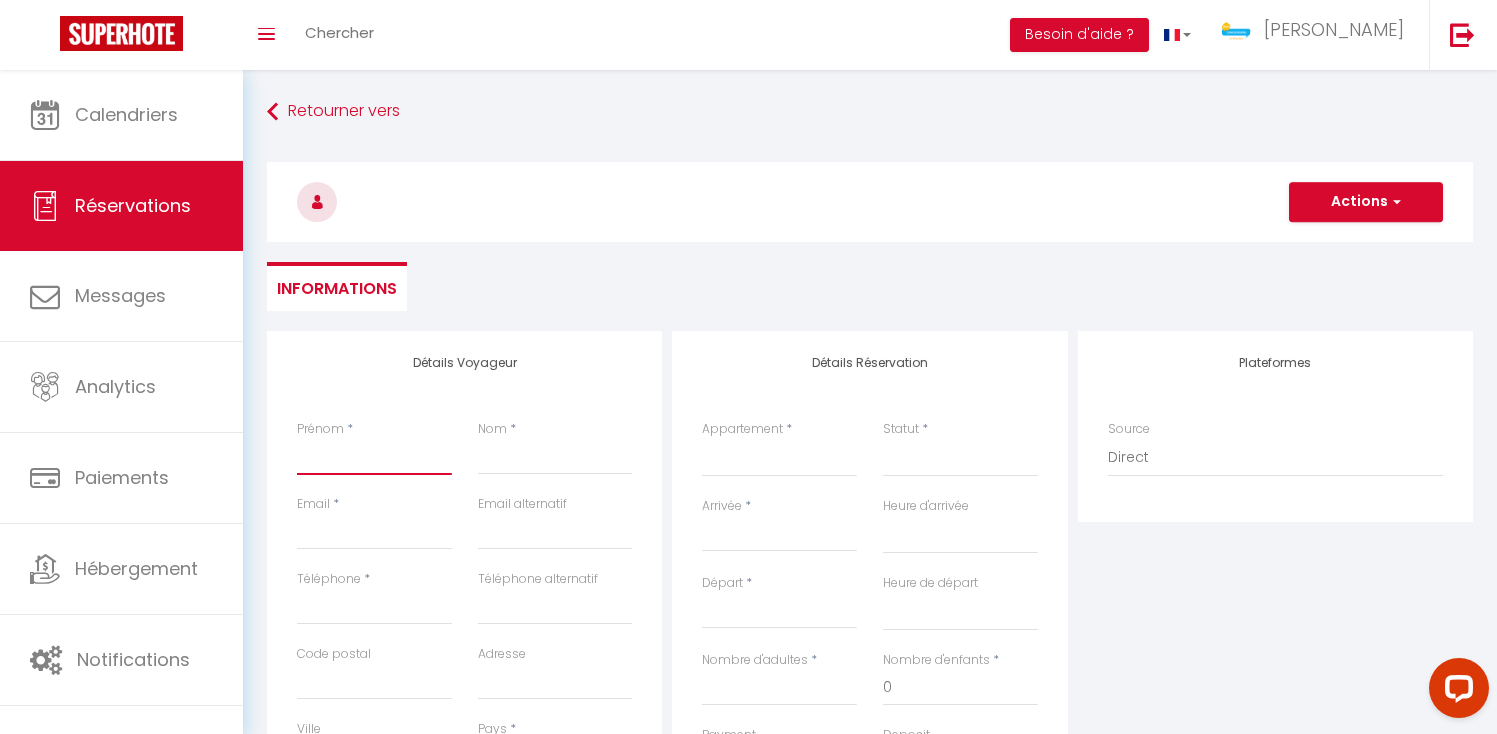 click on "Prénom" at bounding box center (374, 457) 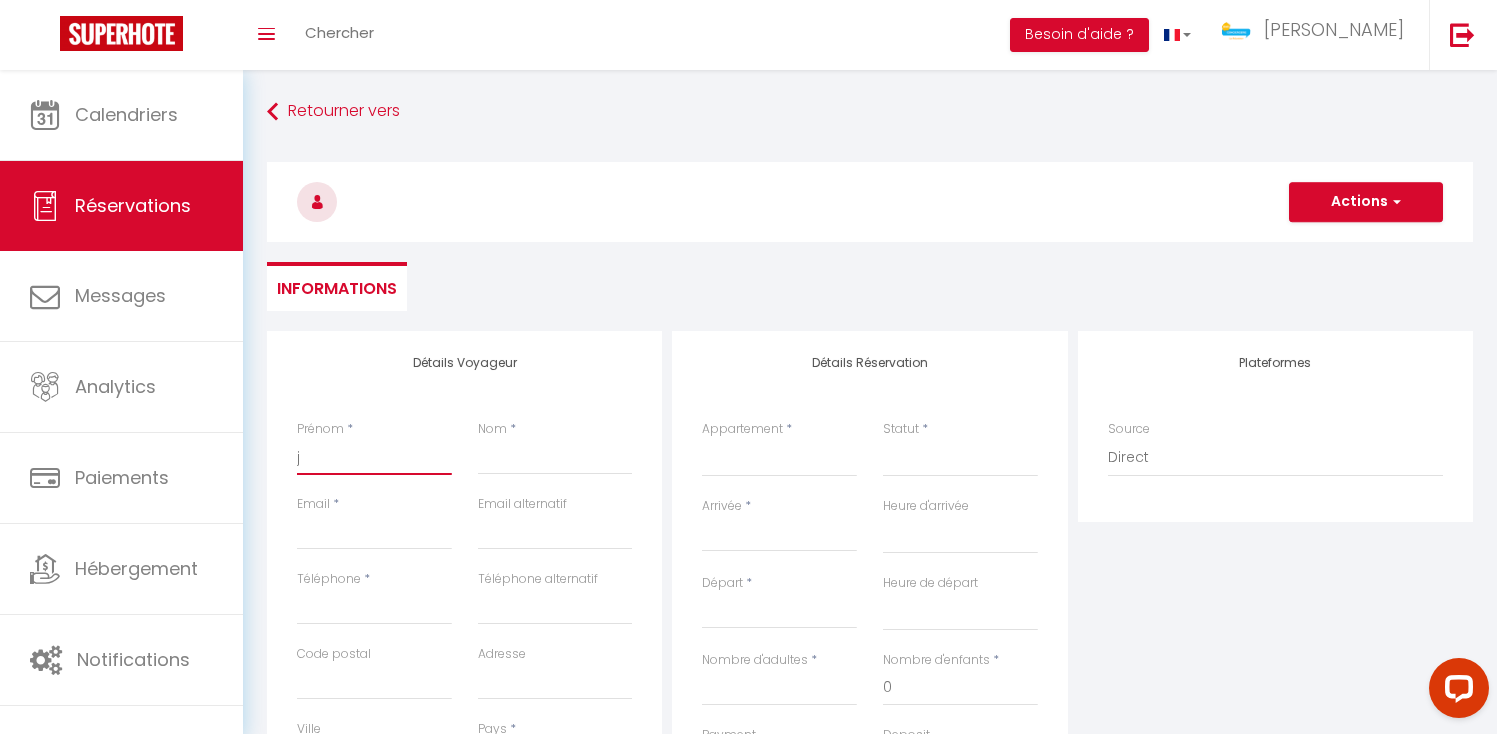 select 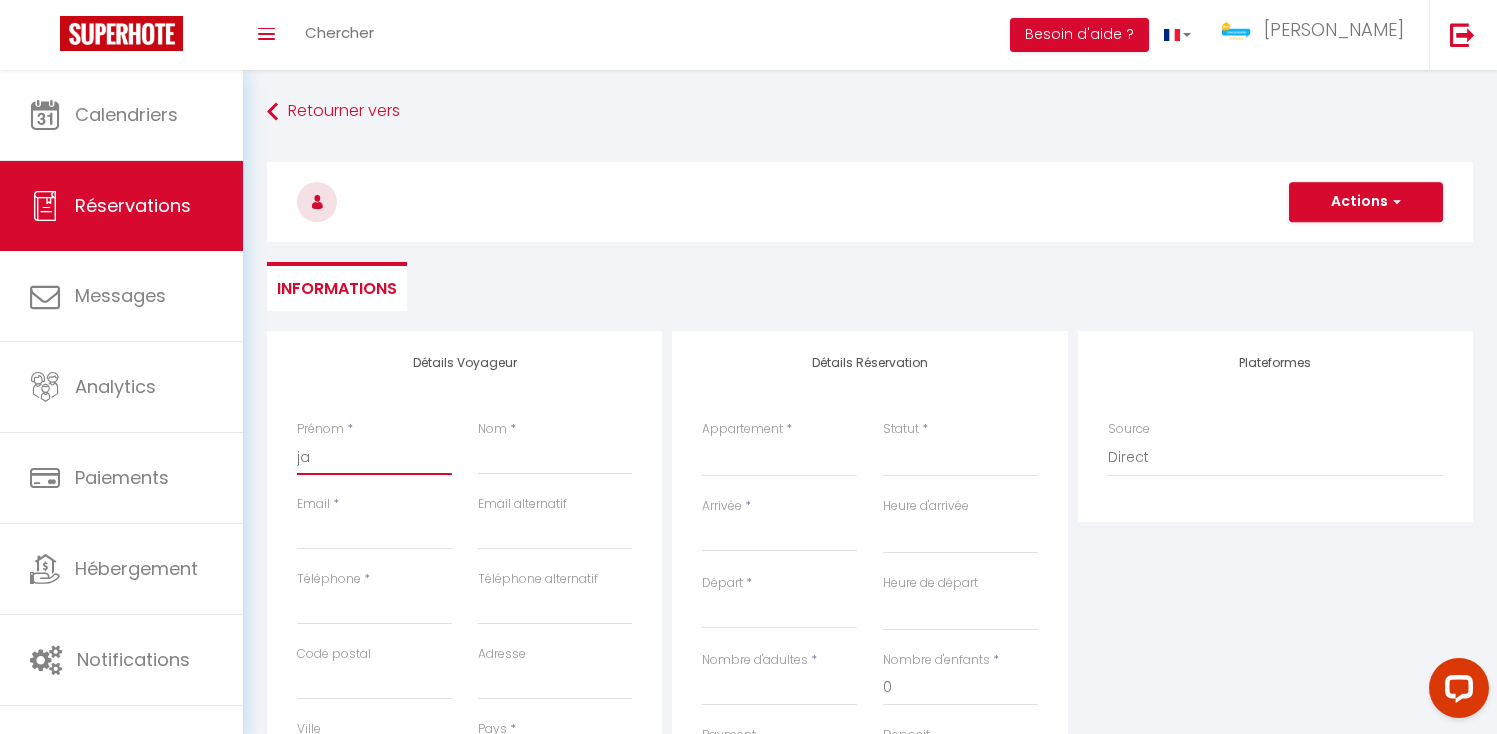 select 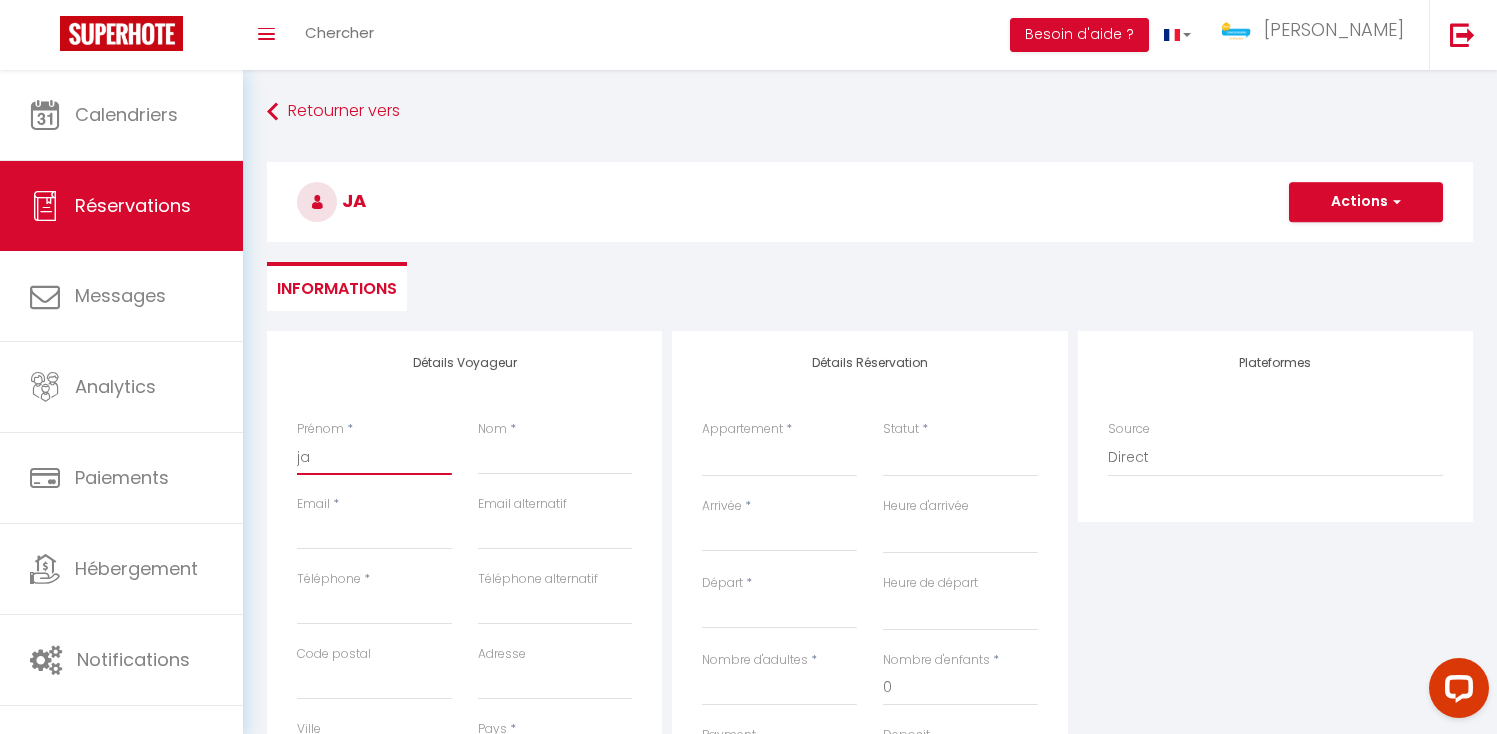 type on "jac" 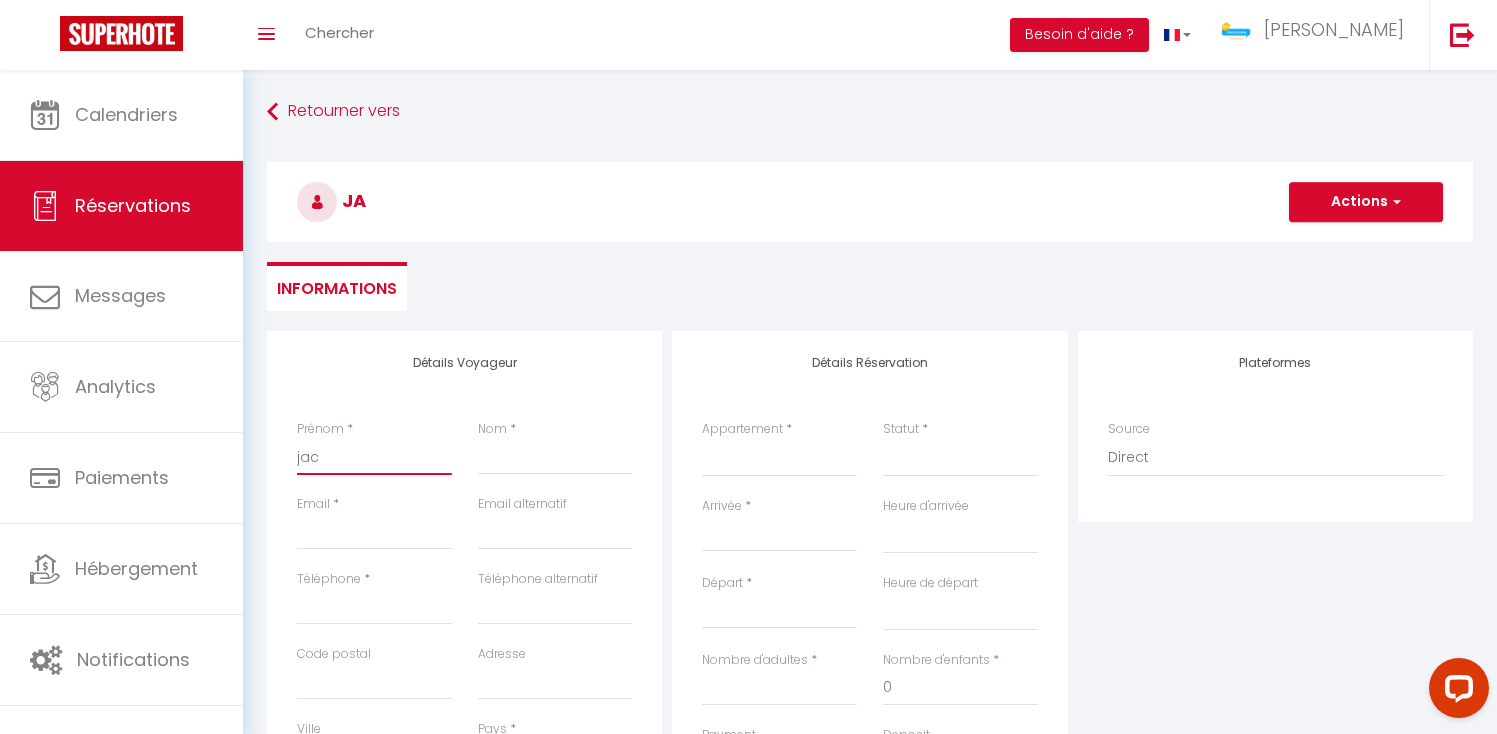 select 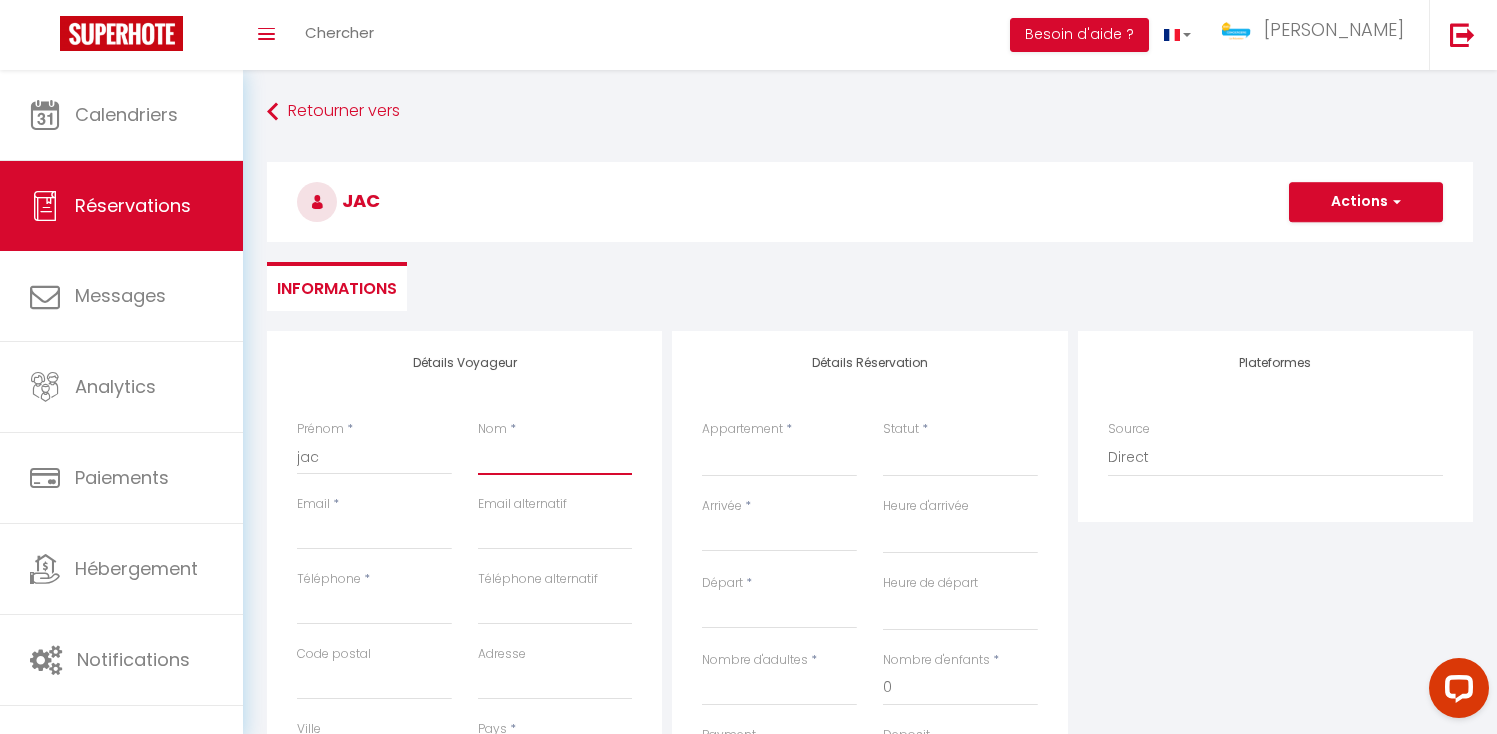 type on "j" 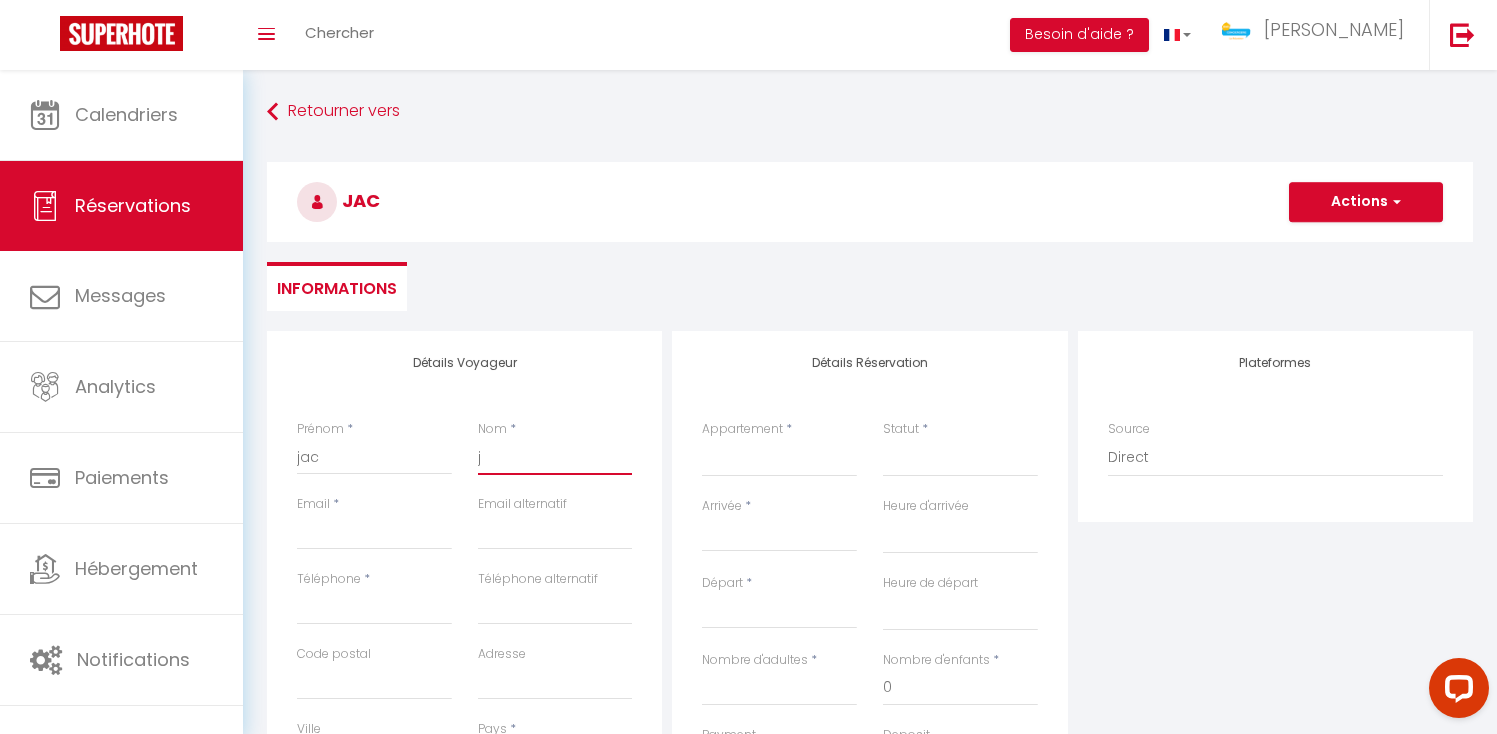 select 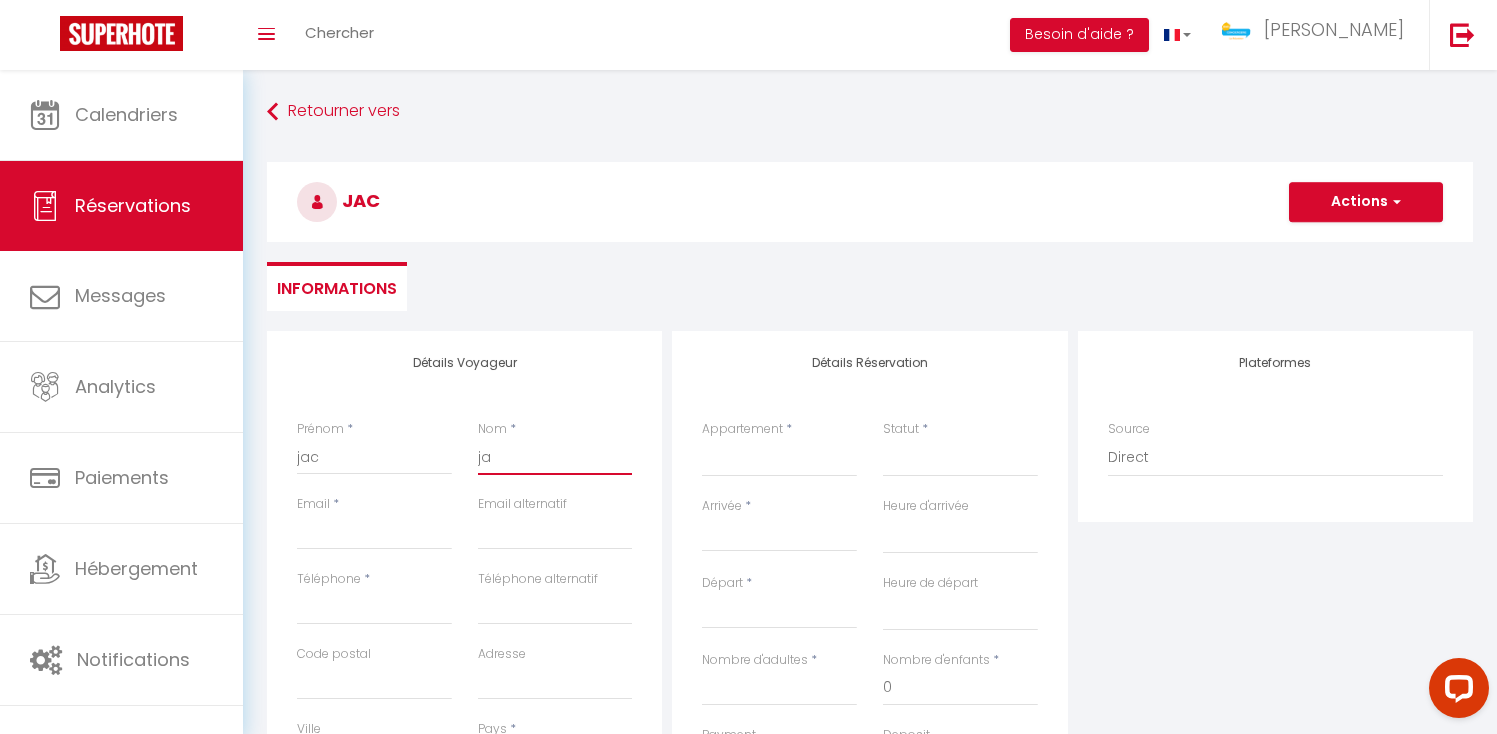 select 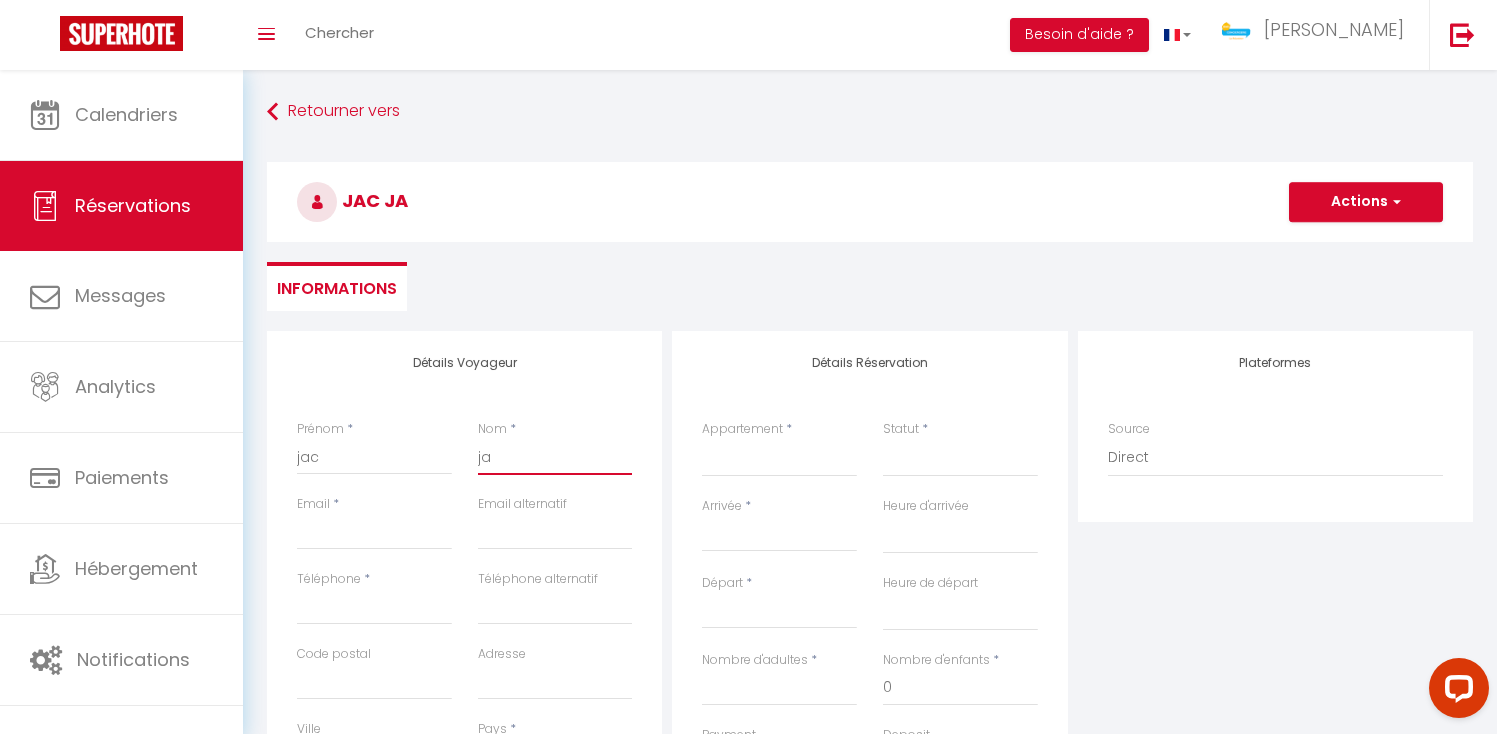 type on "jac" 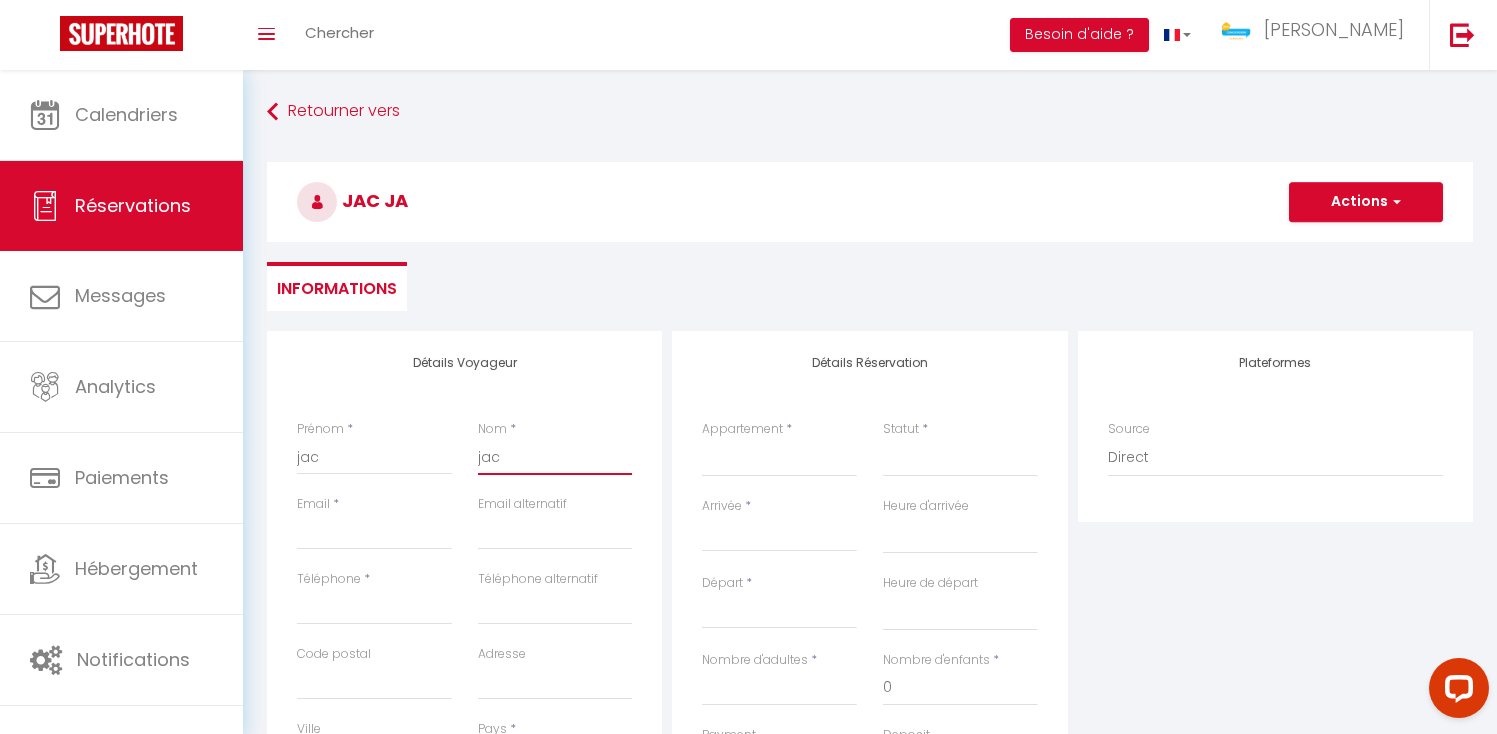 select 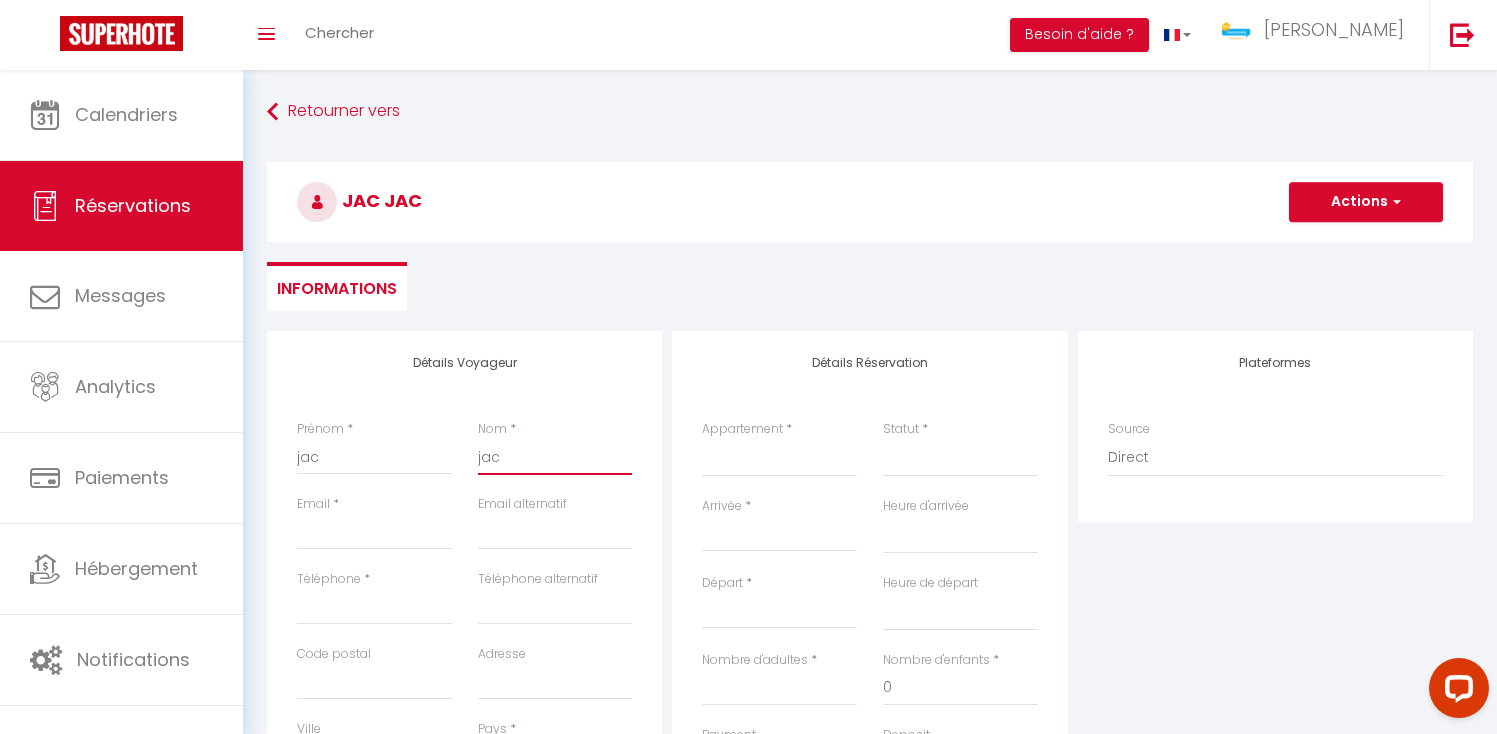 type on "jac" 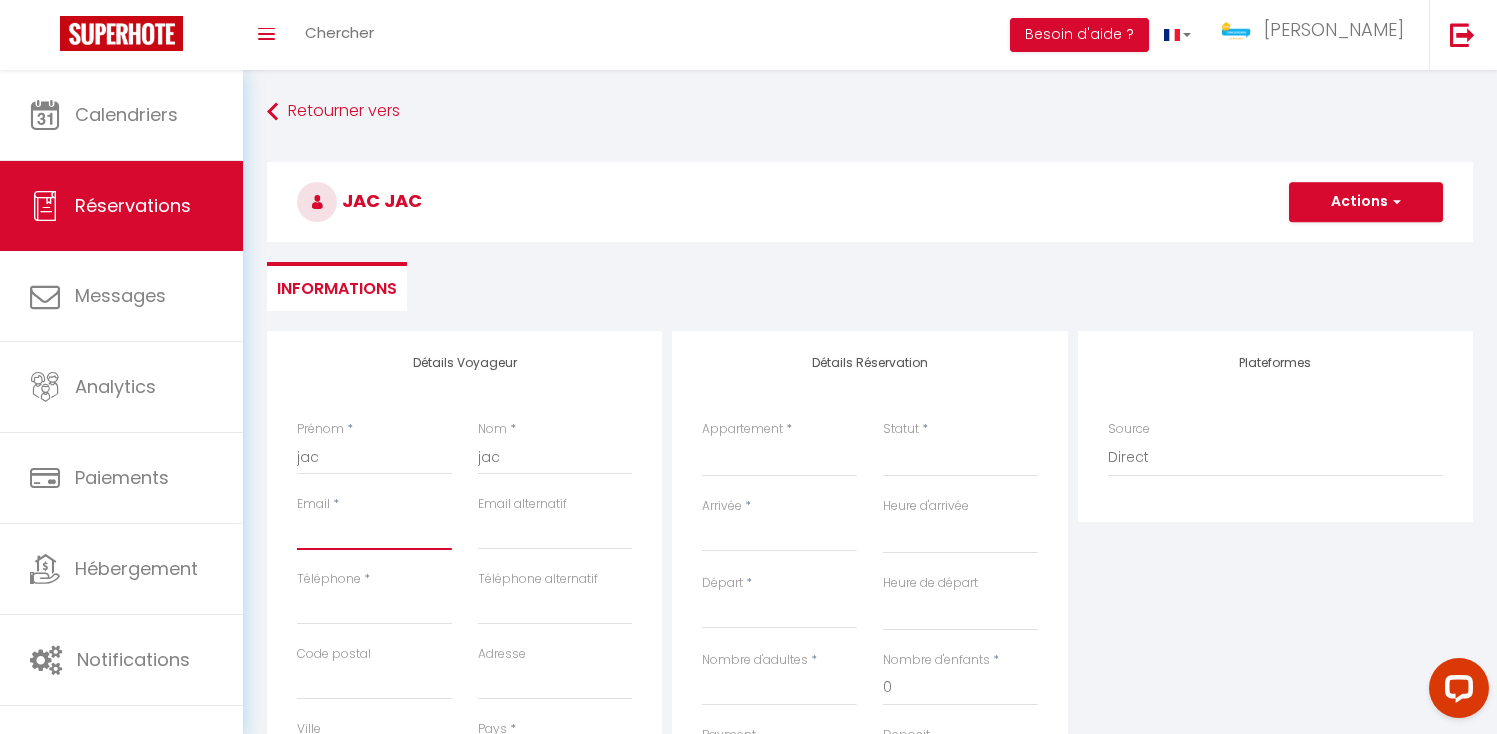 type on "i" 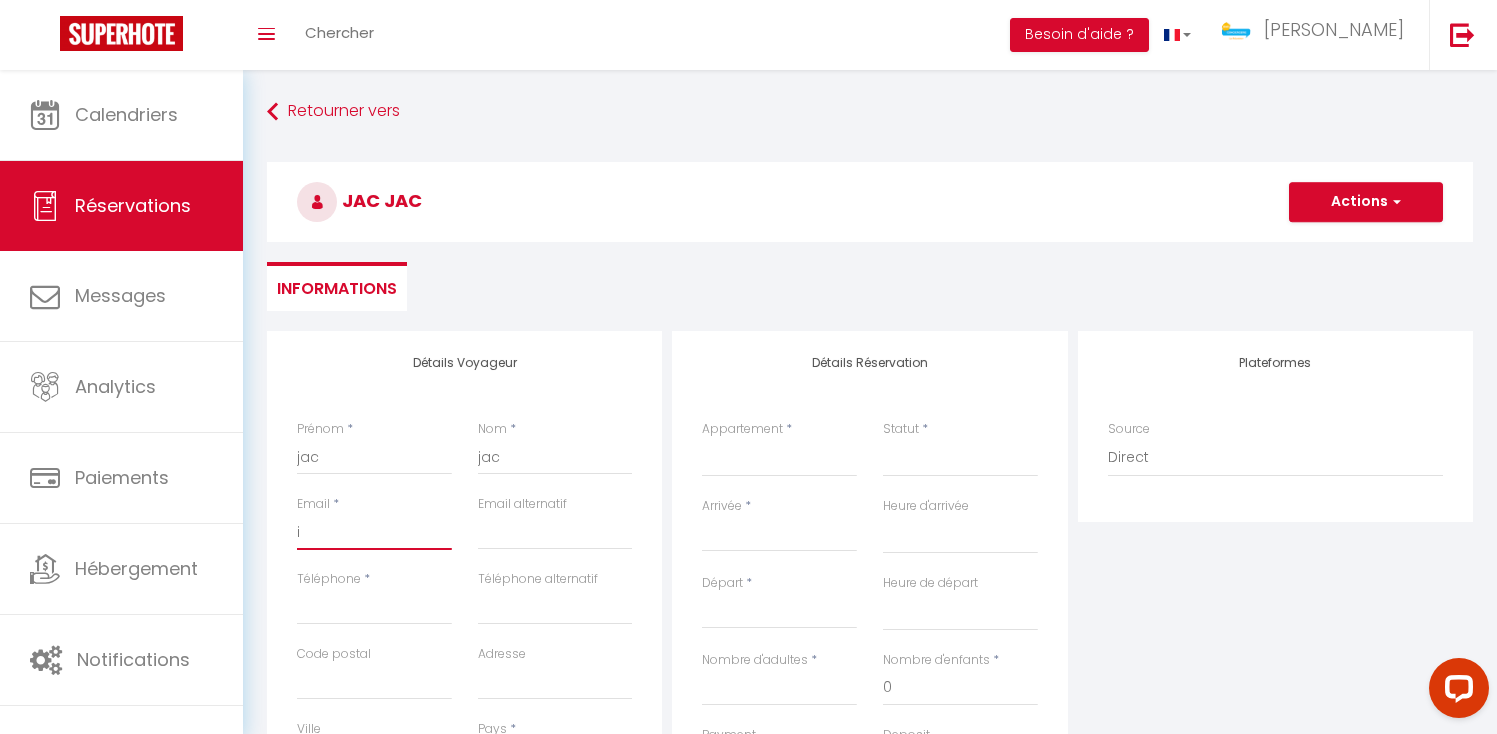 select 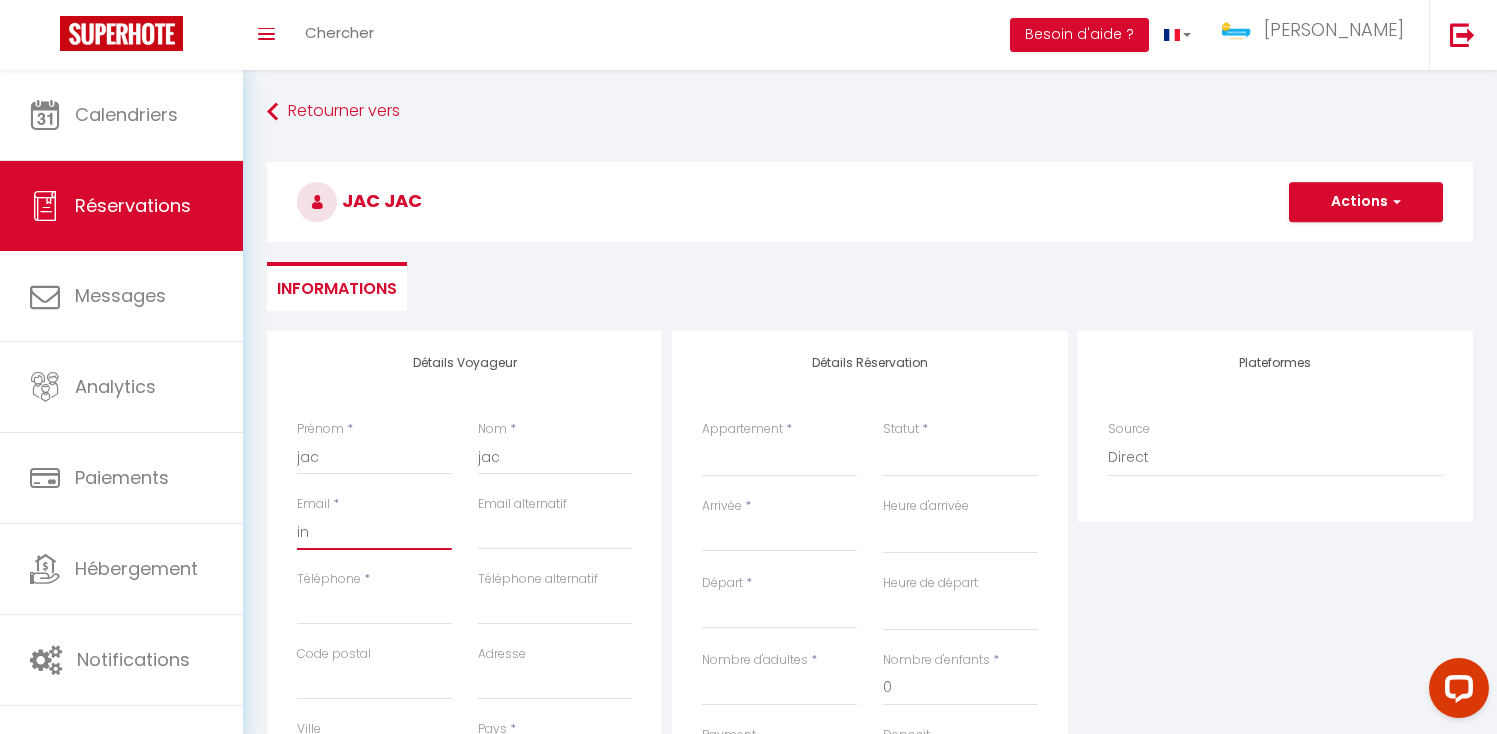 select 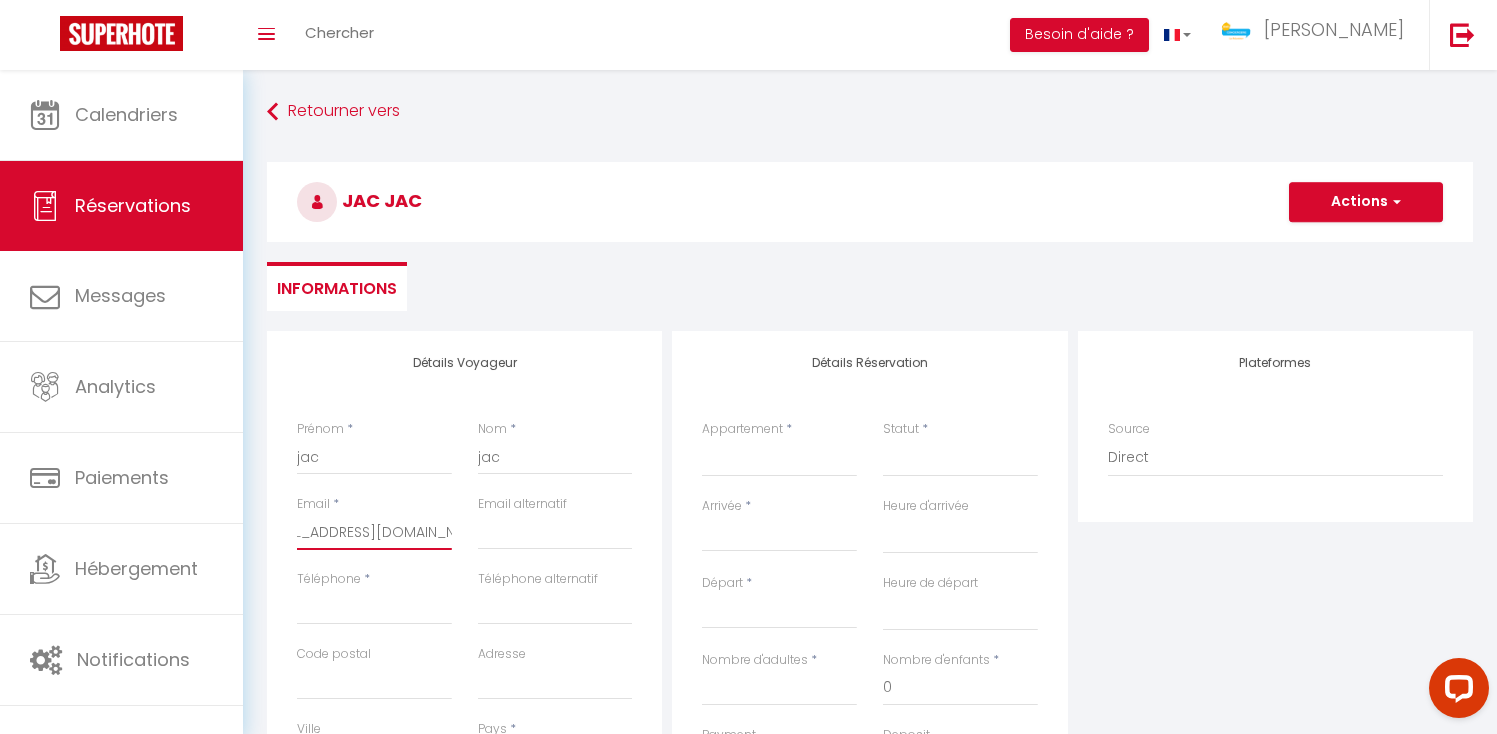 scroll, scrollTop: 0, scrollLeft: 53, axis: horizontal 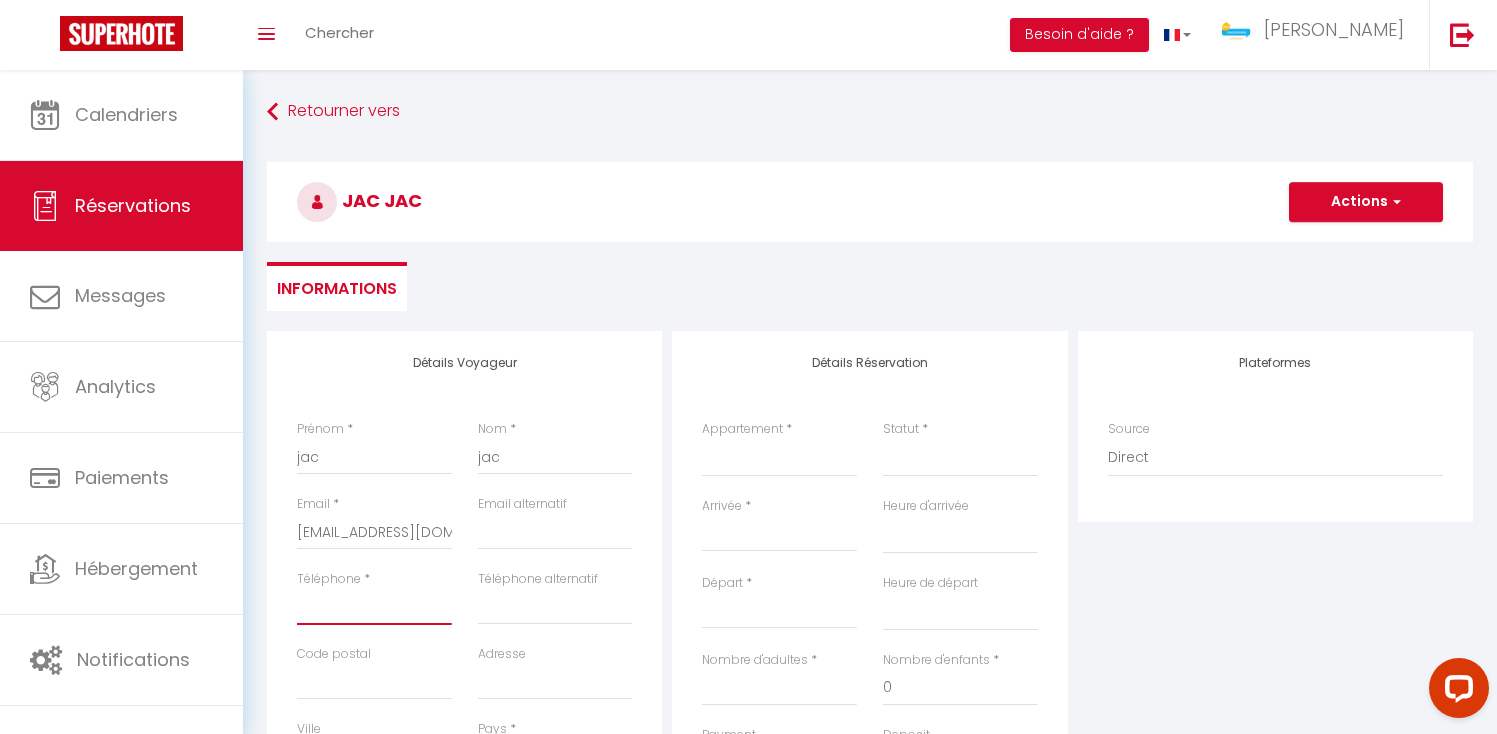 click on "Téléphone" at bounding box center (374, 607) 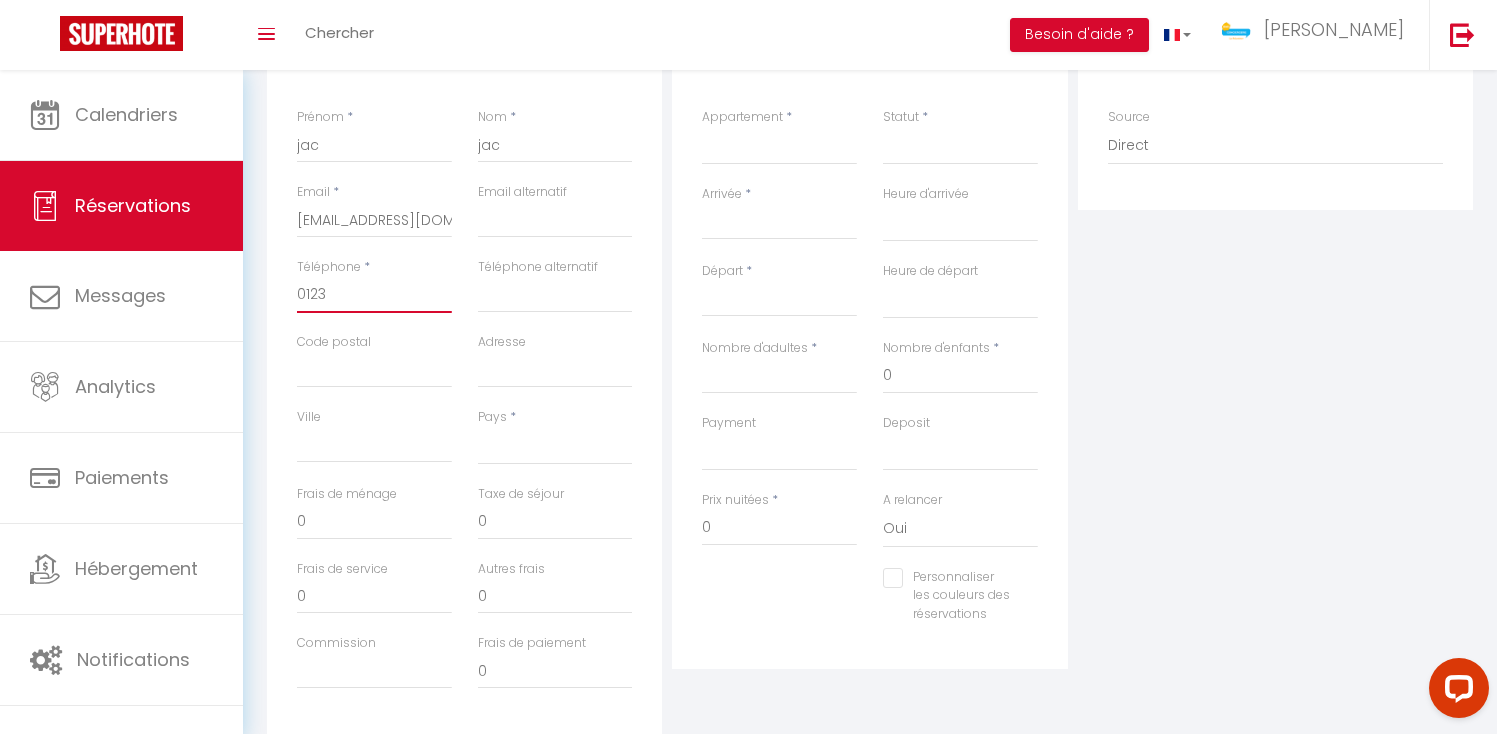 scroll, scrollTop: 308, scrollLeft: 0, axis: vertical 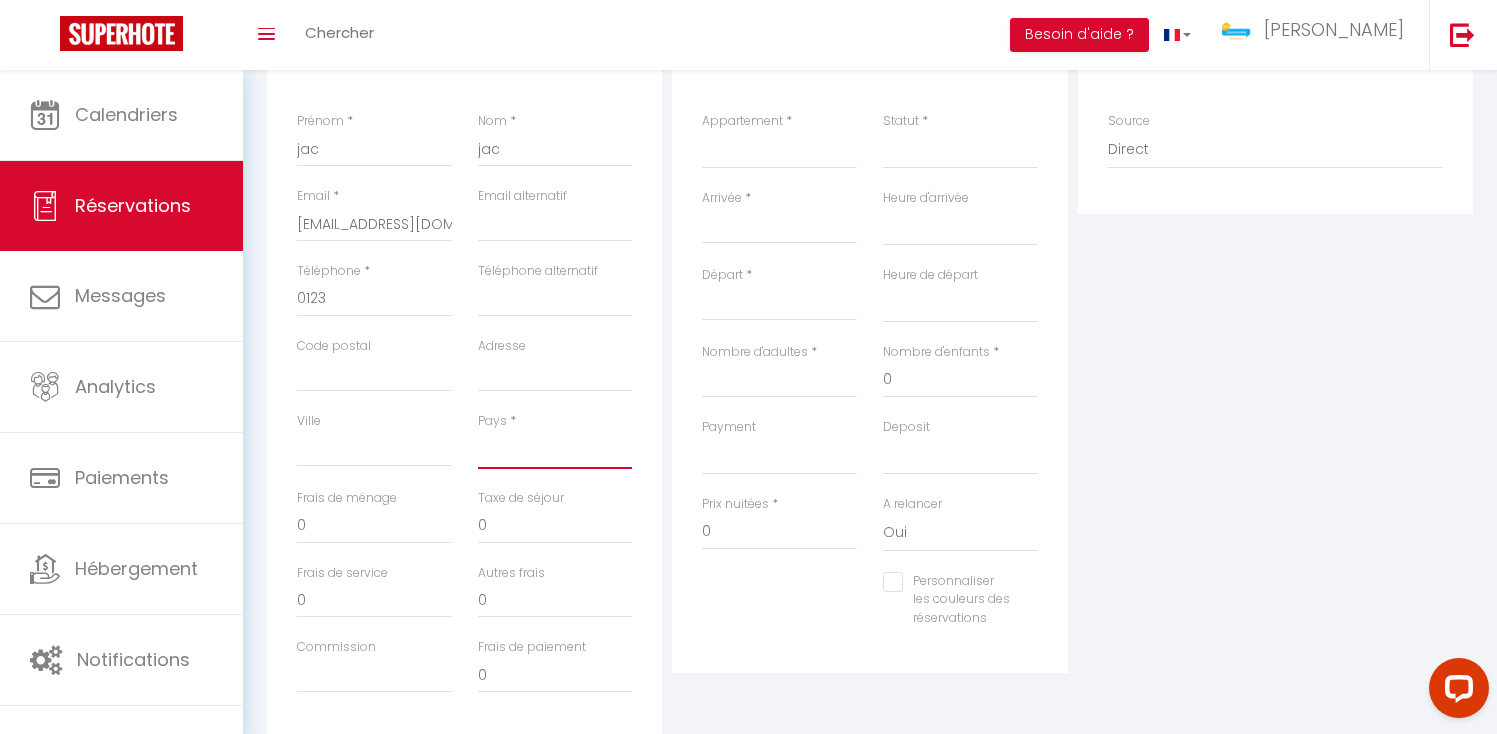 click on "[GEOGRAPHIC_DATA]
[GEOGRAPHIC_DATA]
[GEOGRAPHIC_DATA]
[GEOGRAPHIC_DATA]
[GEOGRAPHIC_DATA]
[US_STATE]
[GEOGRAPHIC_DATA]
[GEOGRAPHIC_DATA]
[GEOGRAPHIC_DATA]
[GEOGRAPHIC_DATA]
[GEOGRAPHIC_DATA]
[GEOGRAPHIC_DATA]
[GEOGRAPHIC_DATA]
[GEOGRAPHIC_DATA]
[GEOGRAPHIC_DATA]
[GEOGRAPHIC_DATA]
[GEOGRAPHIC_DATA]
[GEOGRAPHIC_DATA]
[GEOGRAPHIC_DATA]
[GEOGRAPHIC_DATA]
[GEOGRAPHIC_DATA]
[GEOGRAPHIC_DATA]
[GEOGRAPHIC_DATA]
[GEOGRAPHIC_DATA]" at bounding box center [555, 450] 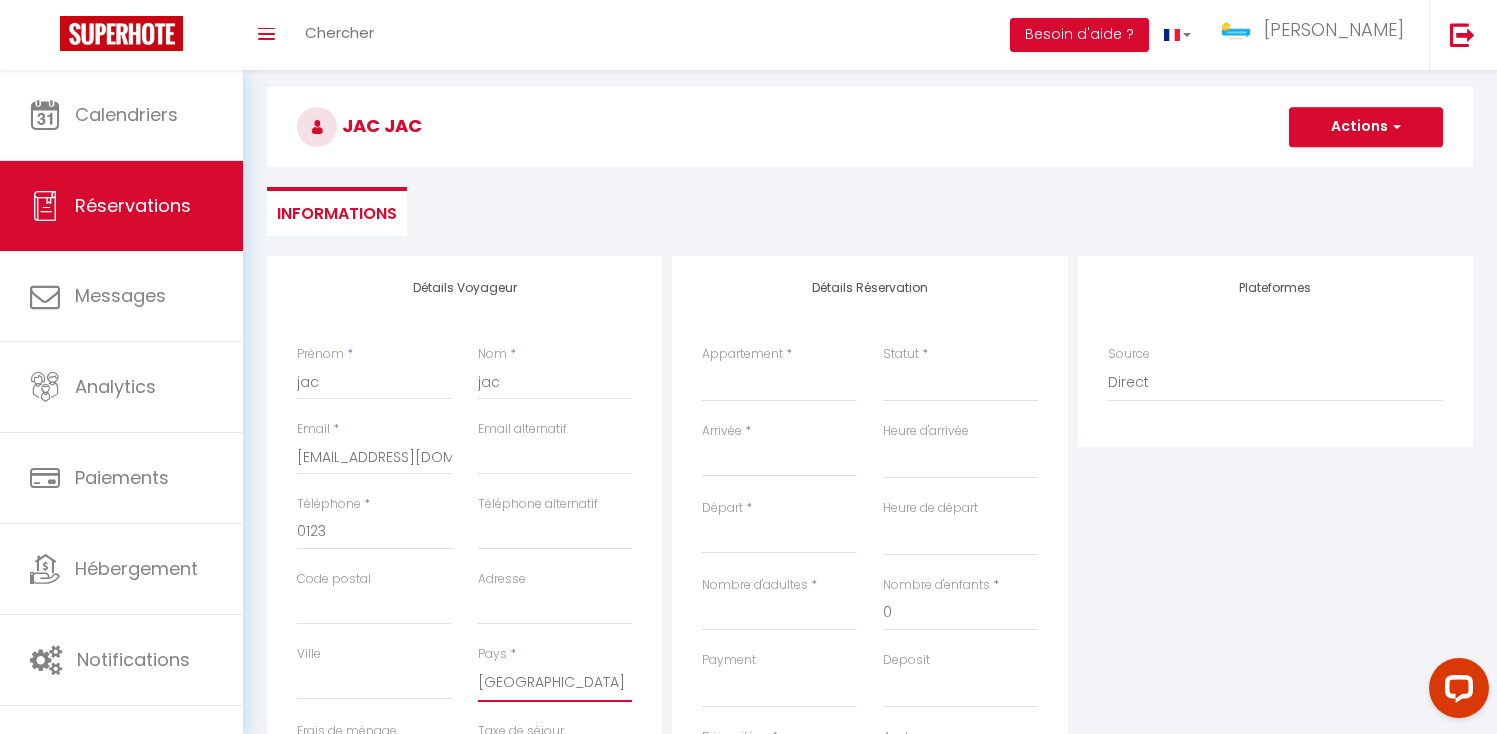 scroll, scrollTop: 0, scrollLeft: 0, axis: both 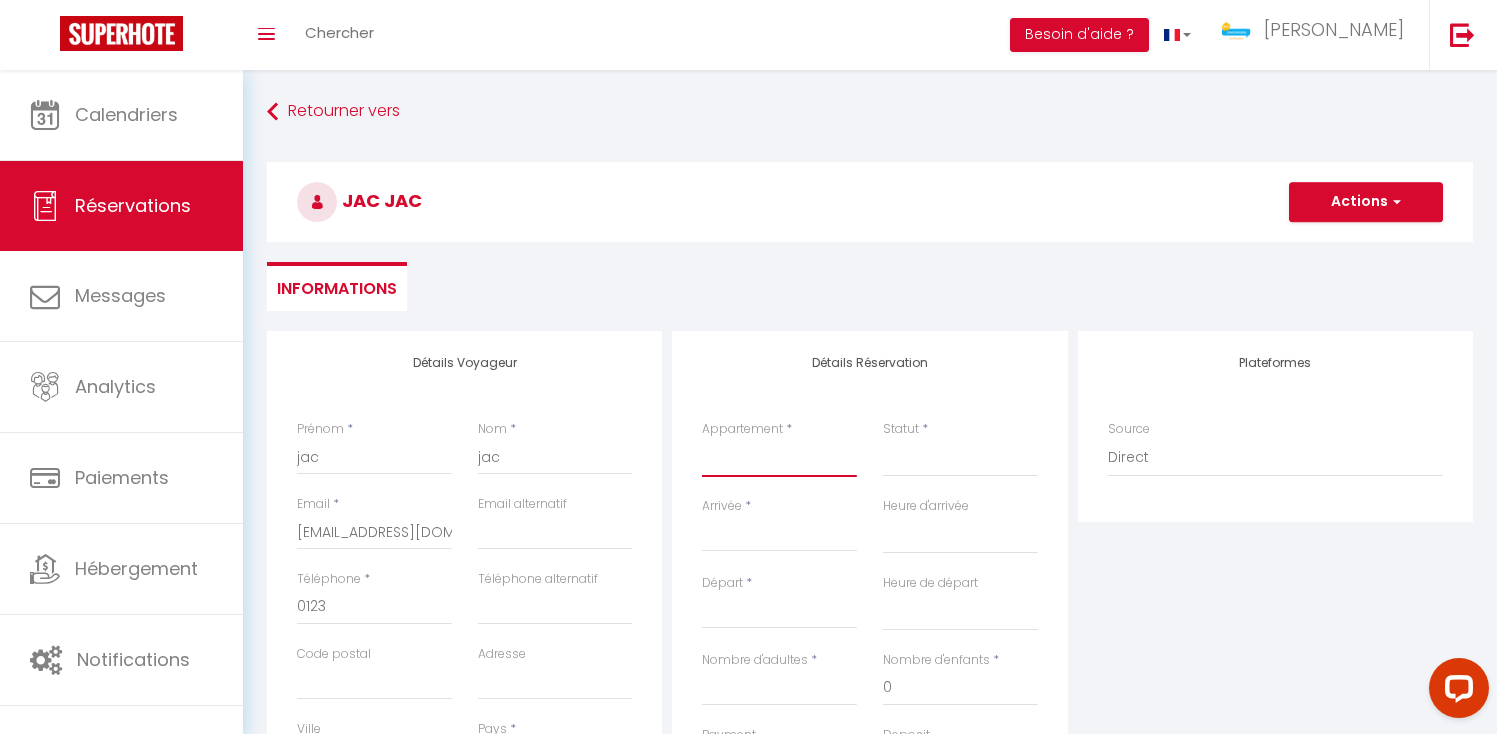 click on "Villa Constellation [GEOGRAPHIC_DATA] - 6 Voyageurs [PERSON_NAME] 4* - 8 Voyageurs La Kaz Venelle Studio Cosy [PERSON_NAME] La Casa Del Ju Lya 4 étoiles Cosy F2 meublé Soa by le Manchy Appartement duplex hyper centre LOFT des 7 chemins - 4 Voyageurs [GEOGRAPHIC_DATA] - 6 voyageurs Studio Le Tranquille Ticanot - 4 voyageurs Le Sunset - 4 voyageurs Les Jardins Secrets - 6 voyageurs [PERSON_NAME] - 4 voyageurs O Fleur de Canne - 2 voyageurs [GEOGRAPHIC_DATA] - 8 voyageurs COSY AGLAË - 2 Voyageurs [GEOGRAPHIC_DATA] - 8 voyageurs Belle de [GEOGRAPHIC_DATA] - 4 voyageurs Studio [GEOGRAPHIC_DATA] - 2 voyageurs [PERSON_NAME] - 10 voyageurs [GEOGRAPHIC_DATA] - 6 voyageurs [GEOGRAPHIC_DATA] Bleu 5* - 6 voyageurs Le Petit coin de [PERSON_NAME] - 4 voyageurs Ti [PERSON_NAME] - 6 voyageurs Ti Caze [PERSON_NAME] - 6 voyageurs Studio Les Tourtereaux [GEOGRAPHIC_DATA] - 4 voyageurs Oiseaux du [PERSON_NAME] - Bungalow 2 voyageurs VILLA DES [GEOGRAPHIC_DATA]" at bounding box center [779, 458] 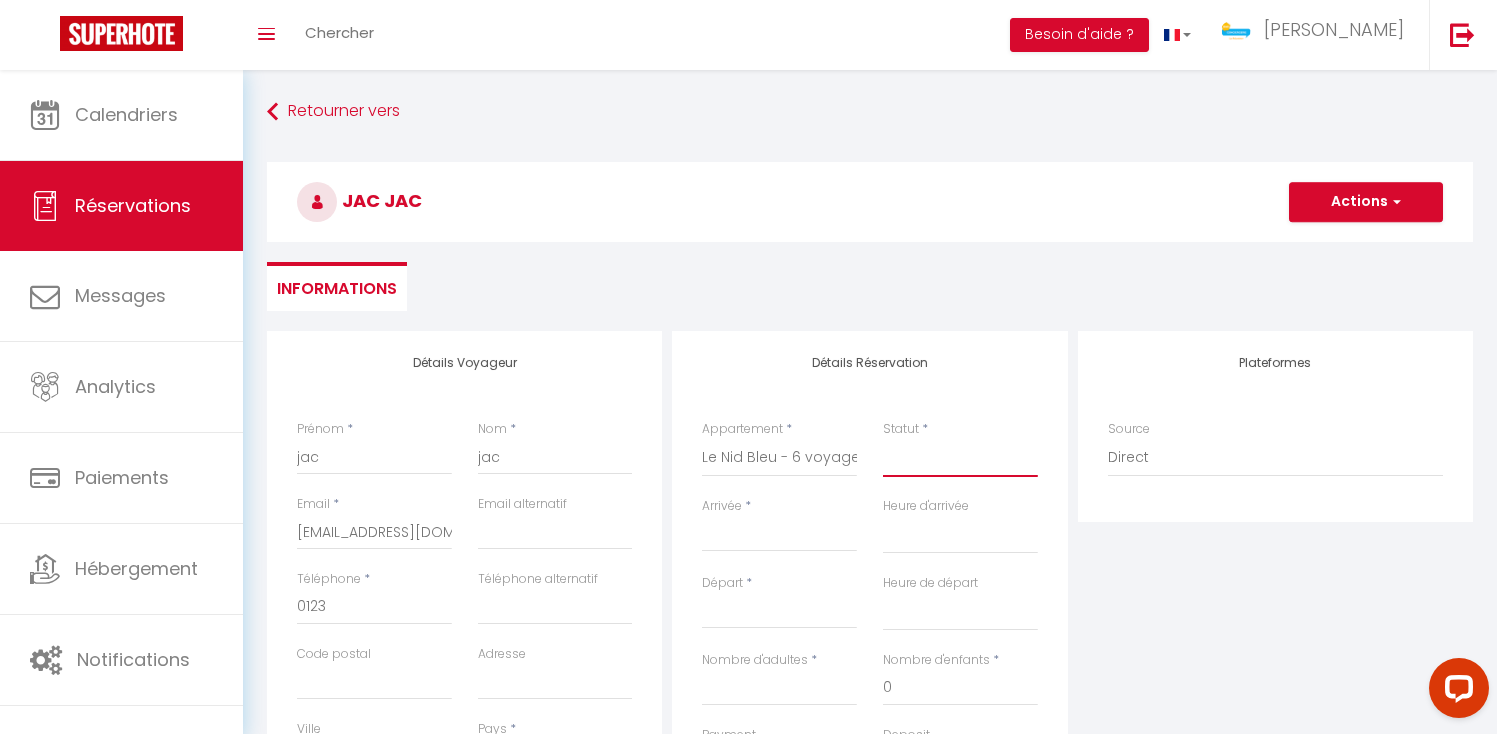 click on "Confirmé Non Confirmé [PERSON_NAME] par le voyageur No Show Request" at bounding box center [960, 458] 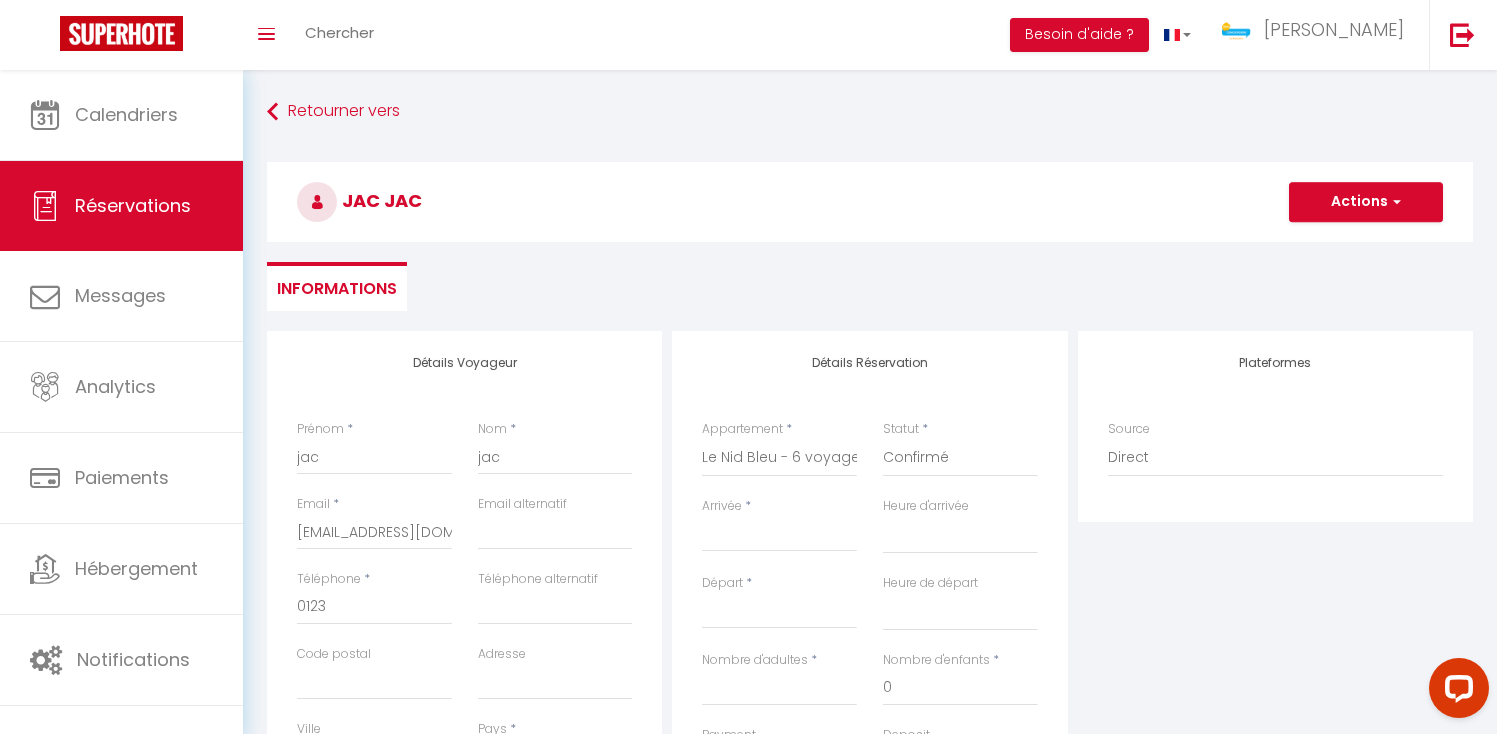 click on "Arrivée" at bounding box center (779, 536) 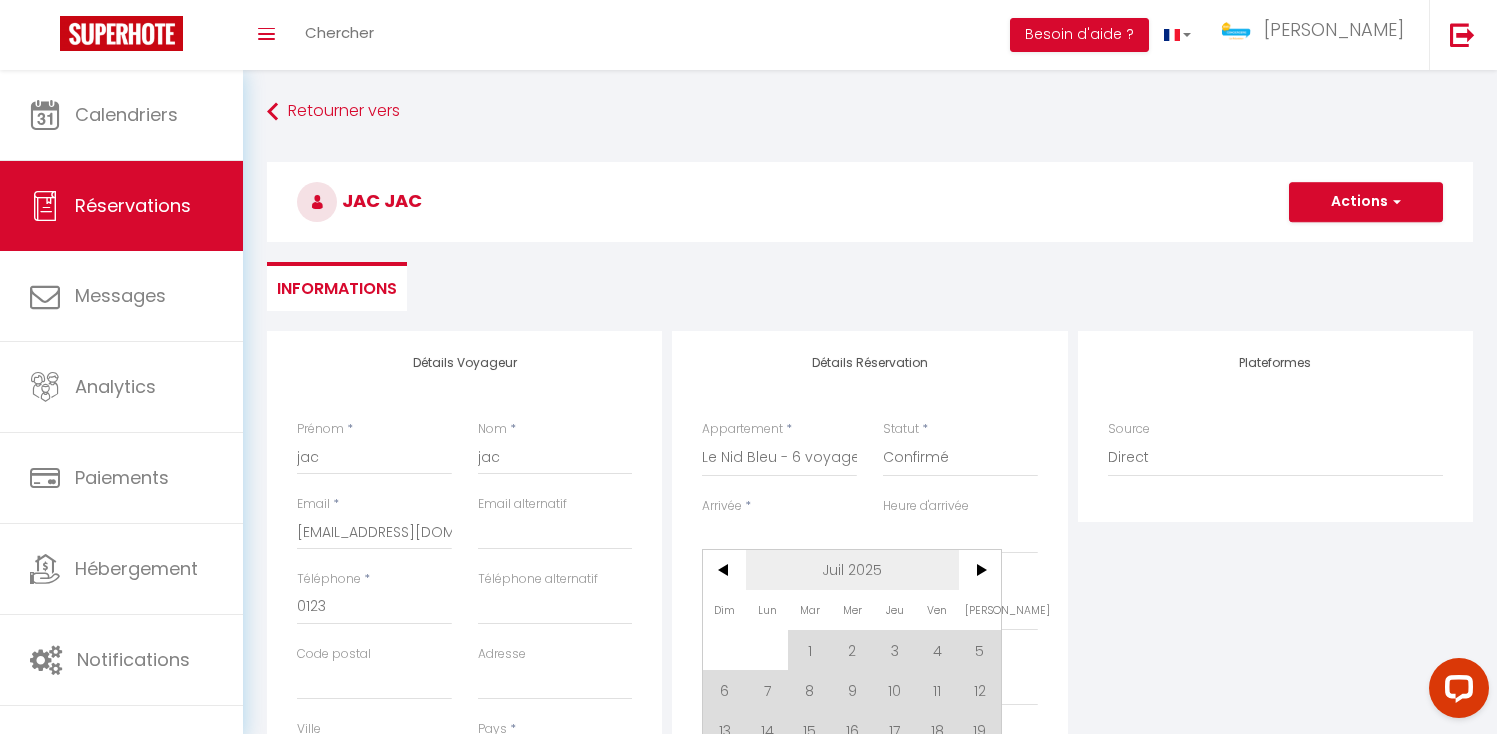 click on "Juil 2025" at bounding box center (852, 570) 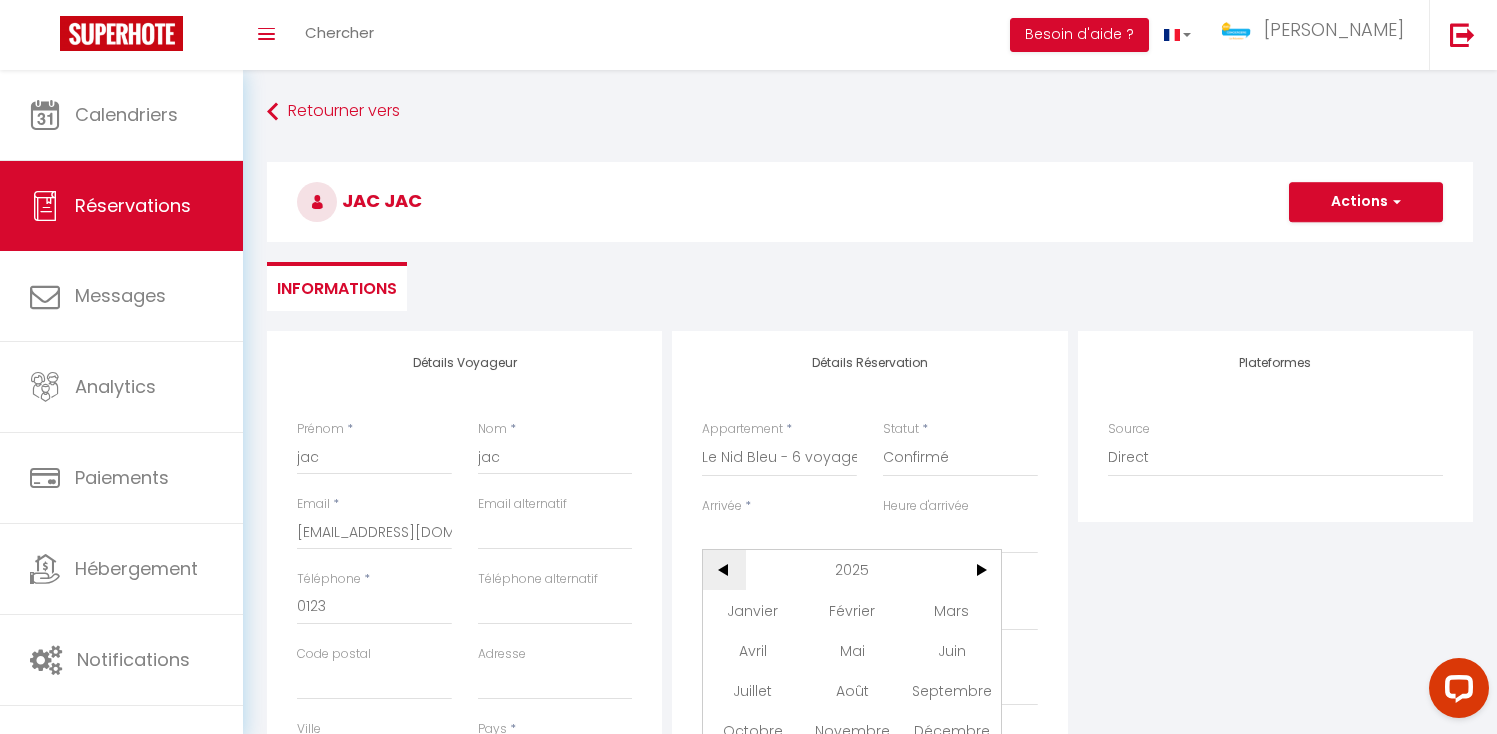 click on "<" at bounding box center [724, 570] 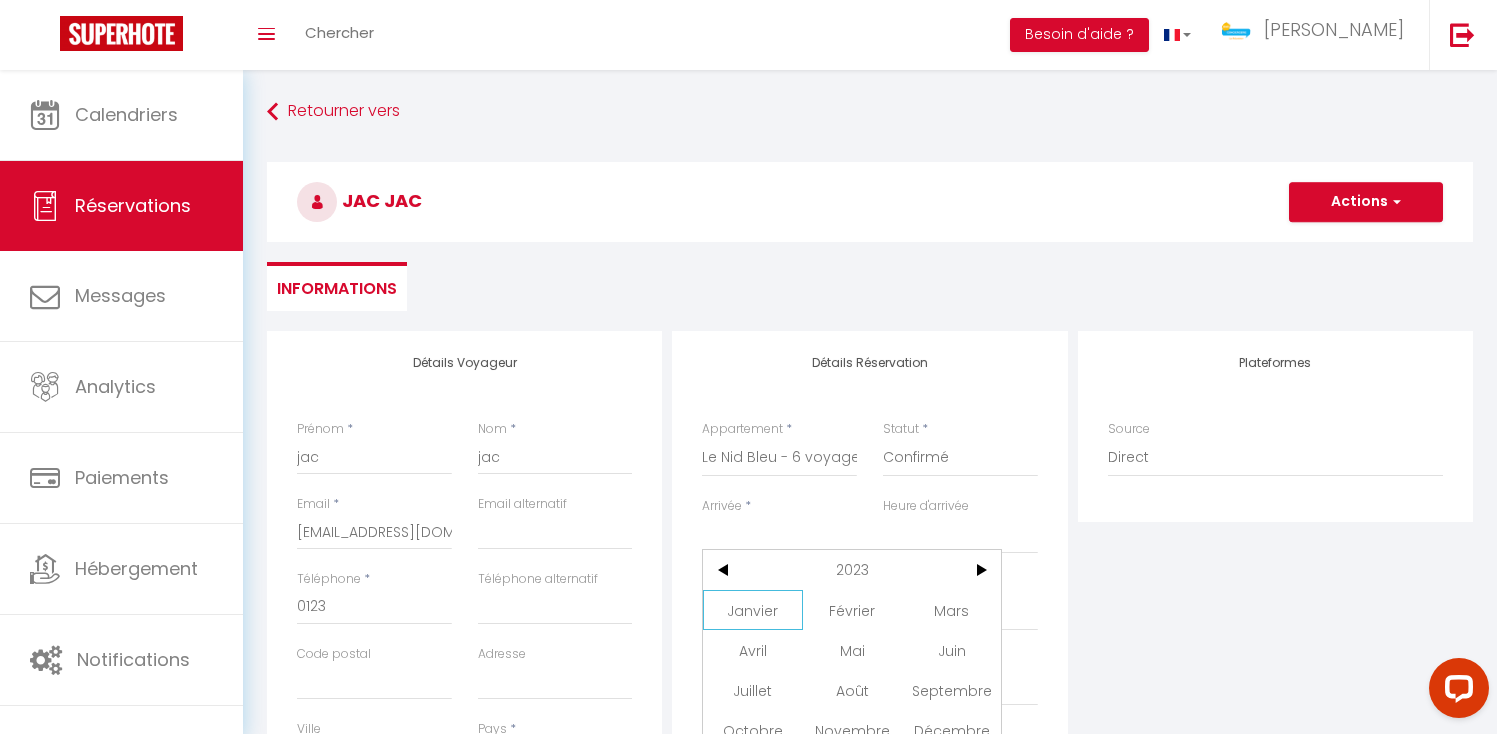 click on "Janvier" at bounding box center [752, 610] 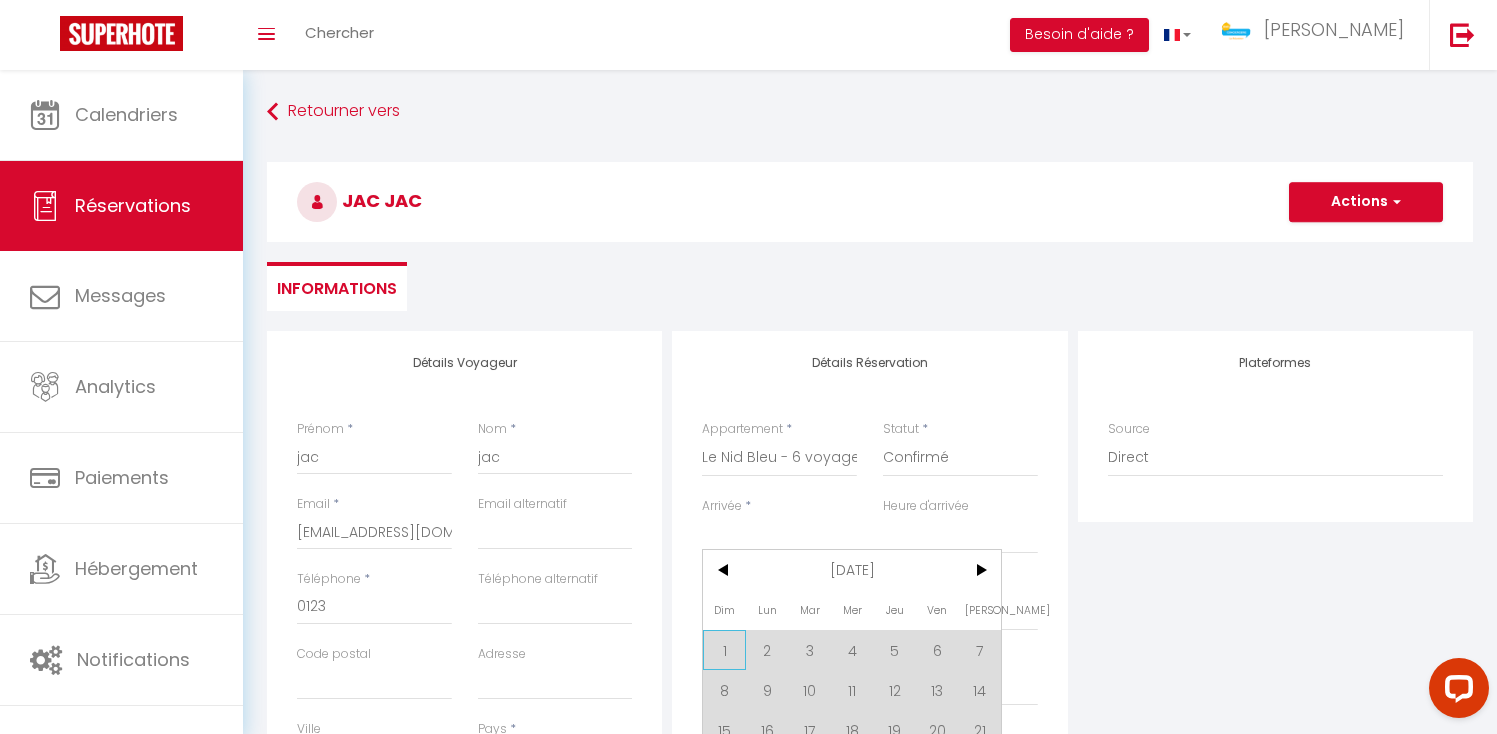 click on "1" at bounding box center [724, 650] 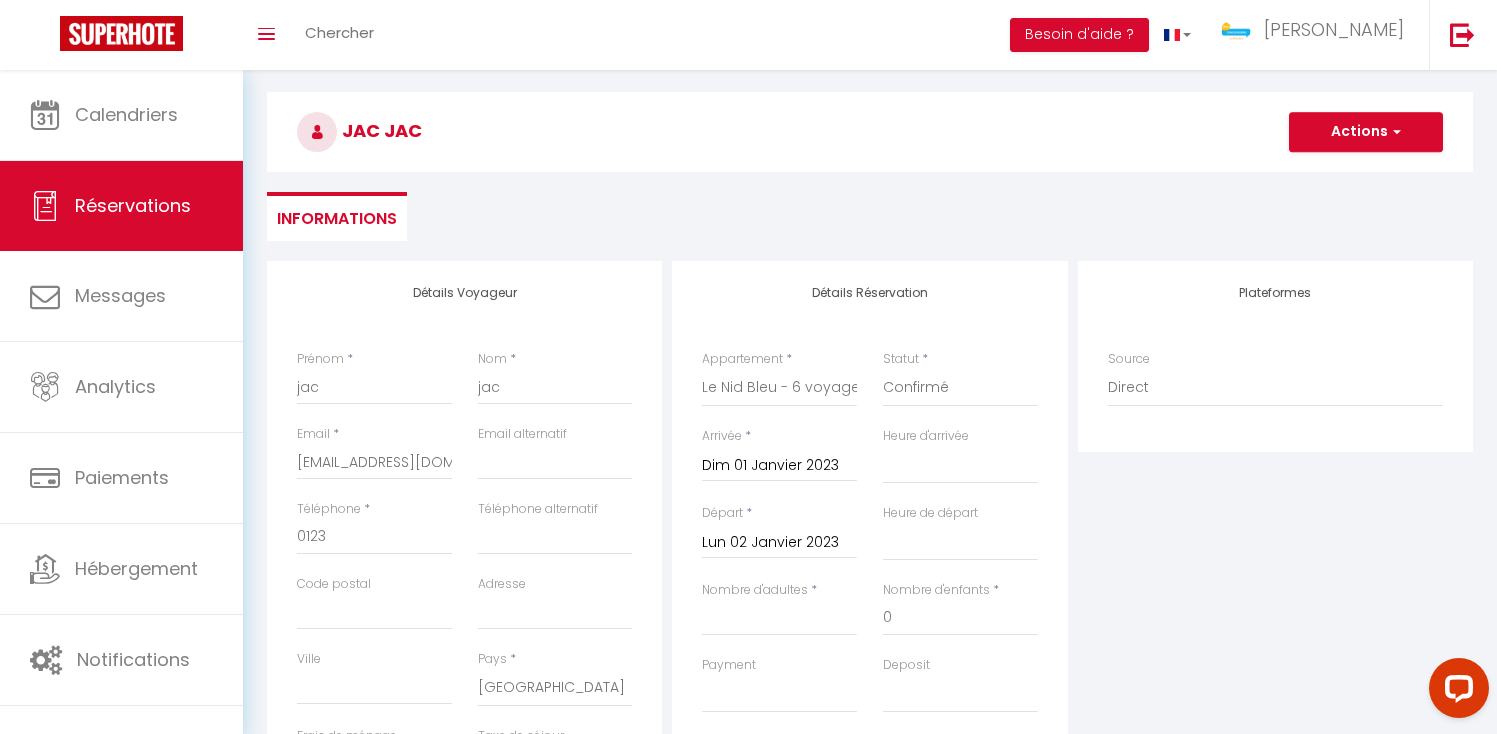 scroll, scrollTop: 97, scrollLeft: 0, axis: vertical 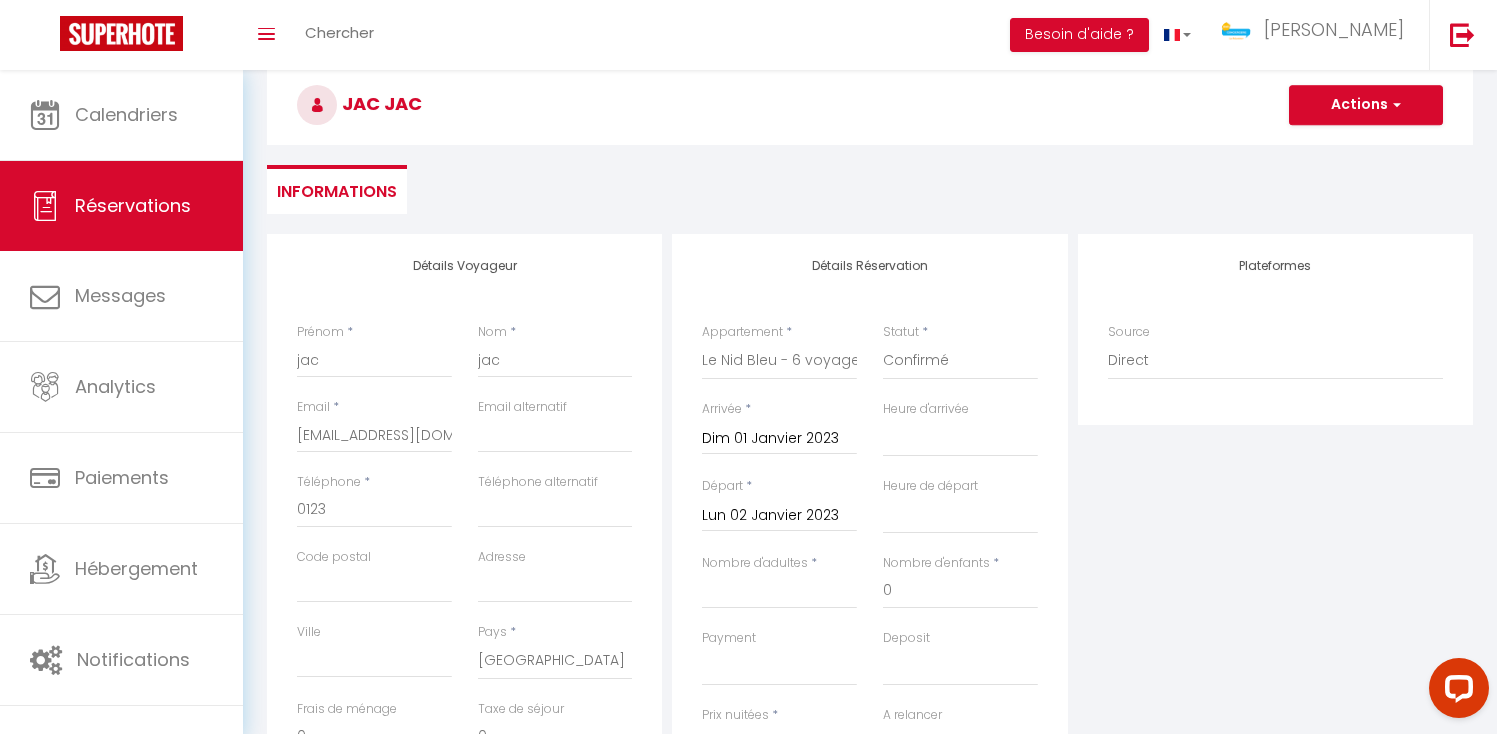 click on "Lun 02 Janvier 2023         <   [DATE]   >   Dim Lun Mar Mer Jeu Ven Sam   1 2 3 4 5 6 7 8 9 10 11 12 13 14 15 16 17 18 19 20 21 22 23 24 25 26 27 28 29 30 31     <   2023   >   [PERSON_NAME] Mars [PERSON_NAME] Juin Juillet Août Septembre Octobre Novembre Décembre     <   [DATE] - [DATE]   >   2020 2021 2022 2023 2024 2025 2026 2027 2028 2029" at bounding box center (779, 514) 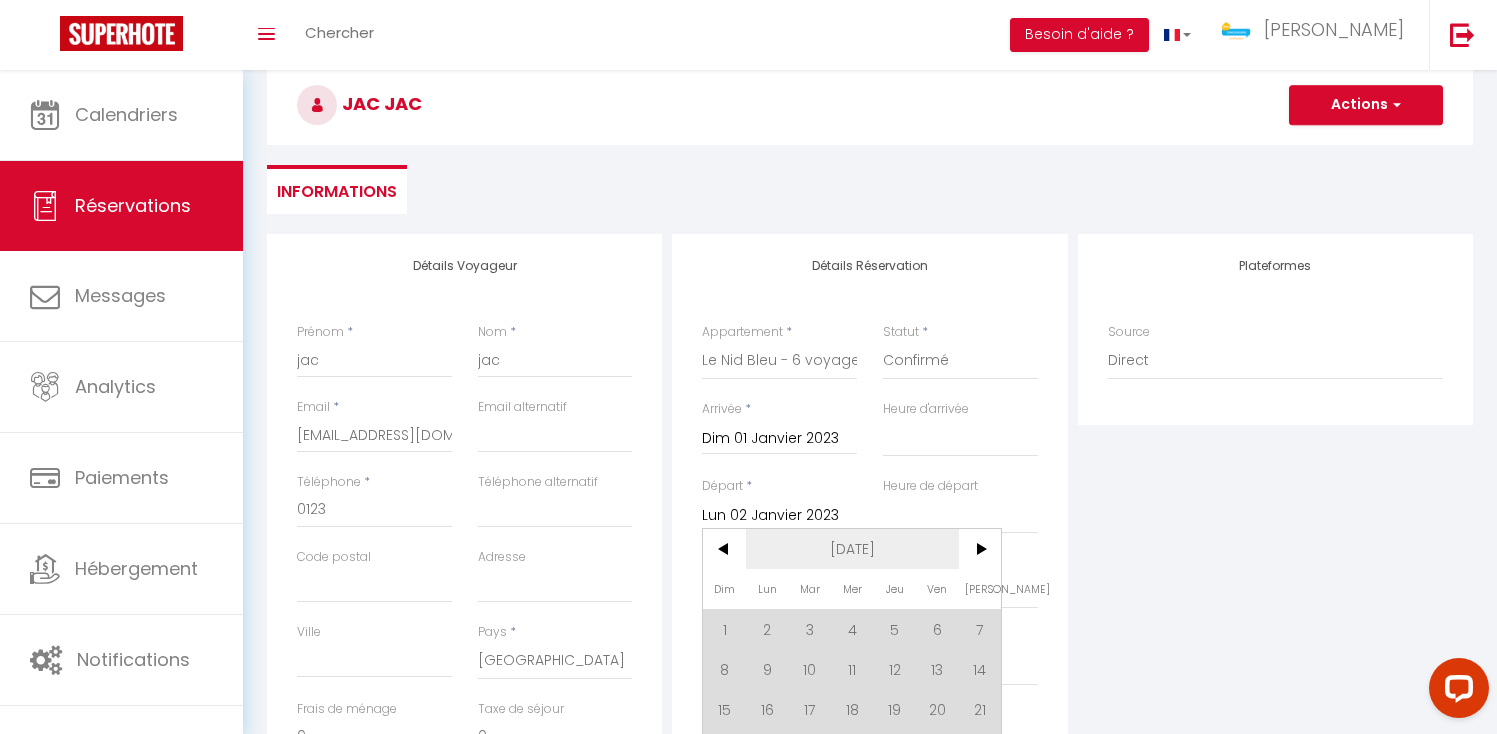 click on "[DATE]" at bounding box center [852, 549] 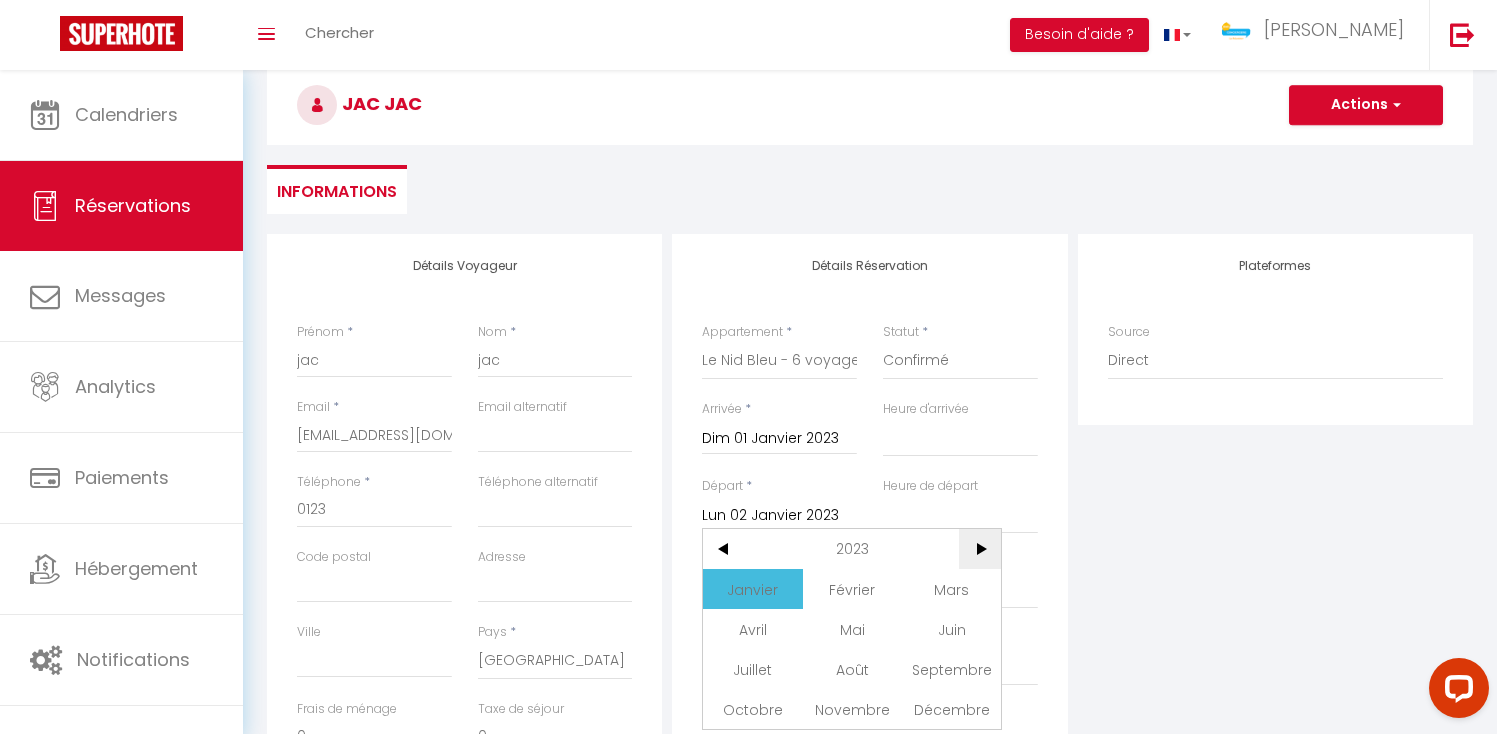 click on ">" at bounding box center [980, 549] 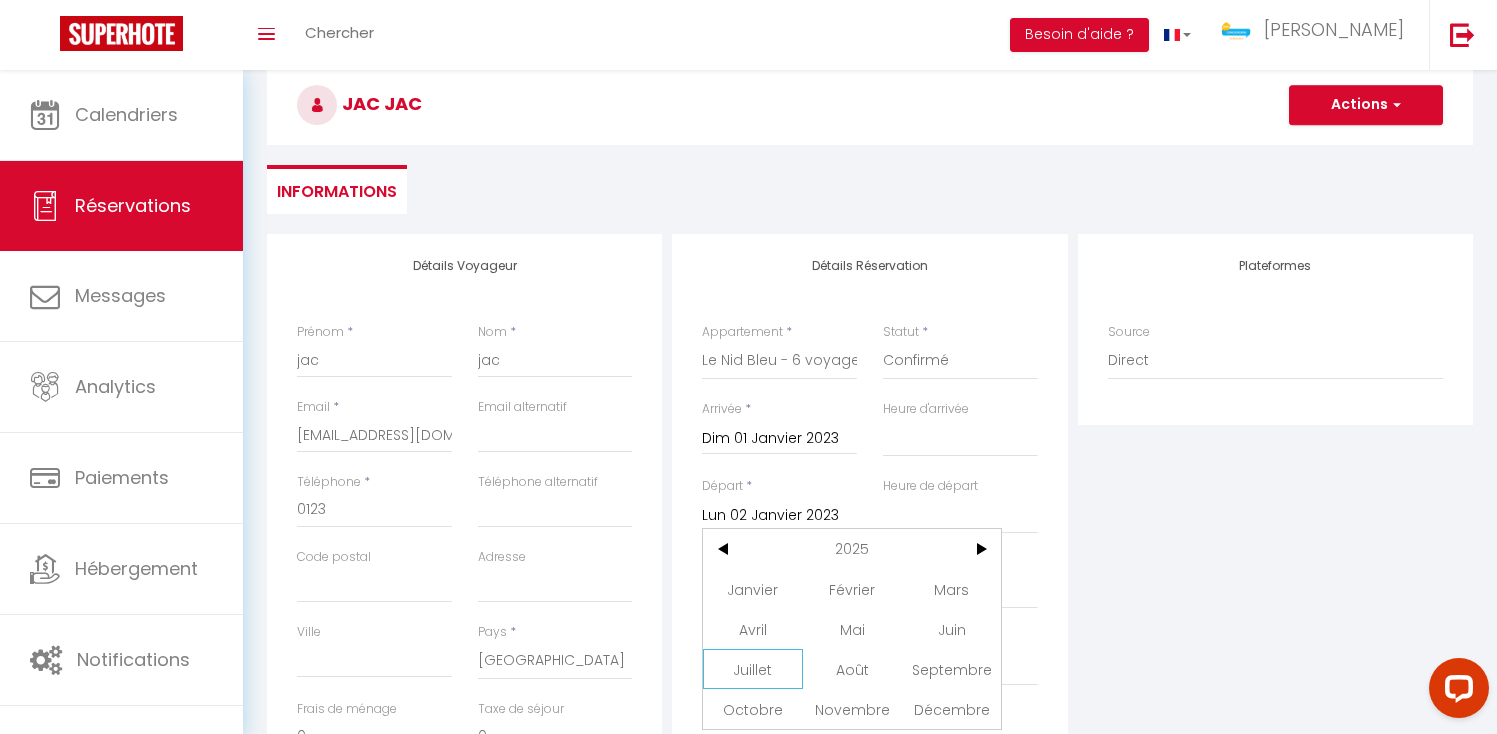 click on "Juillet" at bounding box center (752, 669) 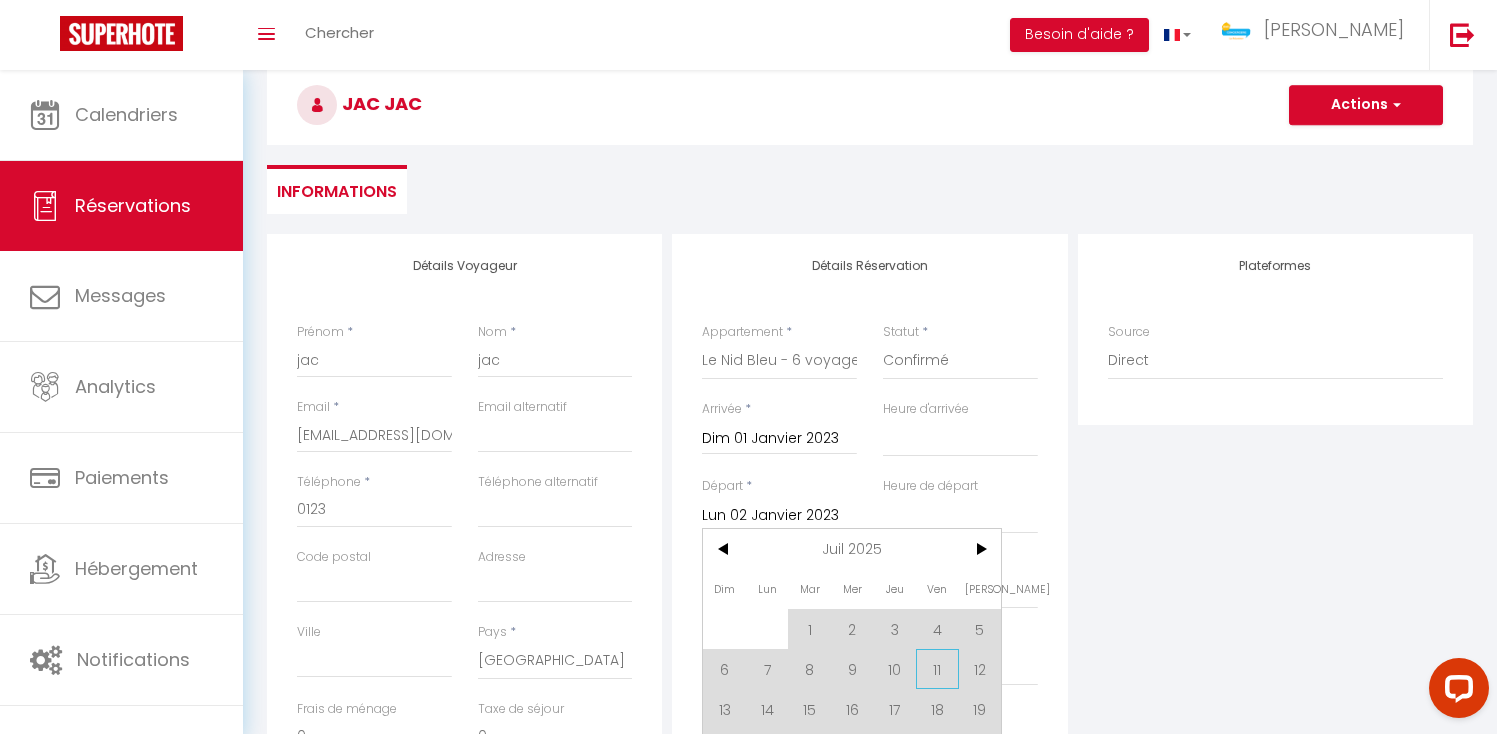 click on "11" at bounding box center [937, 669] 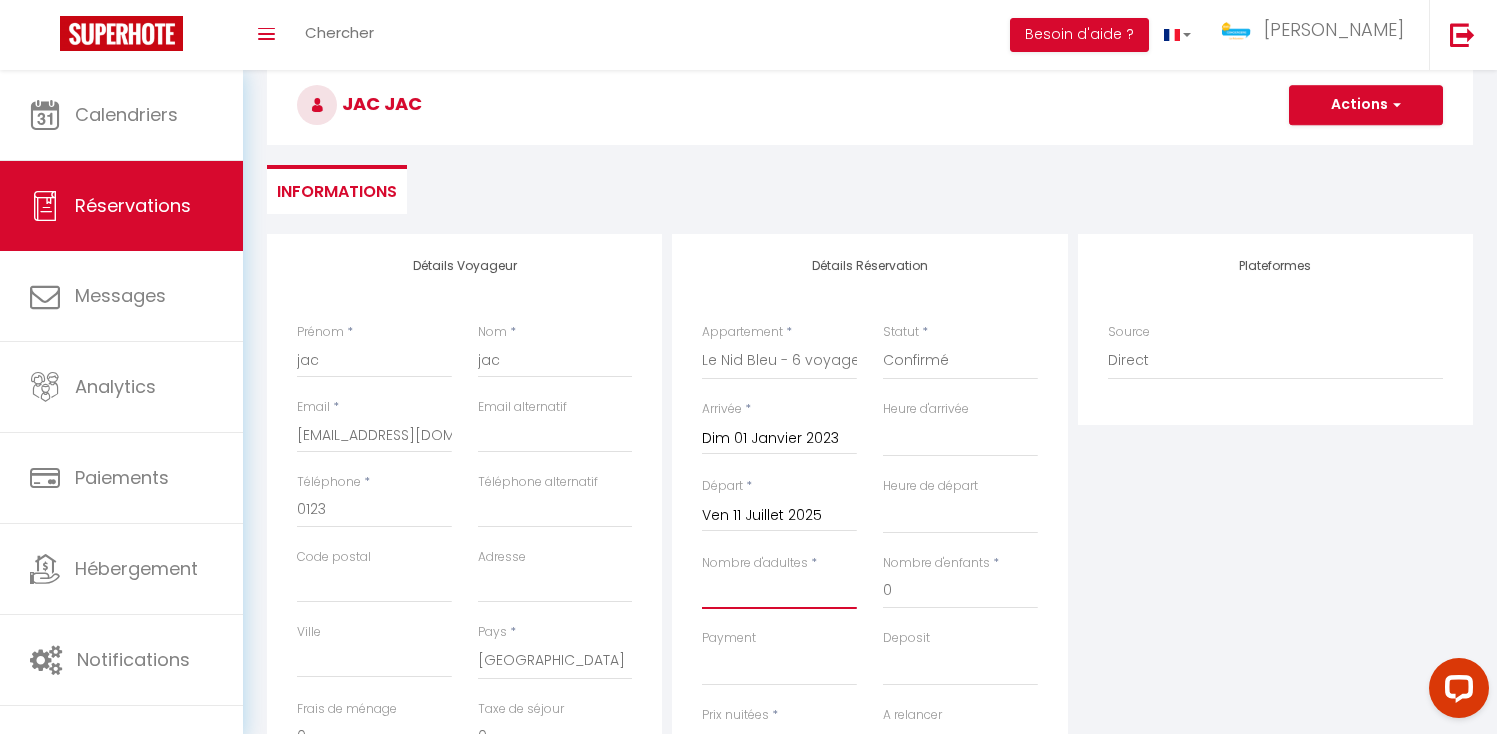 click on "Nombre d'adultes" at bounding box center (779, 591) 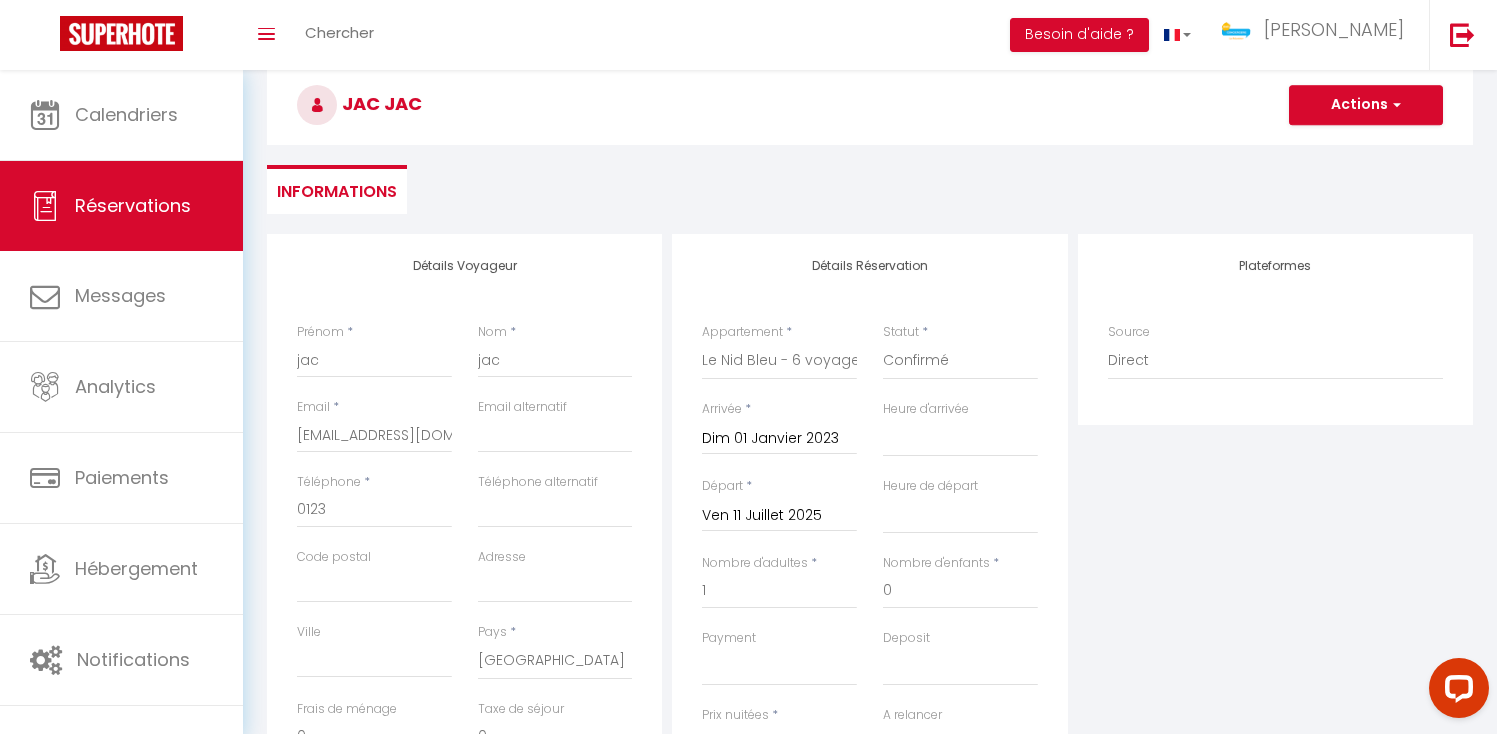 click on "Plateformes    Source
Direct
[DOMAIN_NAME]
[DOMAIN_NAME]
Chalet montagne
Expedia
Gite de [GEOGRAPHIC_DATA]
Homeaway
Homeaway iCal
[DOMAIN_NAME]
[DOMAIN_NAME]
[DOMAIN_NAME]
Ical" at bounding box center [1275, 591] 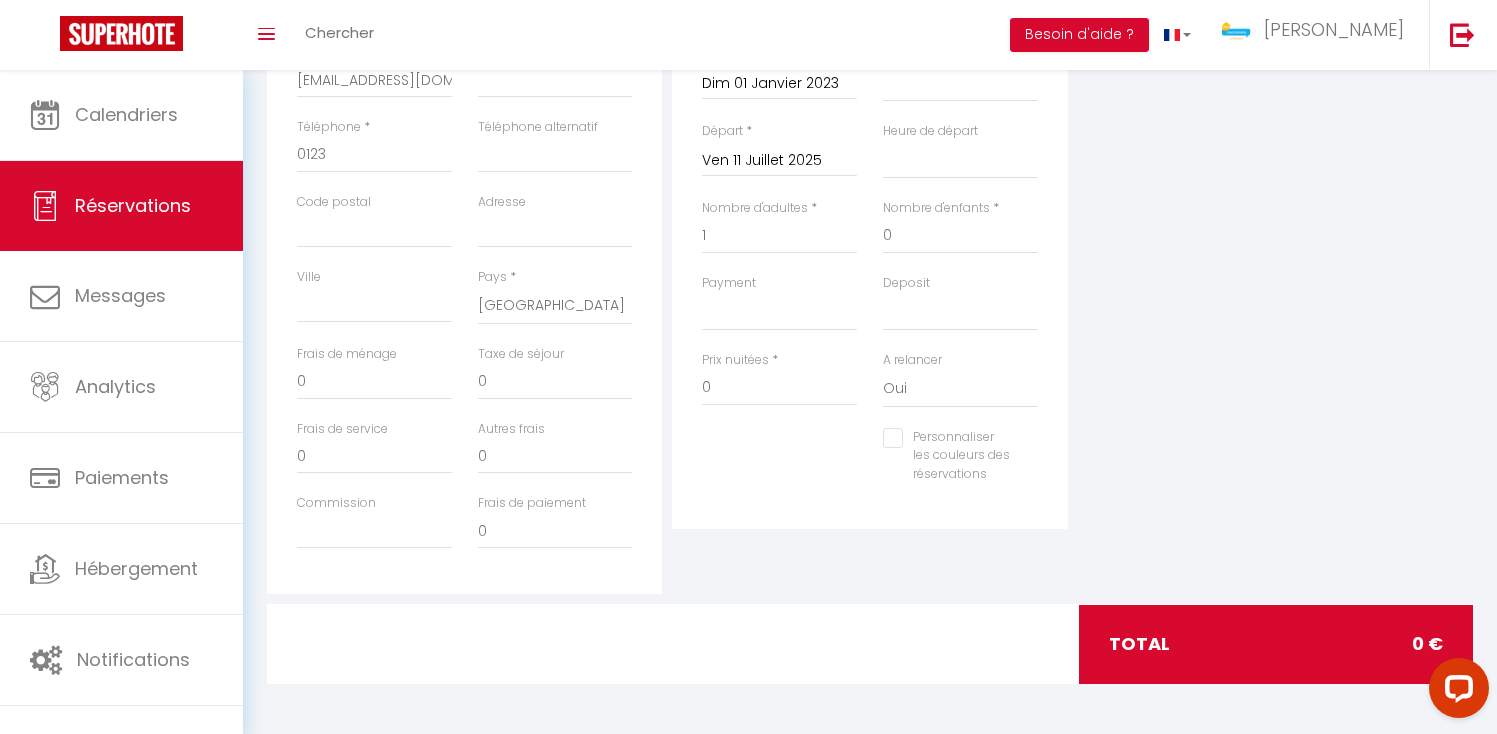 scroll, scrollTop: 0, scrollLeft: 0, axis: both 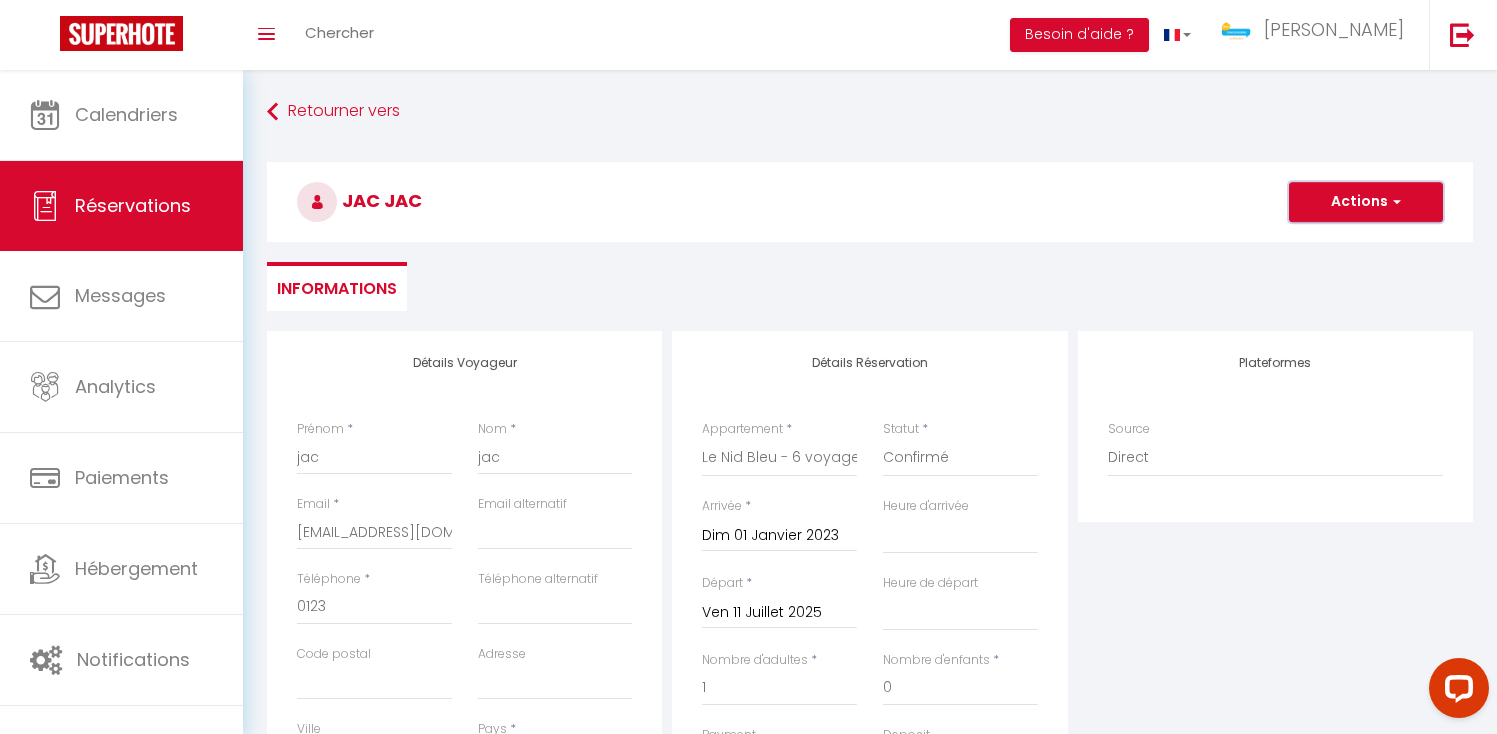 click on "Actions" at bounding box center (1366, 202) 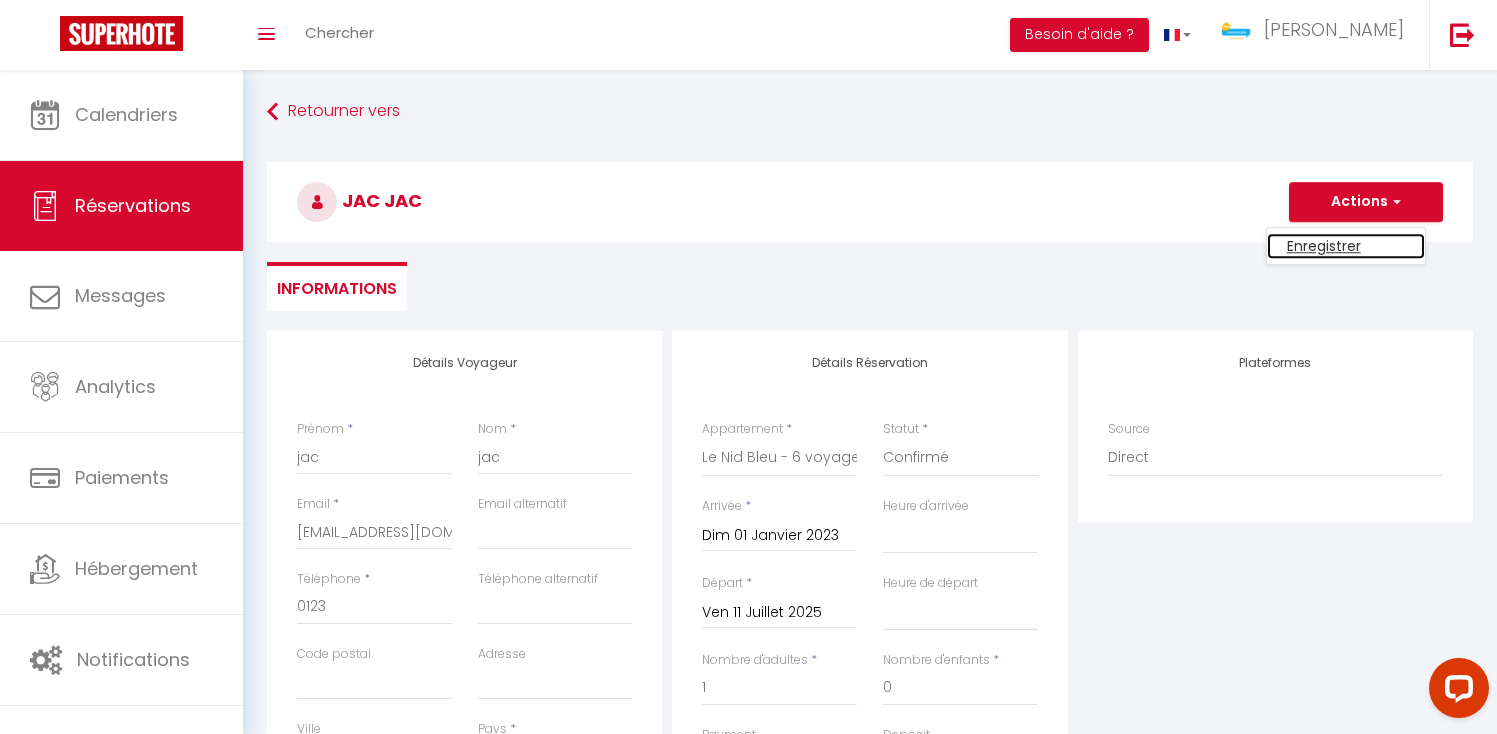 click on "Enregistrer" at bounding box center [1346, 246] 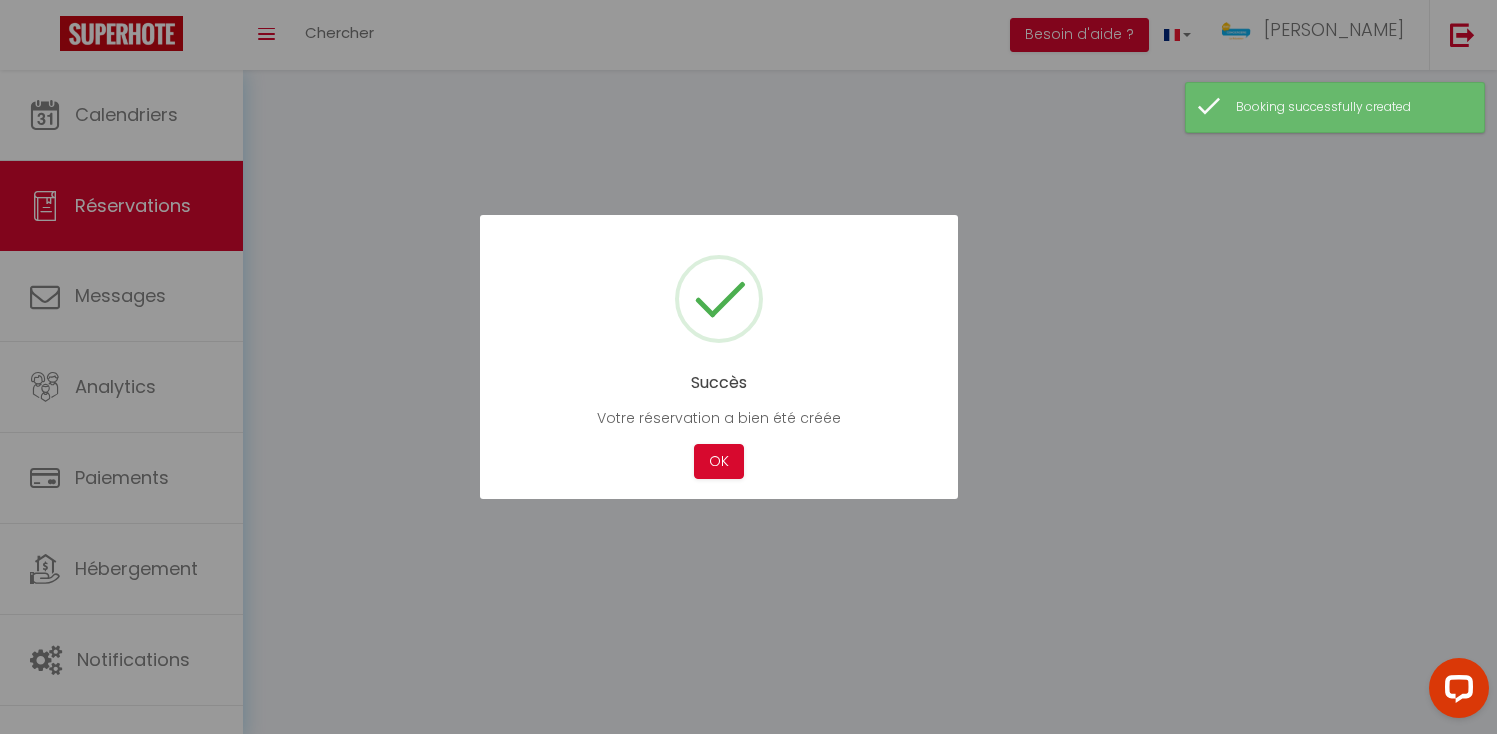 click on "OK" at bounding box center (719, 461) 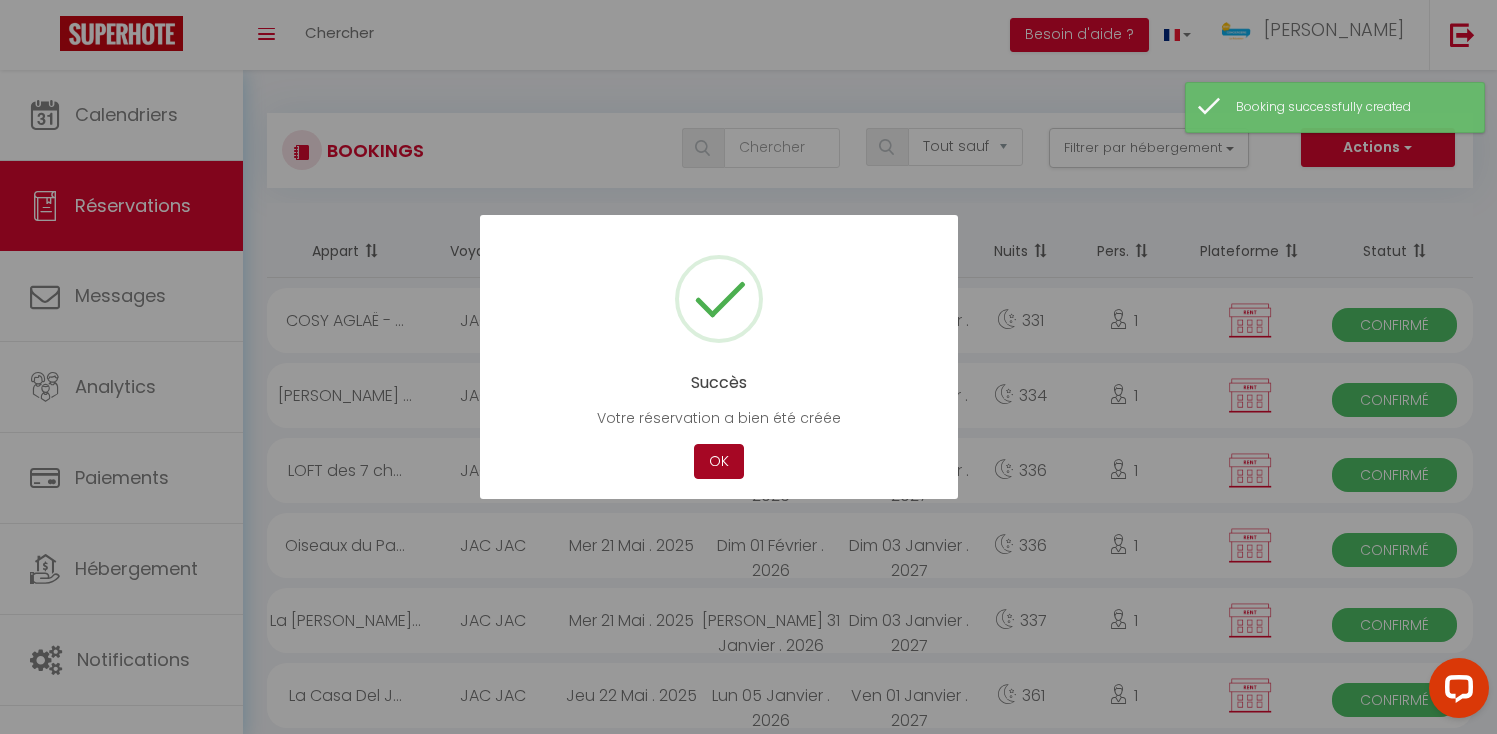 click on "OK" at bounding box center [719, 461] 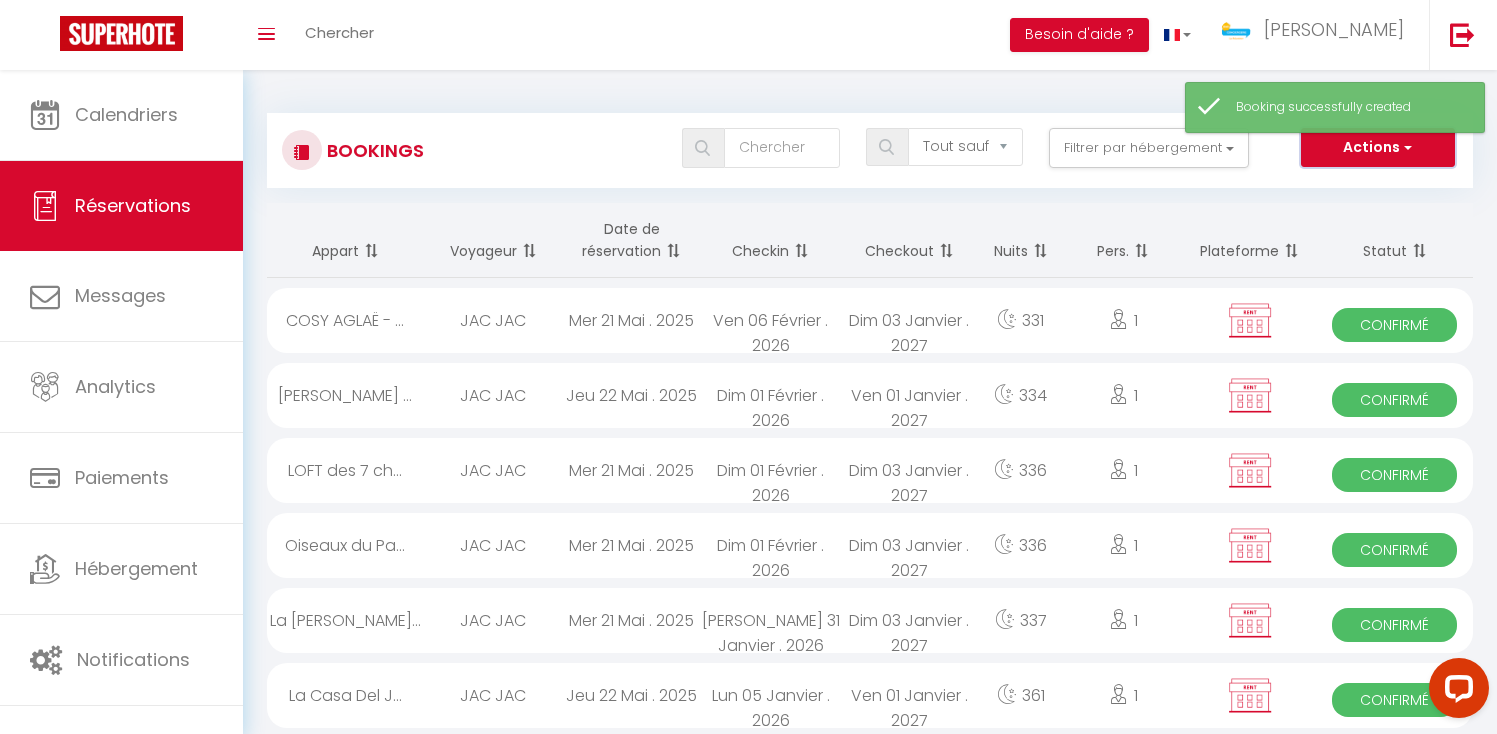 click on "Actions" at bounding box center [1378, 148] 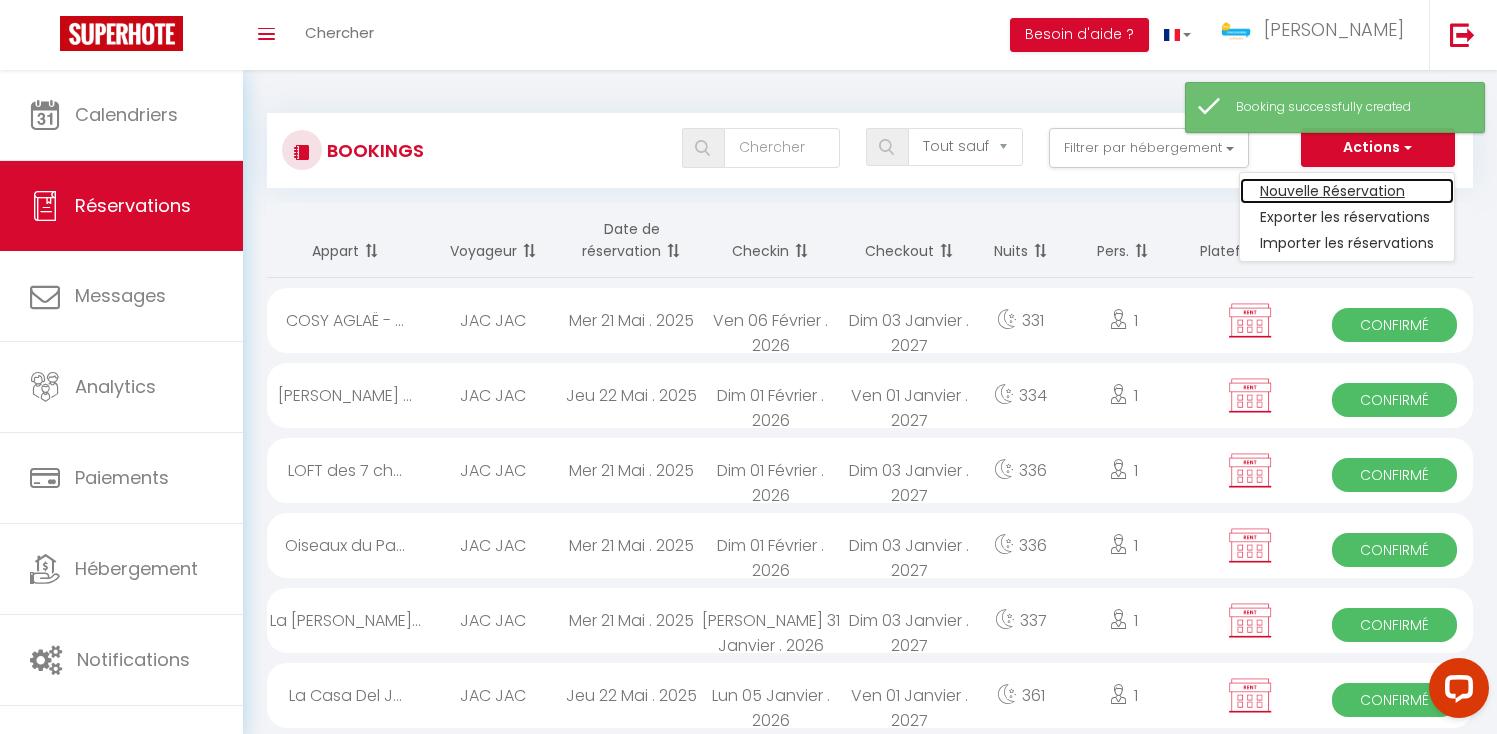 click on "Nouvelle Réservation" at bounding box center (1347, 191) 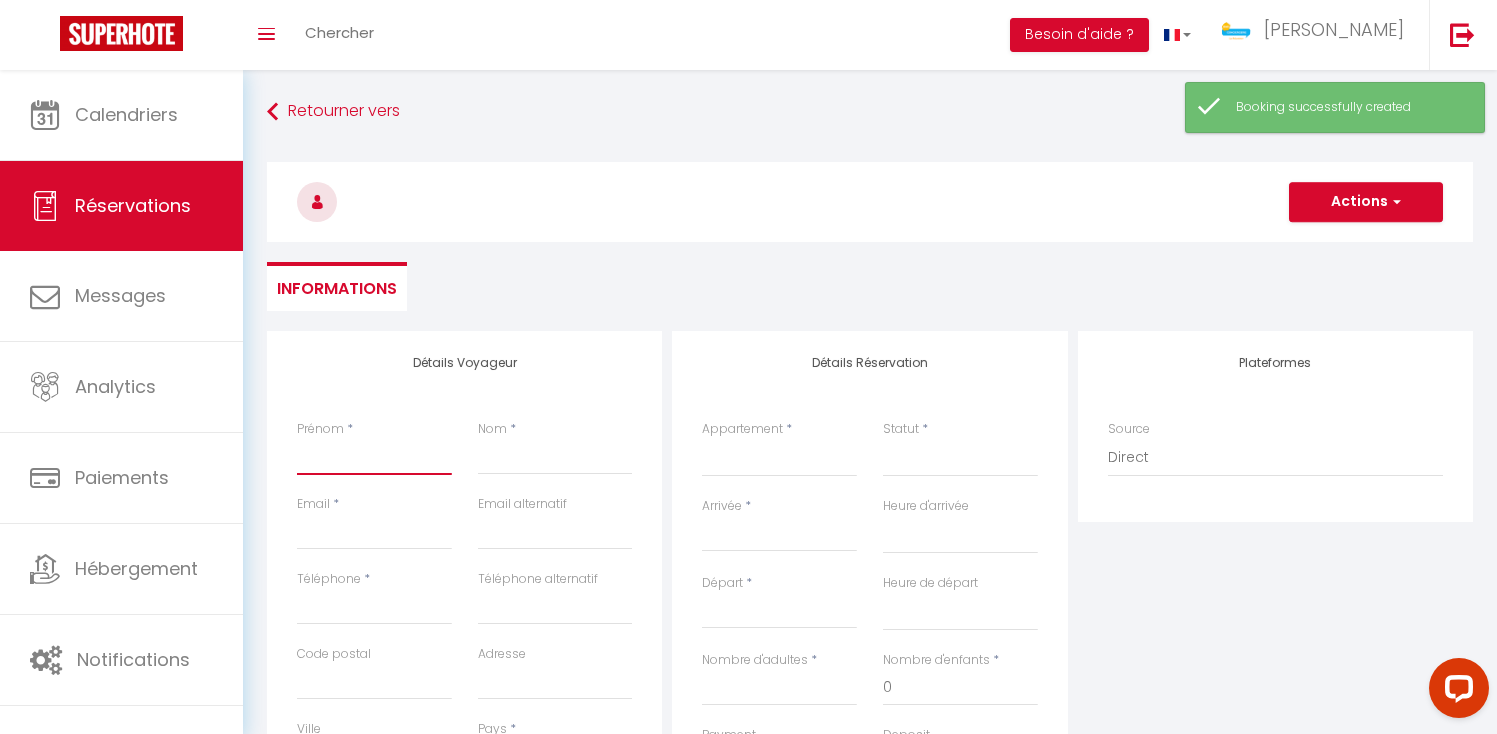 click on "Prénom" at bounding box center [374, 457] 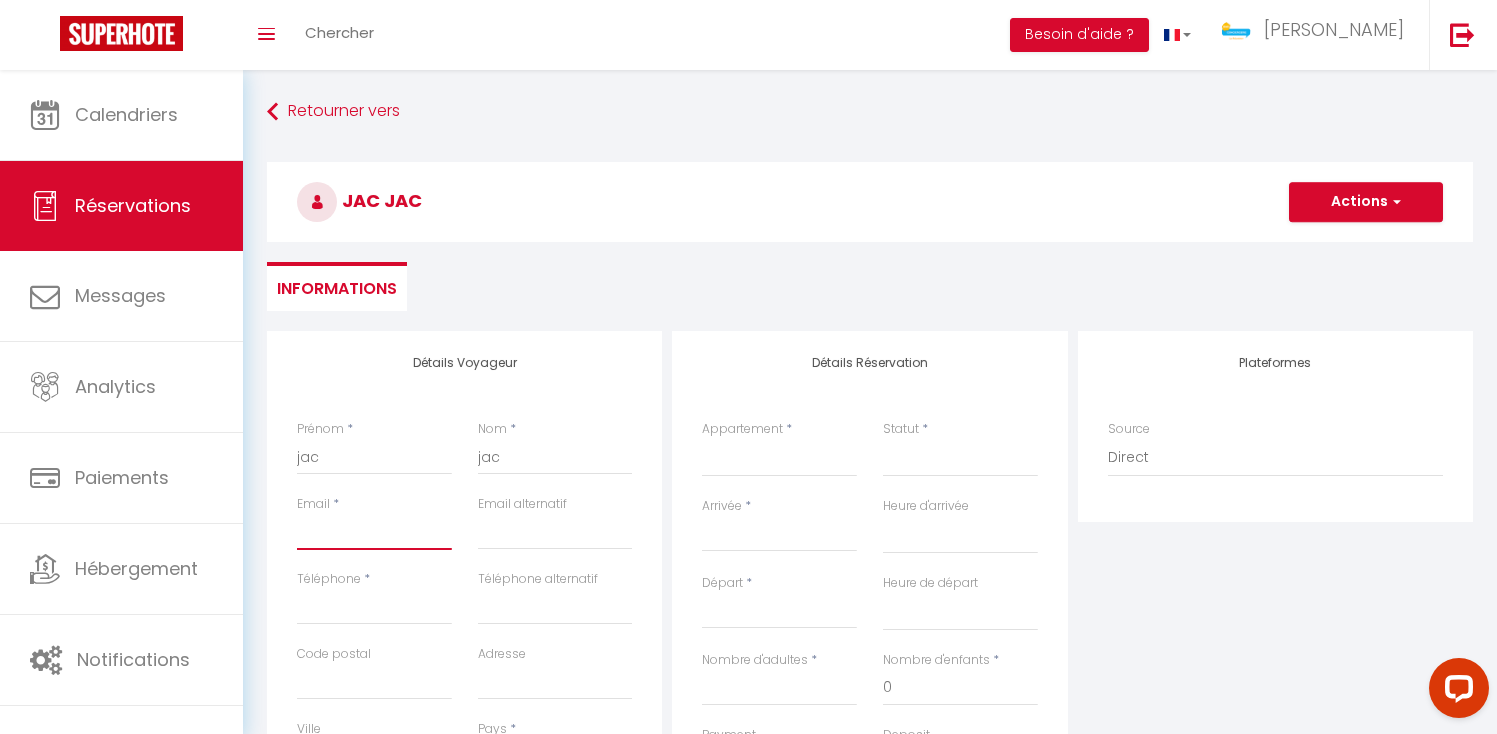 paste on "[EMAIL_ADDRESS][DOMAIN_NAME]" 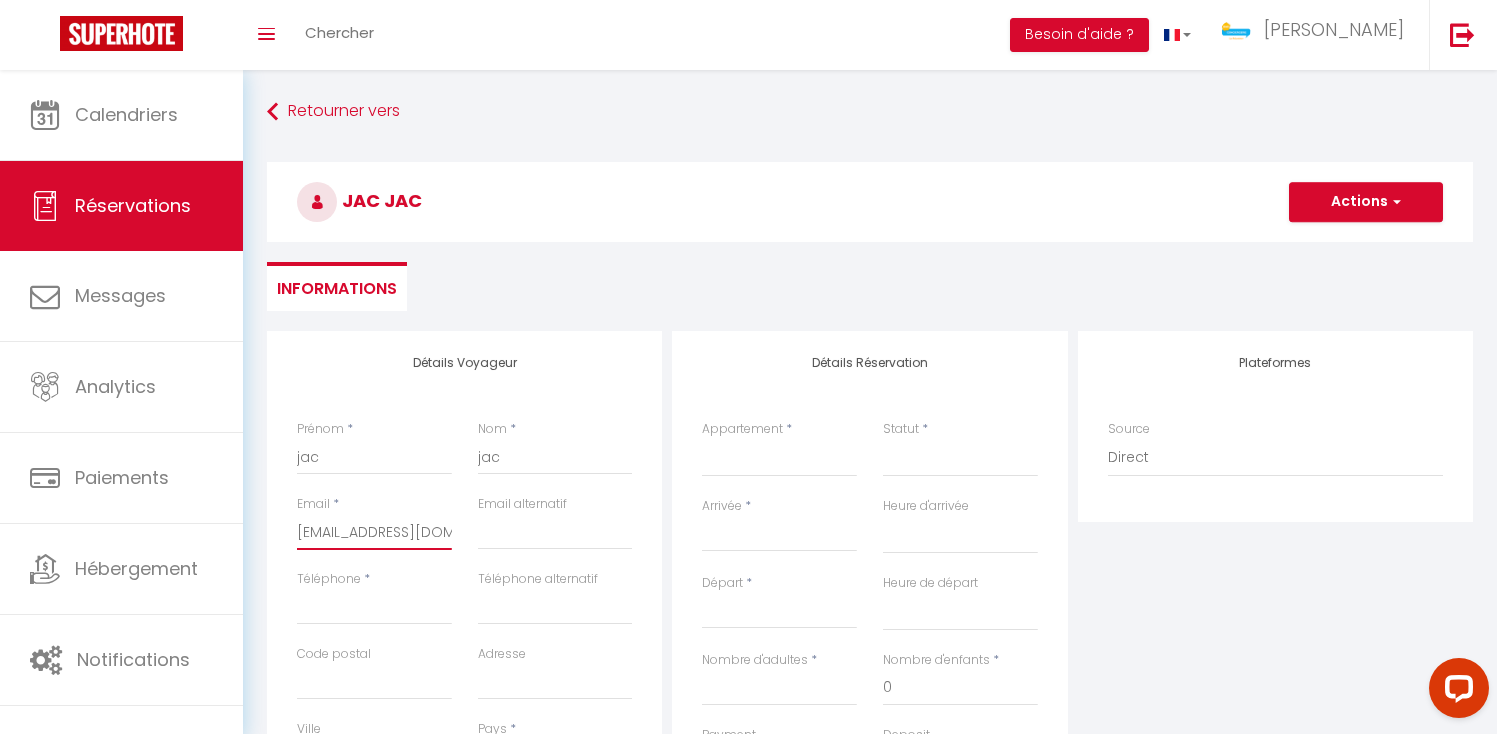 scroll, scrollTop: 0, scrollLeft: 53, axis: horizontal 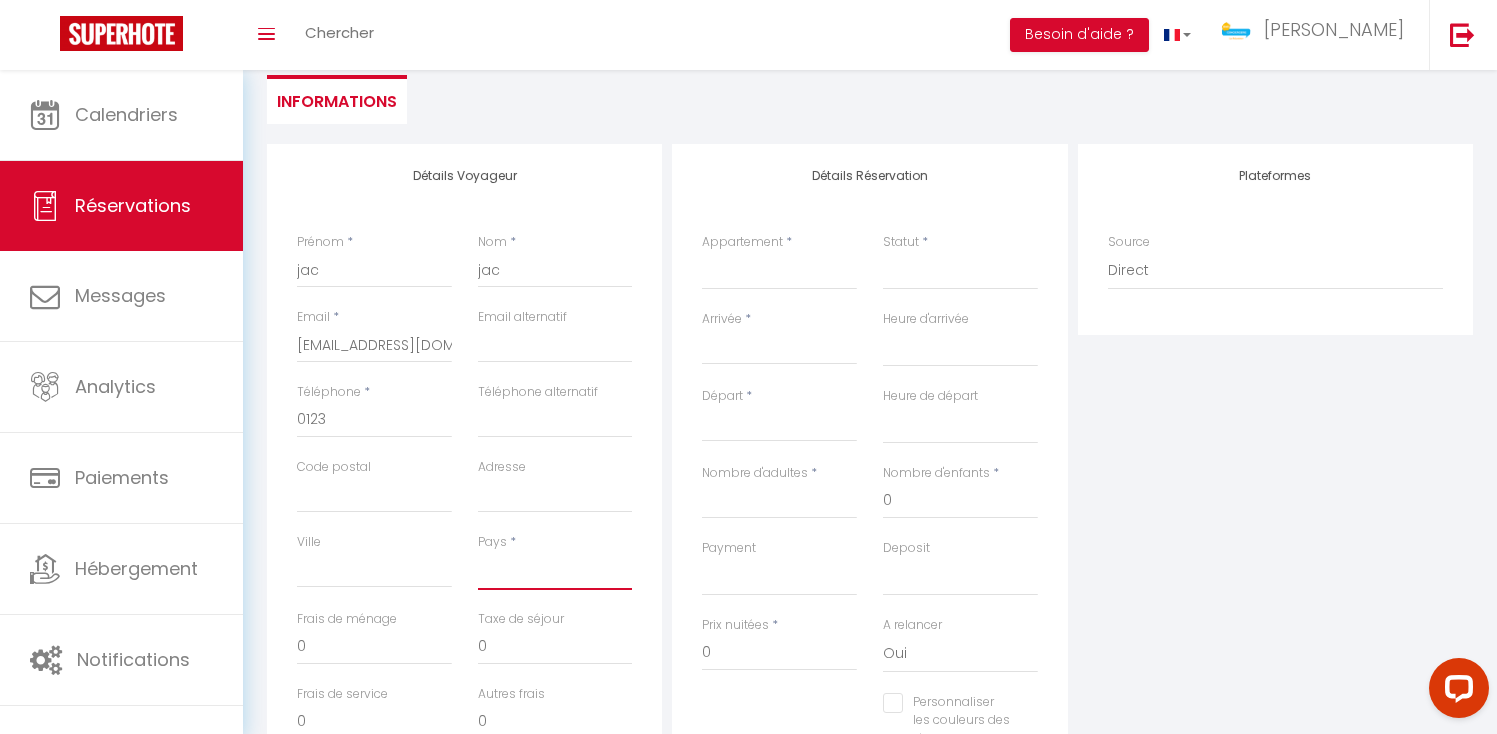 click on "[GEOGRAPHIC_DATA]
[GEOGRAPHIC_DATA]
[GEOGRAPHIC_DATA]
[GEOGRAPHIC_DATA]
[GEOGRAPHIC_DATA]
[US_STATE]
[GEOGRAPHIC_DATA]
[GEOGRAPHIC_DATA]
[GEOGRAPHIC_DATA]
[GEOGRAPHIC_DATA]
[GEOGRAPHIC_DATA]
[GEOGRAPHIC_DATA]
[GEOGRAPHIC_DATA]
[GEOGRAPHIC_DATA]
[GEOGRAPHIC_DATA]
[GEOGRAPHIC_DATA]
[GEOGRAPHIC_DATA]
[GEOGRAPHIC_DATA]
[GEOGRAPHIC_DATA]
[GEOGRAPHIC_DATA]
[GEOGRAPHIC_DATA]
[GEOGRAPHIC_DATA]
[GEOGRAPHIC_DATA]
[GEOGRAPHIC_DATA]" at bounding box center [555, 571] 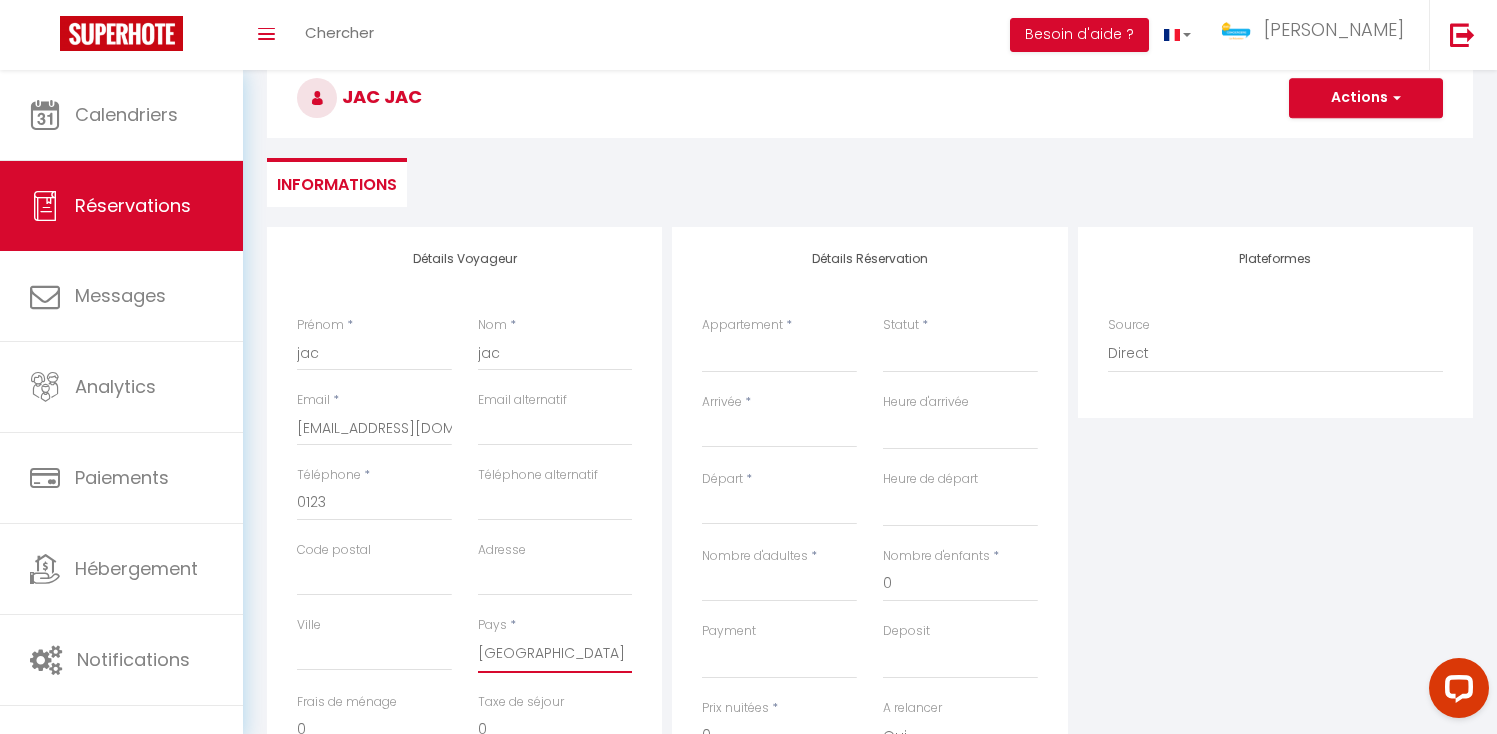 scroll, scrollTop: 0, scrollLeft: 0, axis: both 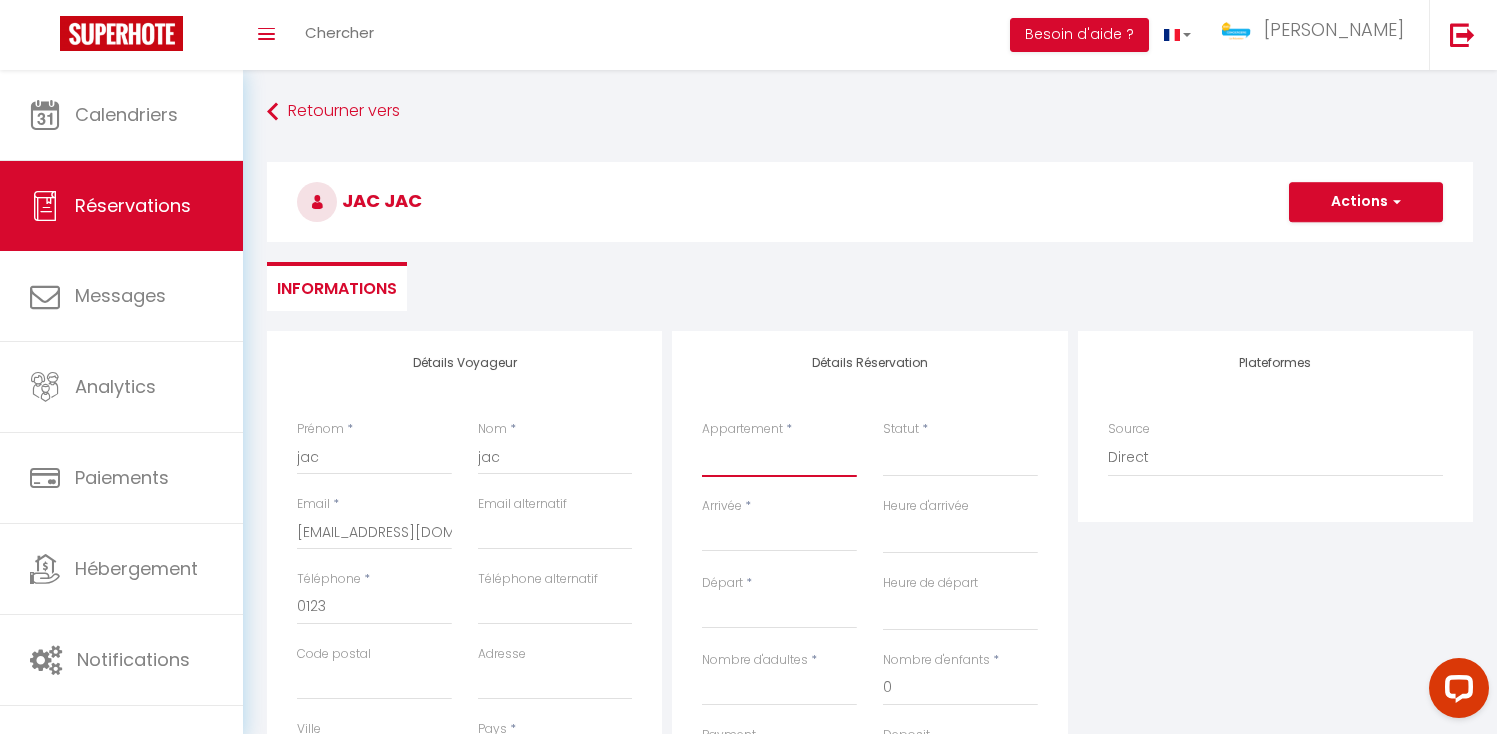 click on "Villa Constellation [GEOGRAPHIC_DATA] - 6 Voyageurs [PERSON_NAME] 4* - 8 Voyageurs La Kaz Venelle Studio Cosy [PERSON_NAME] La Casa Del Ju Lya 4 étoiles Cosy F2 meublé Soa by le Manchy Appartement duplex hyper centre LOFT des 7 chemins - 4 Voyageurs [GEOGRAPHIC_DATA] - 6 voyageurs Studio Le Tranquille Ticanot - 4 voyageurs Le Sunset - 4 voyageurs Les Jardins Secrets - 6 voyageurs [PERSON_NAME] - 4 voyageurs O Fleur de Canne - 2 voyageurs [GEOGRAPHIC_DATA] - 8 voyageurs COSY AGLAË - 2 Voyageurs [GEOGRAPHIC_DATA] - 8 voyageurs Belle de [GEOGRAPHIC_DATA] - 4 voyageurs Studio [GEOGRAPHIC_DATA] - 2 voyageurs [PERSON_NAME] - 10 voyageurs [GEOGRAPHIC_DATA] - 6 voyageurs [GEOGRAPHIC_DATA] Bleu 5* - 6 voyageurs Le Petit coin de [PERSON_NAME] - 4 voyageurs Ti [PERSON_NAME] - 6 voyageurs Ti Caze [PERSON_NAME] - 6 voyageurs Studio Les Tourtereaux [GEOGRAPHIC_DATA] - 4 voyageurs Oiseaux du [PERSON_NAME] - Bungalow 2 voyageurs VILLA DES [GEOGRAPHIC_DATA]" at bounding box center (779, 458) 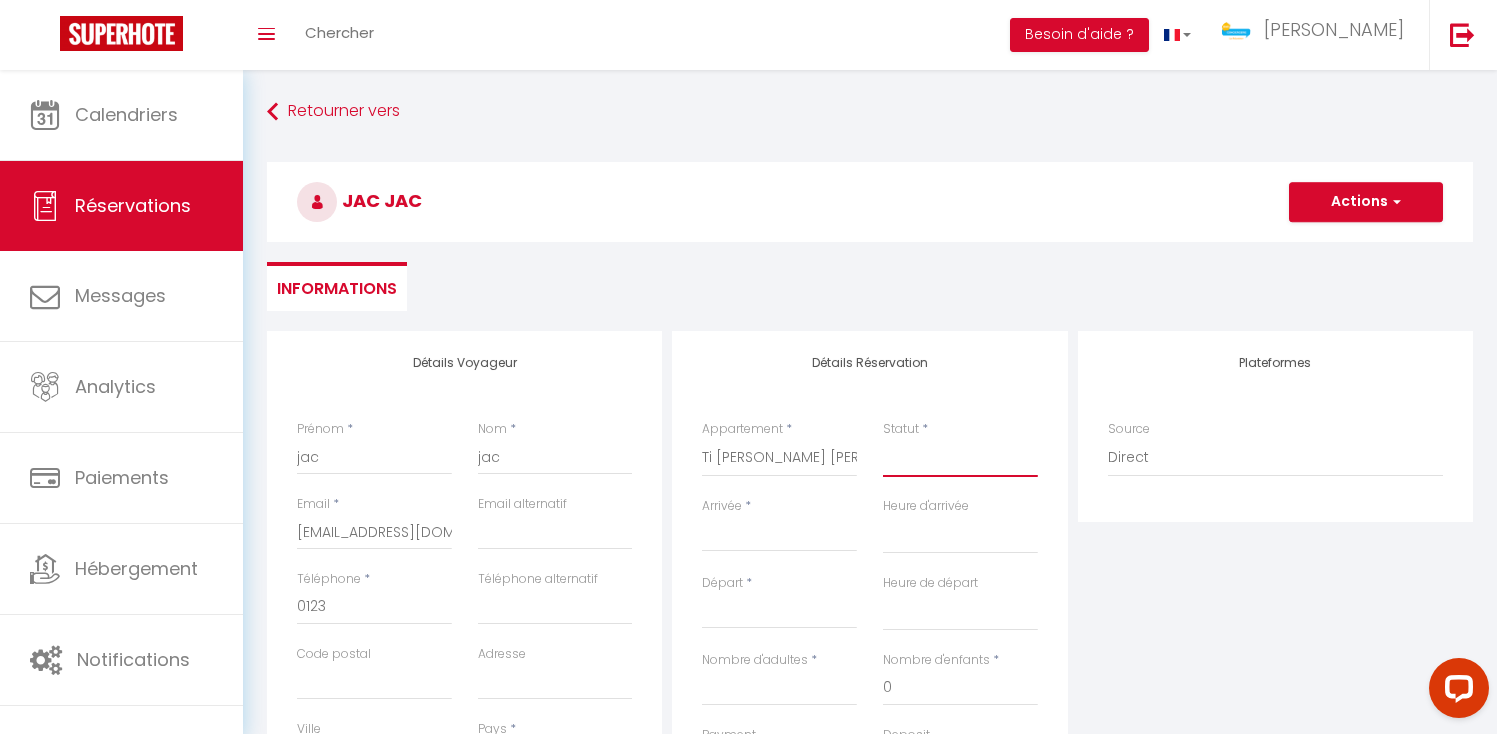 click on "Confirmé Non Confirmé [PERSON_NAME] par le voyageur No Show Request" at bounding box center [960, 458] 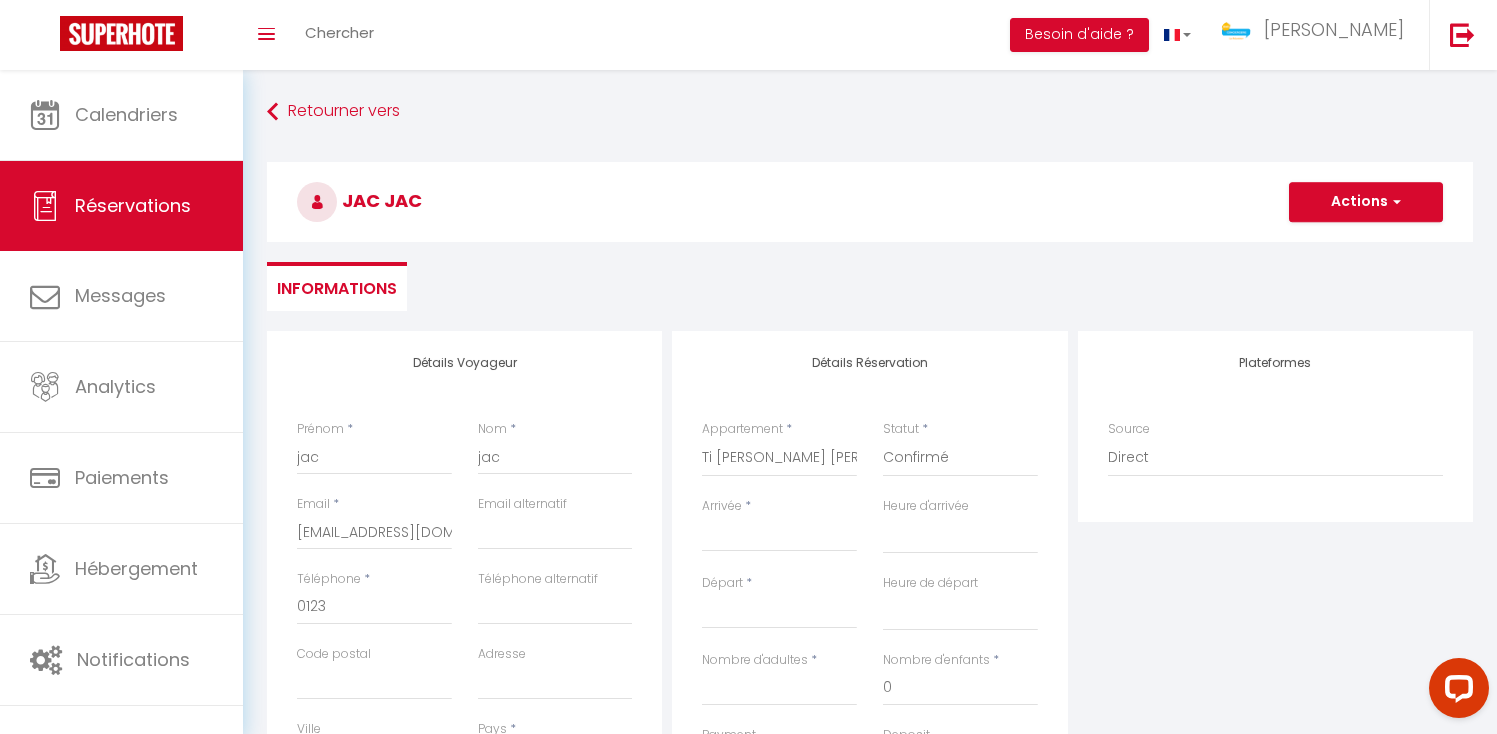 click on "Arrivée   *               <   Juil 2025   >   Dim Lun Mar Mer Jeu Ven Sam   1 2 3 4 5 6 7 8 9 10 11 12 13 14 15 16 17 18 19 20 21 22 23 24 25 26 27 28 29 30 31     <   2025   >   [PERSON_NAME] Mars [PERSON_NAME] Juin Juillet Août Septembre Octobre Novembre Décembre     <   [DATE] - [DATE]   >   2020 2021 2022 2023 2024 2025 2026 2027 2028 2029" at bounding box center [779, 535] 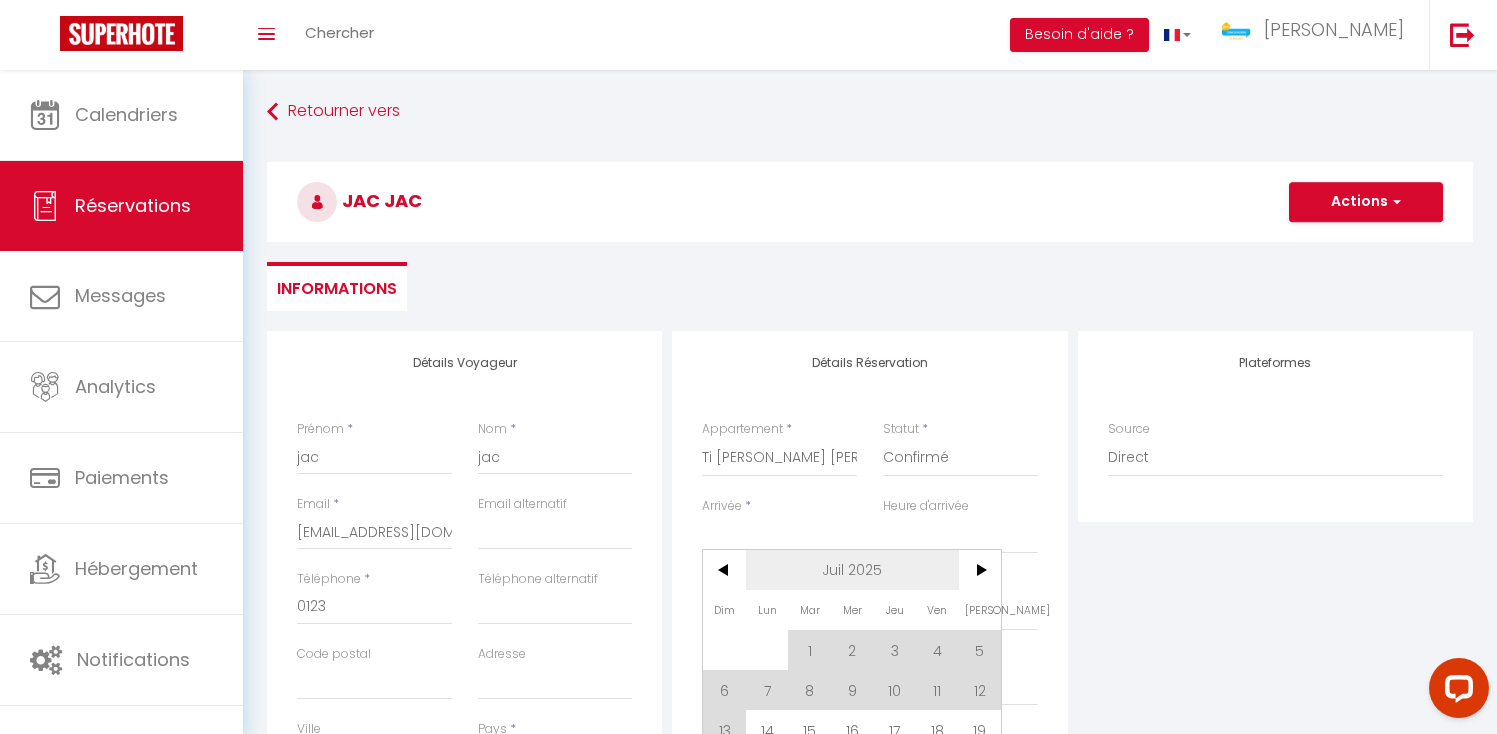 click on "Juil 2025" at bounding box center (852, 570) 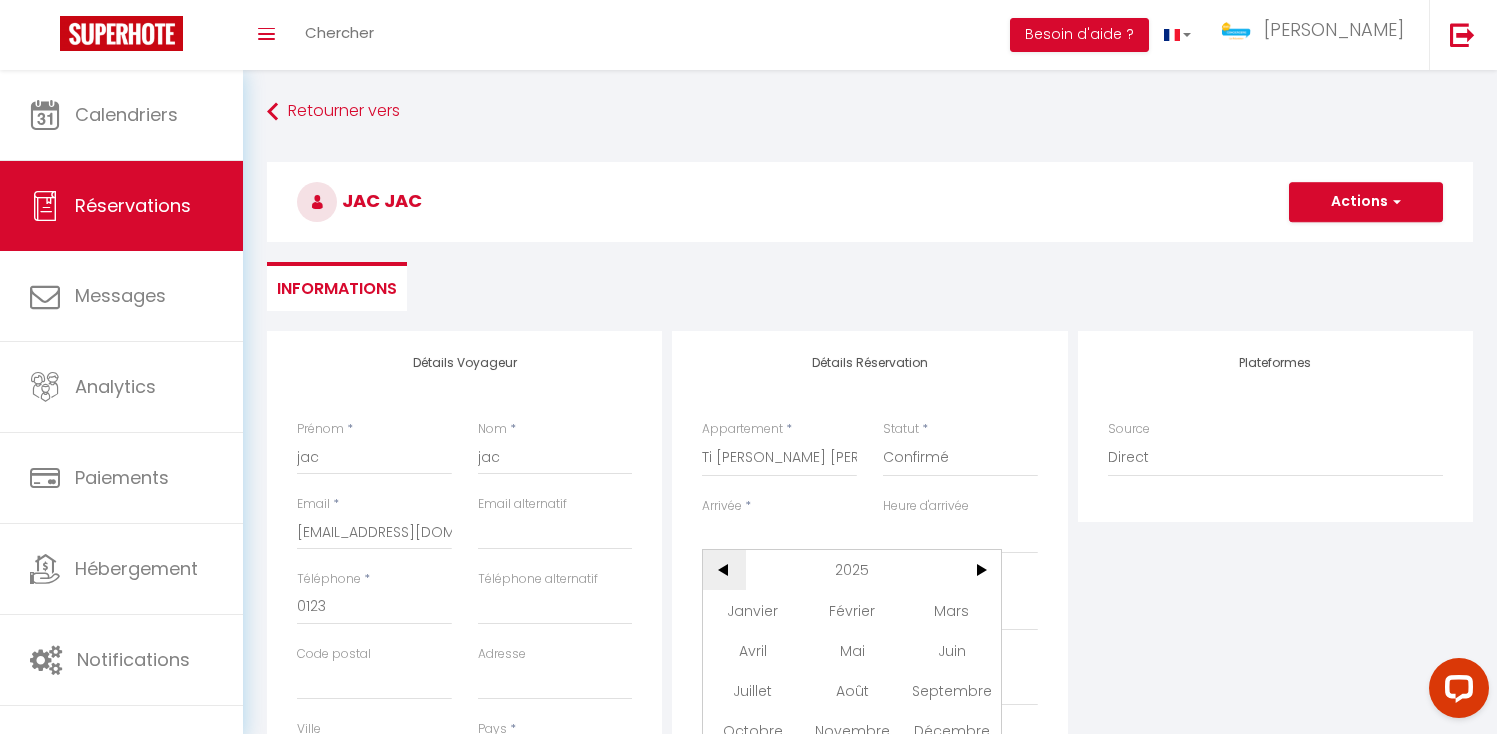 click on "<" at bounding box center (724, 570) 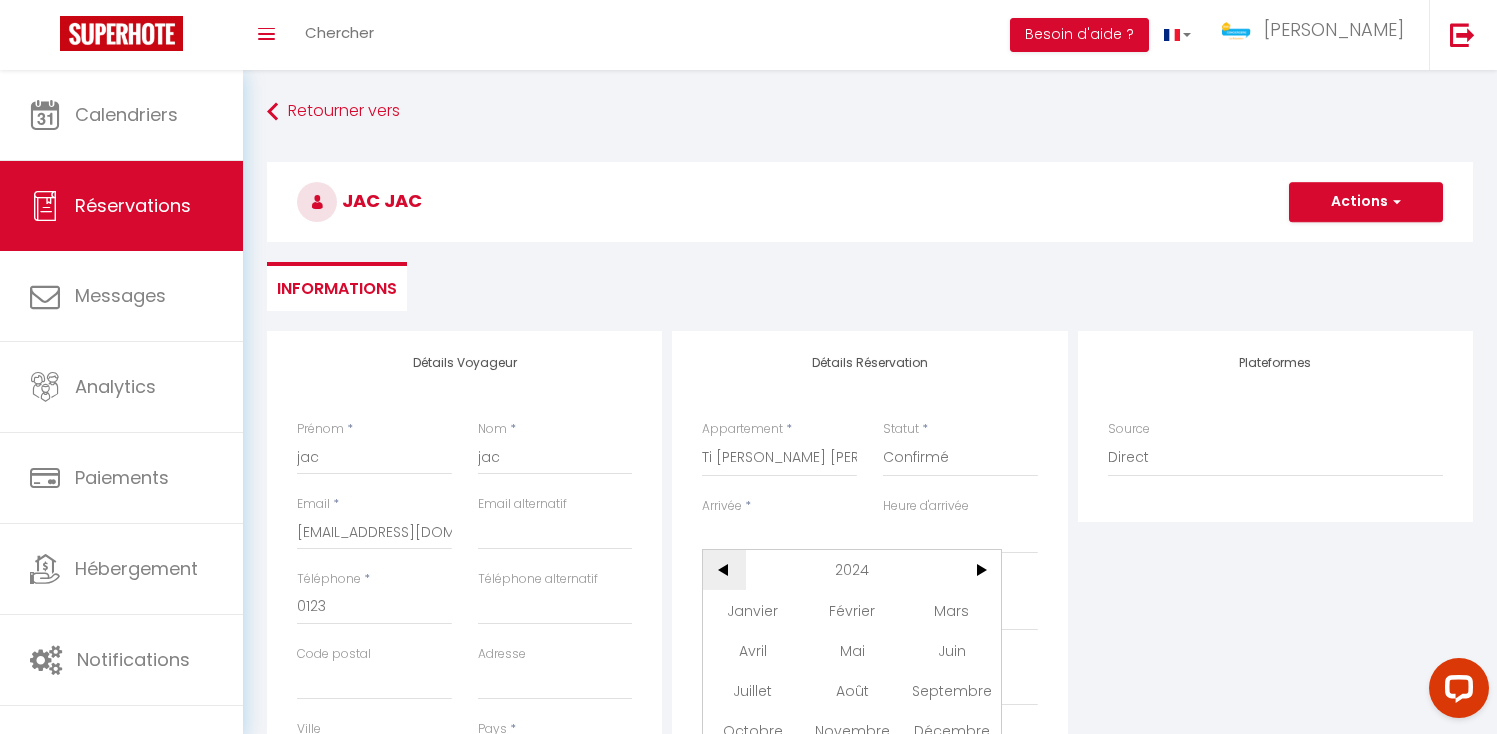 click on "<" at bounding box center (724, 570) 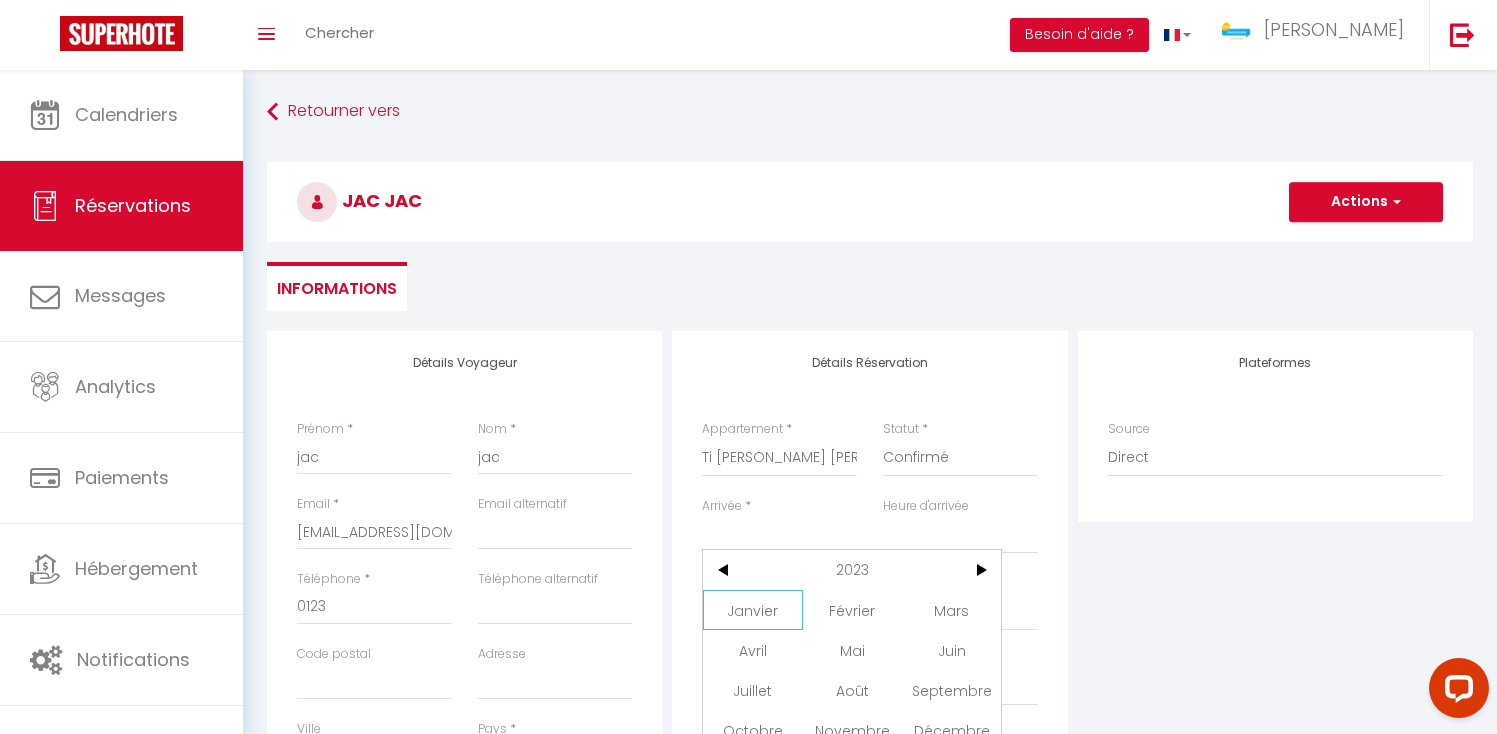 click on "Janvier" at bounding box center [752, 610] 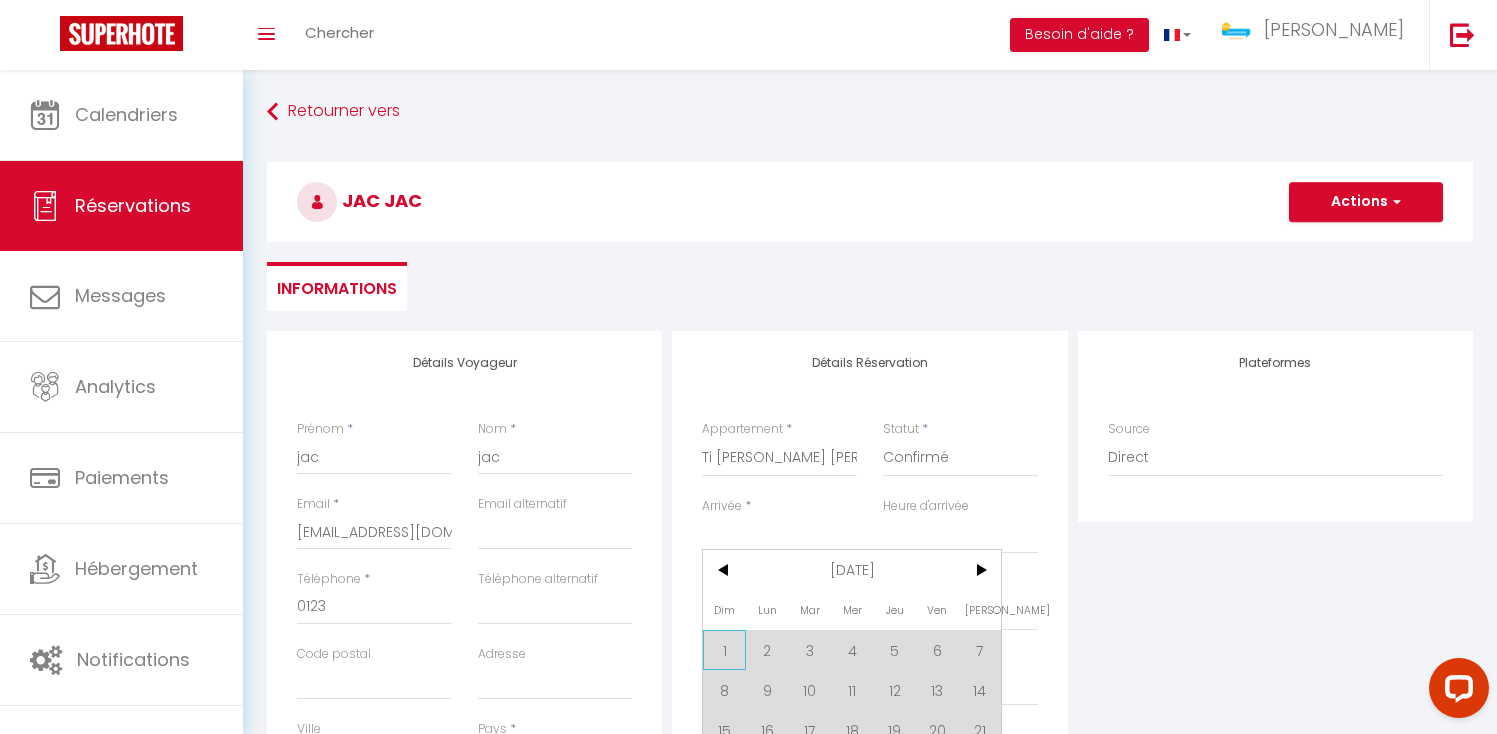 click on "1" at bounding box center [724, 650] 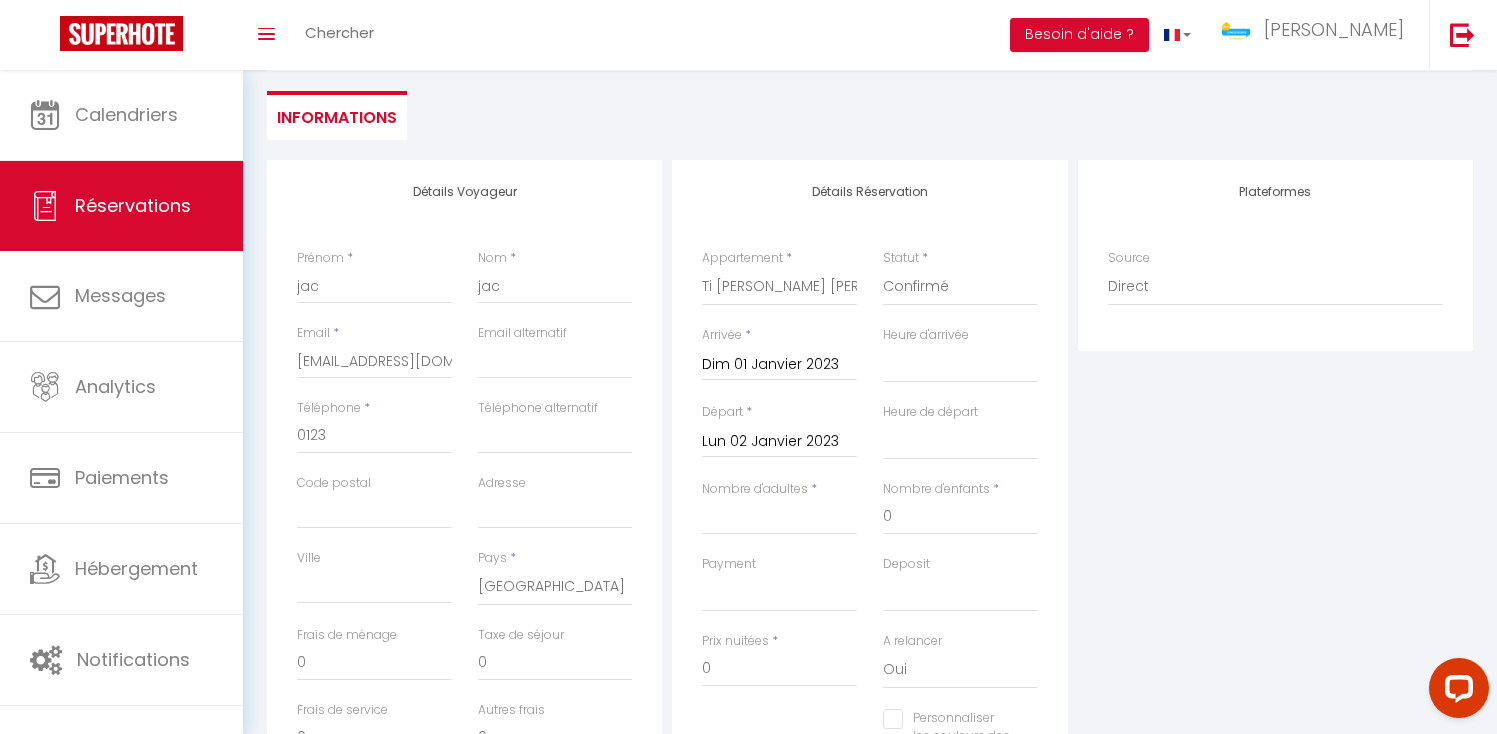 scroll, scrollTop: 293, scrollLeft: 0, axis: vertical 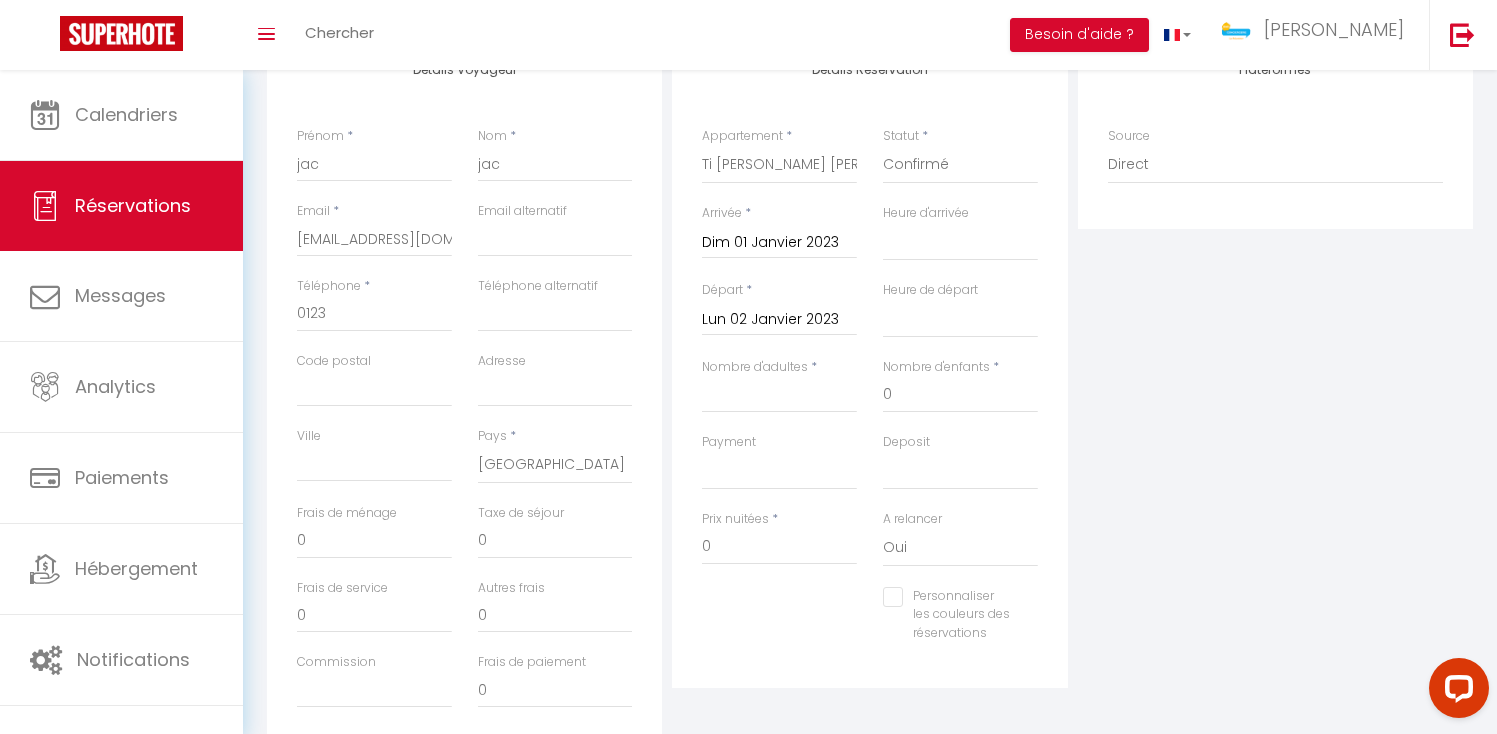 click on "Lun 02 Janvier 2023" at bounding box center [779, 320] 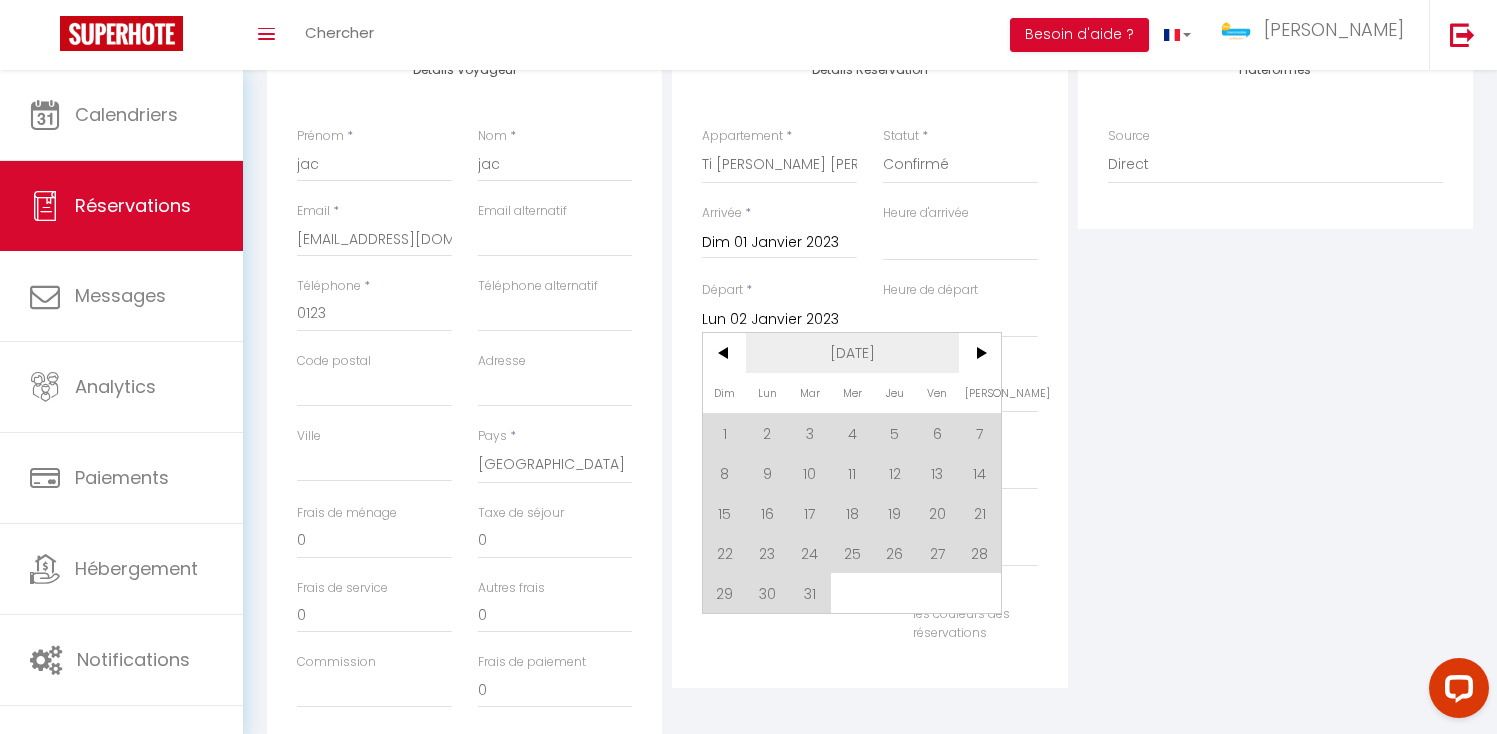 click on "[DATE]" at bounding box center (852, 353) 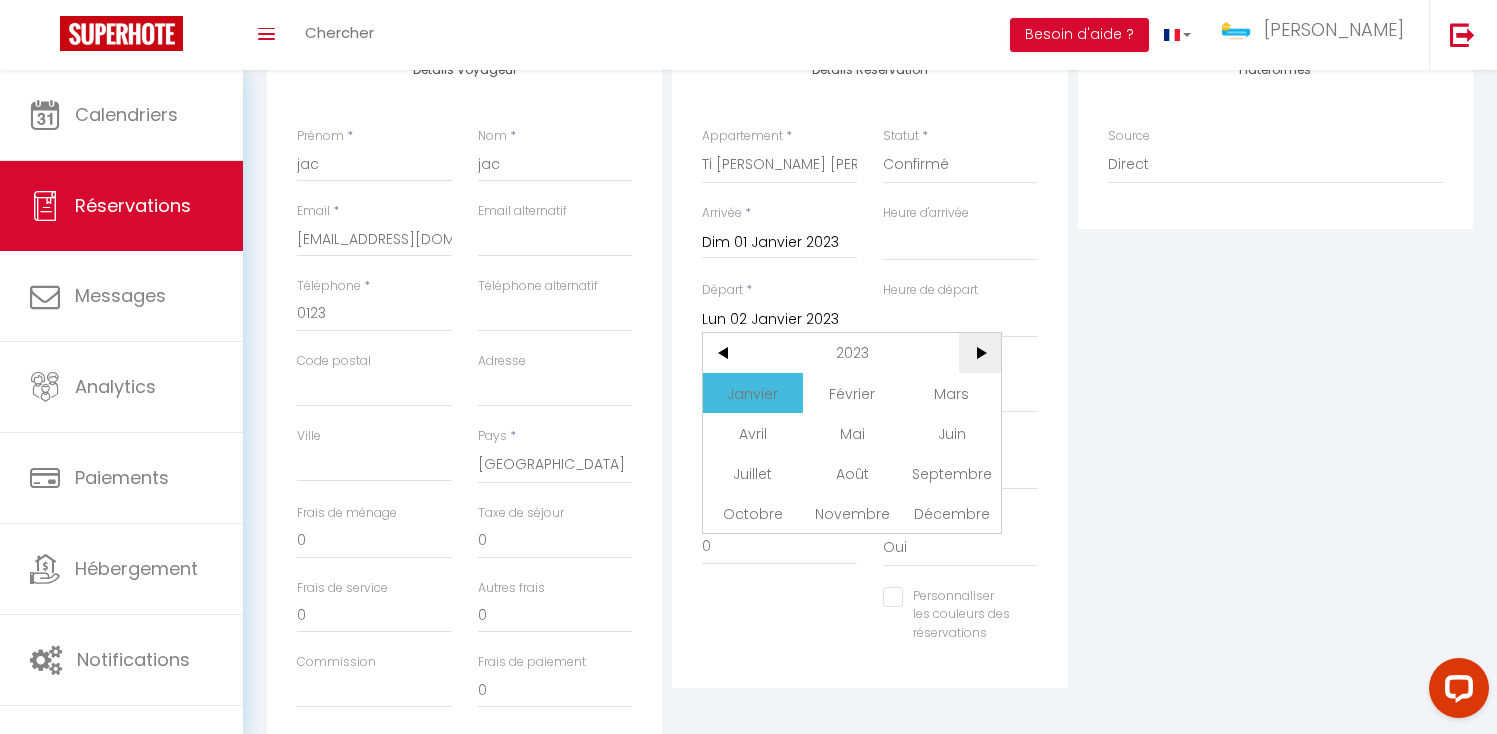click on ">" at bounding box center [980, 353] 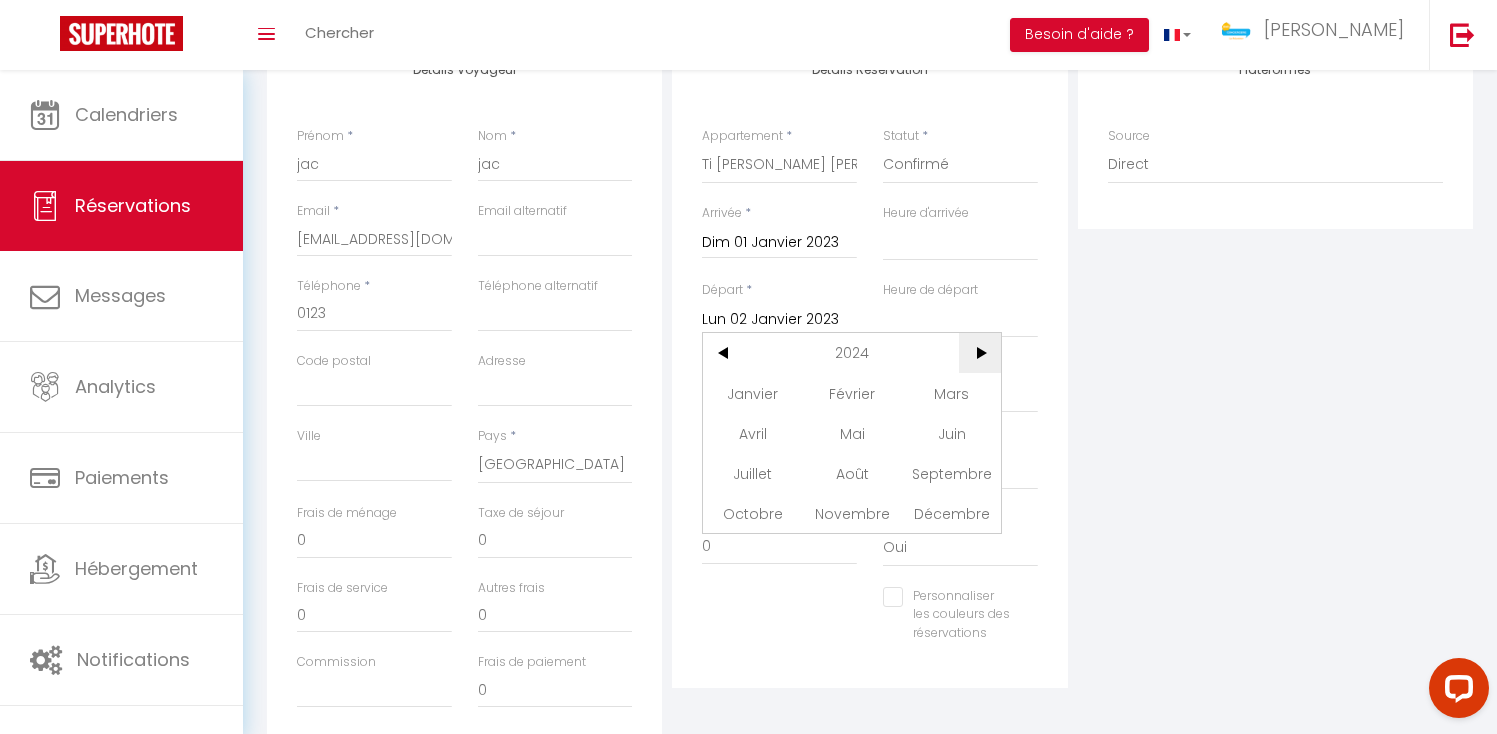 click on ">" at bounding box center (980, 353) 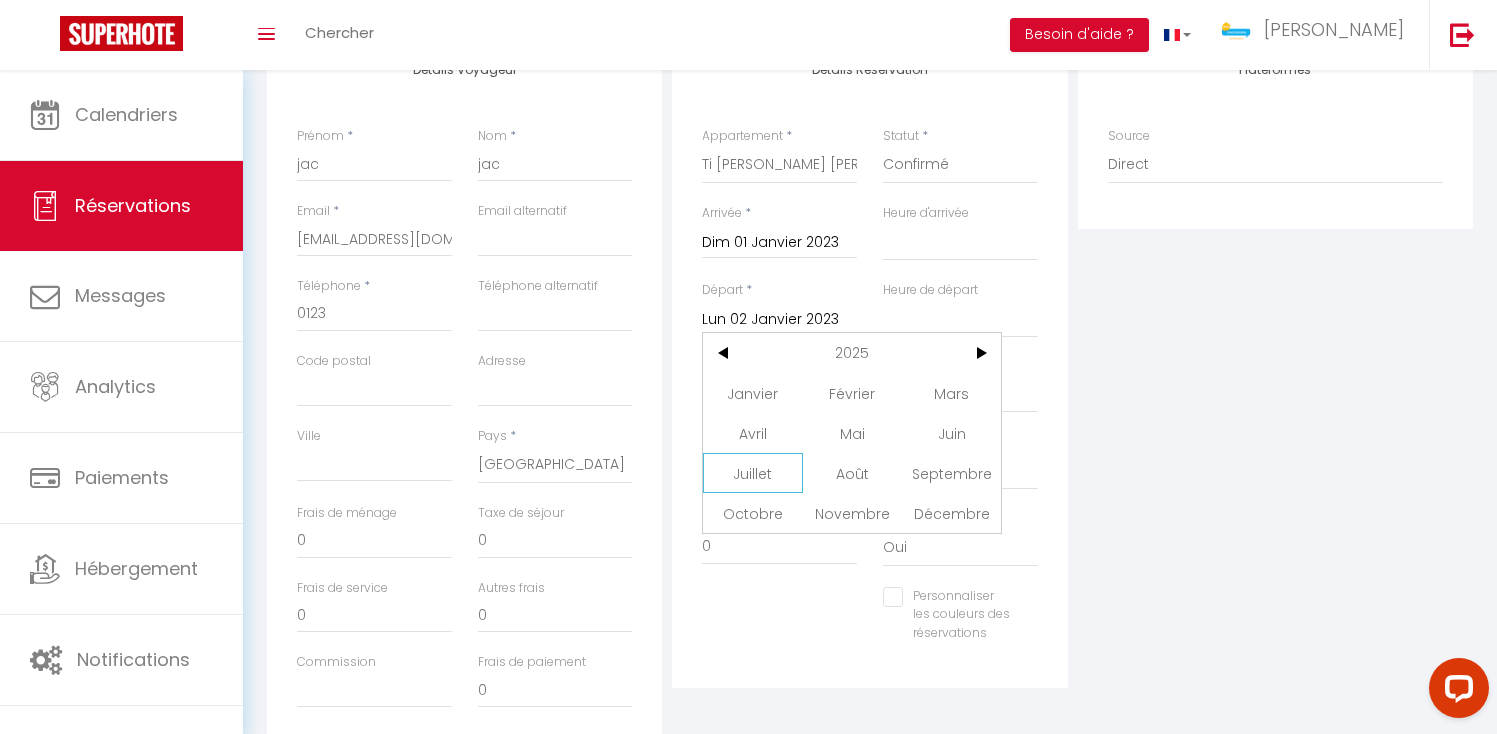 click on "Juillet" at bounding box center [752, 473] 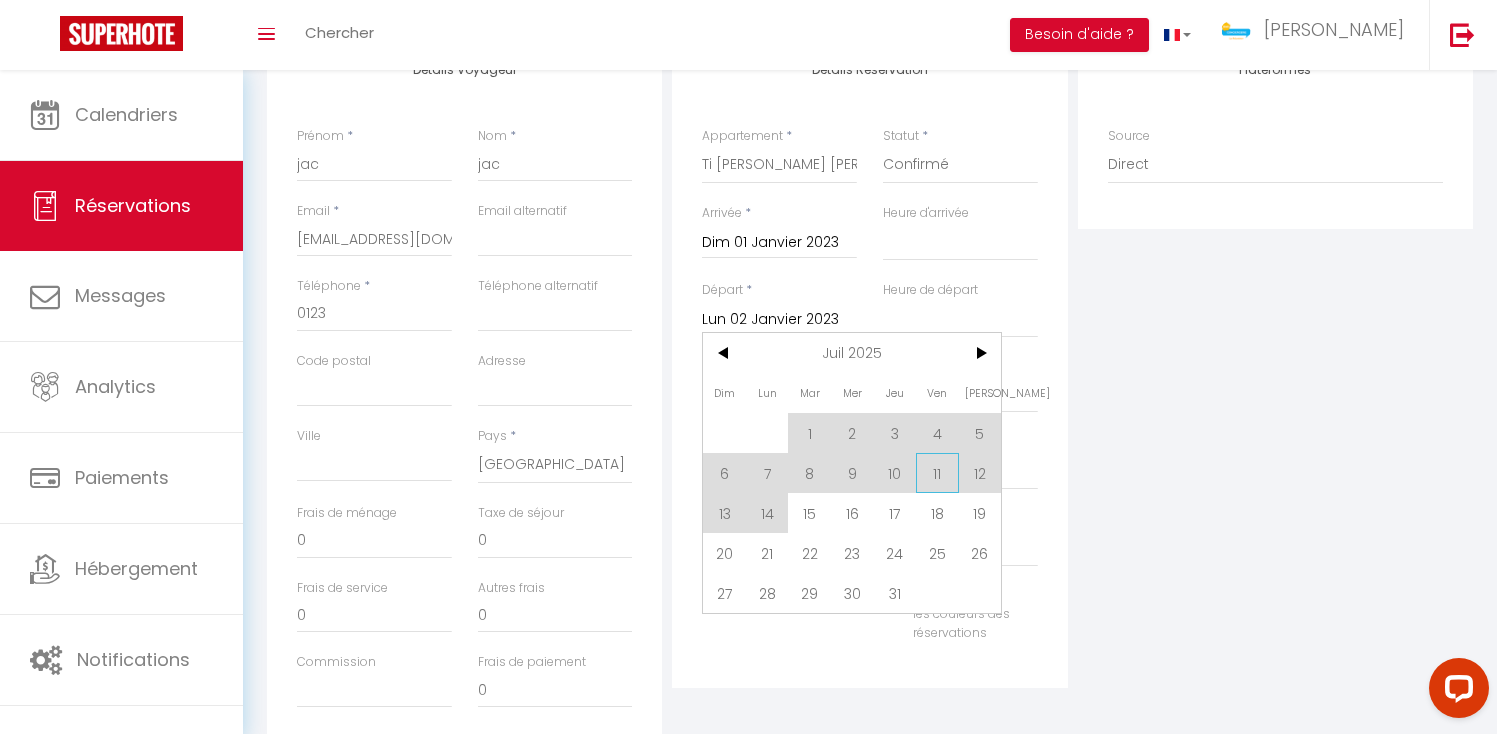 click on "11" at bounding box center [937, 473] 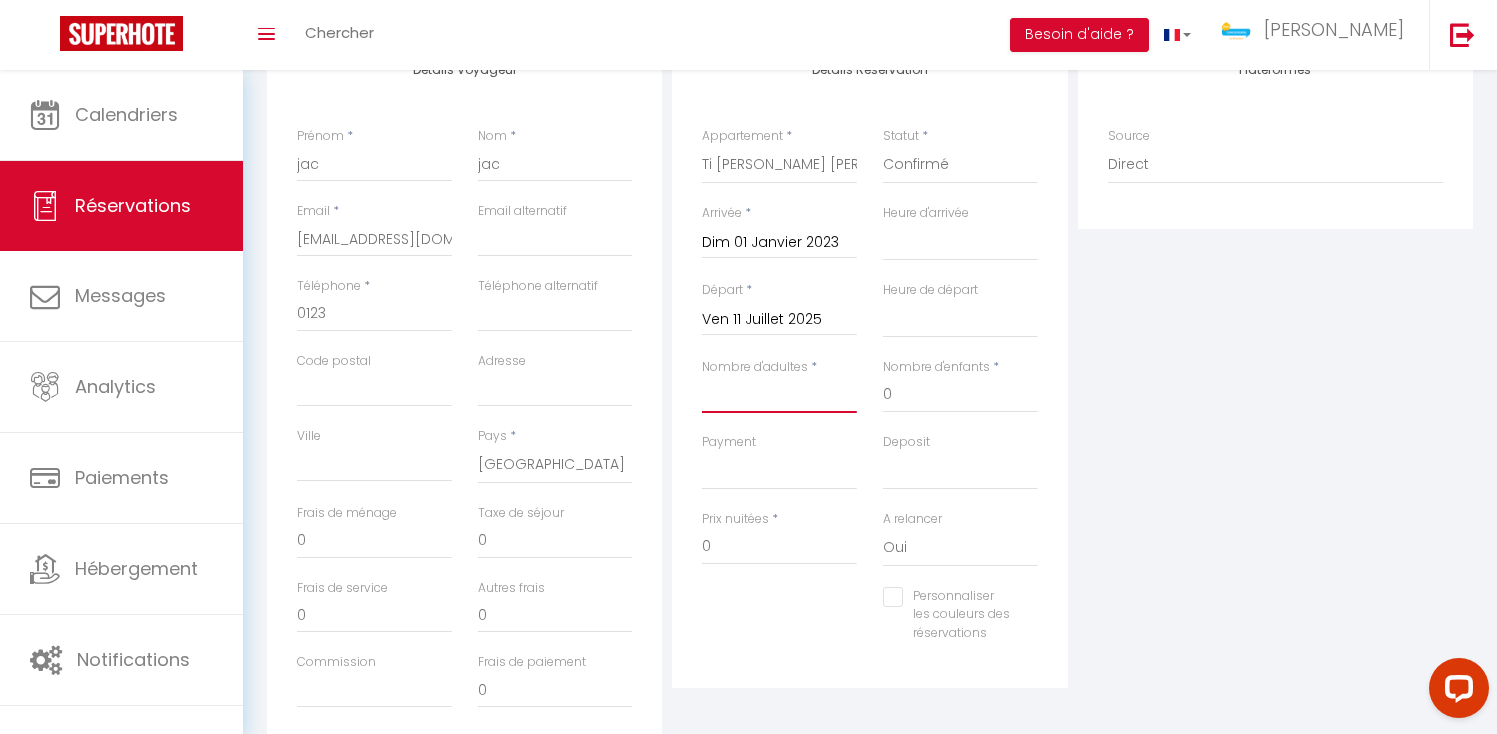 click on "Nombre d'adultes" at bounding box center [779, 395] 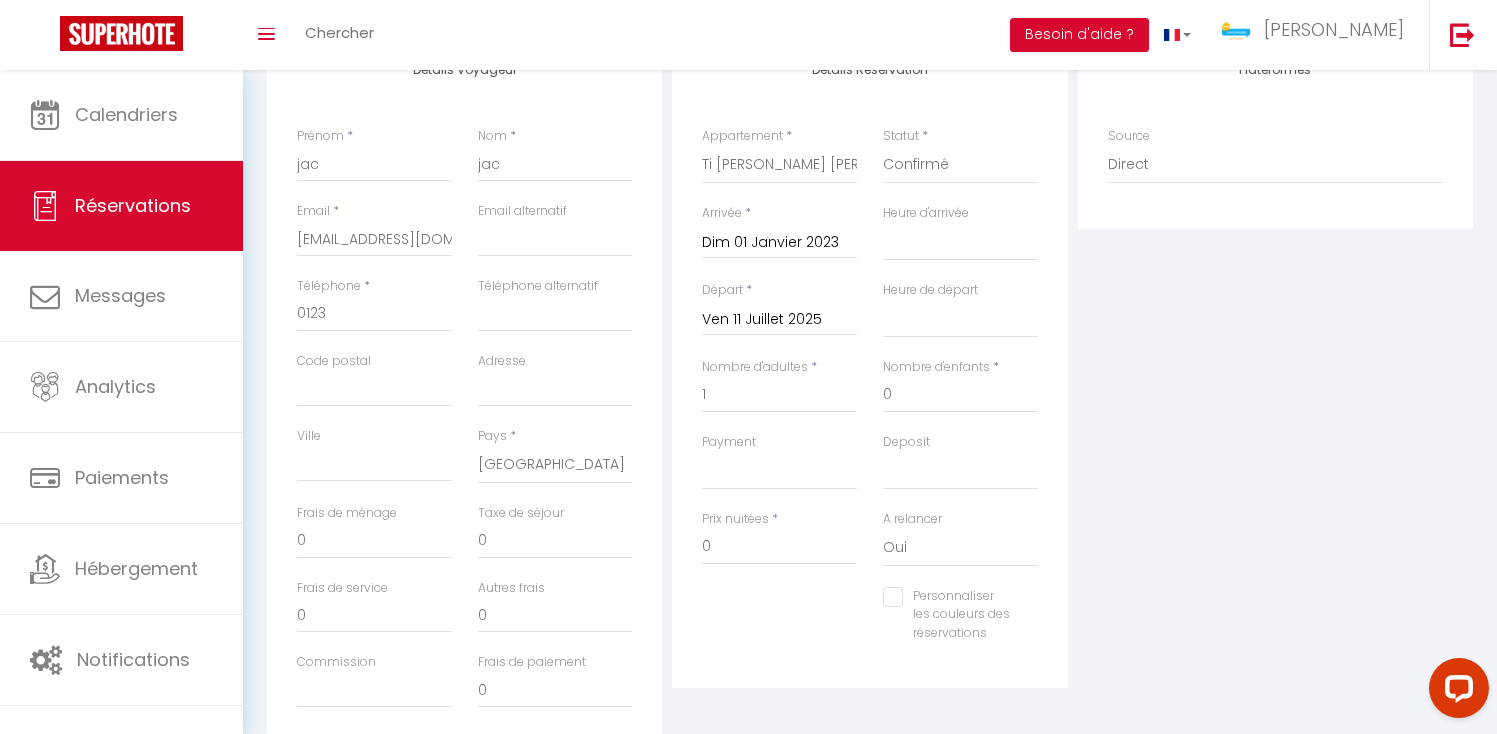 click on "Plateformes    Source
Direct
[DOMAIN_NAME]
[DOMAIN_NAME]
Chalet montagne
Expedia
Gite de [GEOGRAPHIC_DATA]
Homeaway
Homeaway iCal
[DOMAIN_NAME]
[DOMAIN_NAME]
[DOMAIN_NAME]
Ical" at bounding box center (1275, 395) 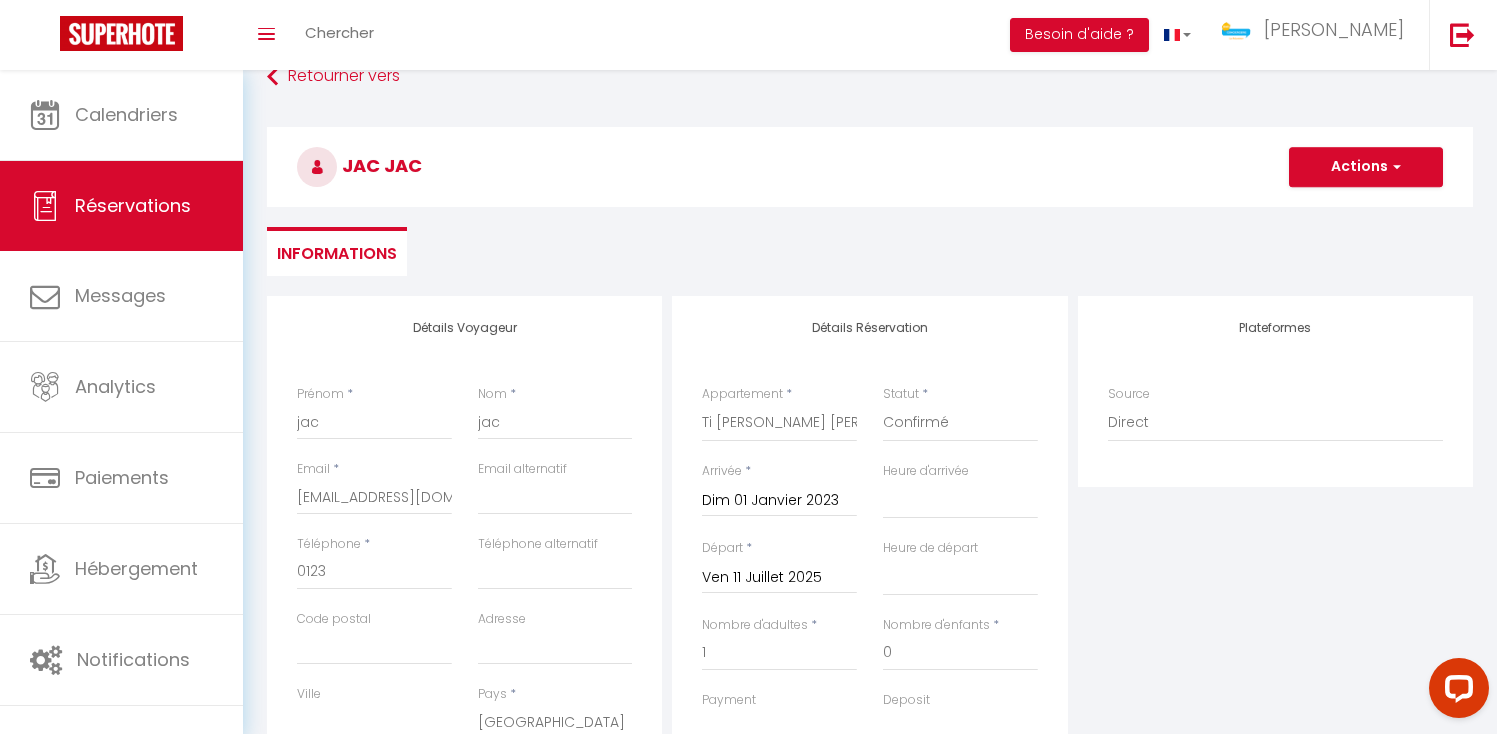 scroll, scrollTop: 0, scrollLeft: 0, axis: both 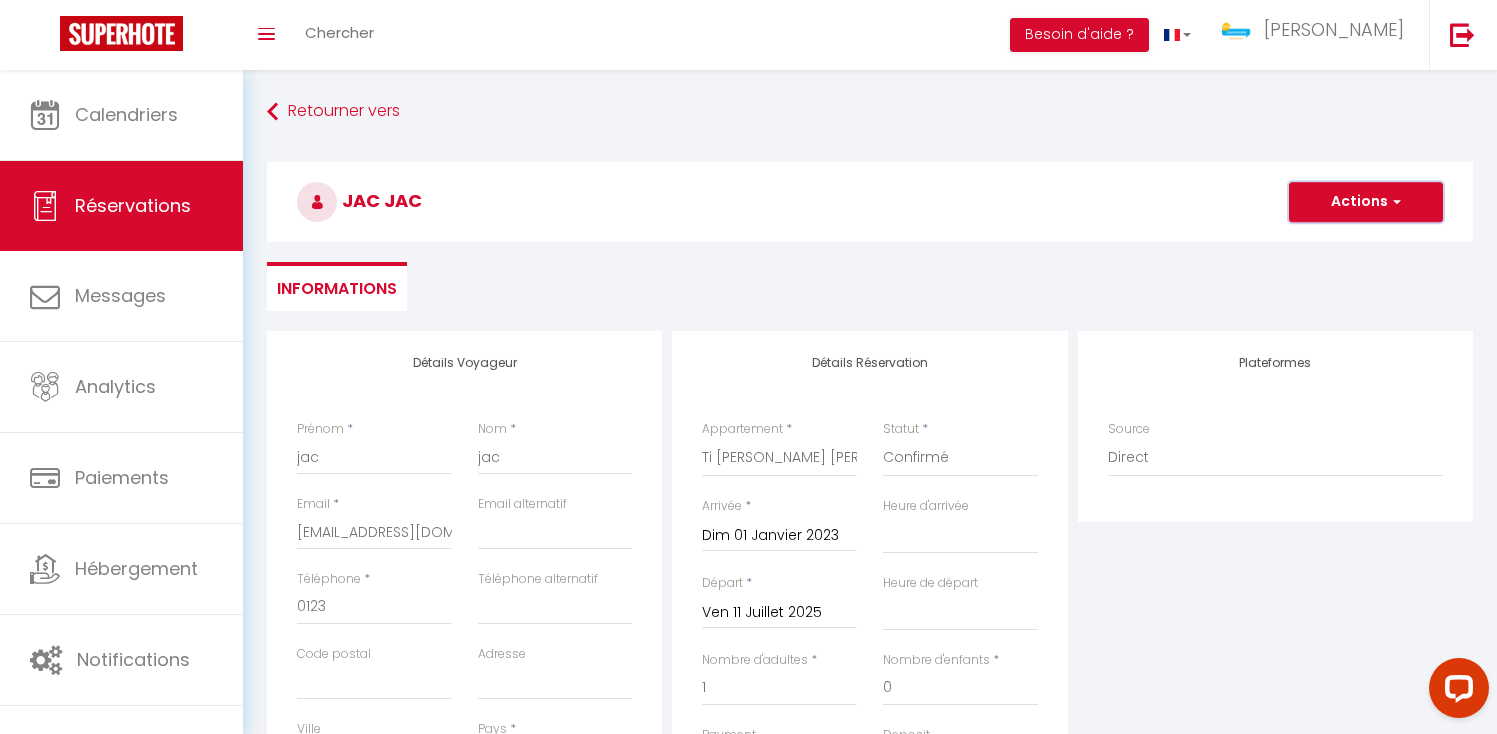 click on "Actions" at bounding box center [1366, 202] 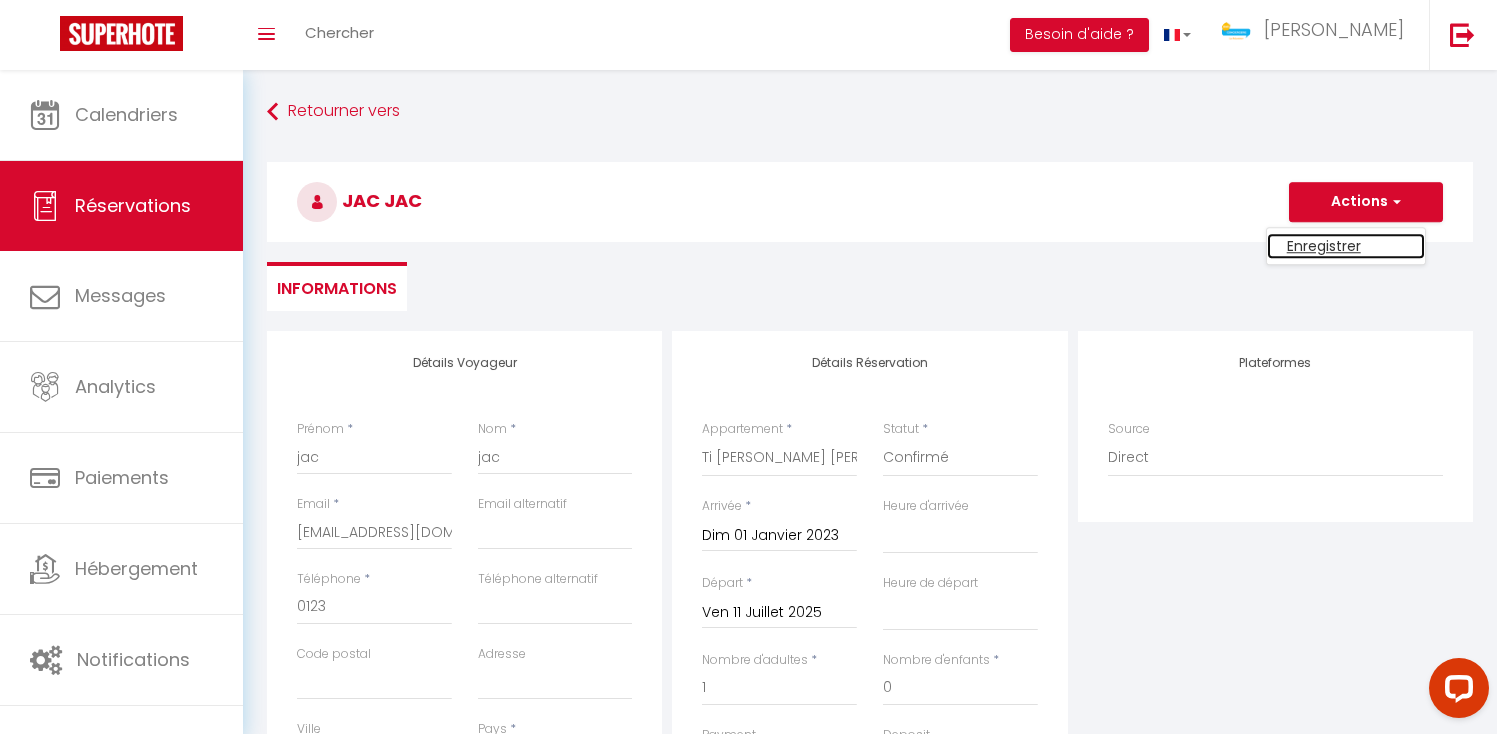 click on "Enregistrer" at bounding box center (1346, 246) 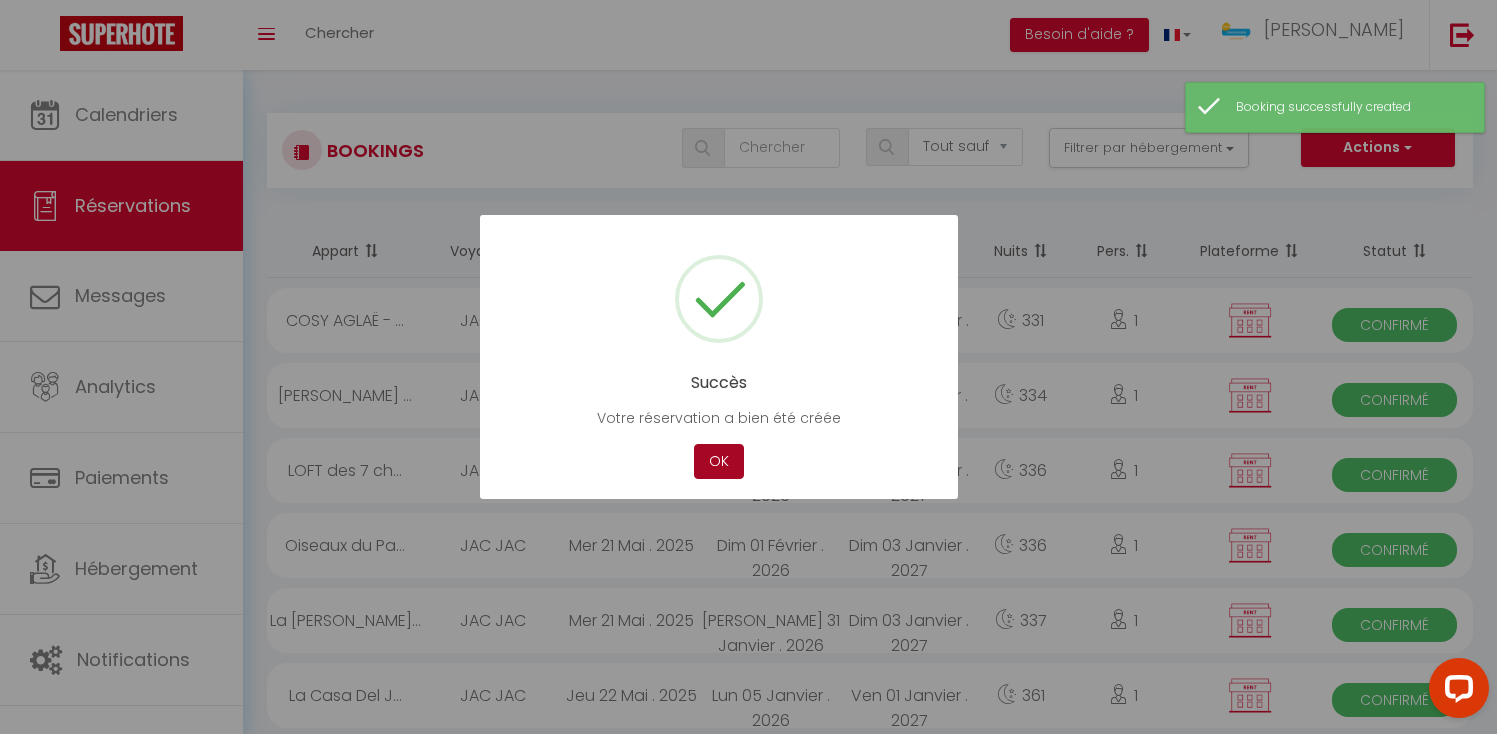 click on "OK" at bounding box center (719, 461) 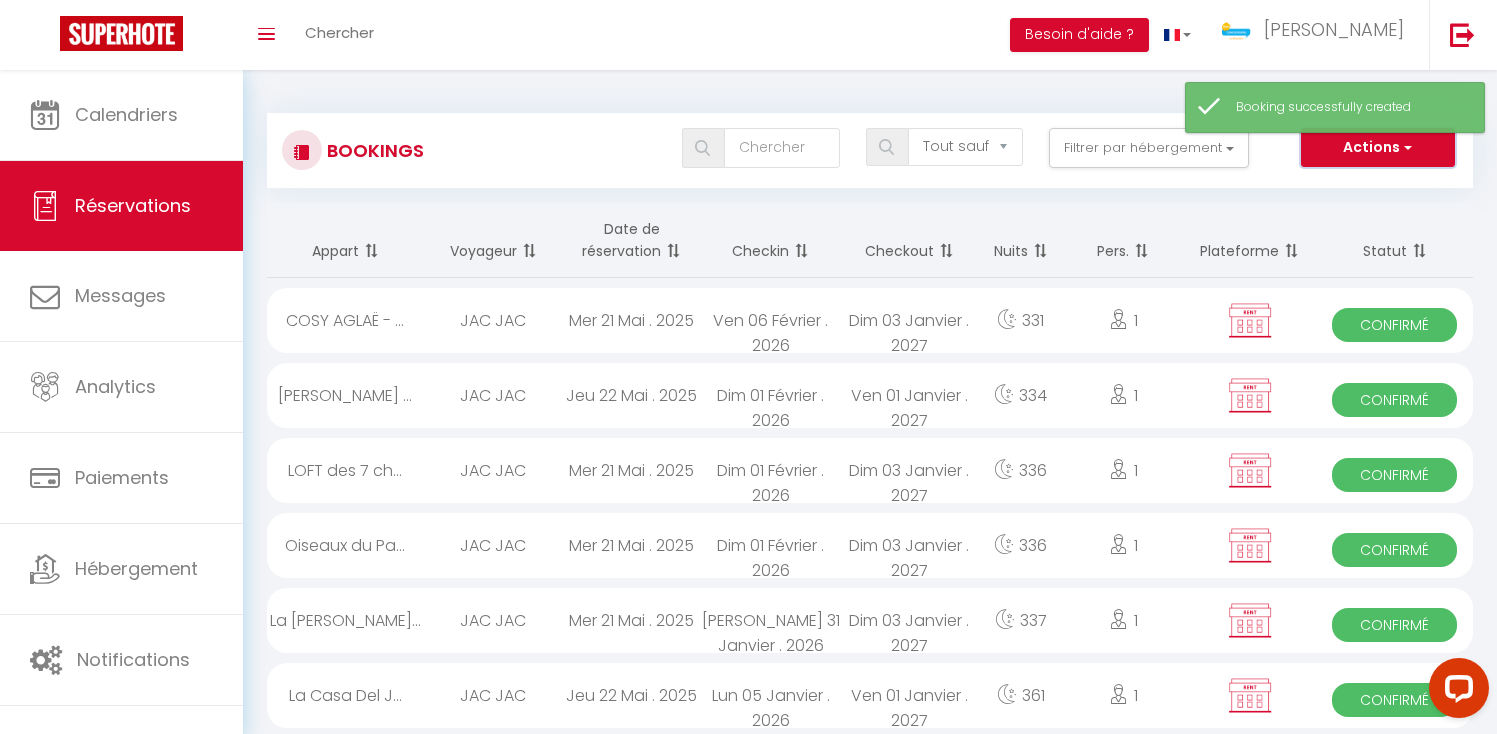click on "Actions" at bounding box center [1378, 148] 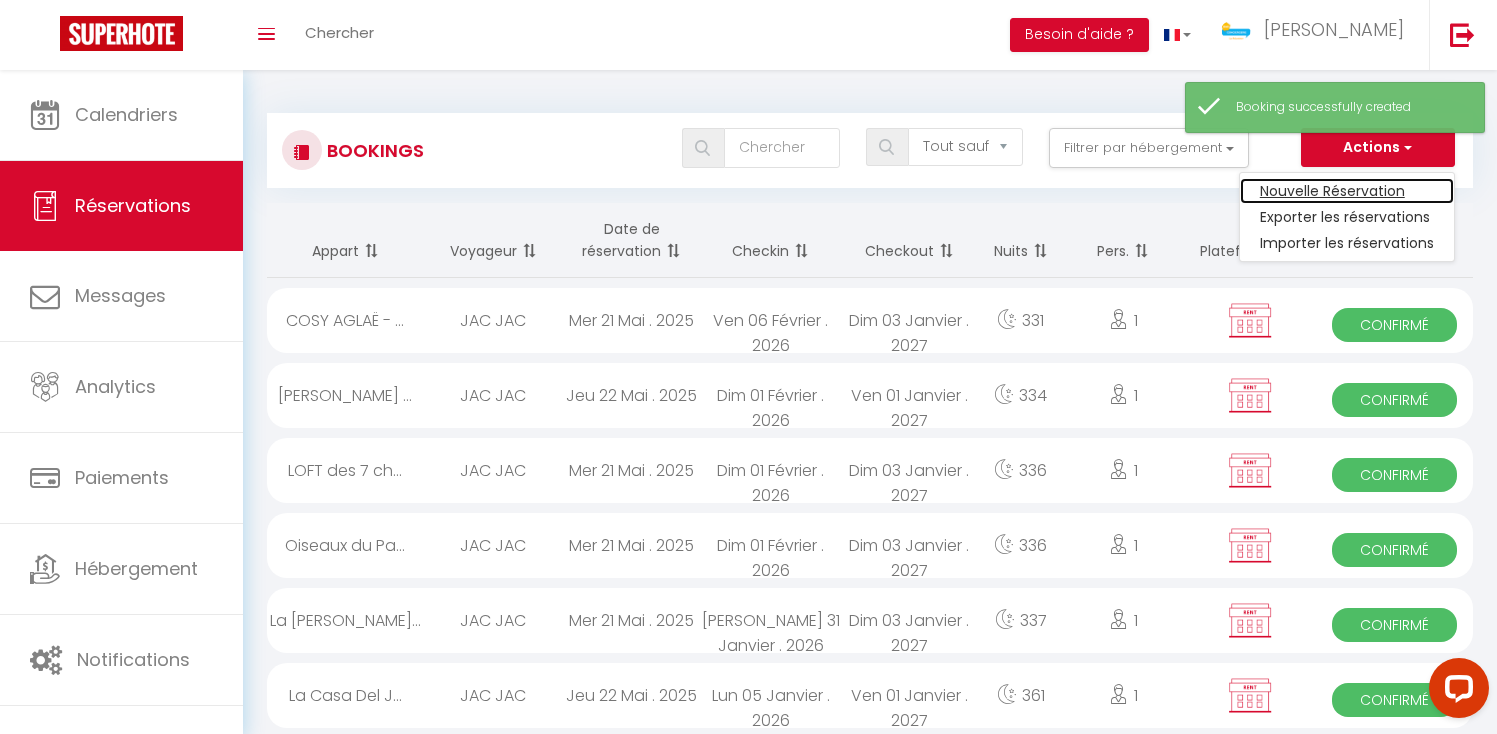 click on "Nouvelle Réservation" at bounding box center (1347, 191) 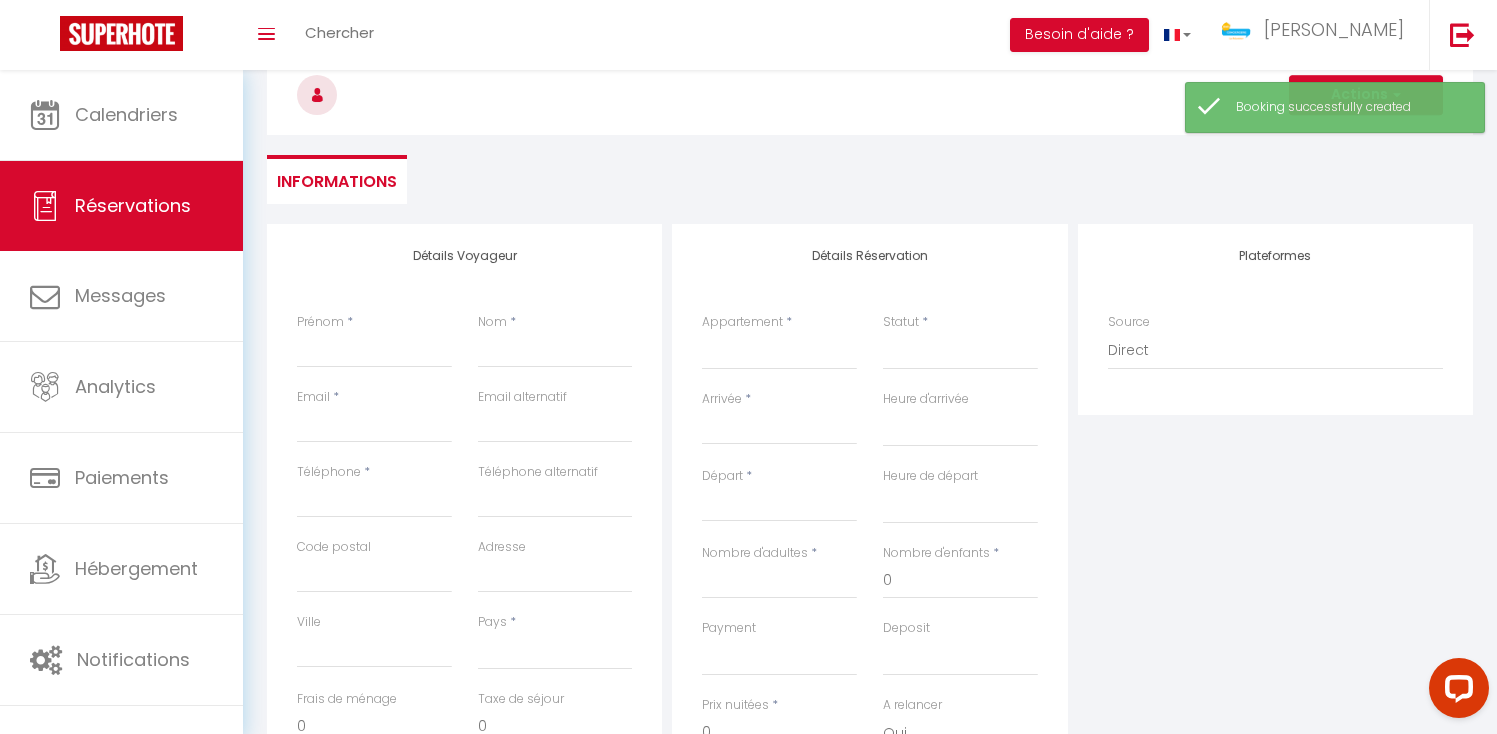 scroll, scrollTop: 174, scrollLeft: 0, axis: vertical 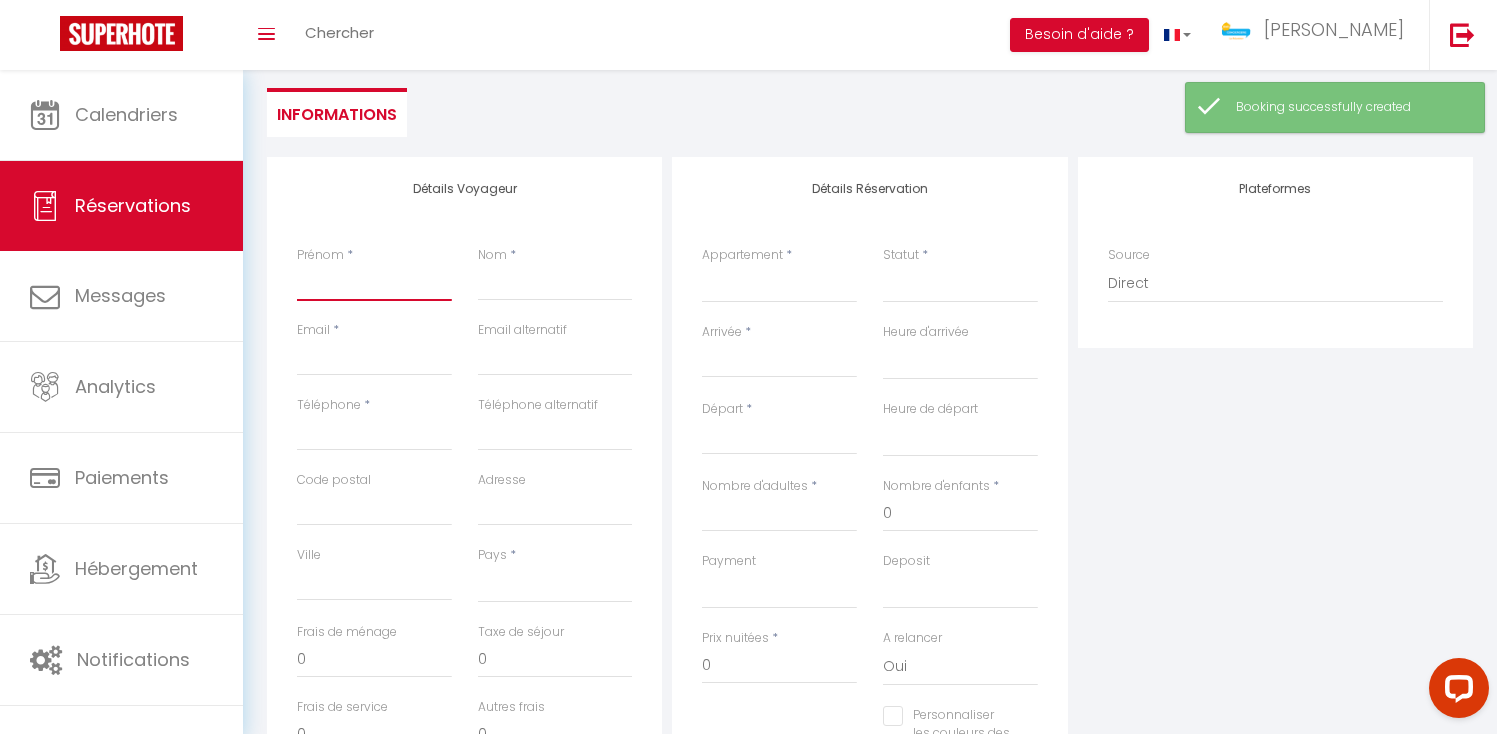 click on "Prénom" at bounding box center (374, 283) 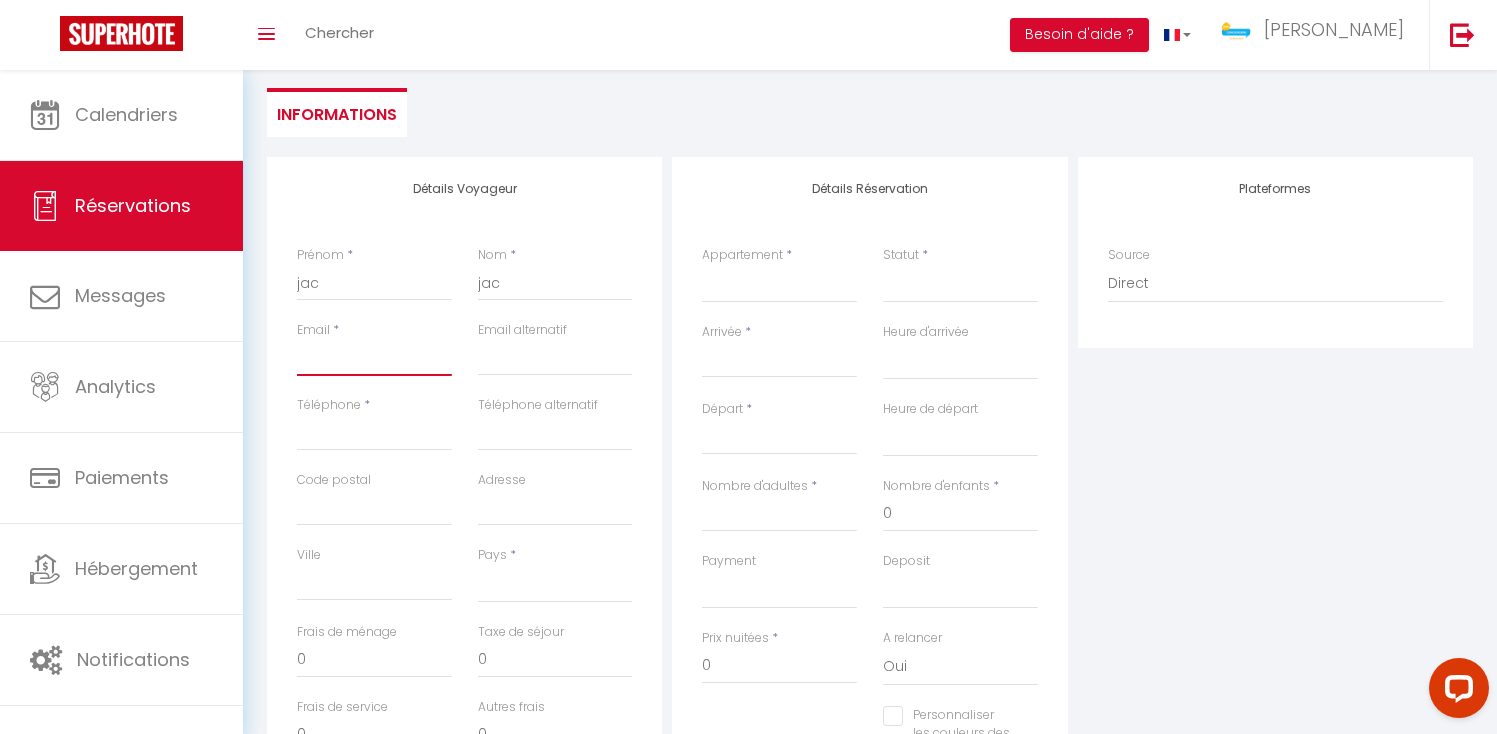 paste on "[EMAIL_ADDRESS][DOMAIN_NAME]" 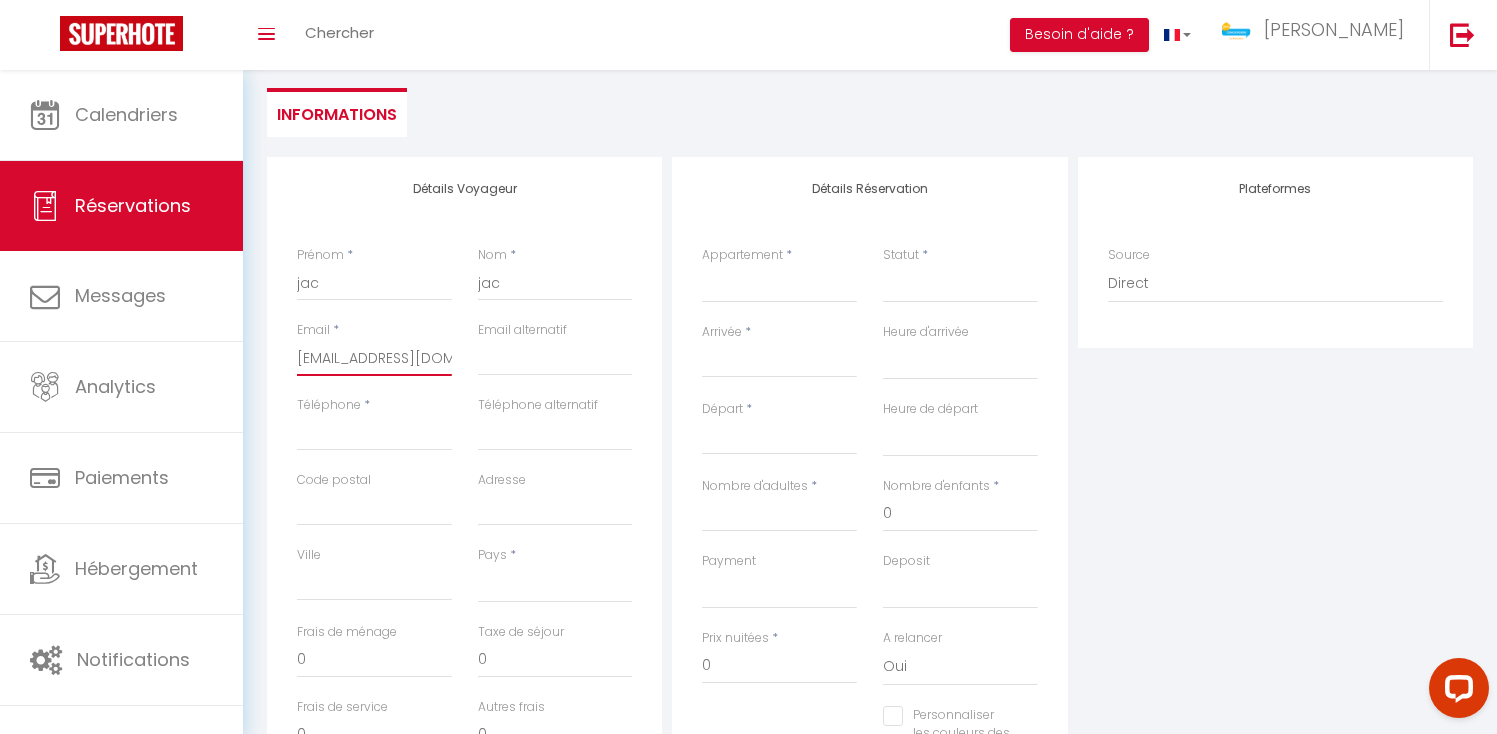 scroll, scrollTop: 0, scrollLeft: 53, axis: horizontal 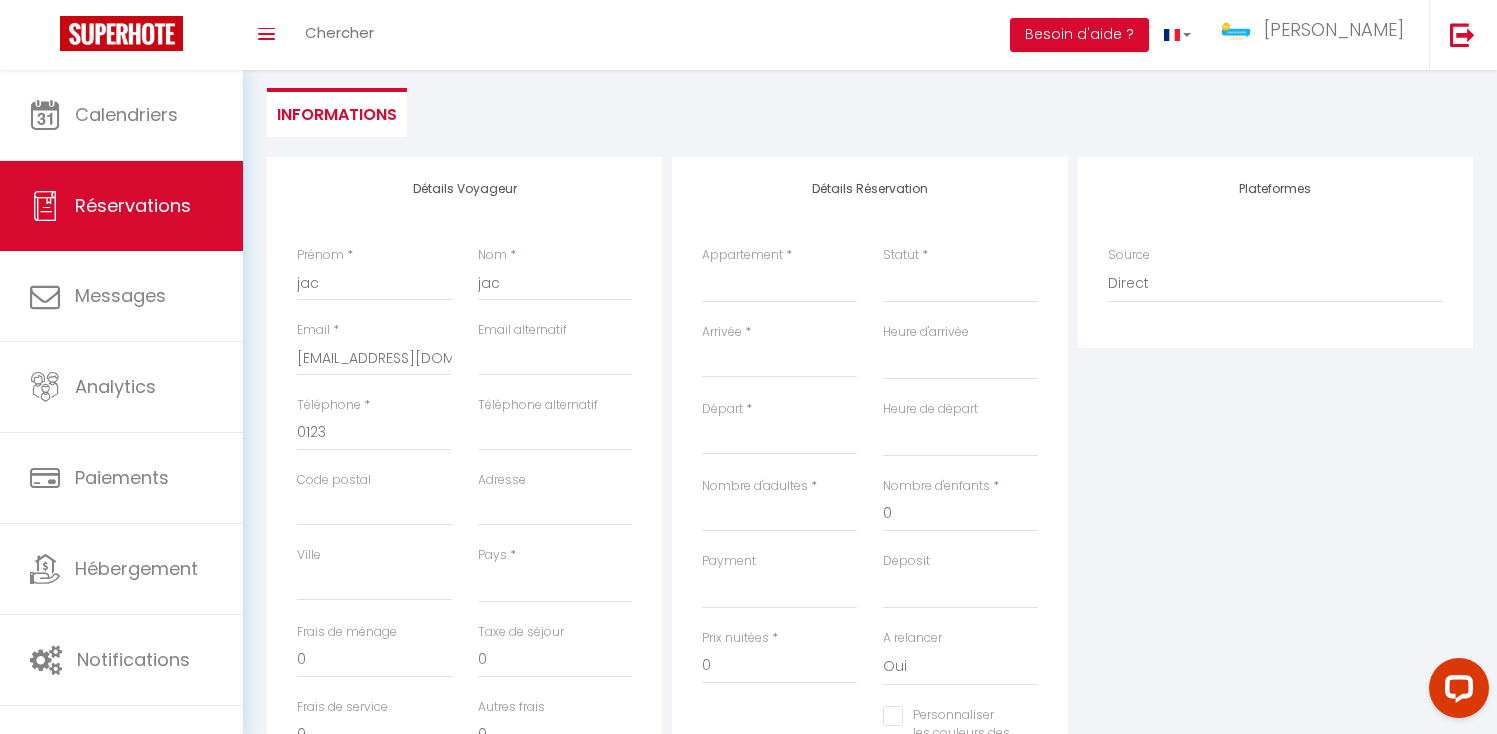 click on "Pays   *   [GEOGRAPHIC_DATA]
[GEOGRAPHIC_DATA]
[GEOGRAPHIC_DATA]
[GEOGRAPHIC_DATA]
[GEOGRAPHIC_DATA]
[US_STATE]
[GEOGRAPHIC_DATA]
[GEOGRAPHIC_DATA]
[GEOGRAPHIC_DATA]
[GEOGRAPHIC_DATA]
[GEOGRAPHIC_DATA]
[GEOGRAPHIC_DATA]
[GEOGRAPHIC_DATA]
[GEOGRAPHIC_DATA]
[GEOGRAPHIC_DATA]
[GEOGRAPHIC_DATA]
[GEOGRAPHIC_DATA]
[GEOGRAPHIC_DATA]
[GEOGRAPHIC_DATA]
[GEOGRAPHIC_DATA]
[GEOGRAPHIC_DATA]
[GEOGRAPHIC_DATA]
[GEOGRAPHIC_DATA]" at bounding box center [555, 584] 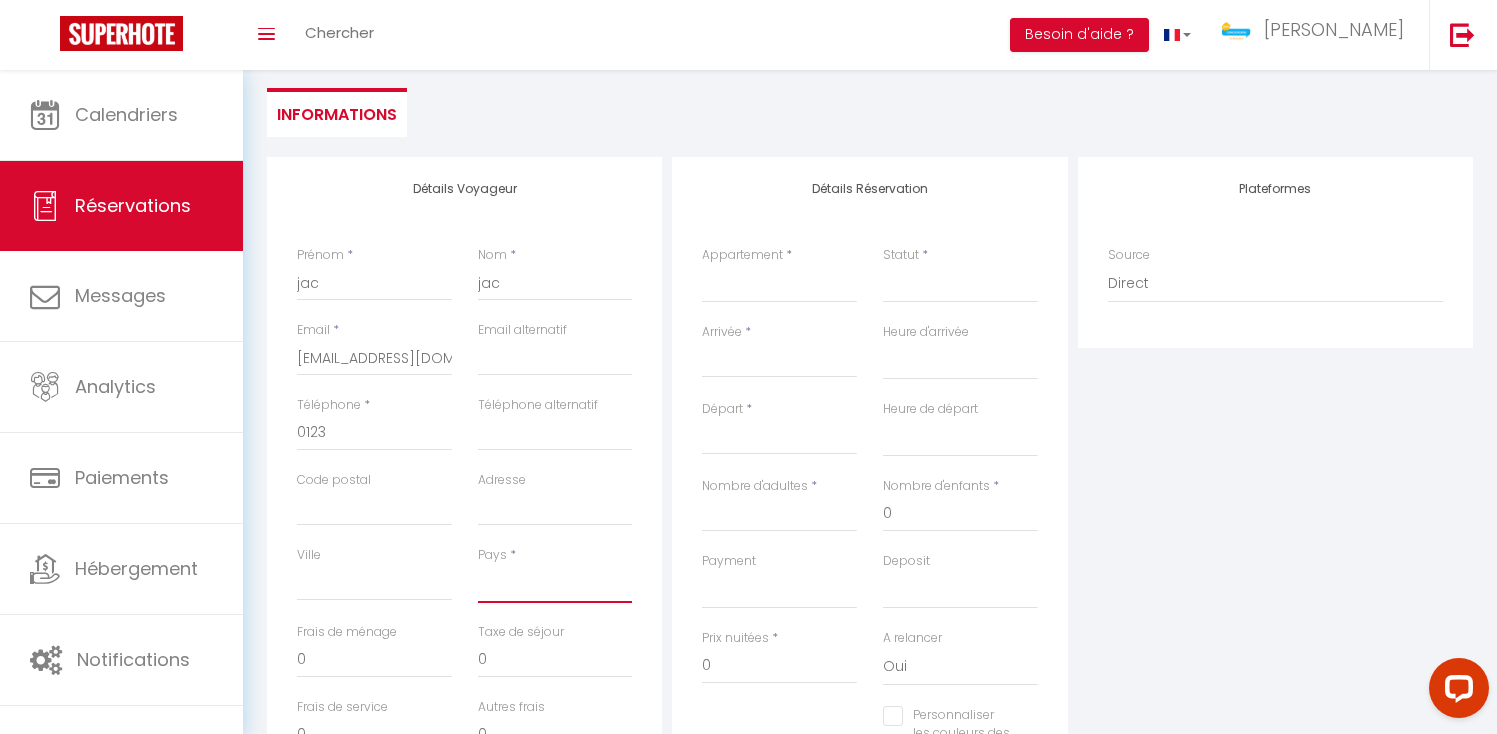 click on "[GEOGRAPHIC_DATA]
[GEOGRAPHIC_DATA]
[GEOGRAPHIC_DATA]
[GEOGRAPHIC_DATA]
[GEOGRAPHIC_DATA]
[US_STATE]
[GEOGRAPHIC_DATA]
[GEOGRAPHIC_DATA]
[GEOGRAPHIC_DATA]
[GEOGRAPHIC_DATA]
[GEOGRAPHIC_DATA]
[GEOGRAPHIC_DATA]
[GEOGRAPHIC_DATA]
[GEOGRAPHIC_DATA]
[GEOGRAPHIC_DATA]
[GEOGRAPHIC_DATA]
[GEOGRAPHIC_DATA]
[GEOGRAPHIC_DATA]
[GEOGRAPHIC_DATA]
[GEOGRAPHIC_DATA]
[GEOGRAPHIC_DATA]
[GEOGRAPHIC_DATA]
[GEOGRAPHIC_DATA]
[GEOGRAPHIC_DATA]" at bounding box center [555, 584] 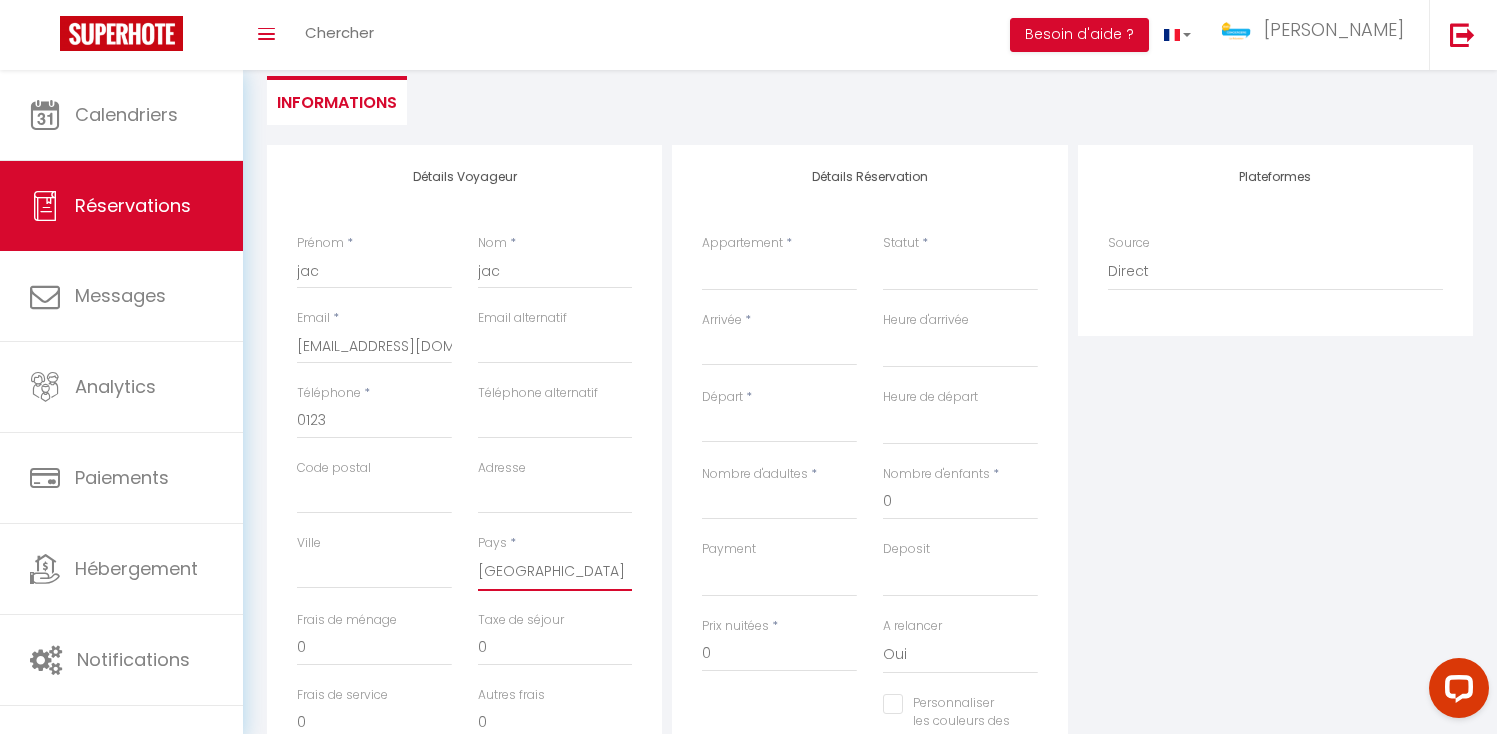 scroll, scrollTop: 0, scrollLeft: 0, axis: both 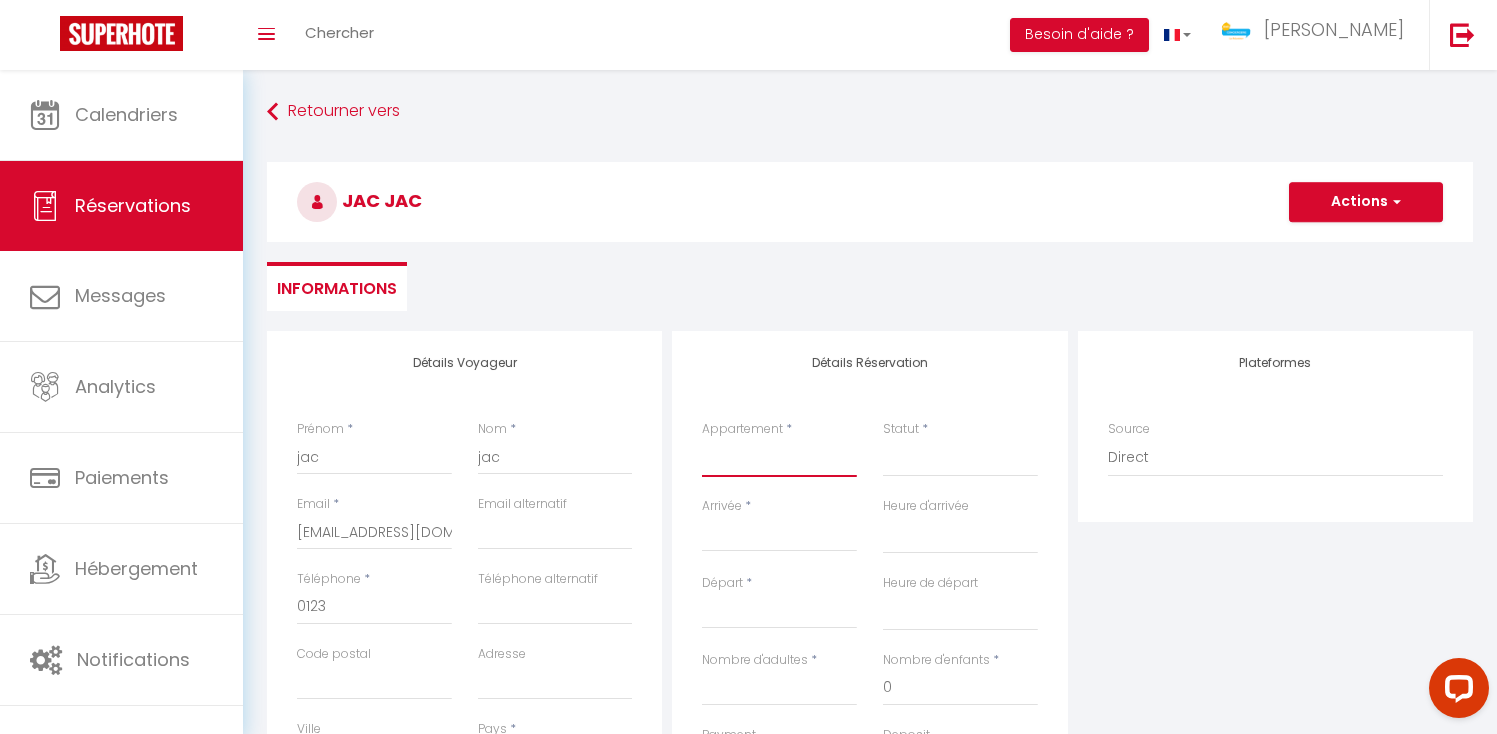 click on "Villa Constellation [GEOGRAPHIC_DATA] - 6 Voyageurs [PERSON_NAME] 4* - 8 Voyageurs La Kaz Venelle Studio Cosy [PERSON_NAME] La Casa Del Ju Lya 4 étoiles Cosy F2 meublé Soa by le Manchy Appartement duplex hyper centre LOFT des 7 chemins - 4 Voyageurs [GEOGRAPHIC_DATA] - 6 voyageurs Studio Le Tranquille Ticanot - 4 voyageurs Le Sunset - 4 voyageurs Les Jardins Secrets - 6 voyageurs [PERSON_NAME] - 4 voyageurs O Fleur de Canne - 2 voyageurs [GEOGRAPHIC_DATA] - 8 voyageurs COSY AGLAË - 2 Voyageurs [GEOGRAPHIC_DATA] - 8 voyageurs Belle de [GEOGRAPHIC_DATA] - 4 voyageurs Studio [GEOGRAPHIC_DATA] - 2 voyageurs [PERSON_NAME] - 10 voyageurs [GEOGRAPHIC_DATA] - 6 voyageurs [GEOGRAPHIC_DATA] Bleu 5* - 6 voyageurs Le Petit coin de [PERSON_NAME] - 4 voyageurs Ti [PERSON_NAME] - 6 voyageurs Ti Caze [PERSON_NAME] - 6 voyageurs Studio Les Tourtereaux [GEOGRAPHIC_DATA] - 4 voyageurs Oiseaux du [PERSON_NAME] - Bungalow 2 voyageurs VILLA DES [GEOGRAPHIC_DATA]" at bounding box center [779, 458] 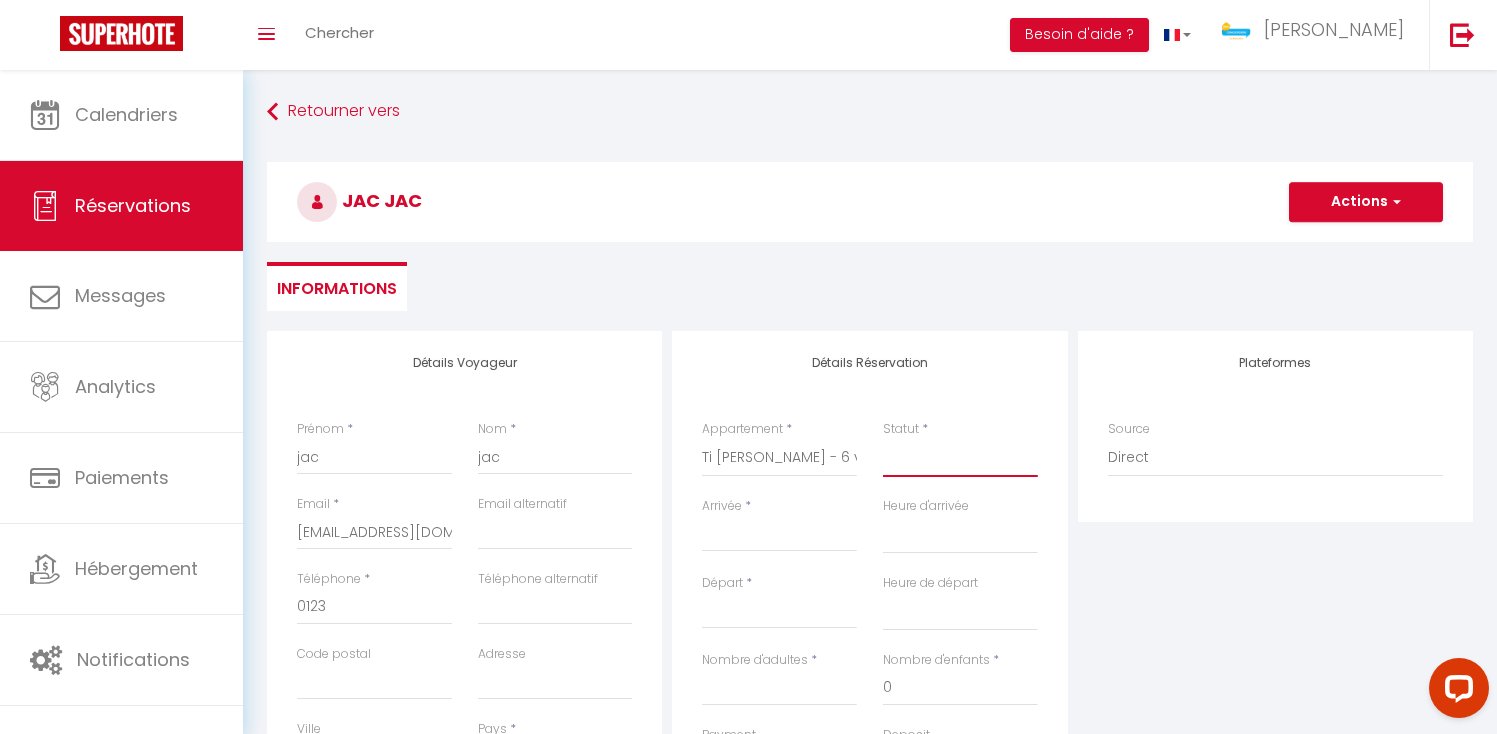 click on "Confirmé Non Confirmé [PERSON_NAME] par le voyageur No Show Request" at bounding box center (960, 458) 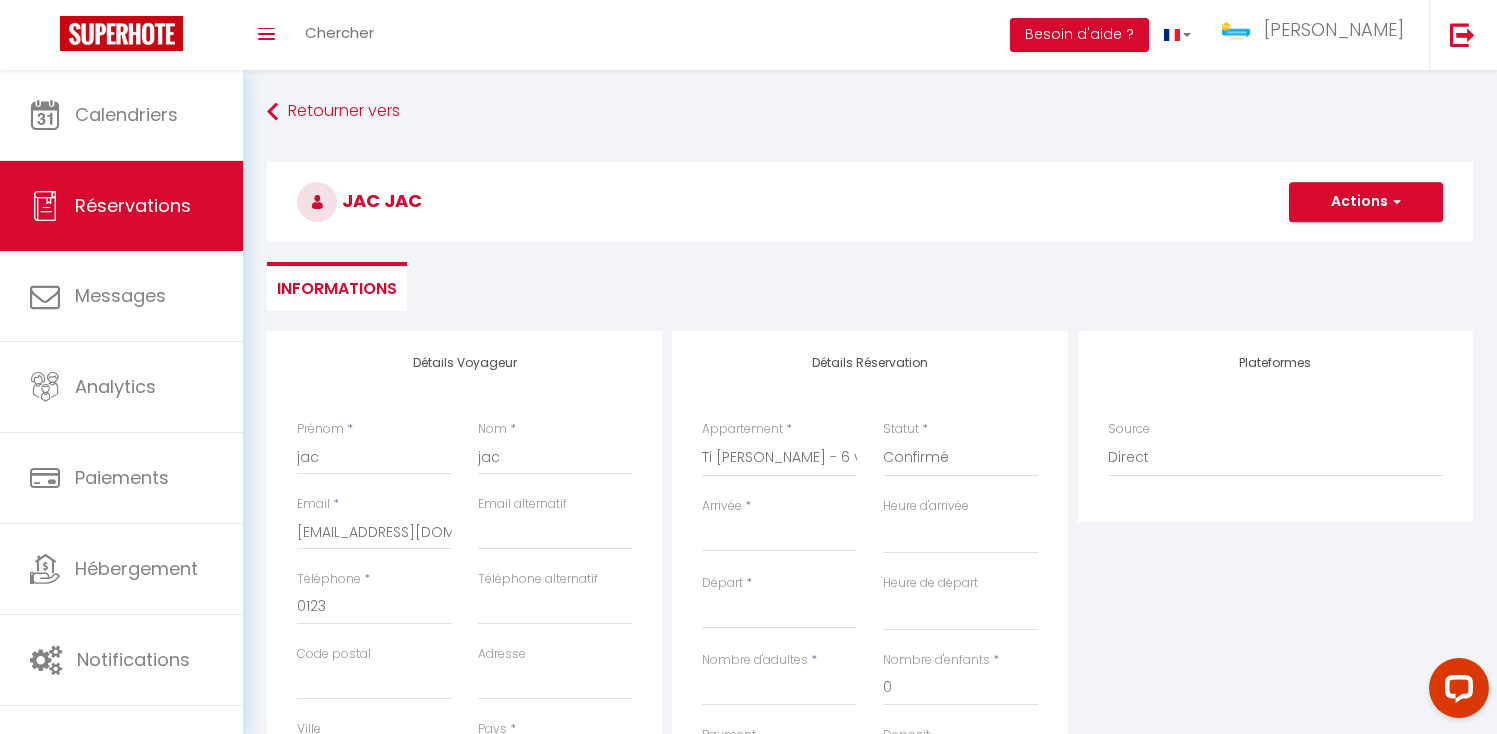 click on "Arrivée" at bounding box center (779, 536) 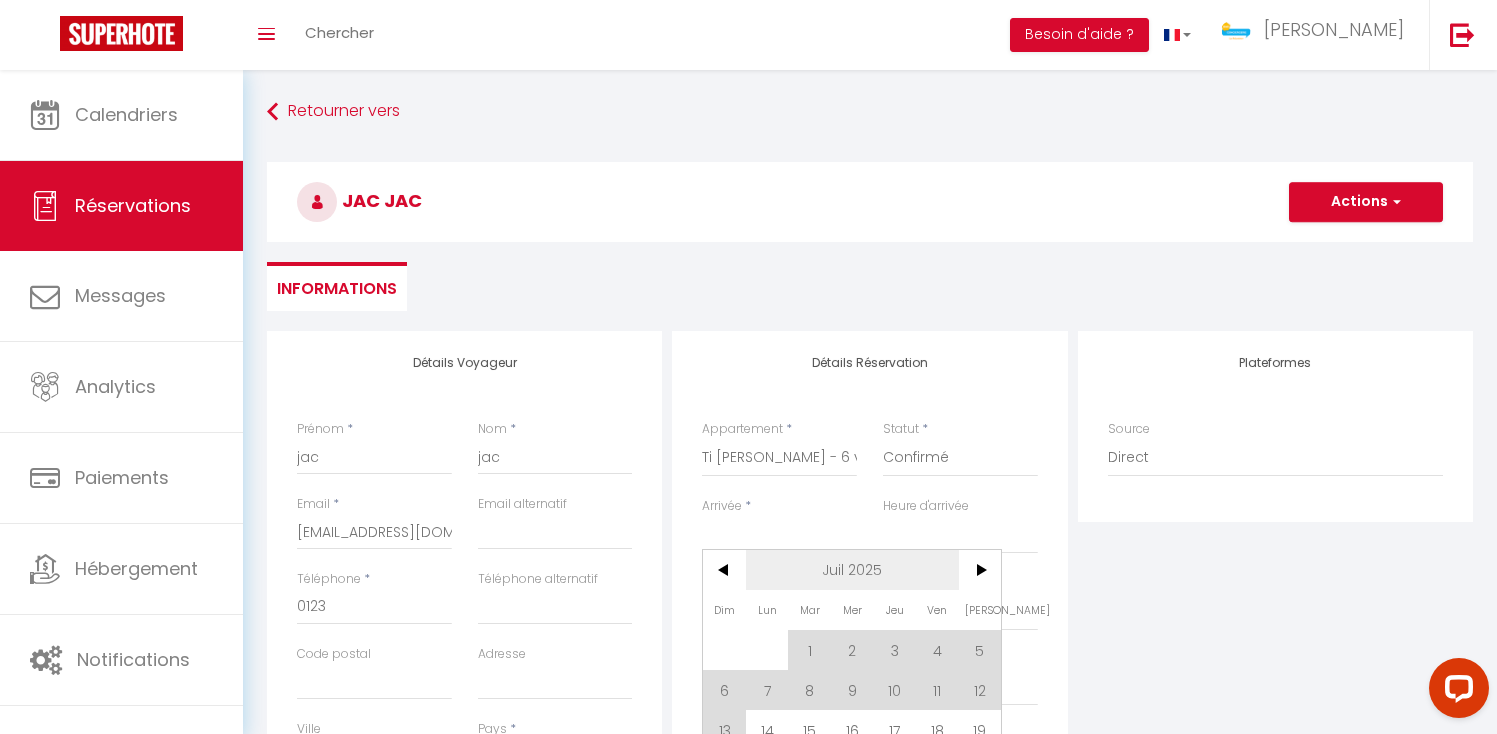 click on "Juil 2025" at bounding box center [852, 570] 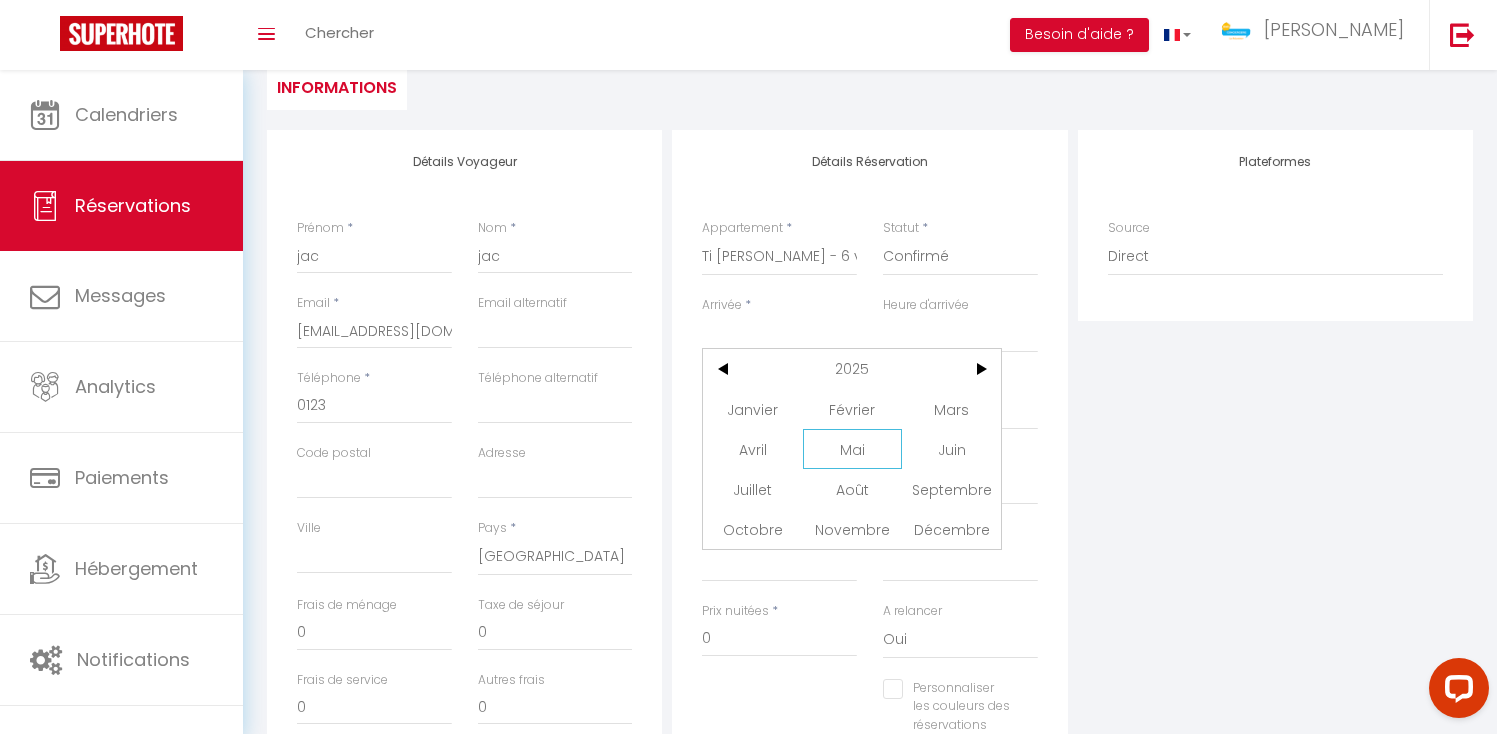 scroll, scrollTop: 210, scrollLeft: 0, axis: vertical 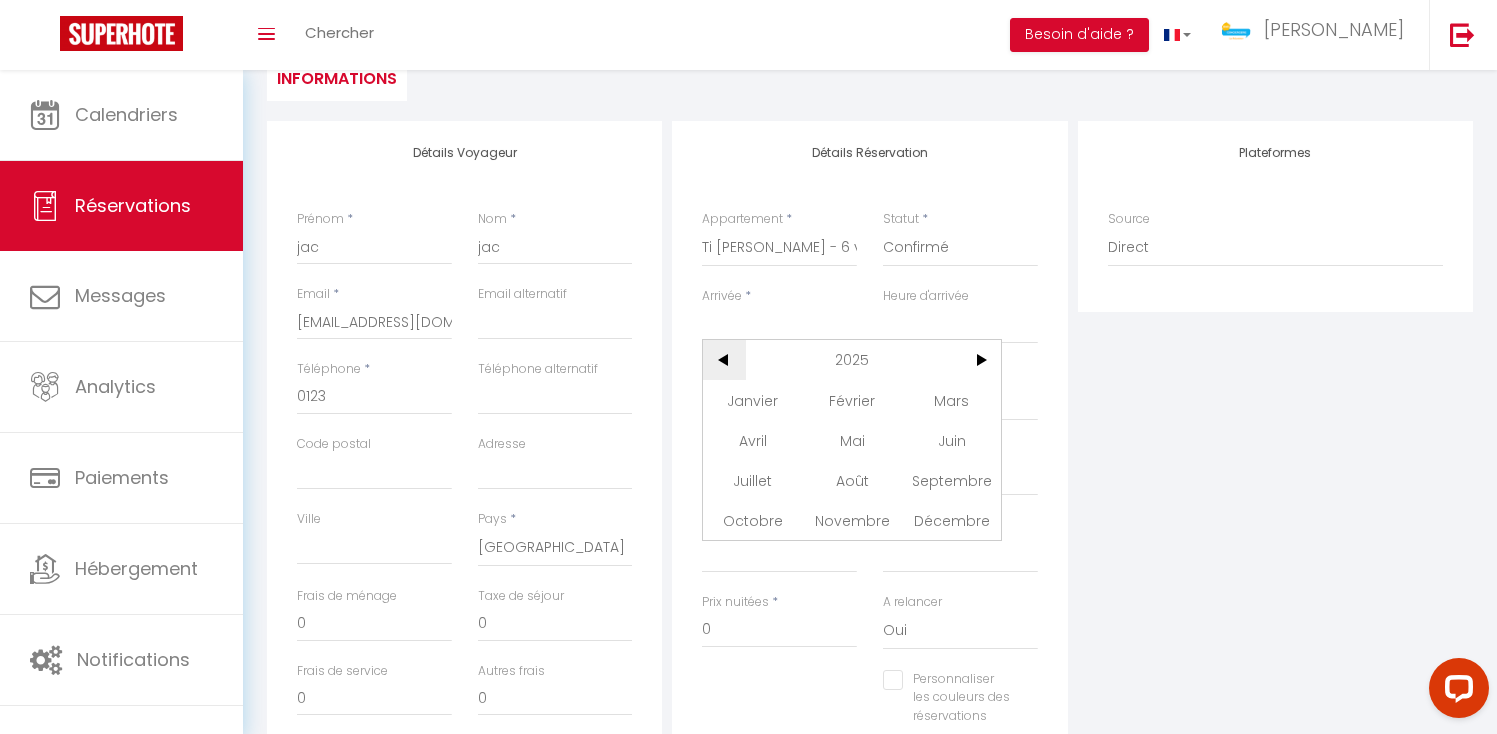 click on "<" at bounding box center (724, 360) 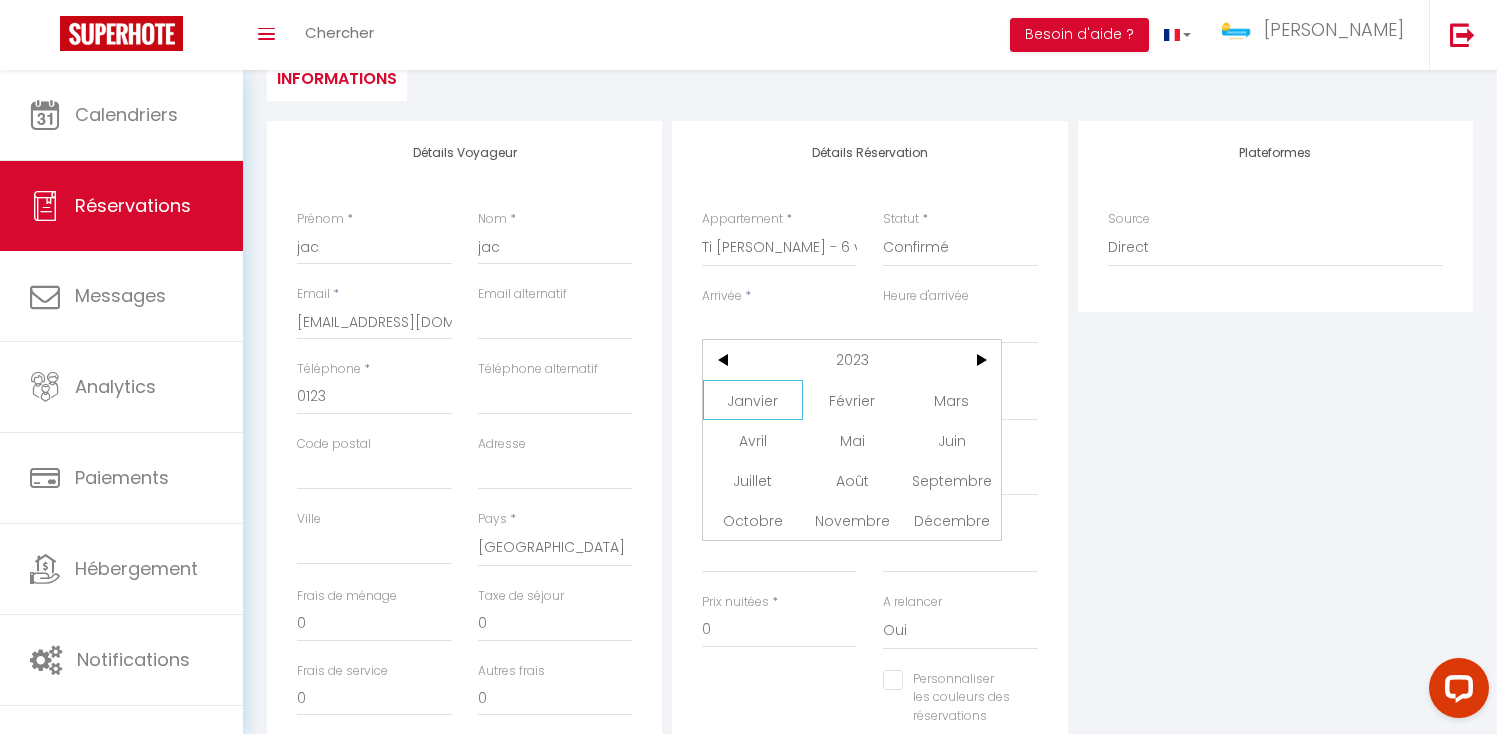 click on "Janvier" at bounding box center (752, 400) 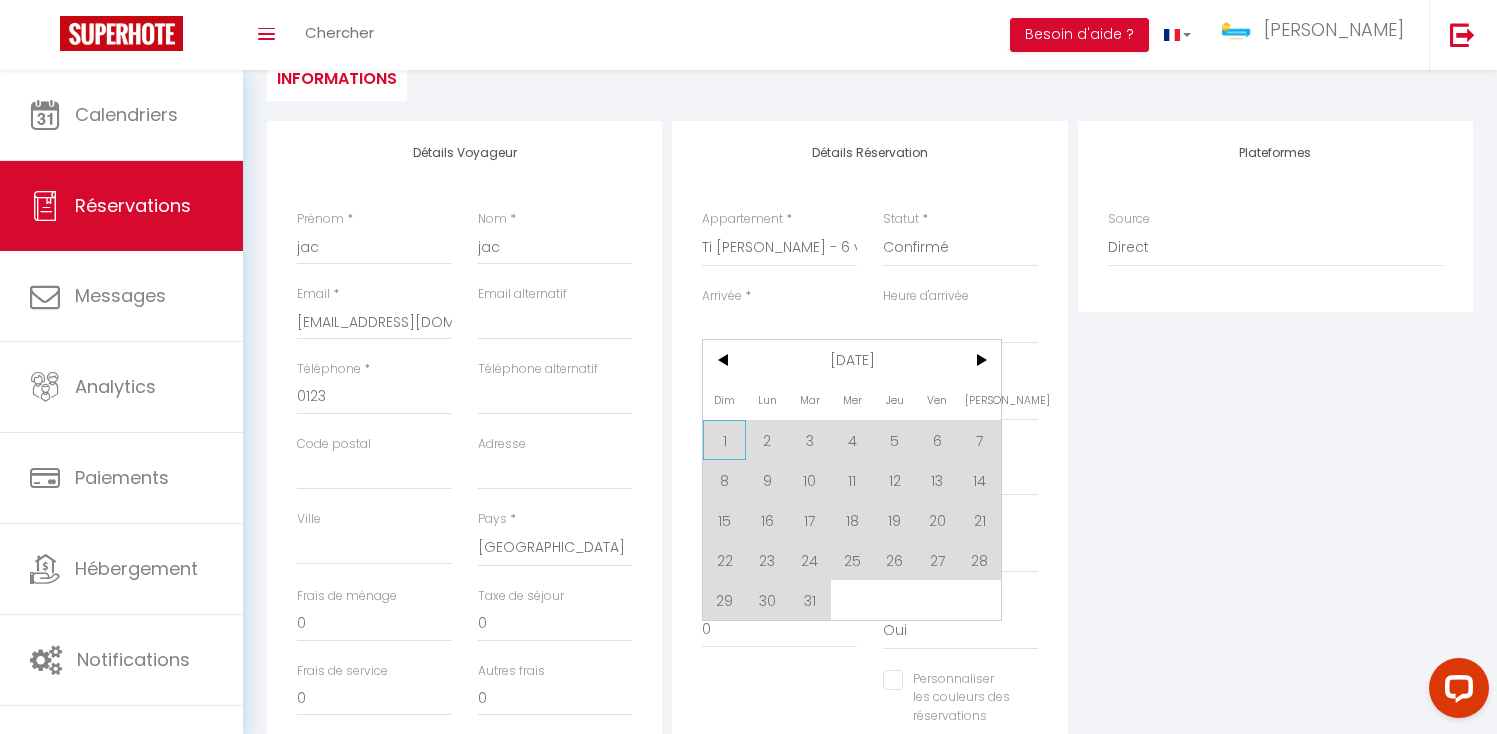 click on "1" at bounding box center [724, 440] 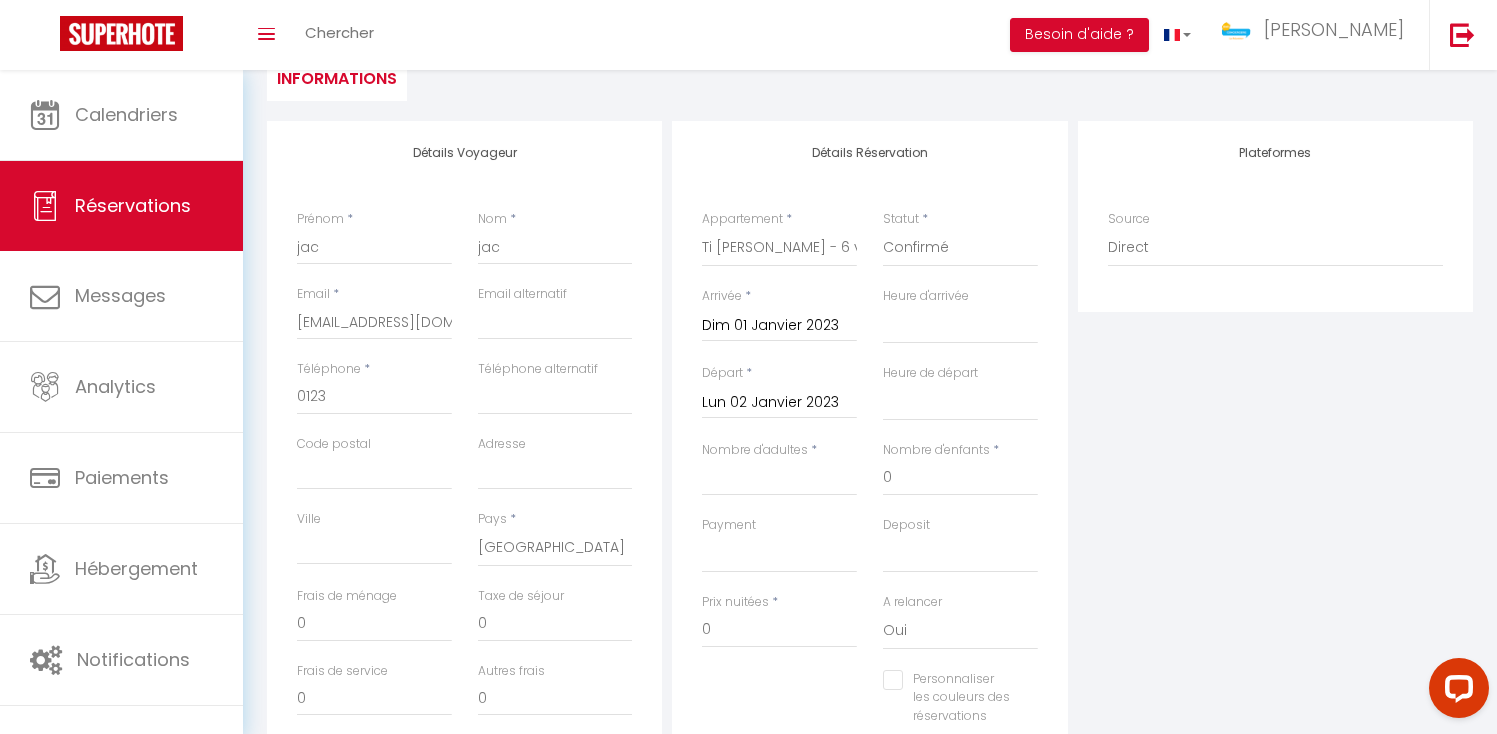 click on "Lun 02 Janvier 2023" at bounding box center (779, 403) 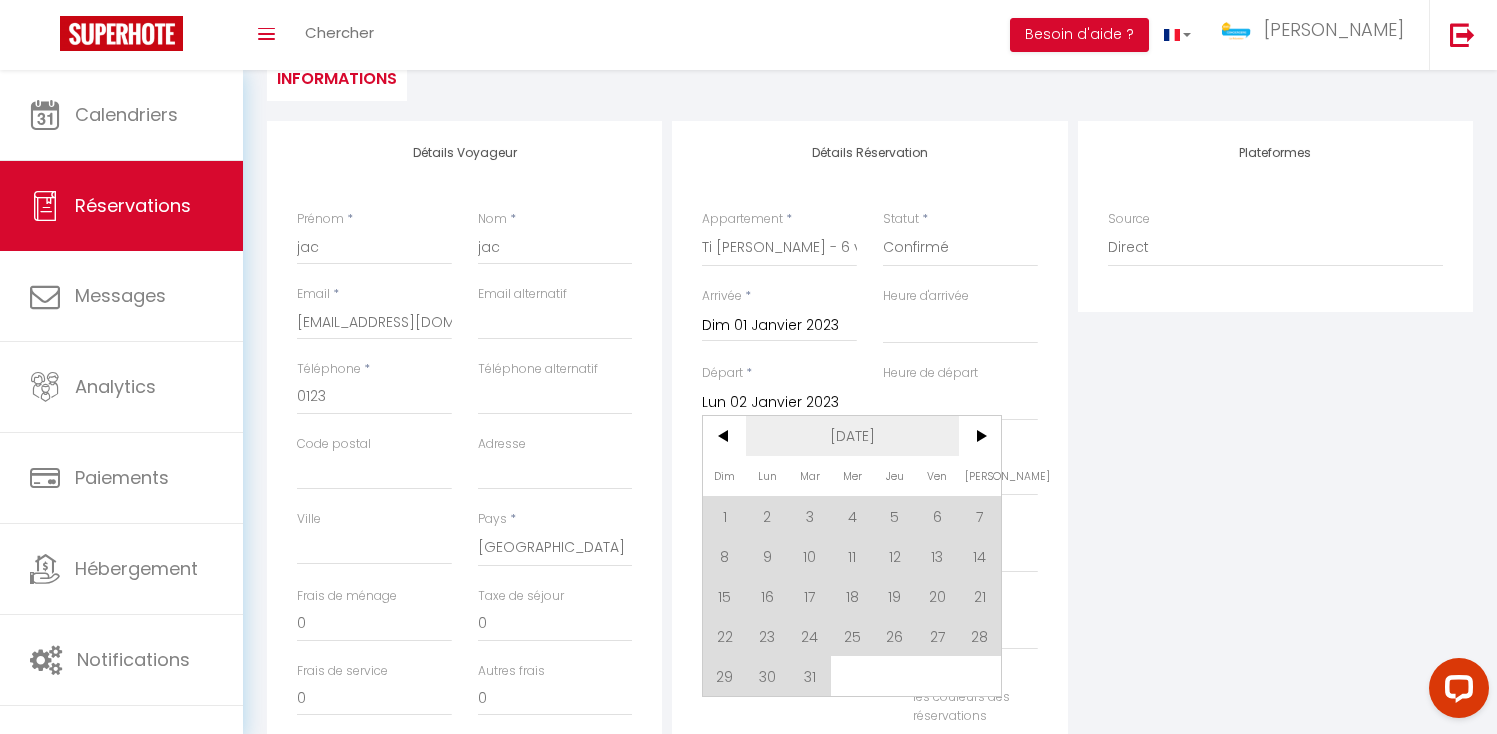 click on "[DATE]" at bounding box center (852, 436) 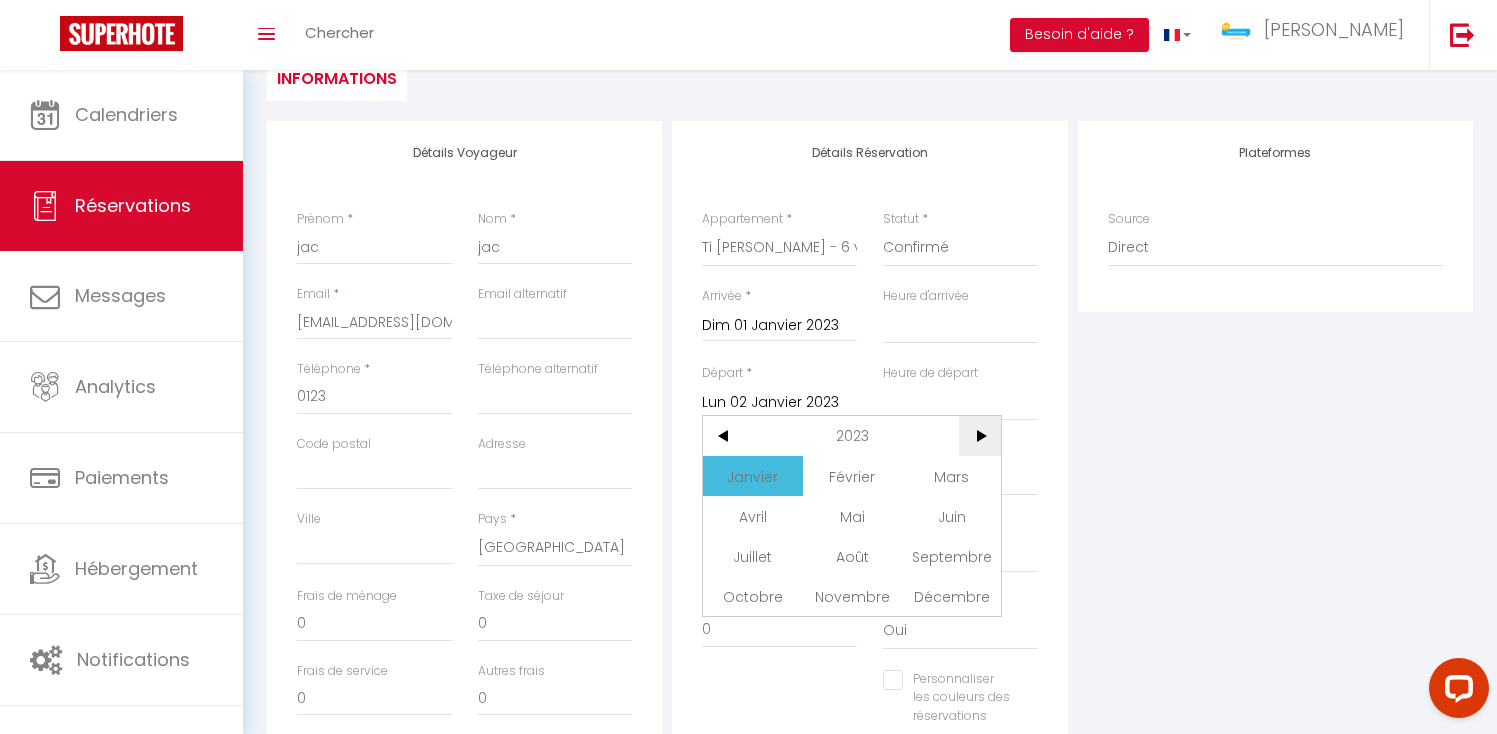 click on ">" at bounding box center (980, 436) 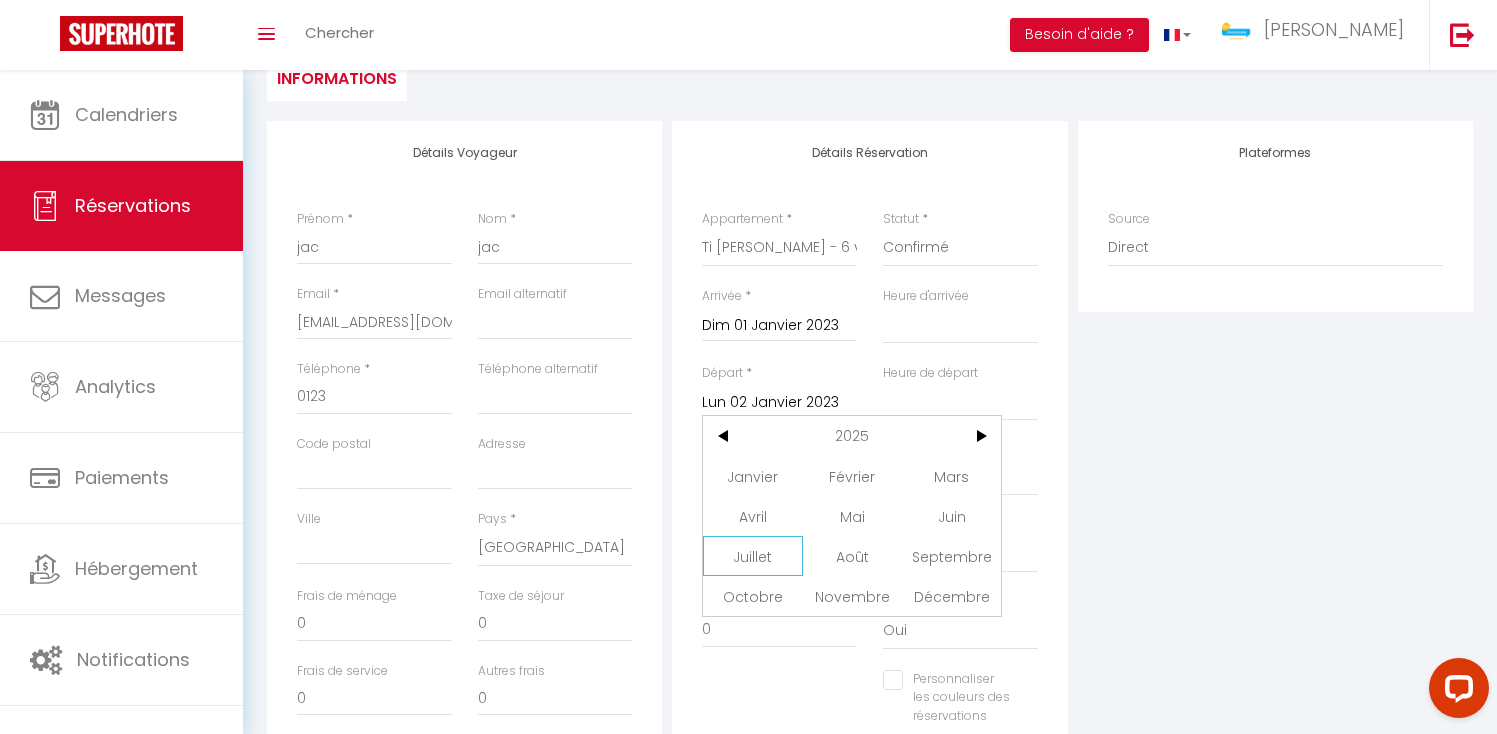 click on "Juillet" at bounding box center (752, 556) 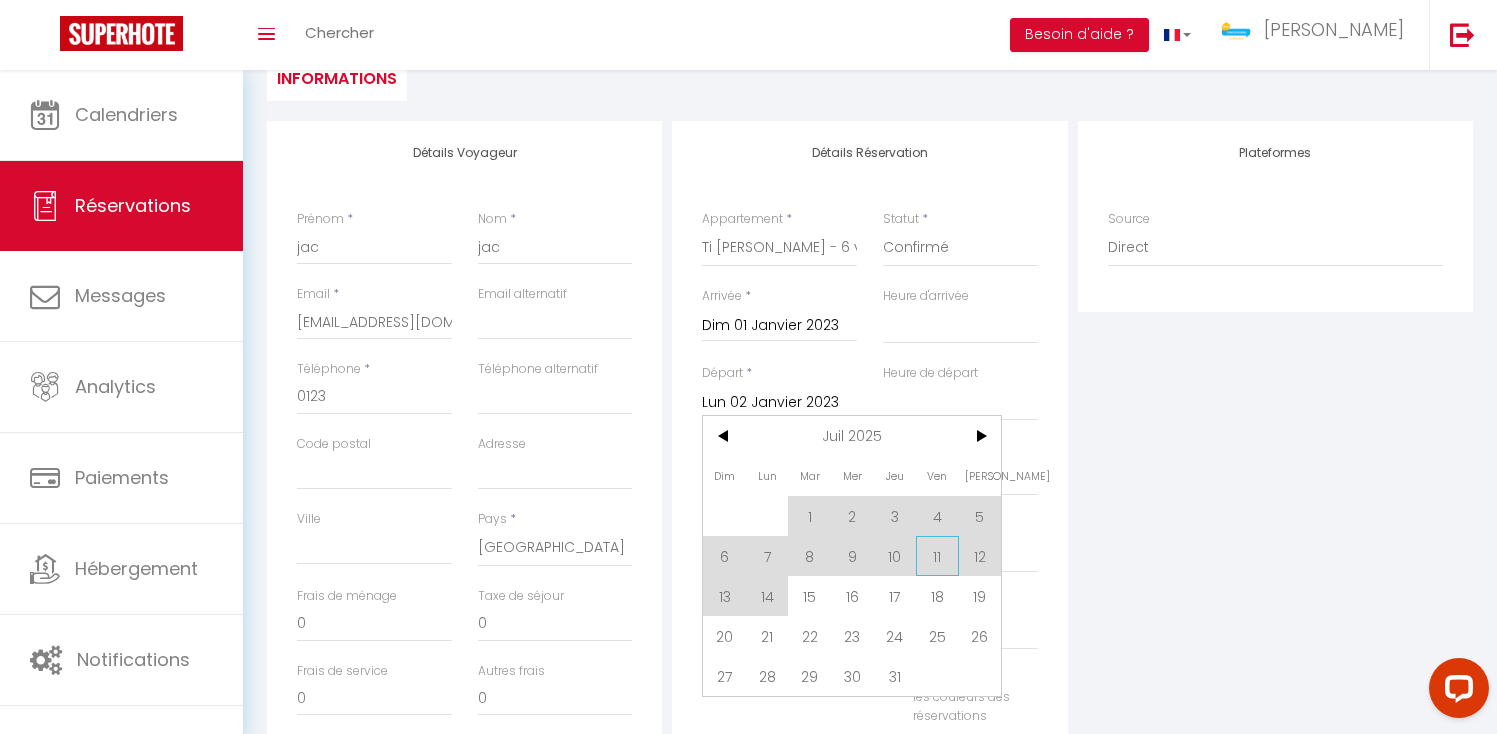 click on "11" at bounding box center [937, 556] 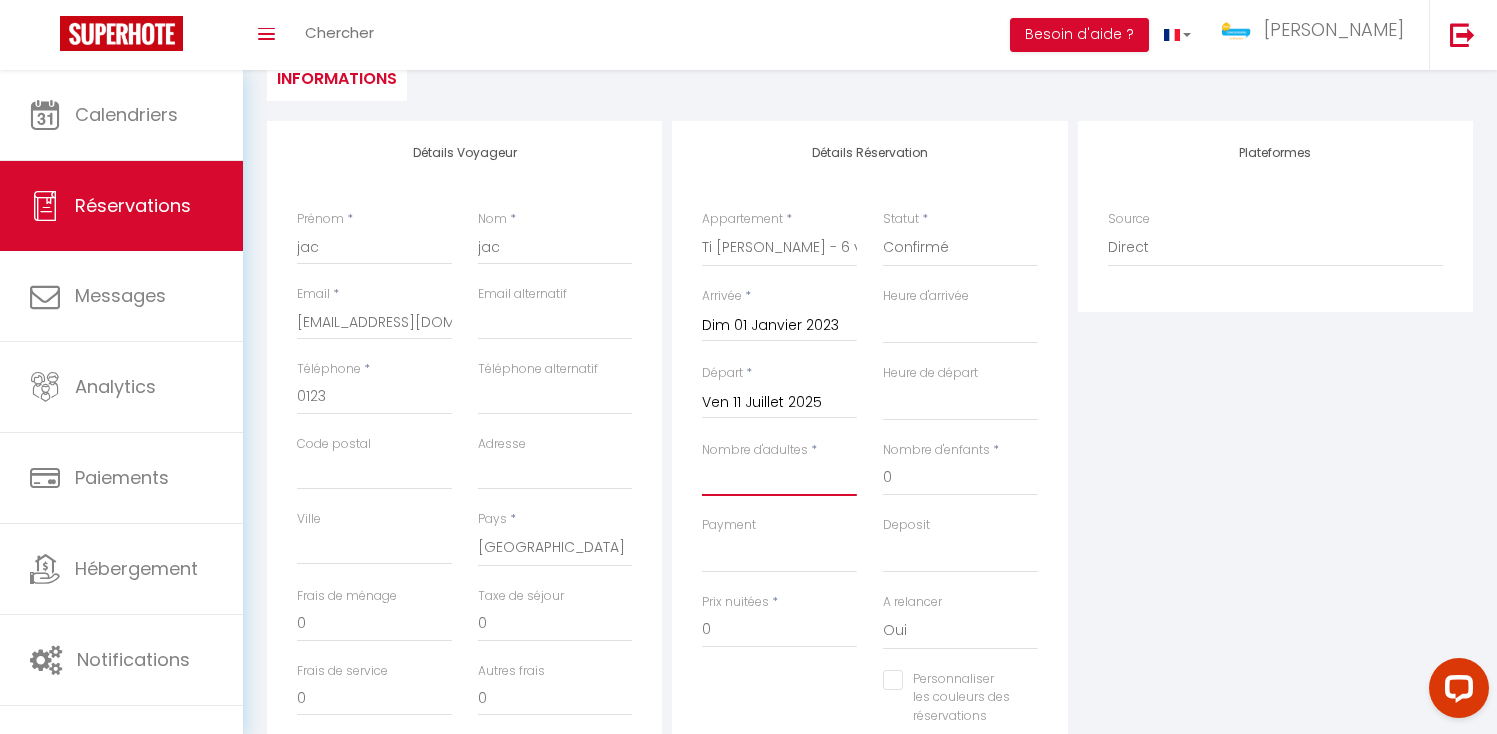 click on "Nombre d'adultes" at bounding box center [779, 478] 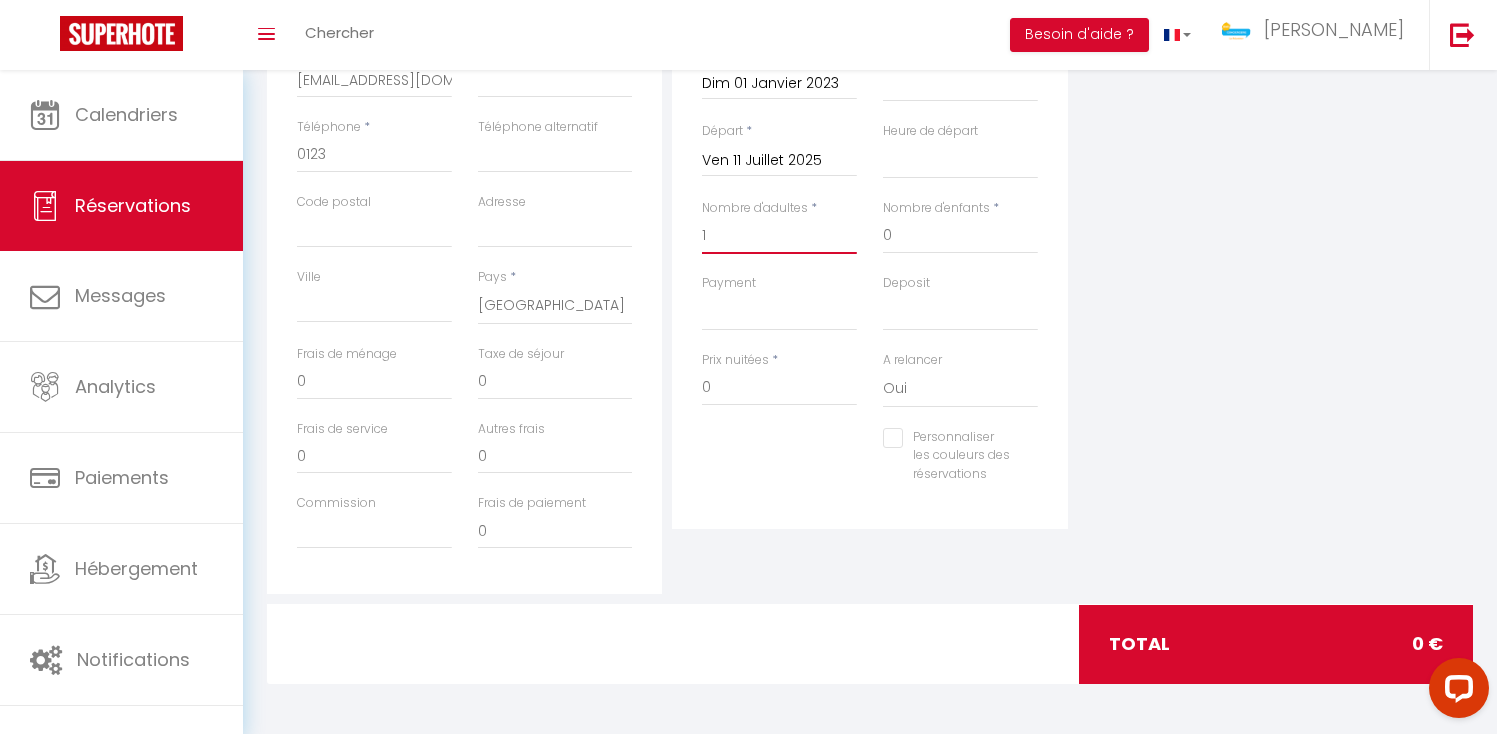 scroll, scrollTop: 0, scrollLeft: 0, axis: both 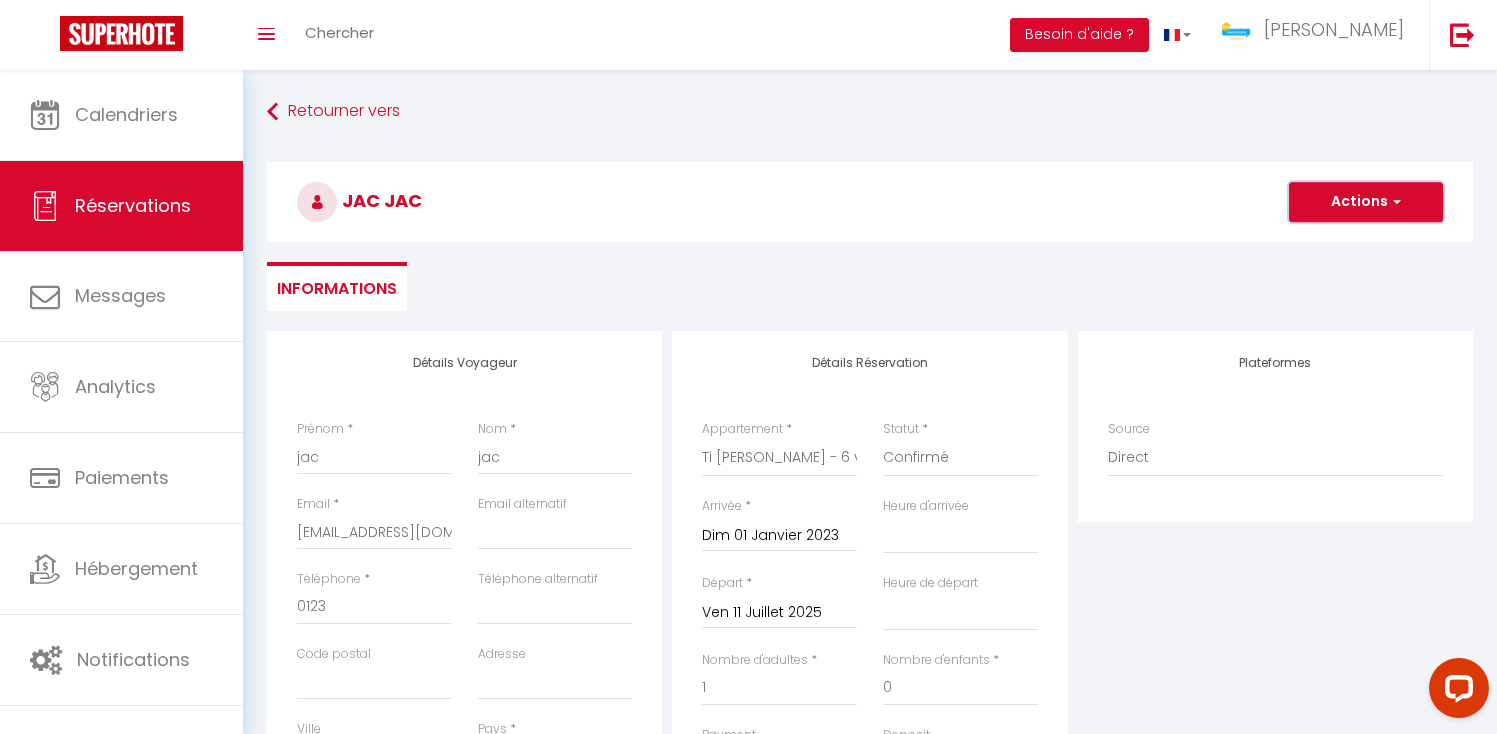 click on "Actions" at bounding box center [1366, 202] 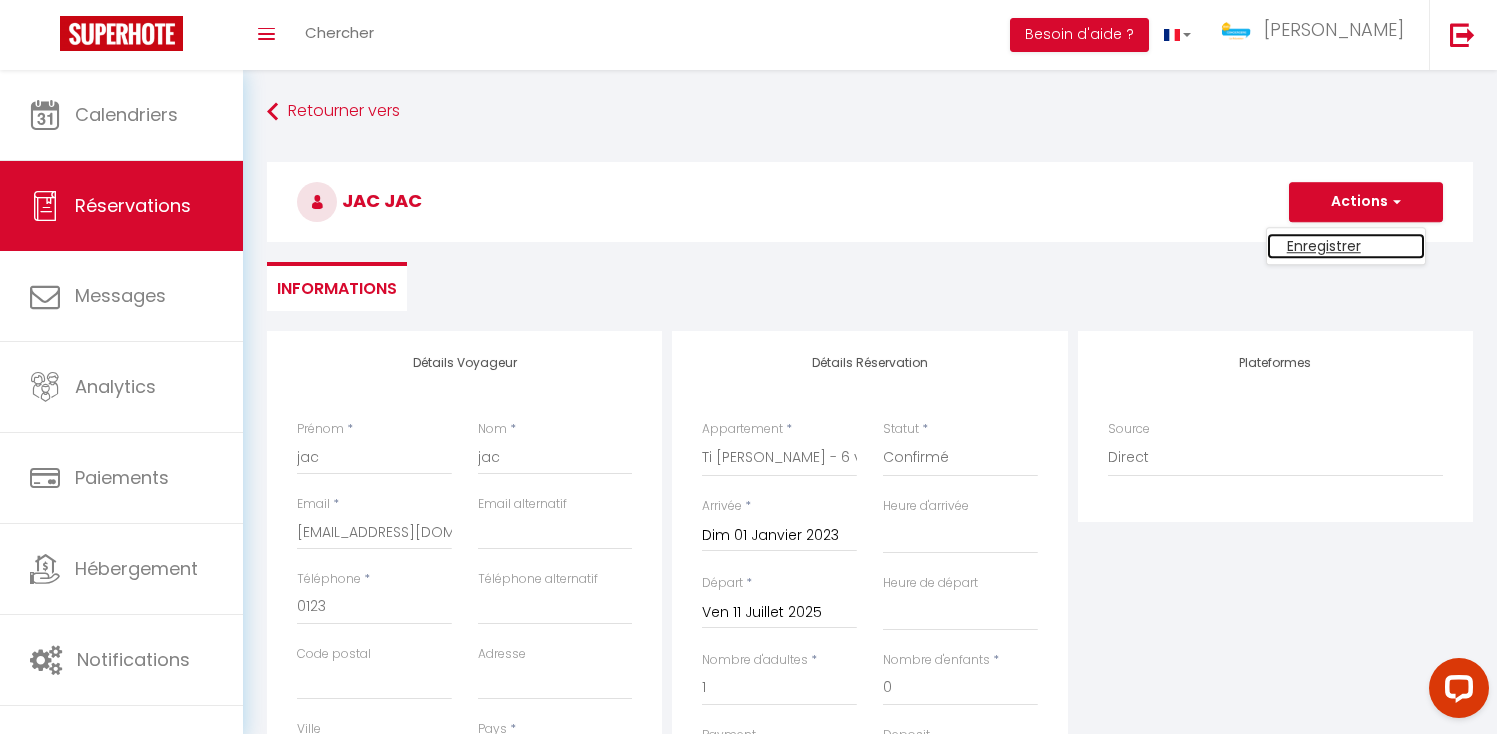 click on "Enregistrer" at bounding box center [1346, 246] 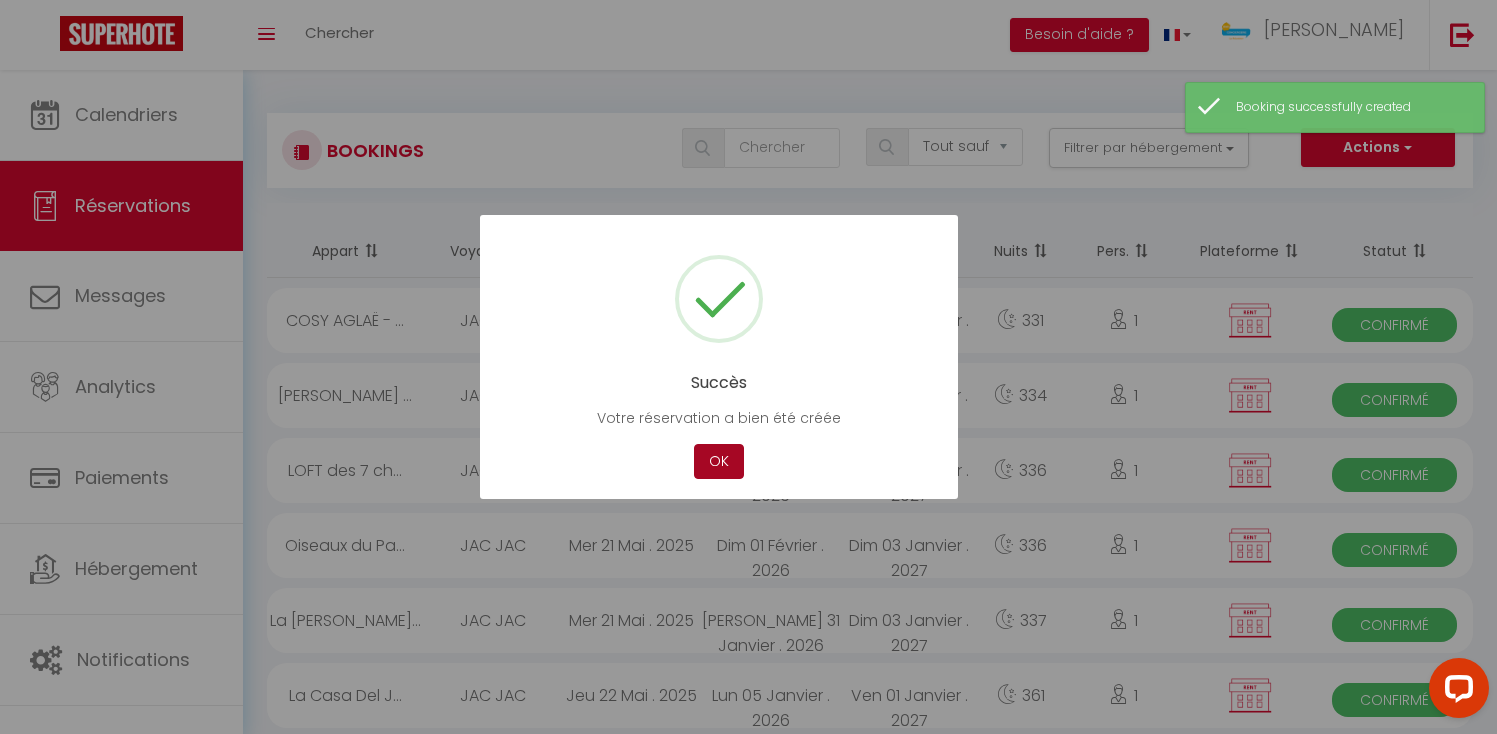 click on "OK" at bounding box center (719, 461) 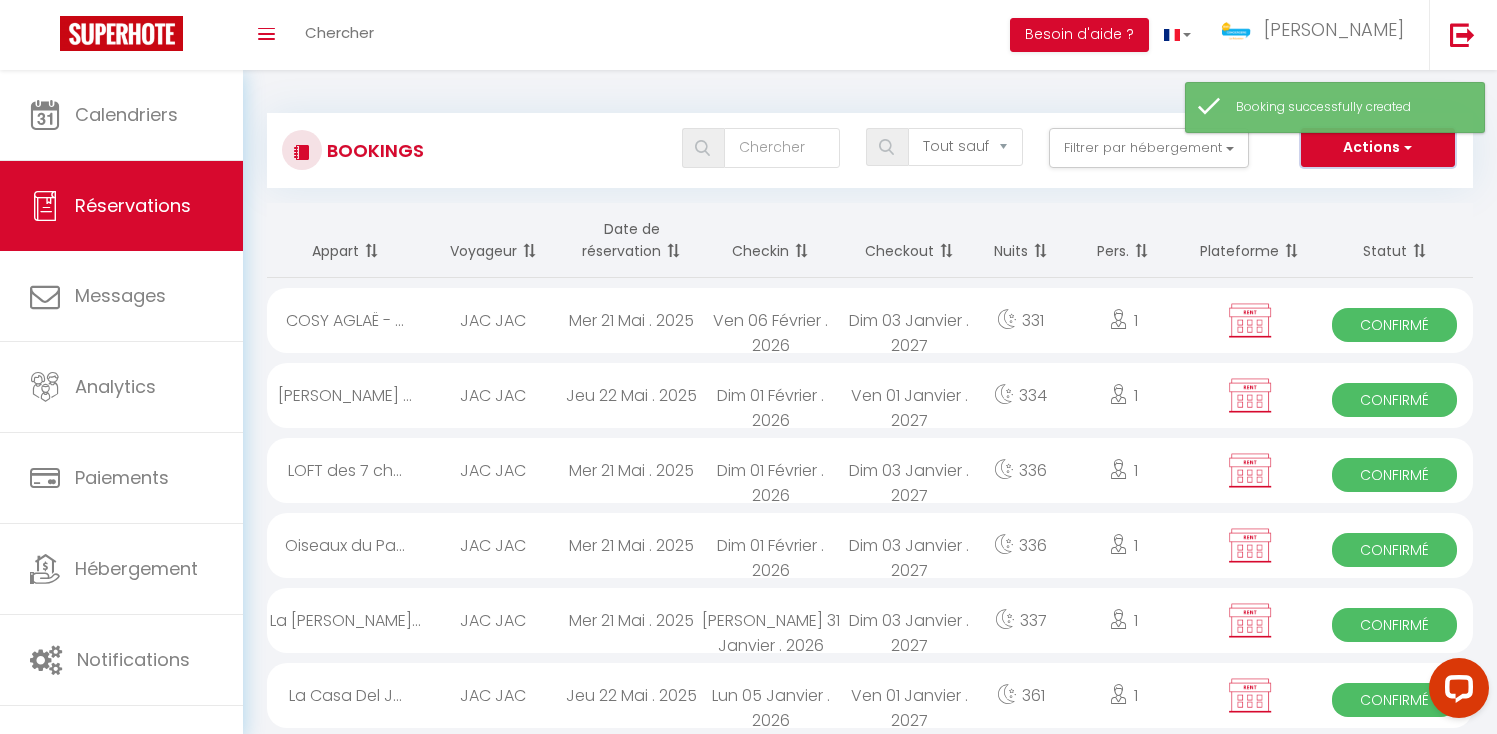 click on "Actions" at bounding box center [1378, 148] 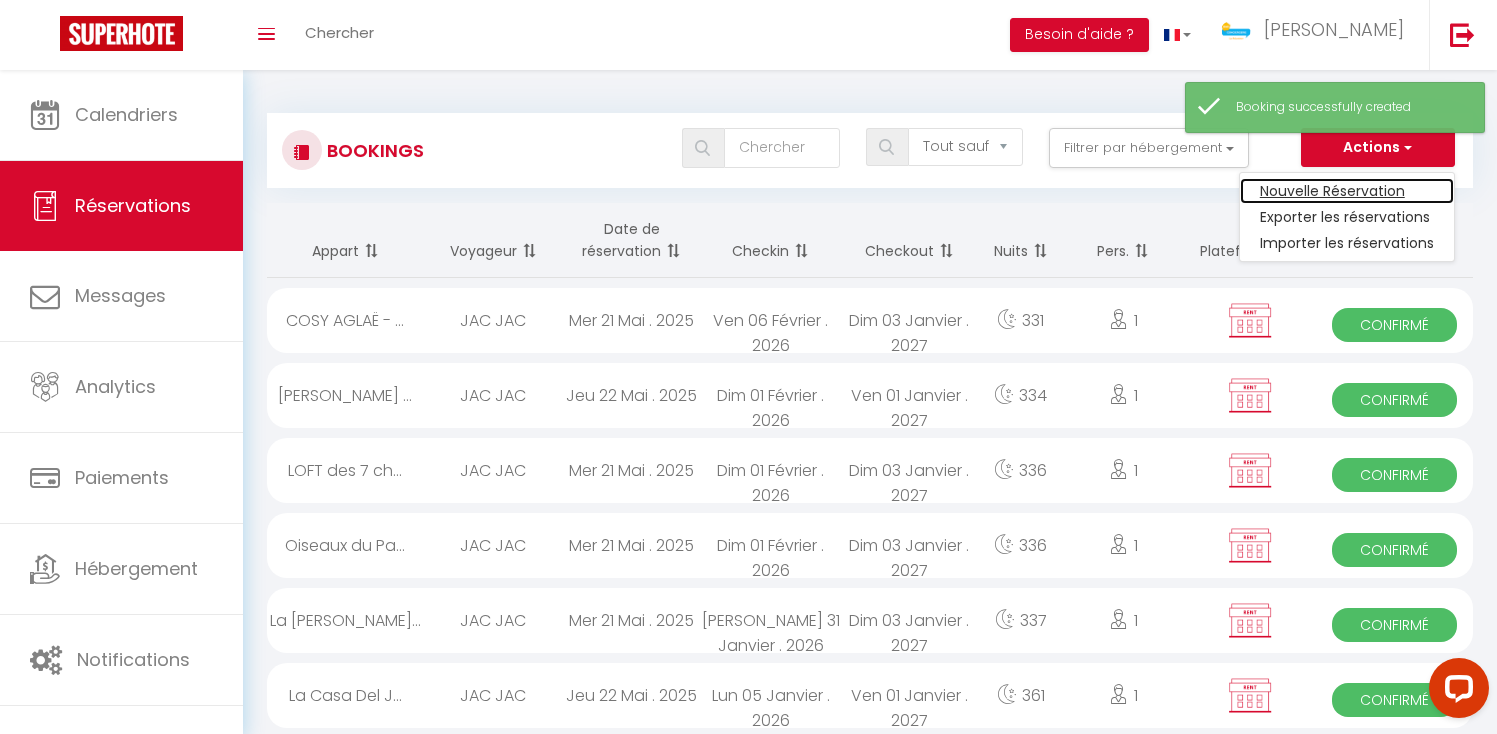 click on "Nouvelle Réservation" at bounding box center [1347, 191] 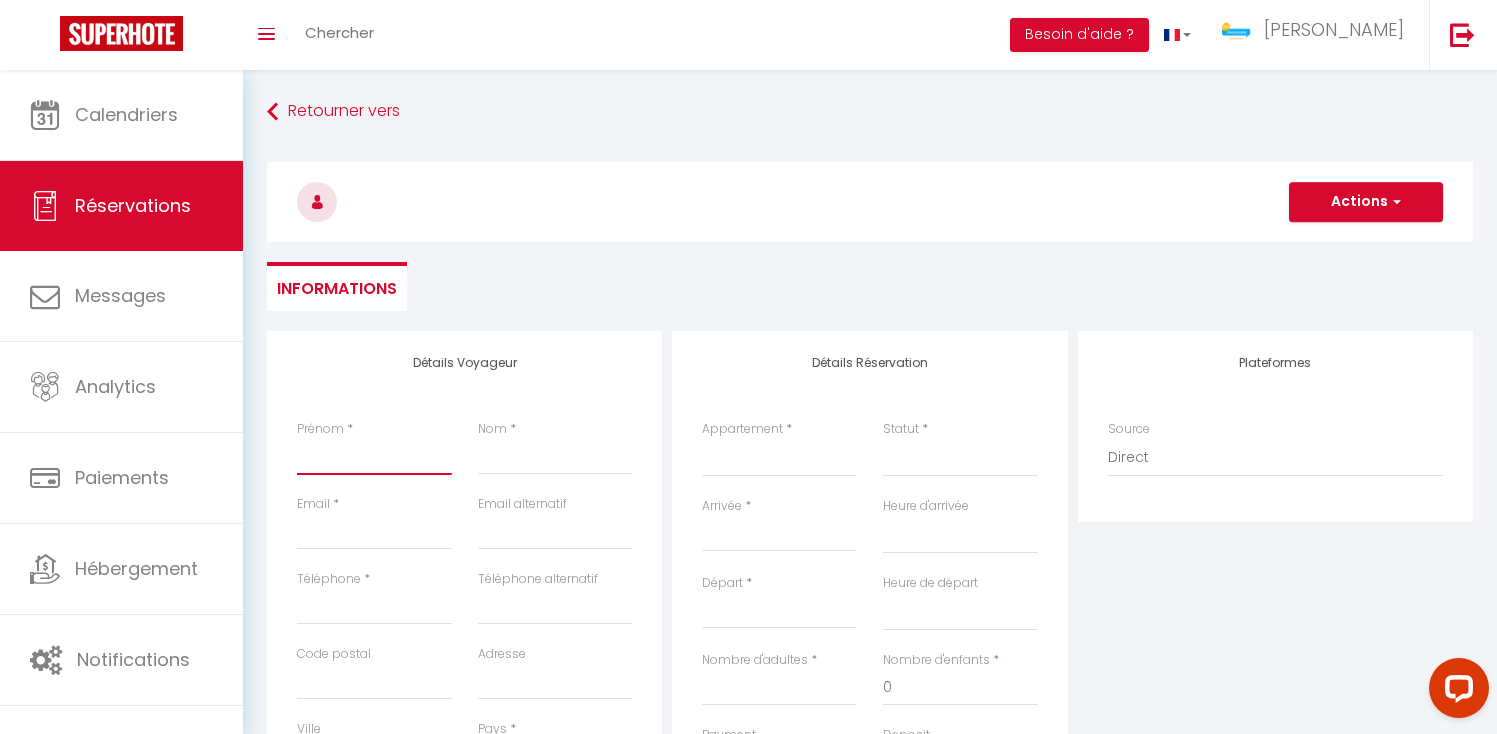 click on "Prénom" at bounding box center [374, 457] 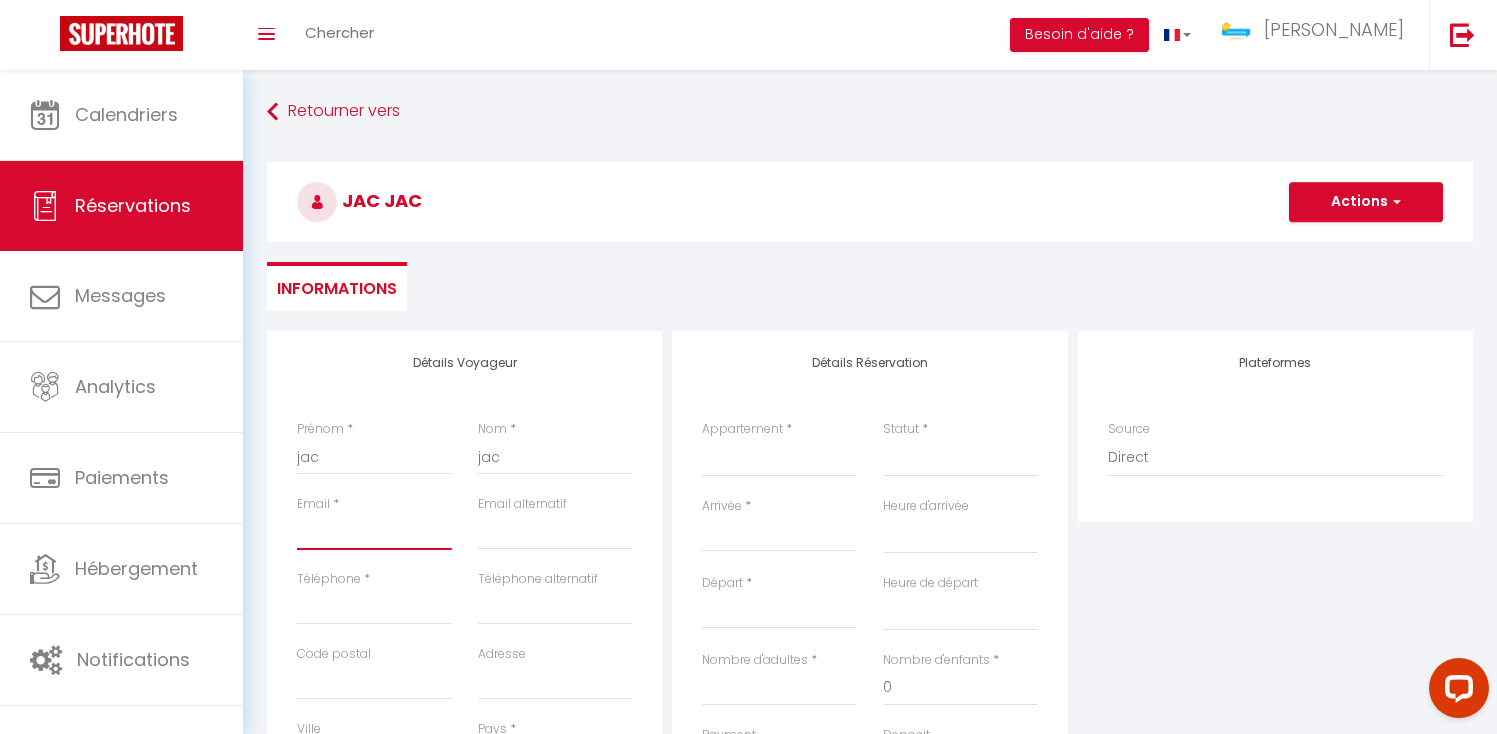 paste on "[EMAIL_ADDRESS][DOMAIN_NAME]" 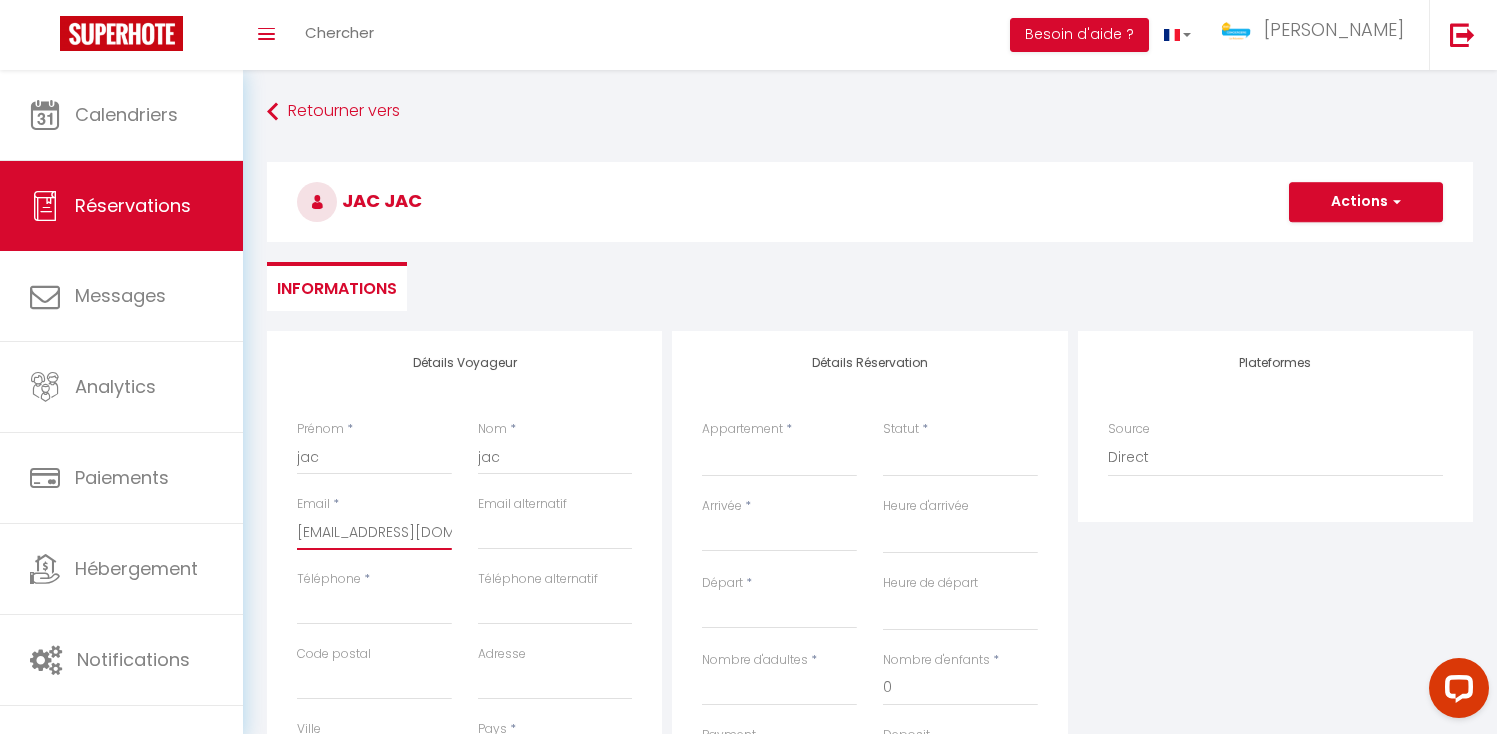 scroll, scrollTop: 0, scrollLeft: 53, axis: horizontal 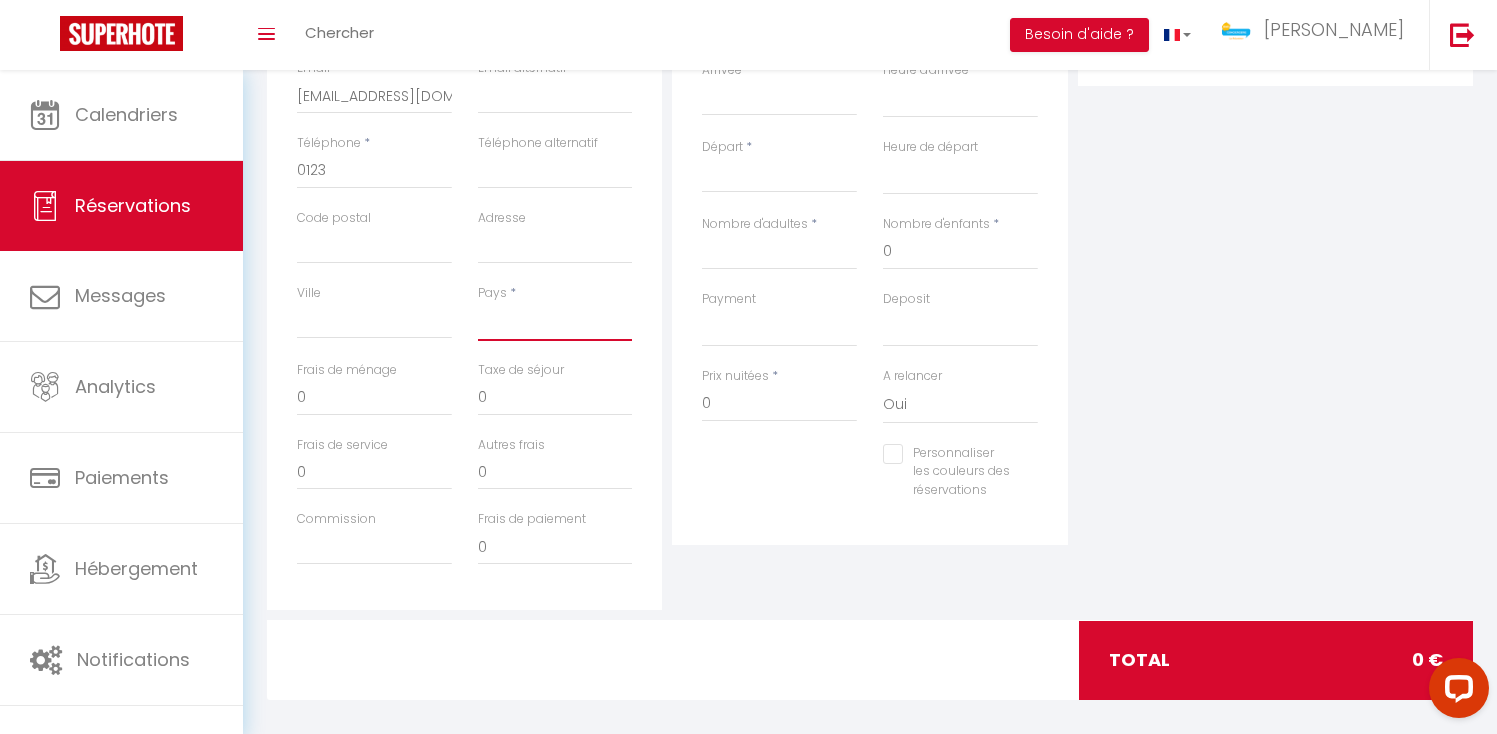 click on "[GEOGRAPHIC_DATA]
[GEOGRAPHIC_DATA]
[GEOGRAPHIC_DATA]
[GEOGRAPHIC_DATA]
[GEOGRAPHIC_DATA]
[US_STATE]
[GEOGRAPHIC_DATA]
[GEOGRAPHIC_DATA]
[GEOGRAPHIC_DATA]
[GEOGRAPHIC_DATA]
[GEOGRAPHIC_DATA]
[GEOGRAPHIC_DATA]
[GEOGRAPHIC_DATA]
[GEOGRAPHIC_DATA]
[GEOGRAPHIC_DATA]
[GEOGRAPHIC_DATA]
[GEOGRAPHIC_DATA]
[GEOGRAPHIC_DATA]
[GEOGRAPHIC_DATA]
[GEOGRAPHIC_DATA]
[GEOGRAPHIC_DATA]
[GEOGRAPHIC_DATA]
[GEOGRAPHIC_DATA]
[GEOGRAPHIC_DATA]" at bounding box center [555, 322] 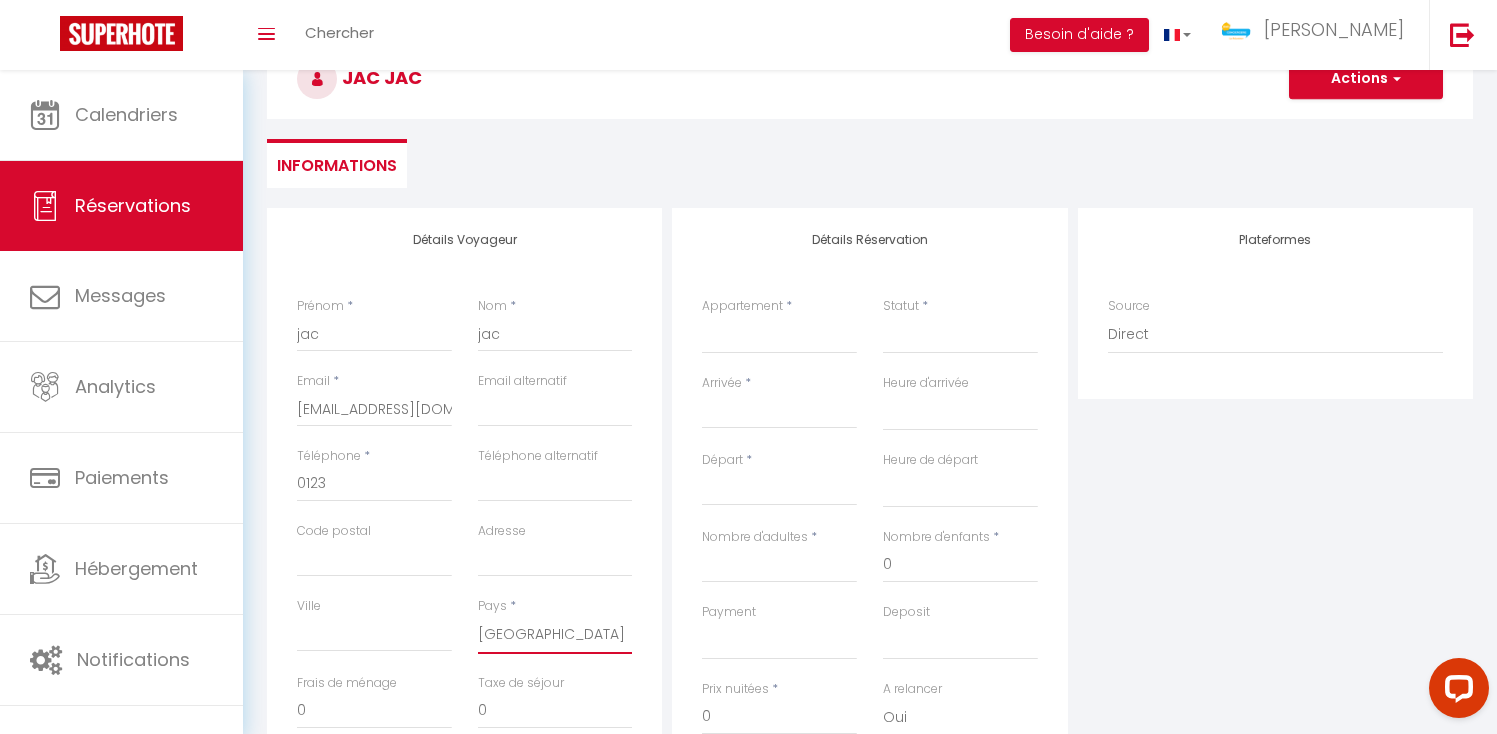 scroll, scrollTop: 0, scrollLeft: 0, axis: both 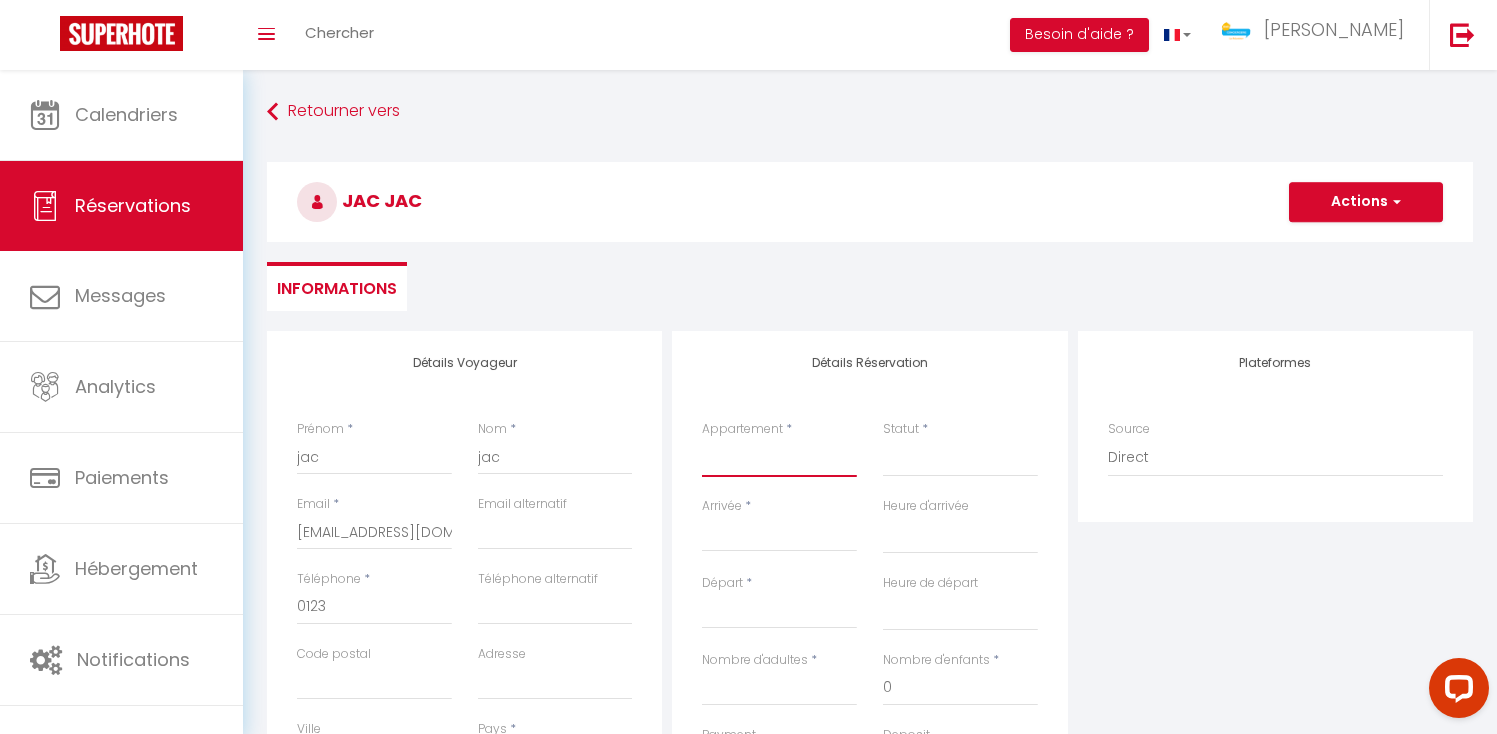 click on "Villa Constellation [GEOGRAPHIC_DATA] - 6 Voyageurs [PERSON_NAME] 4* - 8 Voyageurs La Kaz Venelle Studio Cosy [PERSON_NAME] La Casa Del Ju Lya 4 étoiles Cosy F2 meublé Soa by le Manchy Appartement duplex hyper centre LOFT des 7 chemins - 4 Voyageurs [GEOGRAPHIC_DATA] - 6 voyageurs Studio Le Tranquille Ticanot - 4 voyageurs Le Sunset - 4 voyageurs Les Jardins Secrets - 6 voyageurs [PERSON_NAME] - 4 voyageurs O Fleur de Canne - 2 voyageurs [GEOGRAPHIC_DATA] - 8 voyageurs COSY AGLAË - 2 Voyageurs [GEOGRAPHIC_DATA] - 8 voyageurs Belle de [GEOGRAPHIC_DATA] - 4 voyageurs Studio [GEOGRAPHIC_DATA] - 2 voyageurs [PERSON_NAME] - 10 voyageurs [GEOGRAPHIC_DATA] - 6 voyageurs [GEOGRAPHIC_DATA] Bleu 5* - 6 voyageurs Le Petit coin de [PERSON_NAME] - 4 voyageurs Ti [PERSON_NAME] - 6 voyageurs Ti Caze [PERSON_NAME] - 6 voyageurs Studio Les Tourtereaux [GEOGRAPHIC_DATA] - 4 voyageurs Oiseaux du [PERSON_NAME] - Bungalow 2 voyageurs VILLA DES [GEOGRAPHIC_DATA]" at bounding box center (779, 458) 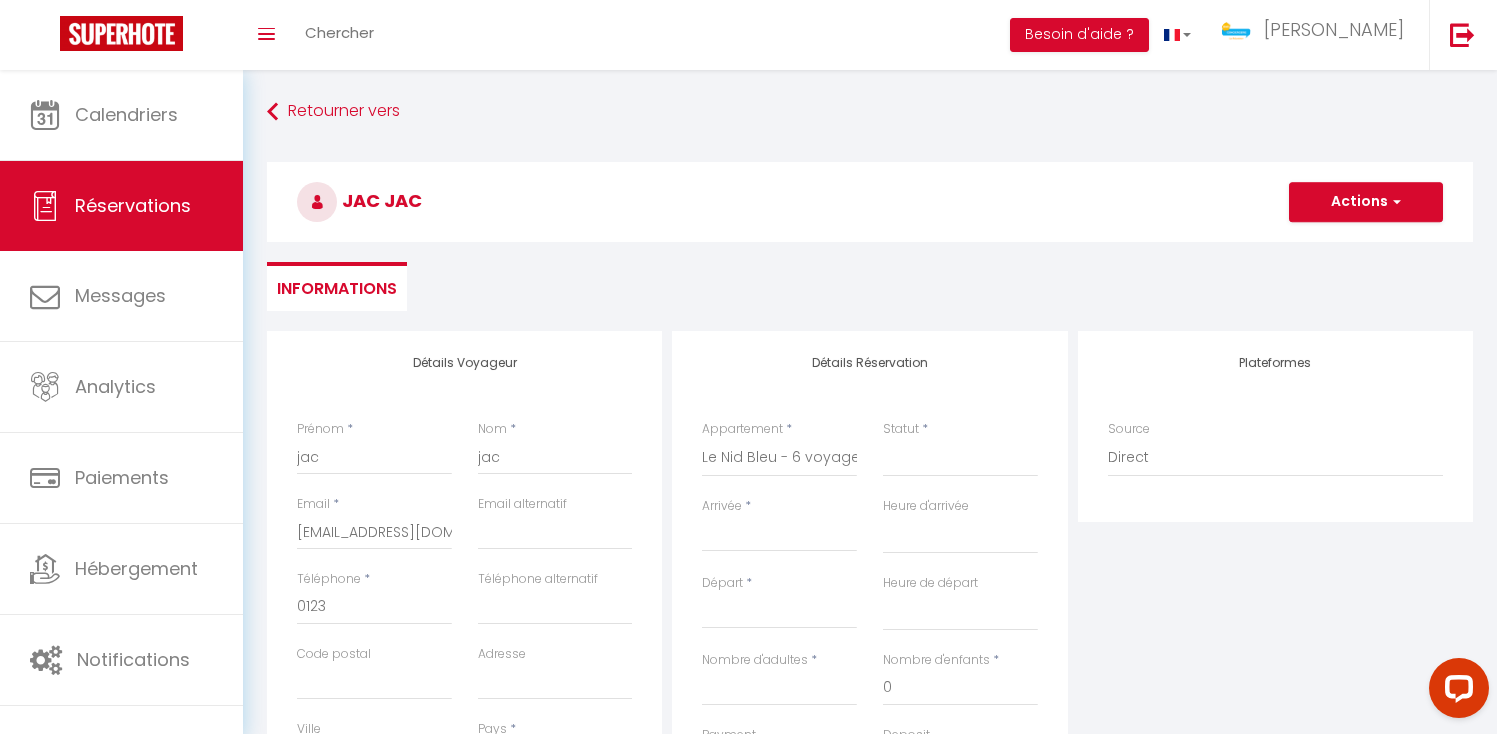 click on "Arrivée" at bounding box center (779, 536) 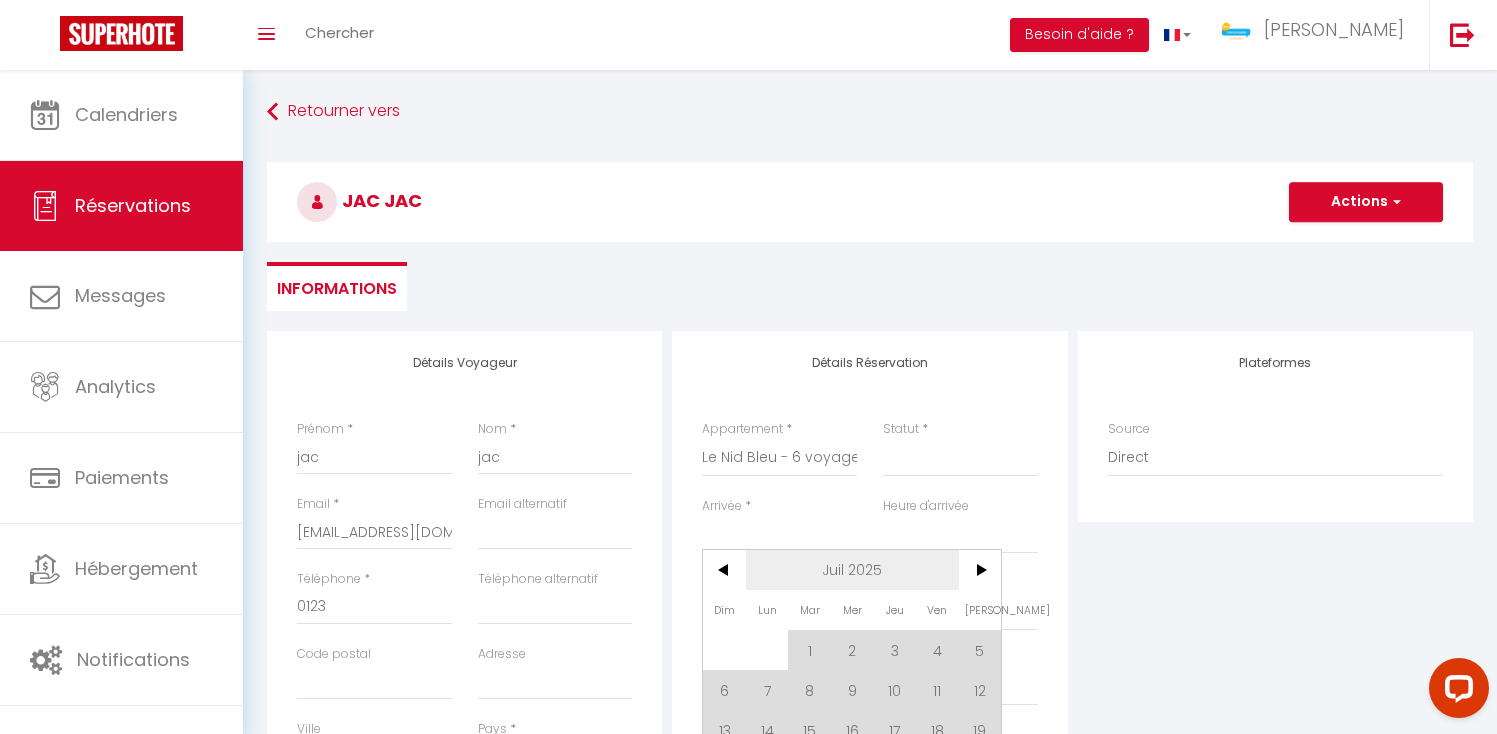click on "Juil 2025" at bounding box center (852, 570) 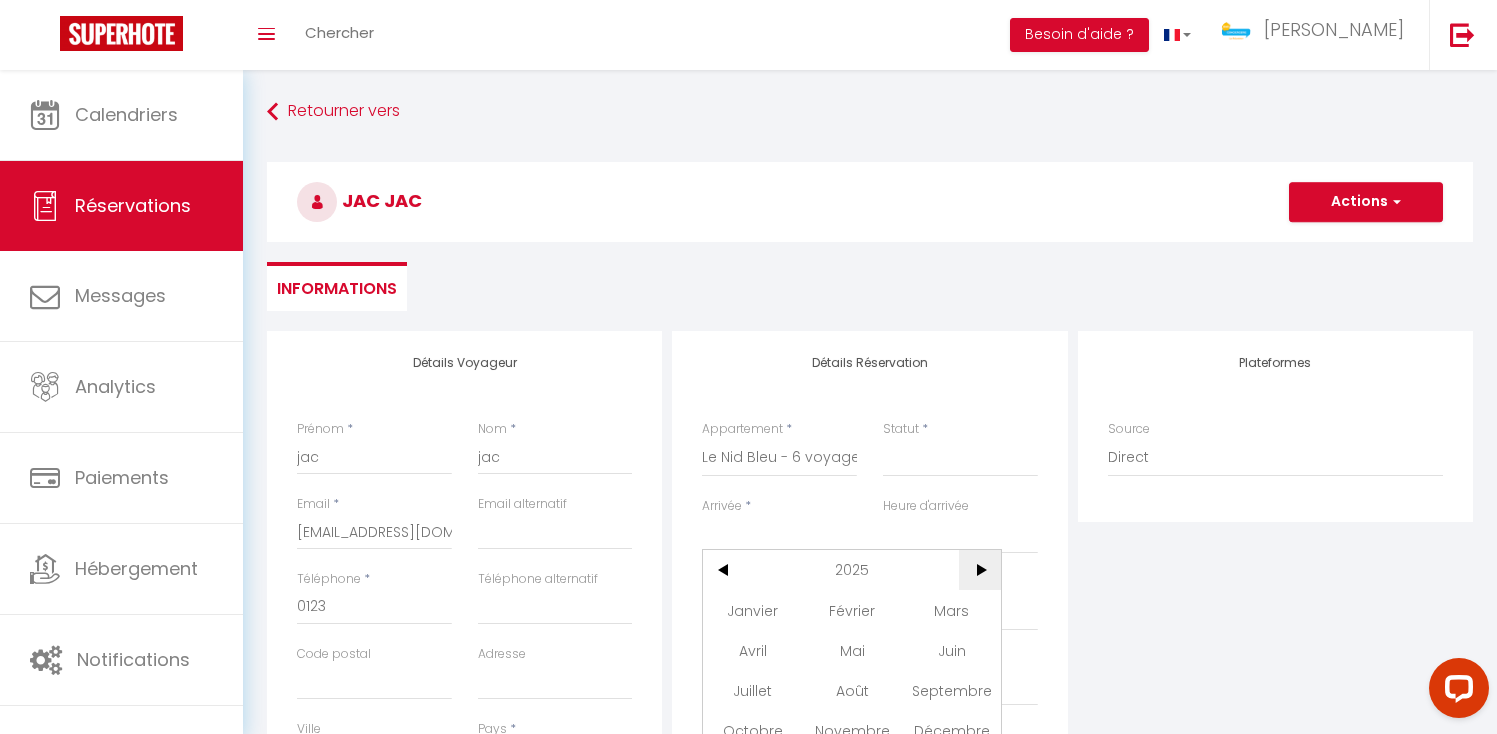 click on ">" at bounding box center [980, 570] 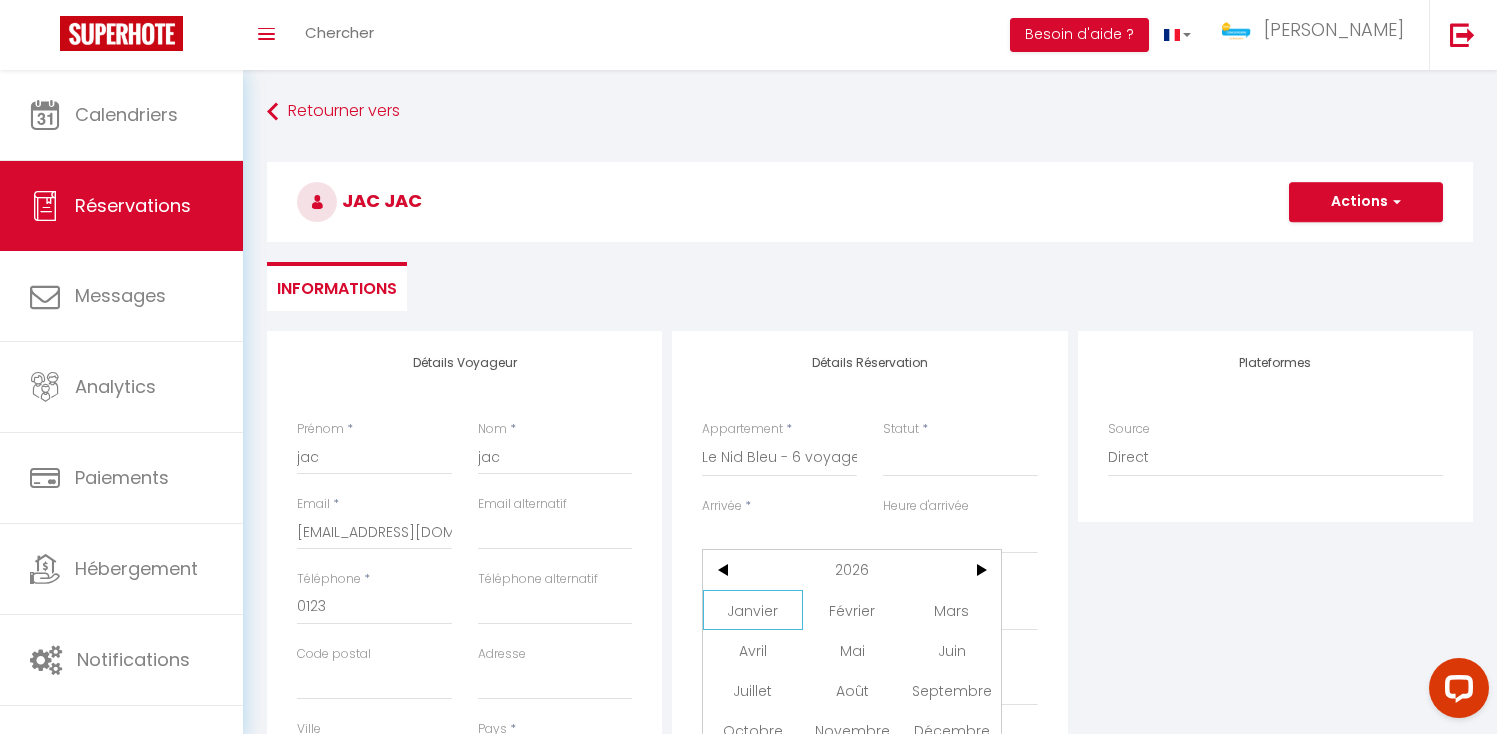 click on "Janvier" at bounding box center [752, 610] 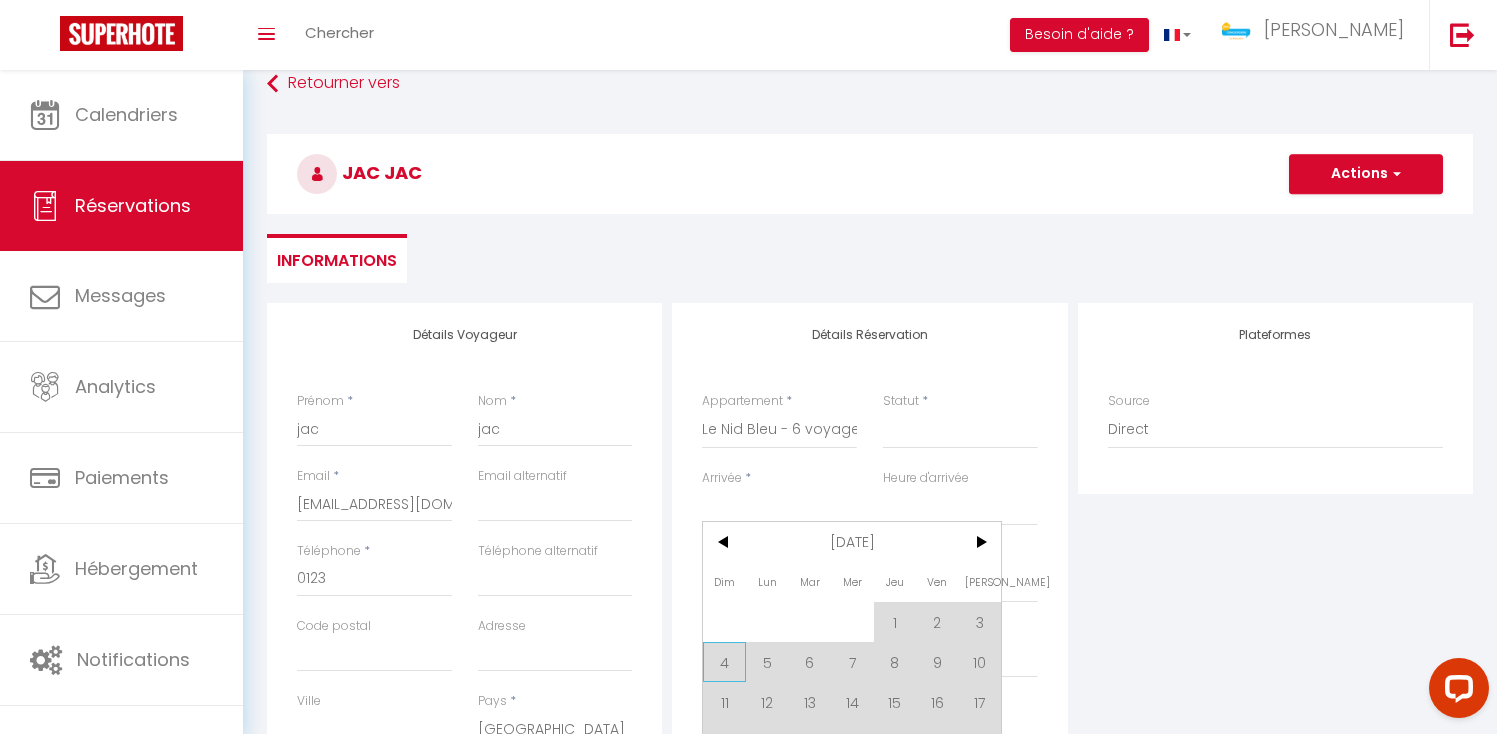 scroll, scrollTop: 46, scrollLeft: 0, axis: vertical 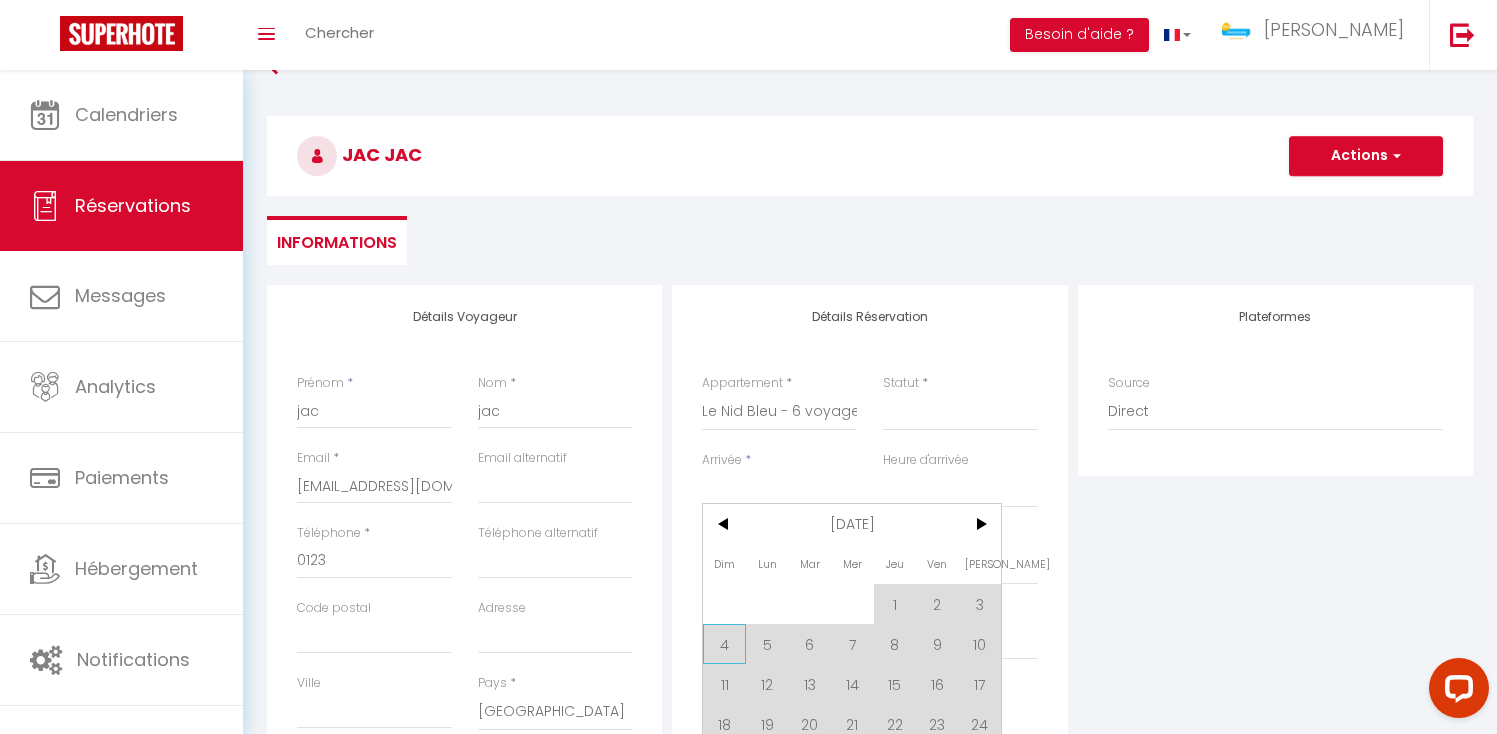 click on "4" at bounding box center (724, 644) 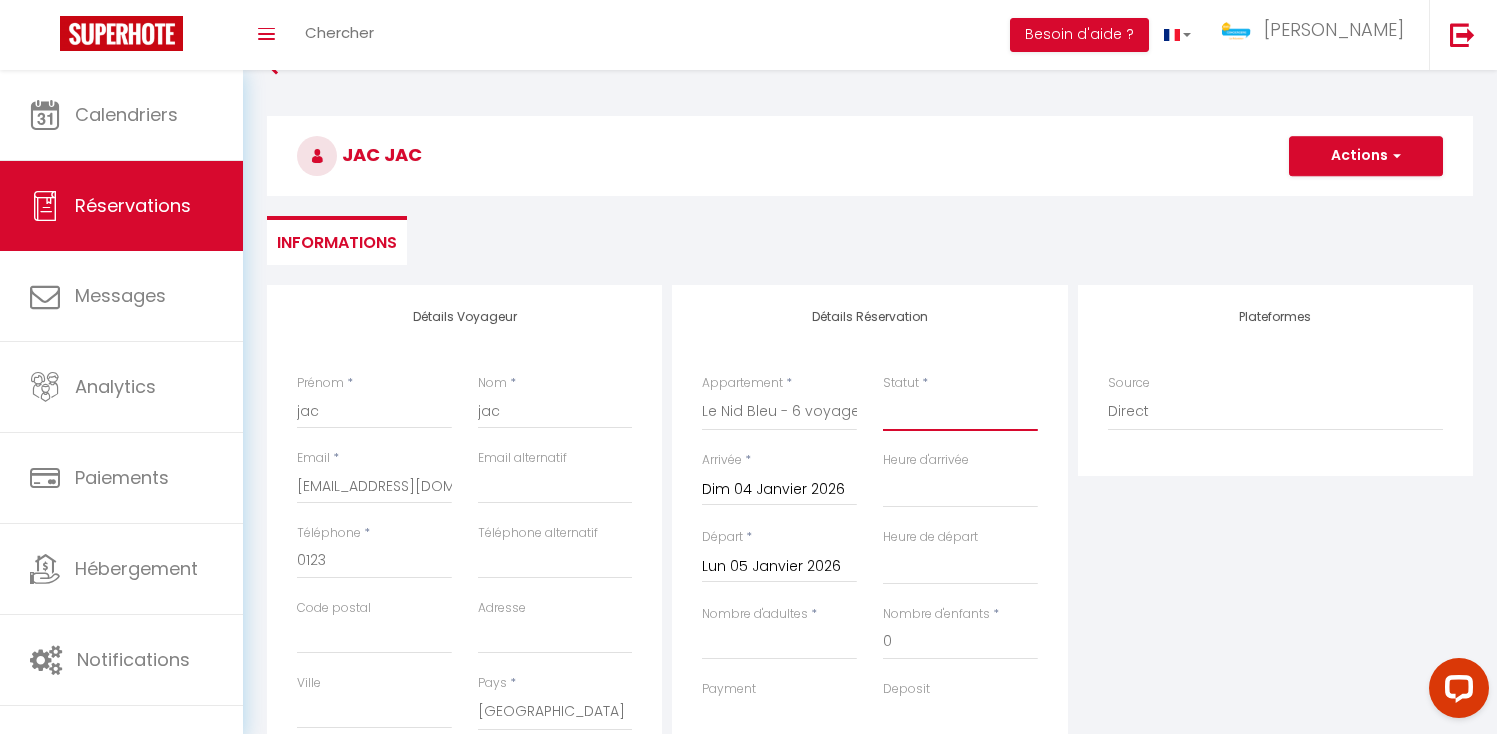 click on "Confirmé Non Confirmé [PERSON_NAME] par le voyageur No Show Request" at bounding box center [960, 412] 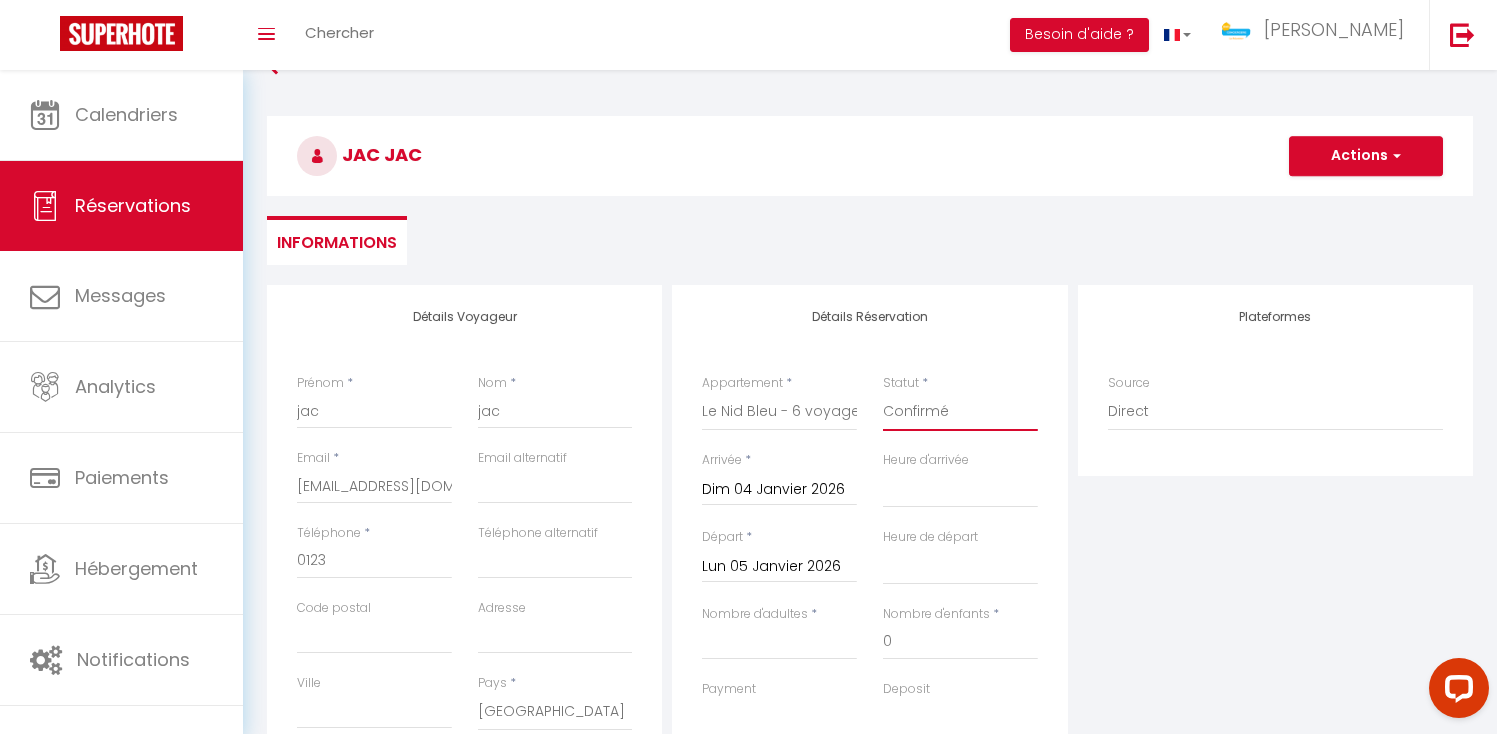 scroll, scrollTop: 1, scrollLeft: 0, axis: vertical 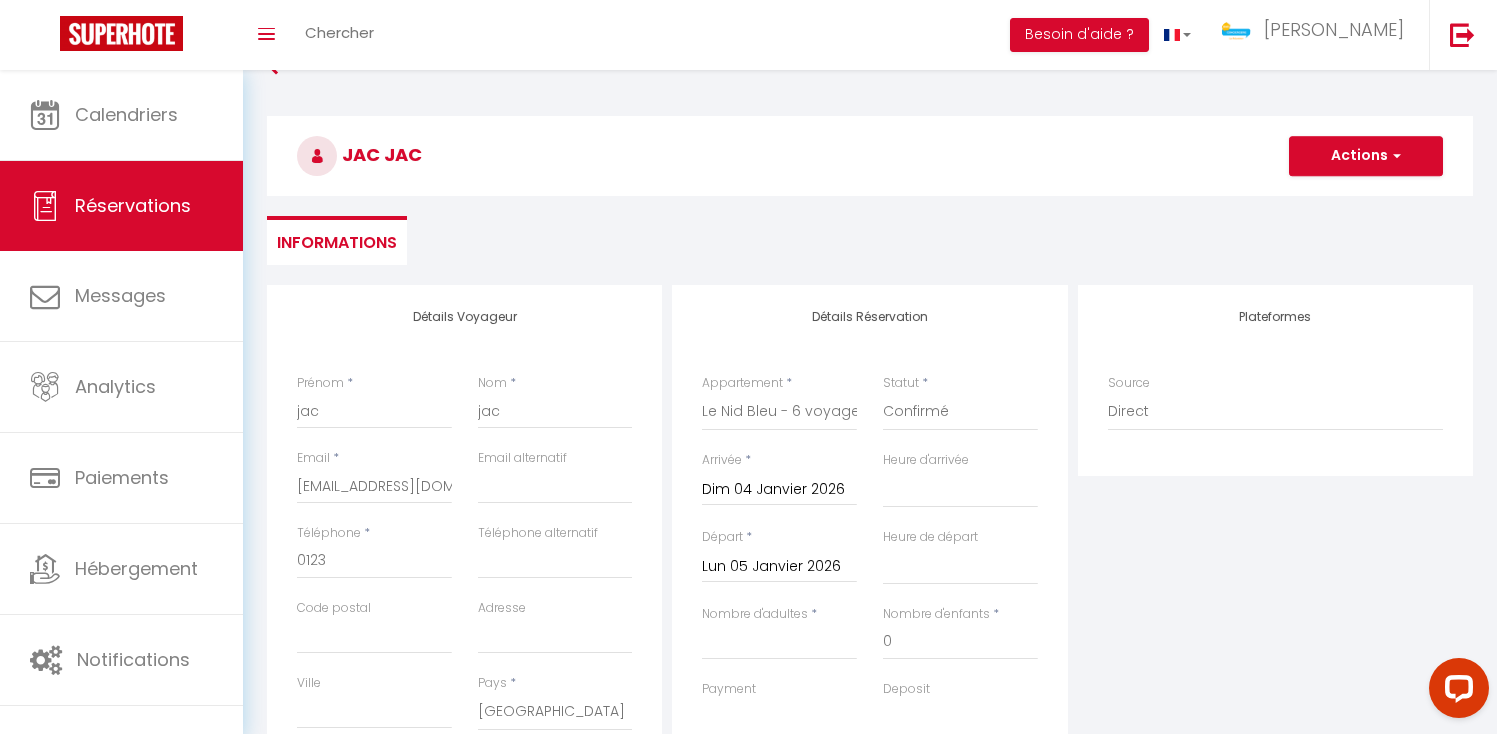 click on "Lun 05 Janvier 2026" at bounding box center (779, 567) 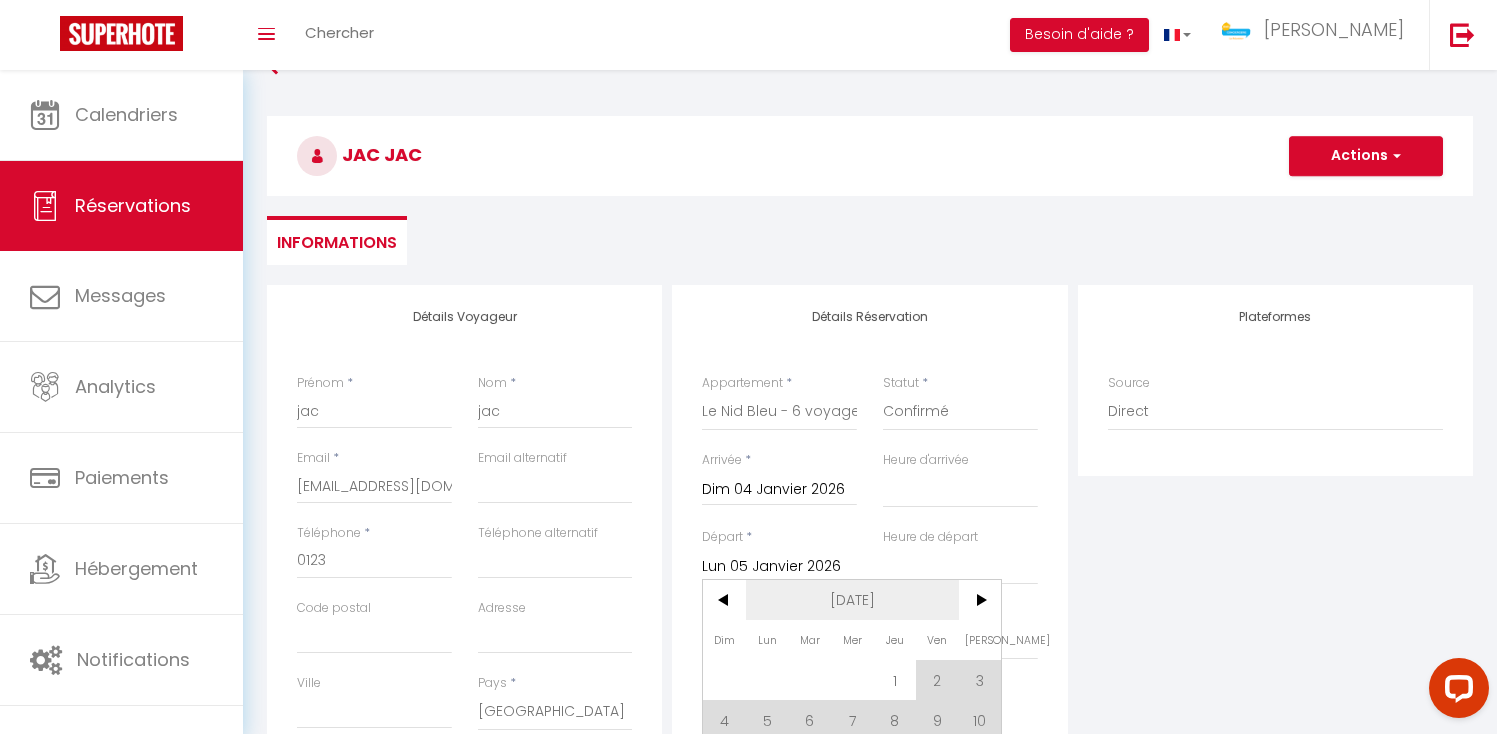click on "[DATE]" at bounding box center [852, 600] 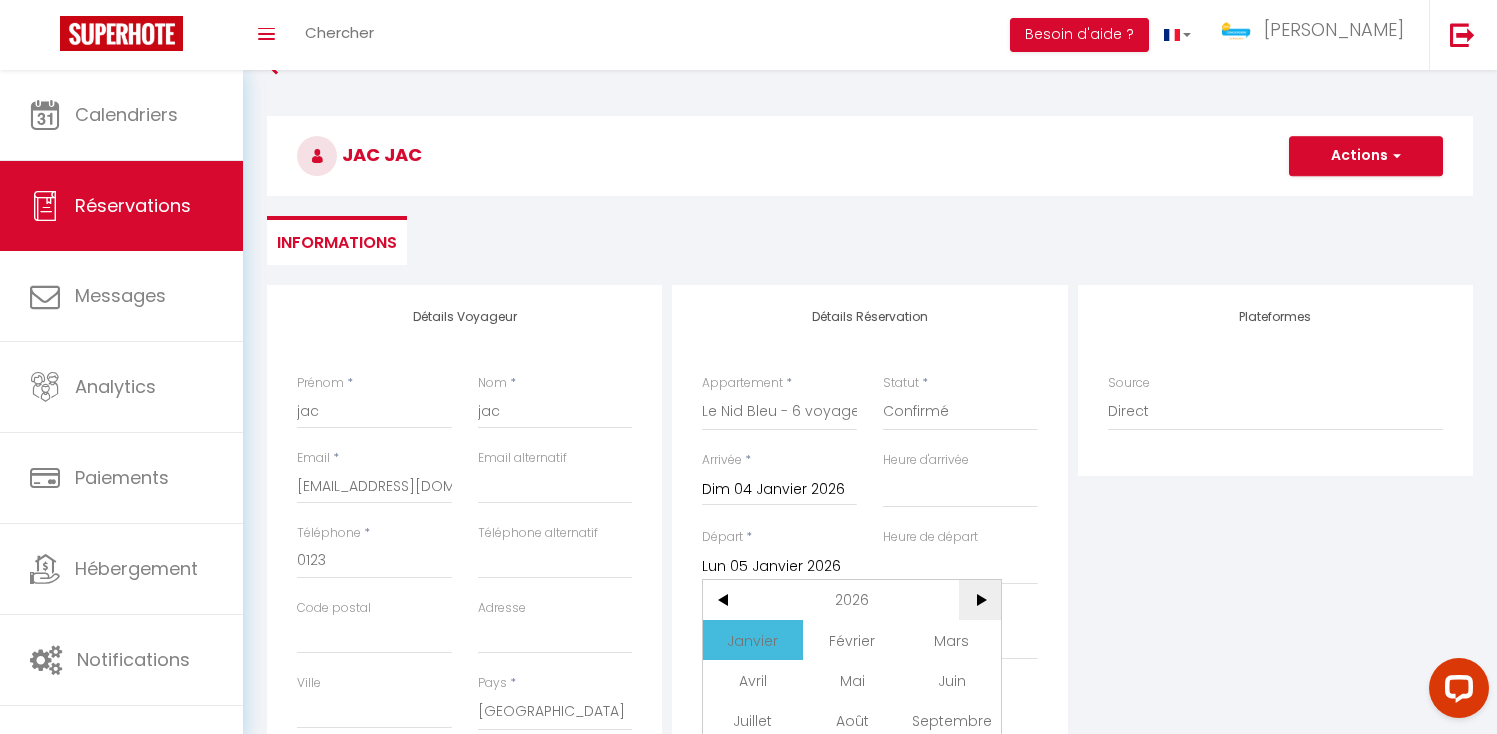 click on ">" at bounding box center [980, 600] 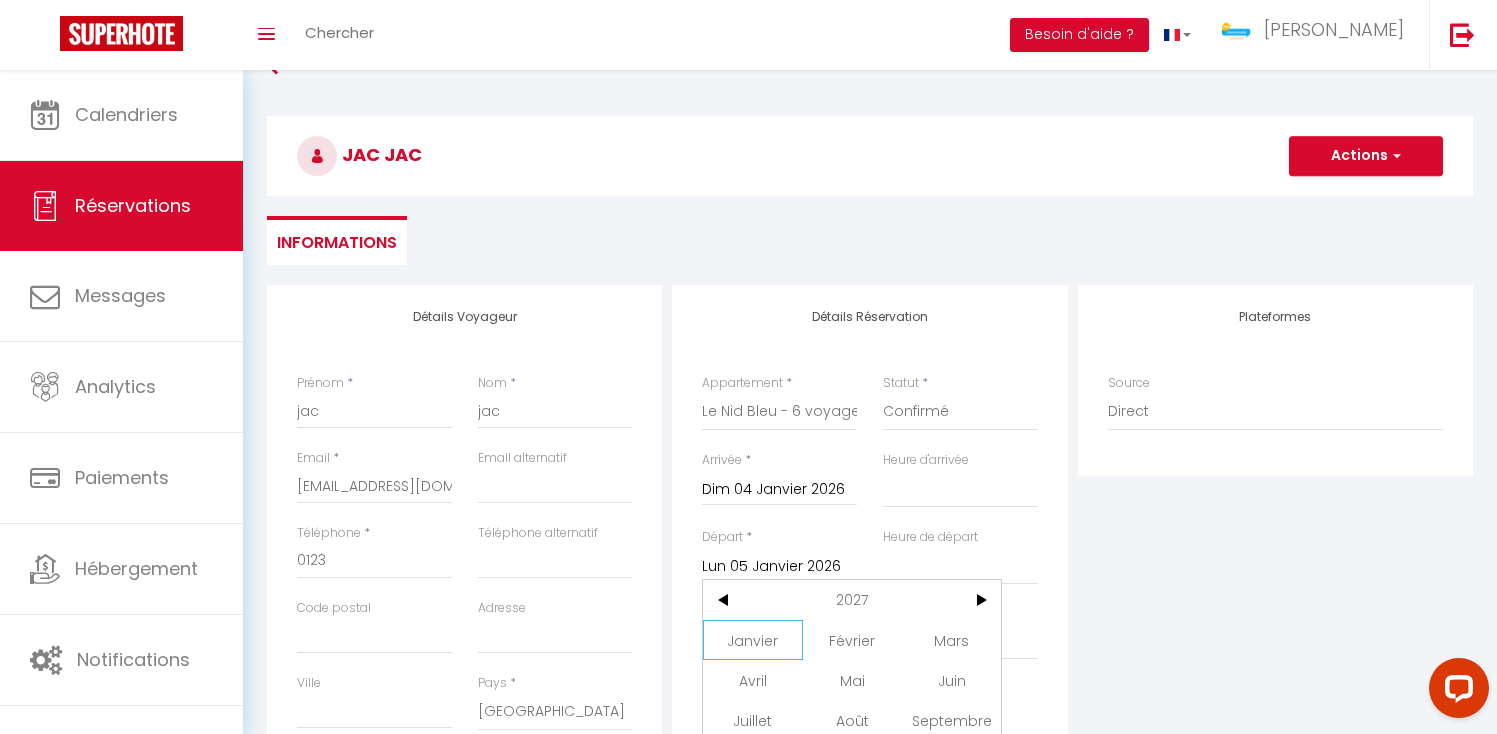 click on "Janvier" at bounding box center (752, 640) 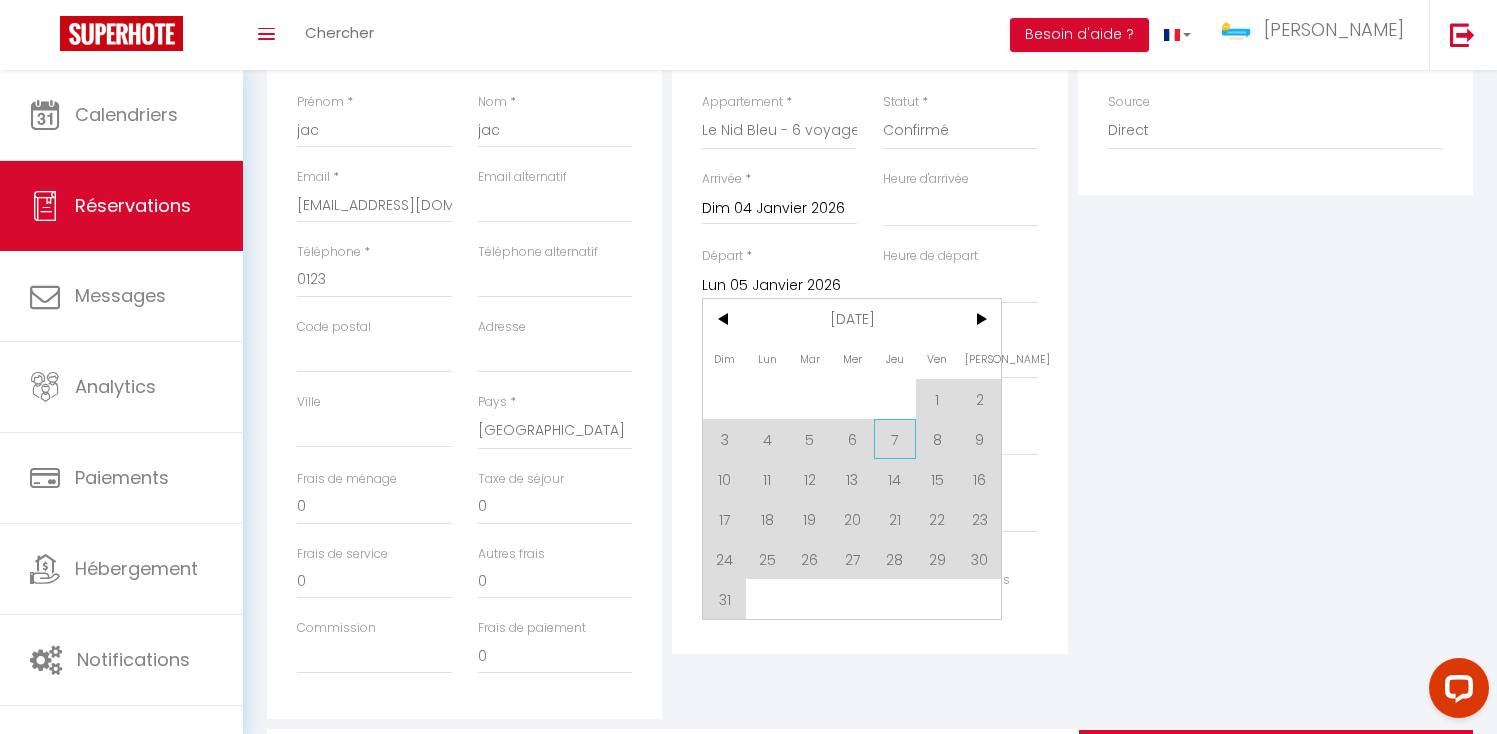 scroll, scrollTop: 329, scrollLeft: 0, axis: vertical 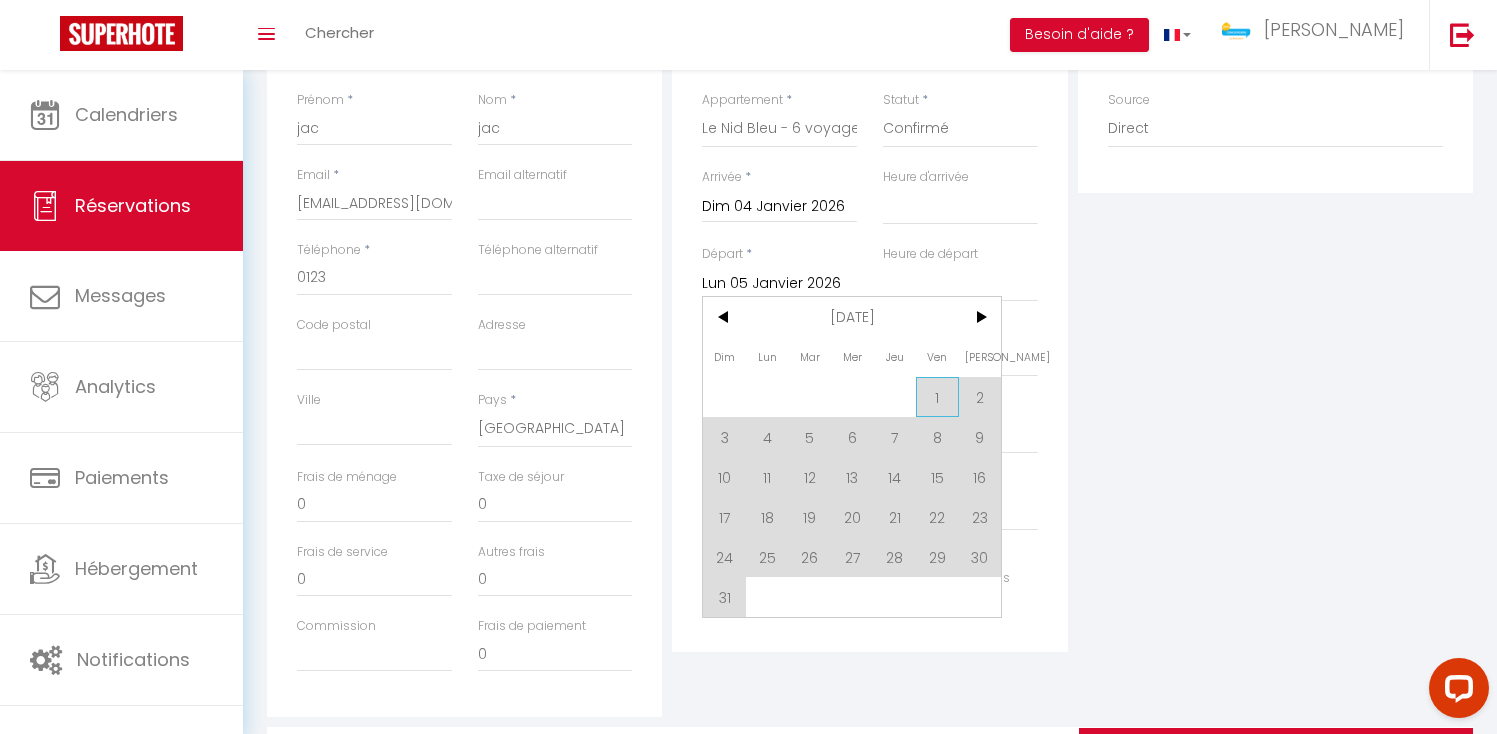 click on "1" at bounding box center [937, 397] 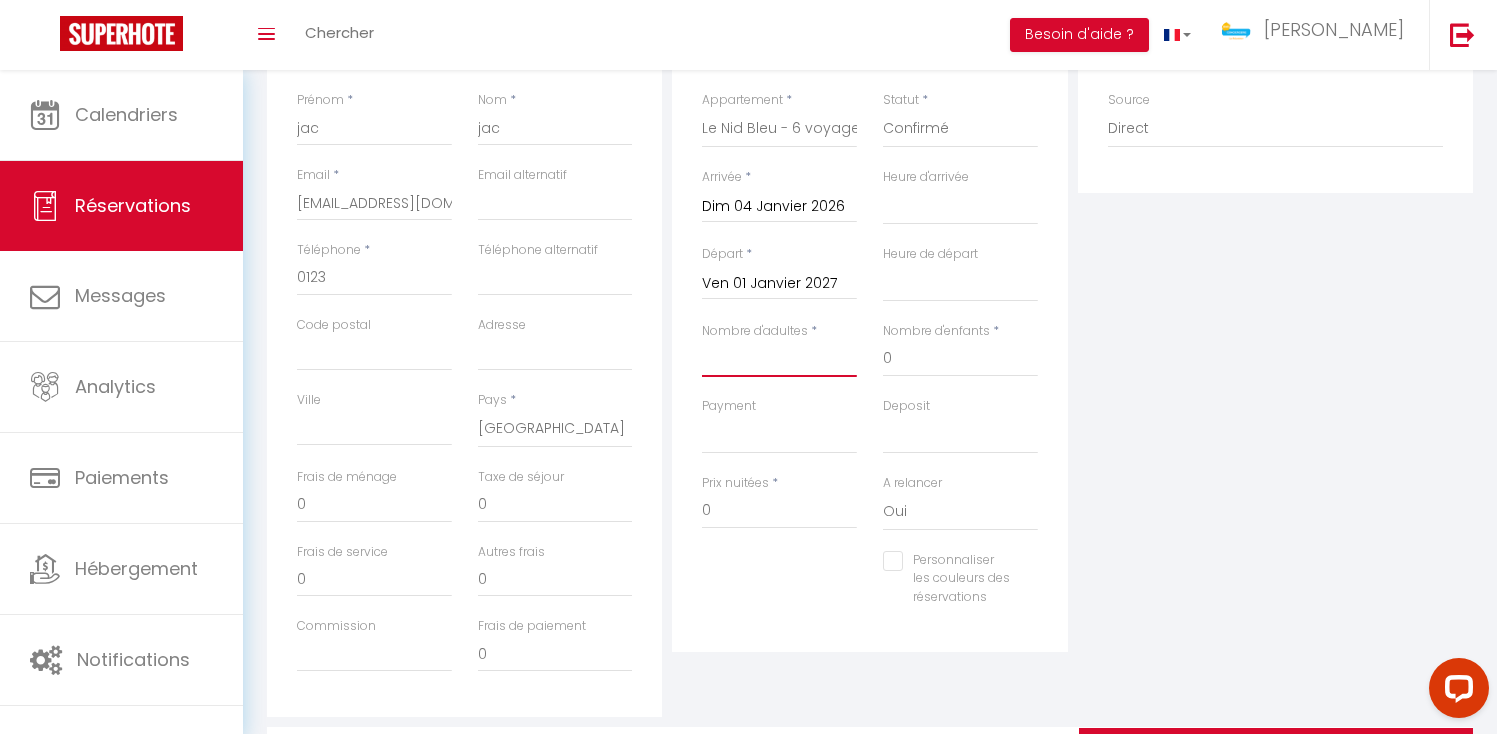 scroll, scrollTop: 0, scrollLeft: 0, axis: both 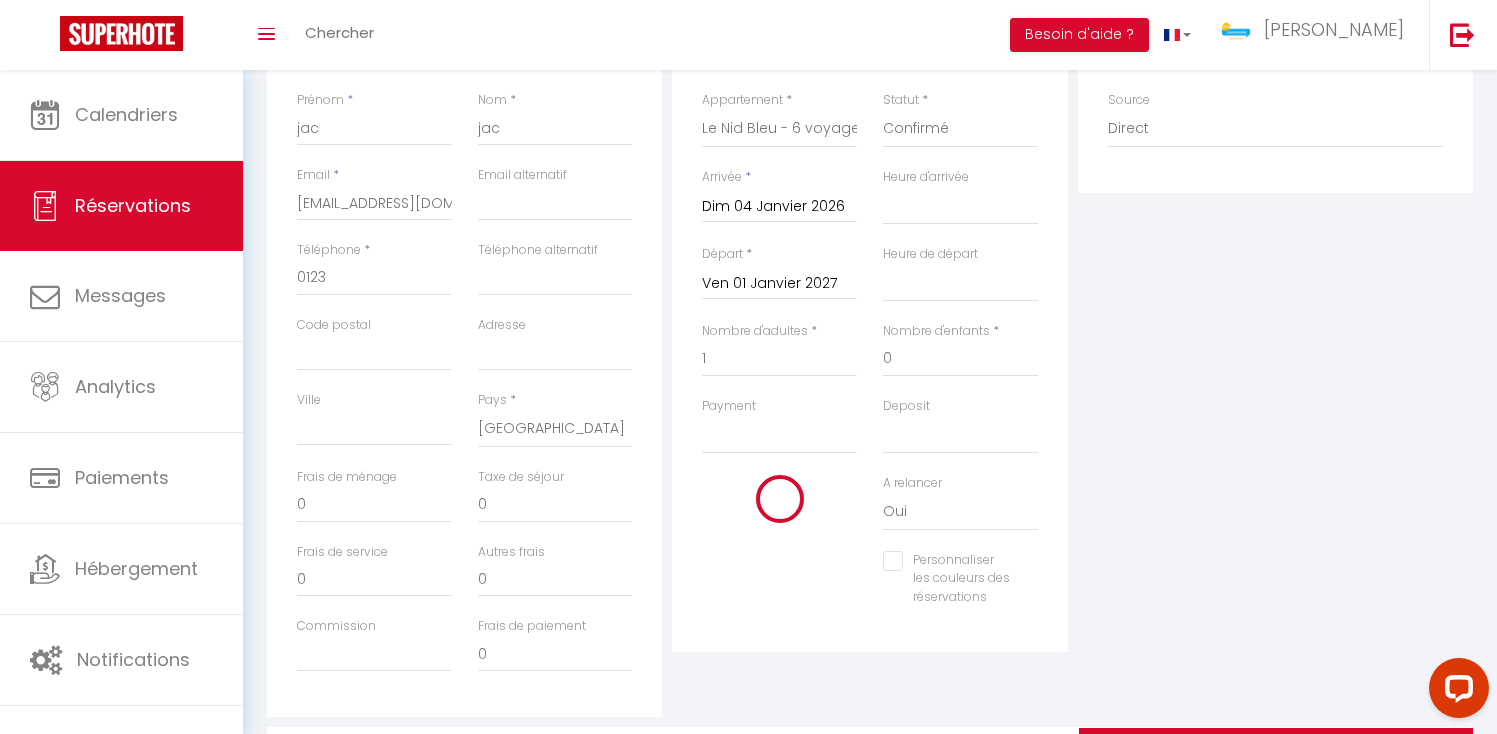 click on "Plateformes    Source
Direct
[DOMAIN_NAME]
[DOMAIN_NAME]
Chalet montagne
Expedia
Gite de [GEOGRAPHIC_DATA]
Homeaway
Homeaway iCal
[DOMAIN_NAME]
[DOMAIN_NAME]
[DOMAIN_NAME]
Ical" at bounding box center (1275, 359) 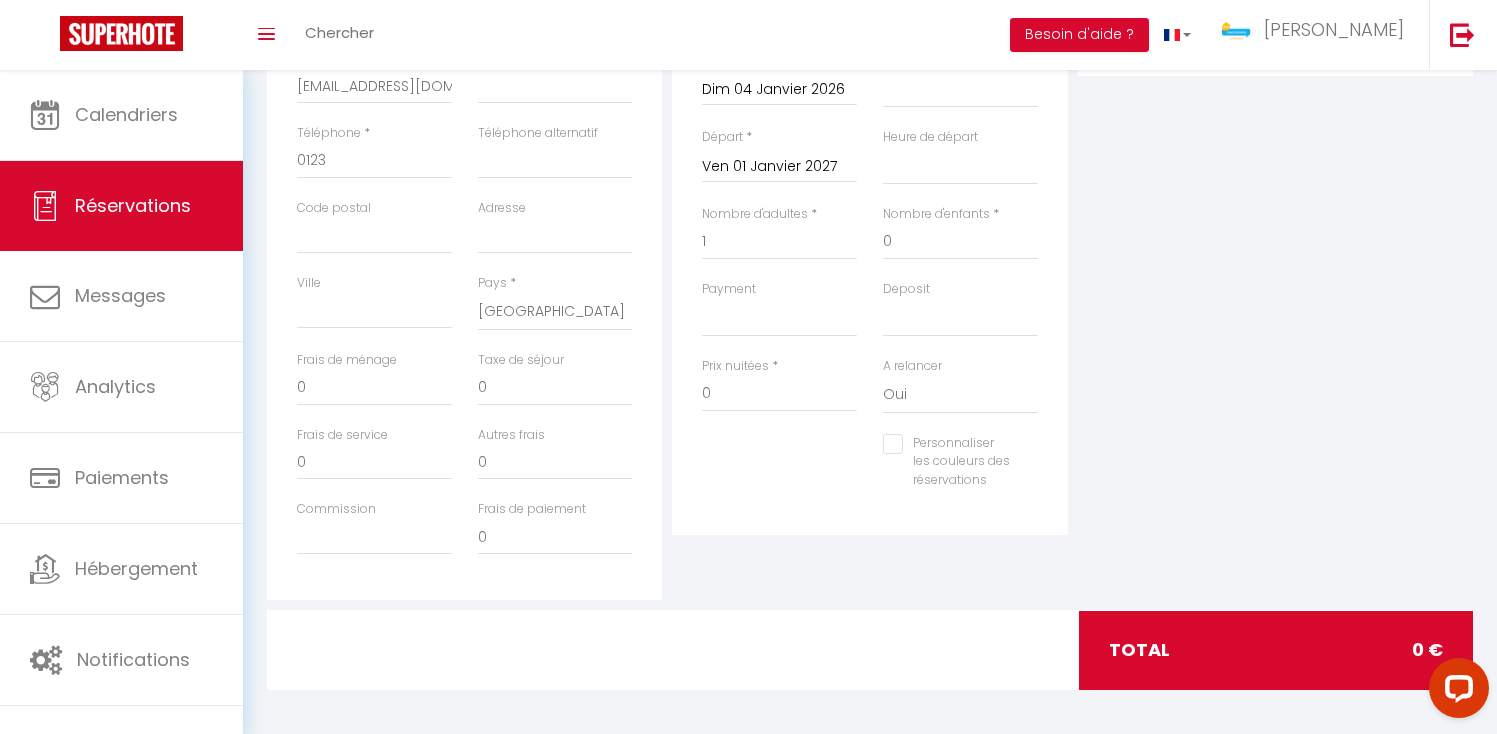 scroll, scrollTop: 0, scrollLeft: 0, axis: both 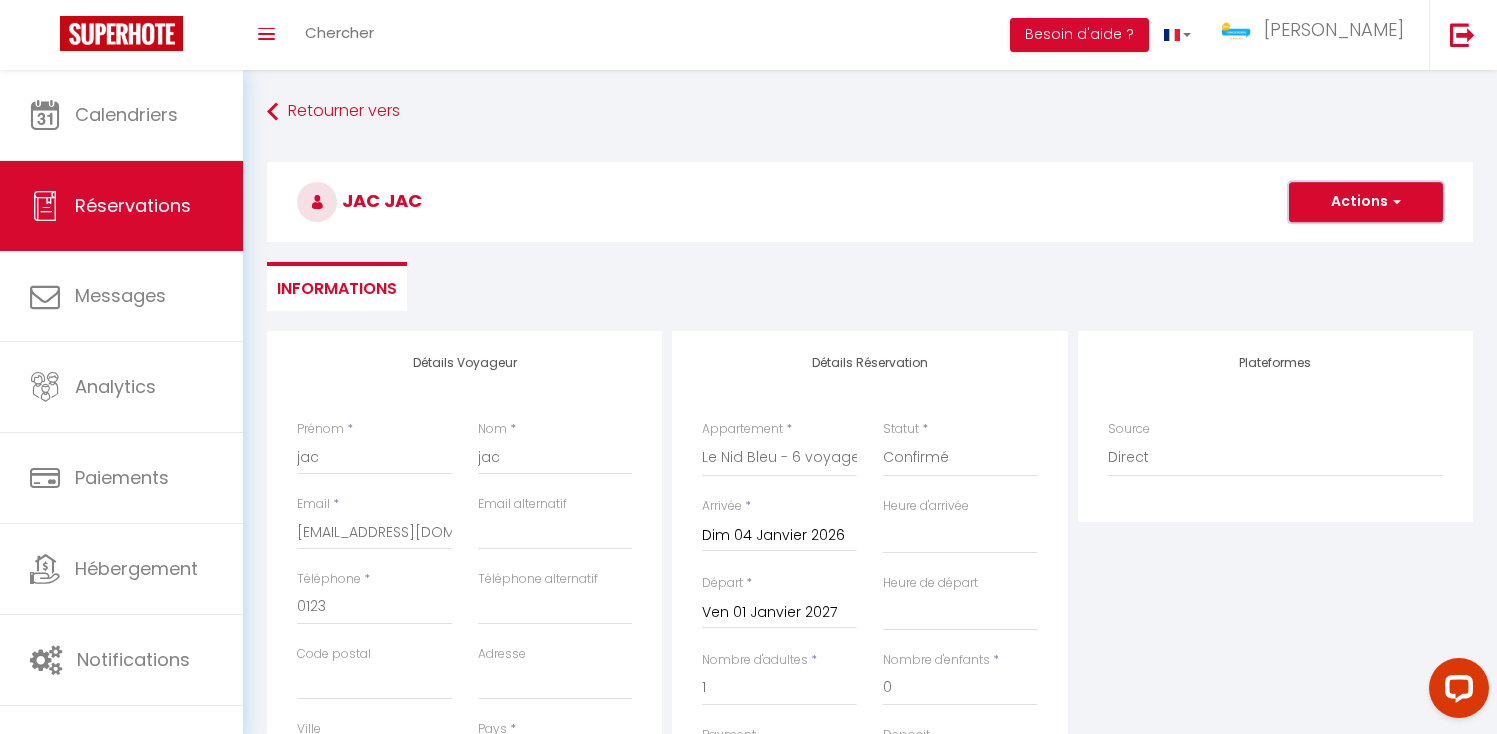 click on "Actions" at bounding box center [1366, 202] 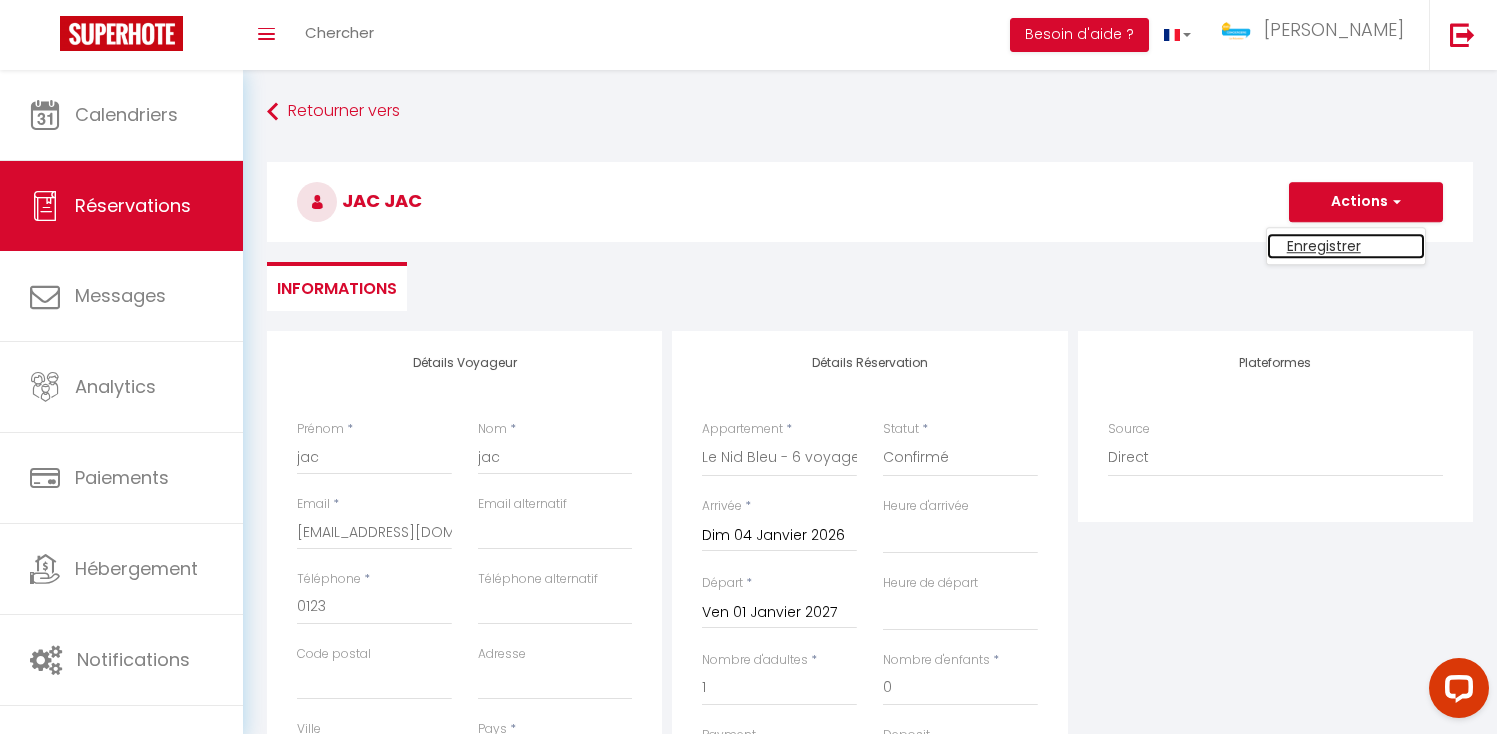click on "Enregistrer" at bounding box center (1346, 246) 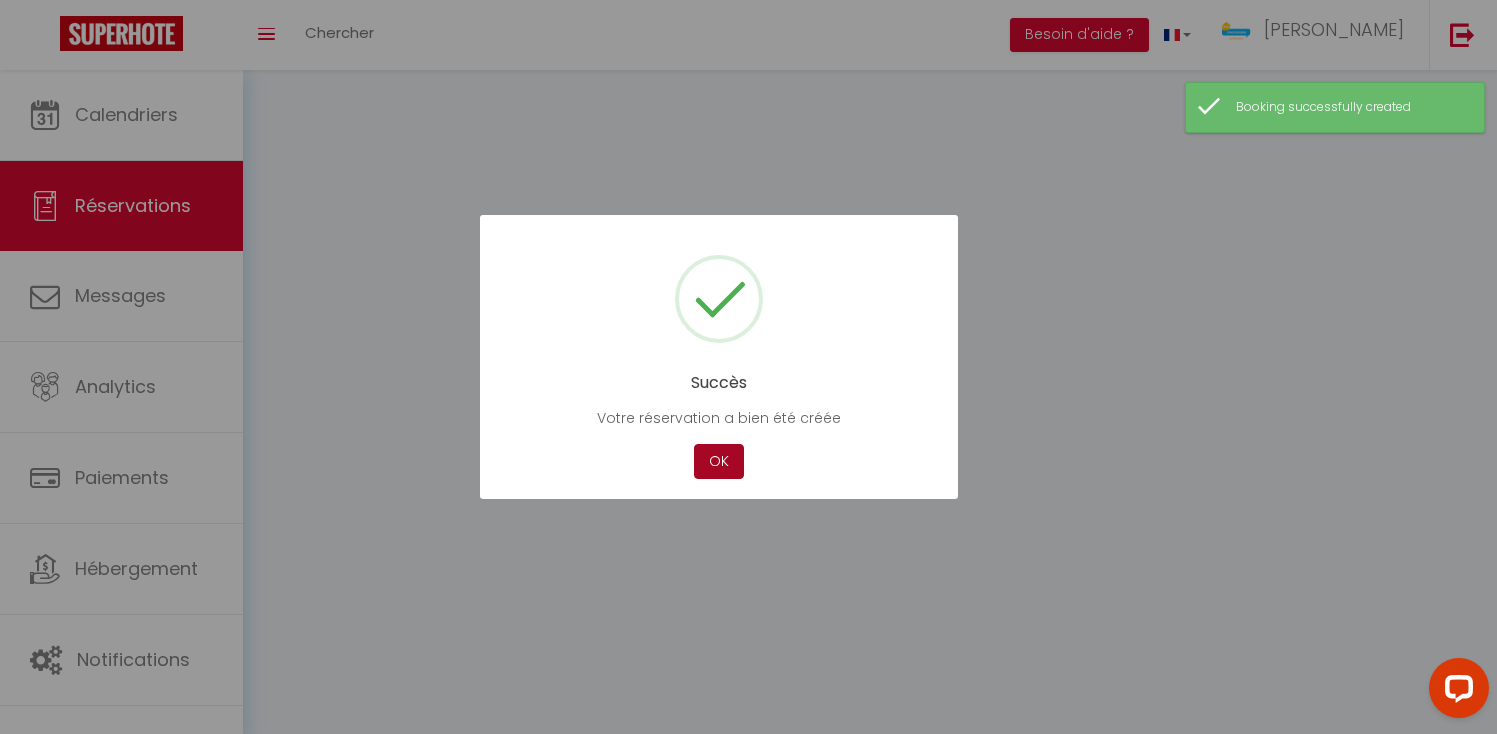 click on "OK" at bounding box center (719, 461) 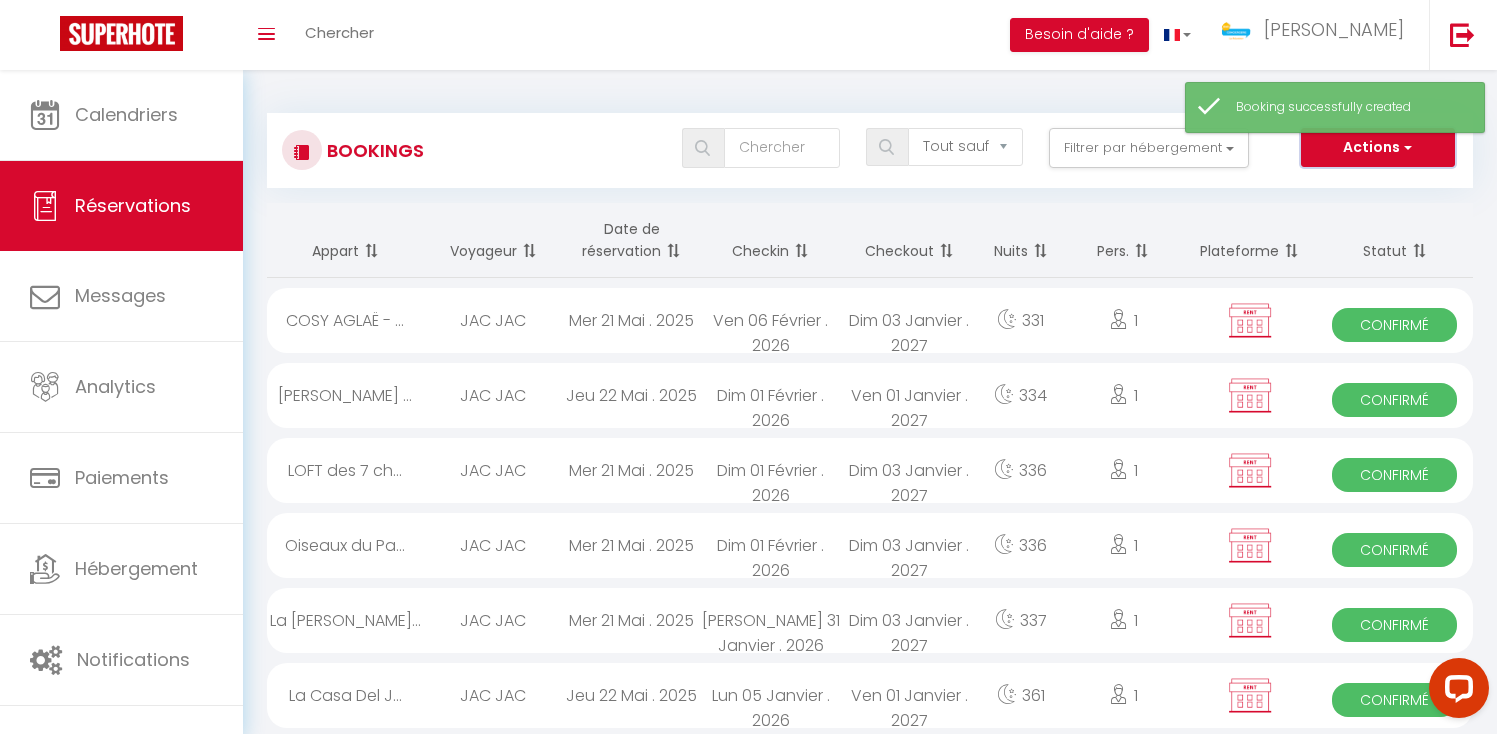 click on "Actions" at bounding box center (1378, 148) 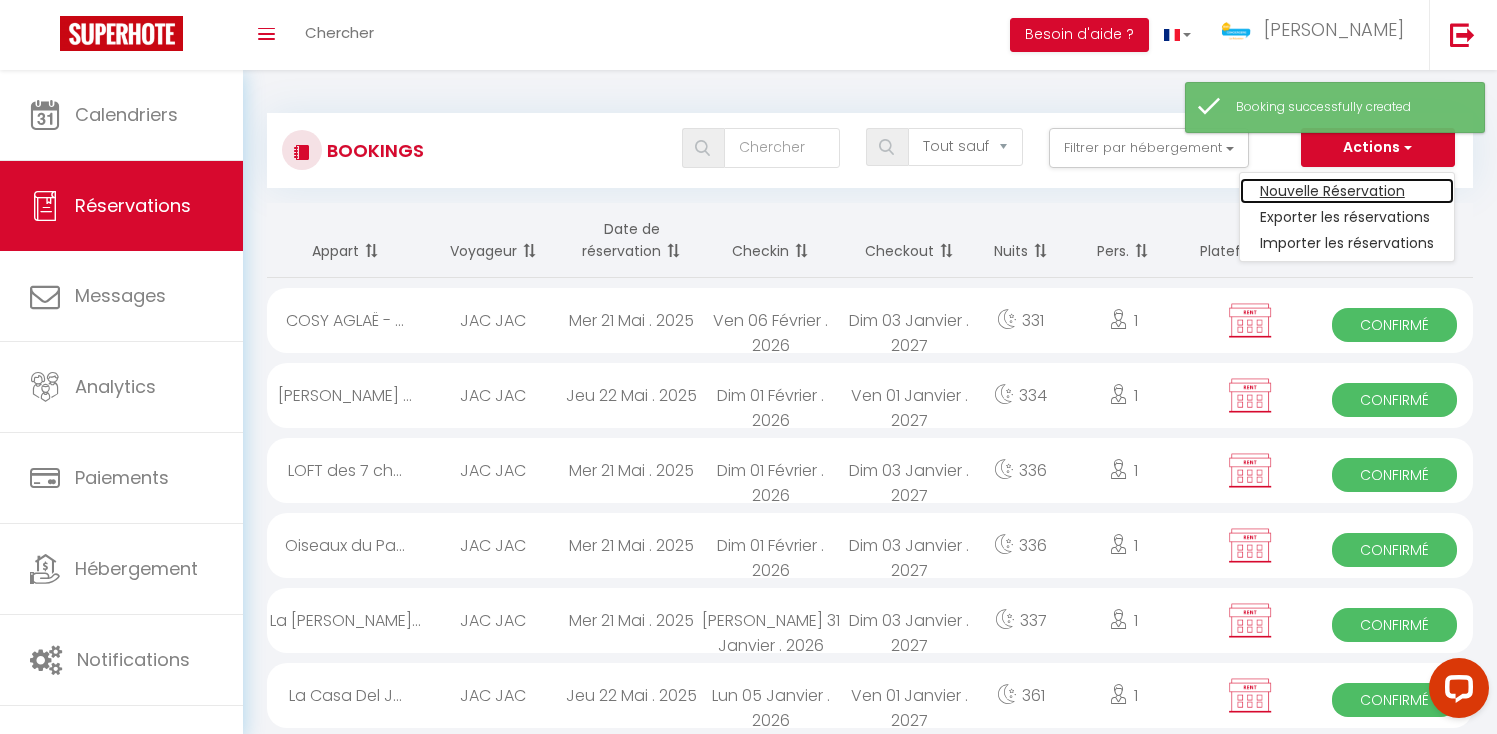 click on "Nouvelle Réservation" at bounding box center (1347, 191) 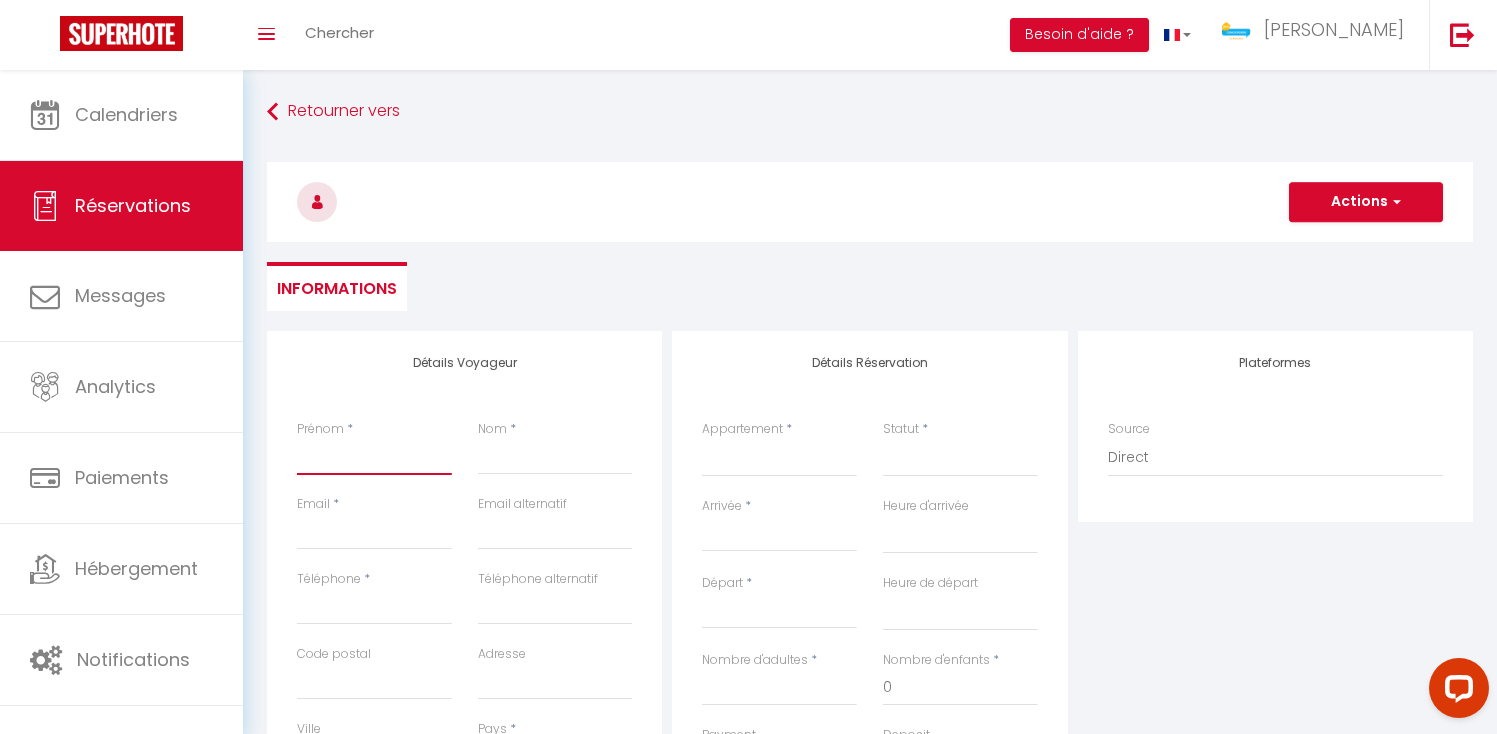 click on "Prénom" at bounding box center (374, 457) 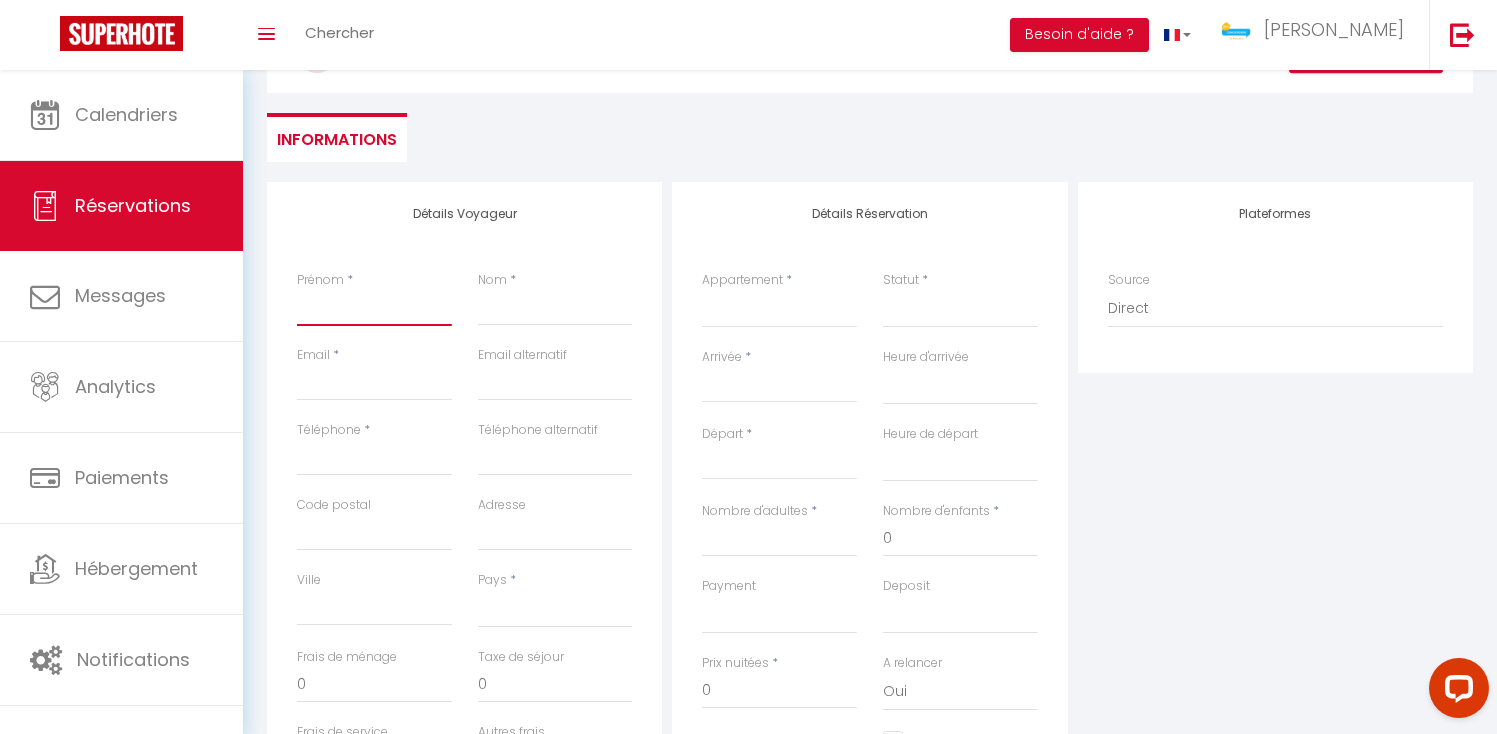 scroll, scrollTop: 166, scrollLeft: 0, axis: vertical 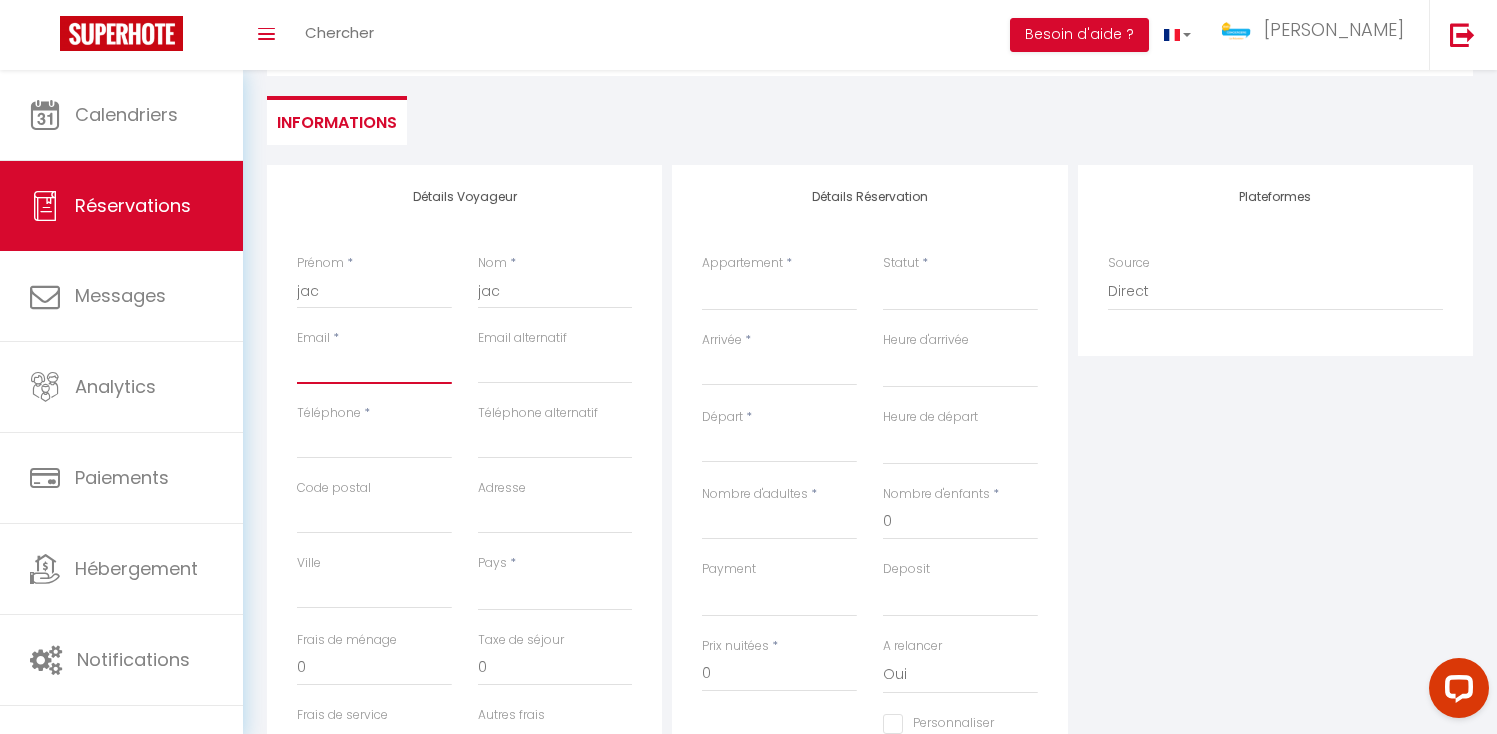 paste on "[EMAIL_ADDRESS][DOMAIN_NAME]" 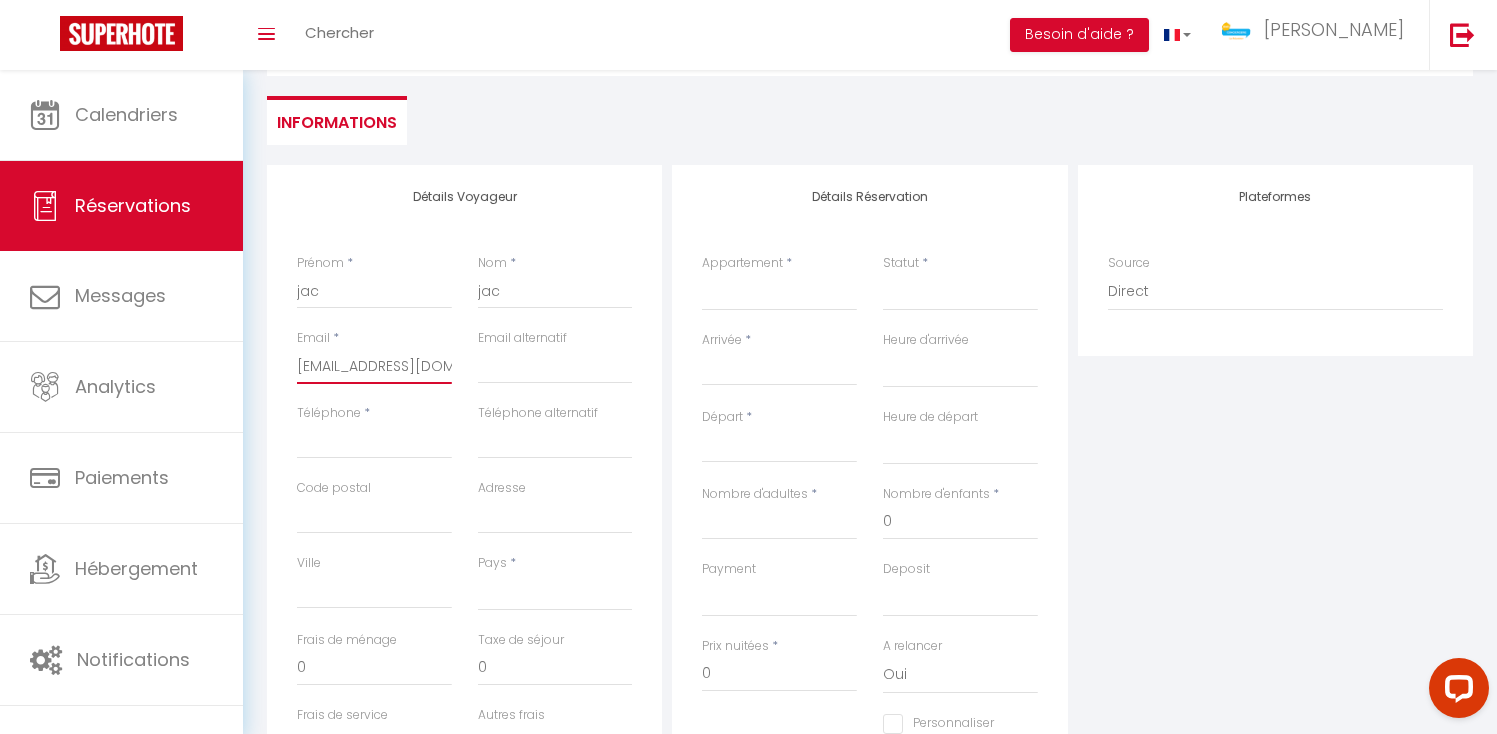 scroll, scrollTop: 0, scrollLeft: 53, axis: horizontal 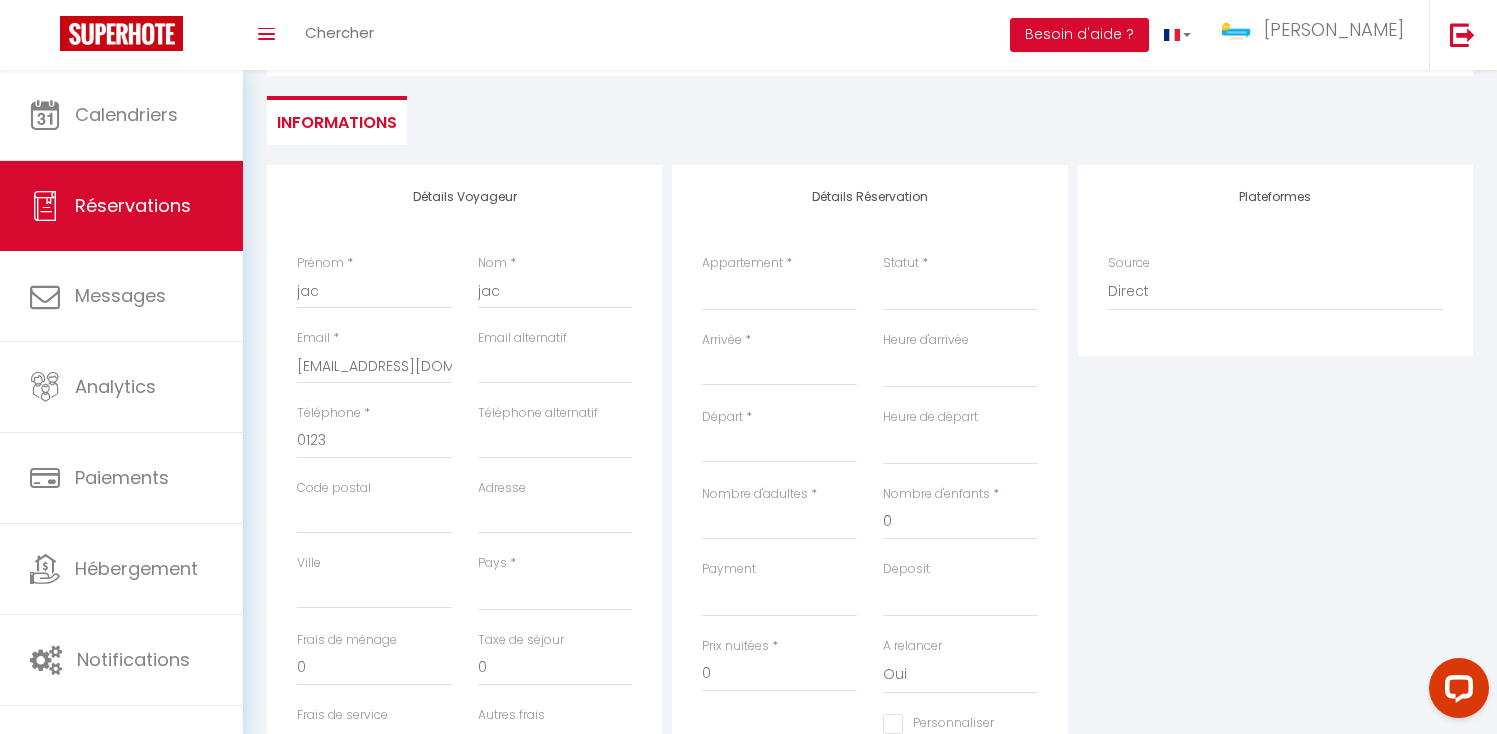 click on "Pays   *   [GEOGRAPHIC_DATA]
[GEOGRAPHIC_DATA]
[GEOGRAPHIC_DATA]
[GEOGRAPHIC_DATA]
[GEOGRAPHIC_DATA]
[US_STATE]
[GEOGRAPHIC_DATA]
[GEOGRAPHIC_DATA]
[GEOGRAPHIC_DATA]
[GEOGRAPHIC_DATA]
[GEOGRAPHIC_DATA]
[GEOGRAPHIC_DATA]
[GEOGRAPHIC_DATA]
[GEOGRAPHIC_DATA]
[GEOGRAPHIC_DATA]
[GEOGRAPHIC_DATA]
[GEOGRAPHIC_DATA]
[GEOGRAPHIC_DATA]
[GEOGRAPHIC_DATA]
[GEOGRAPHIC_DATA]
[GEOGRAPHIC_DATA]
[GEOGRAPHIC_DATA]
[GEOGRAPHIC_DATA]" at bounding box center [555, 592] 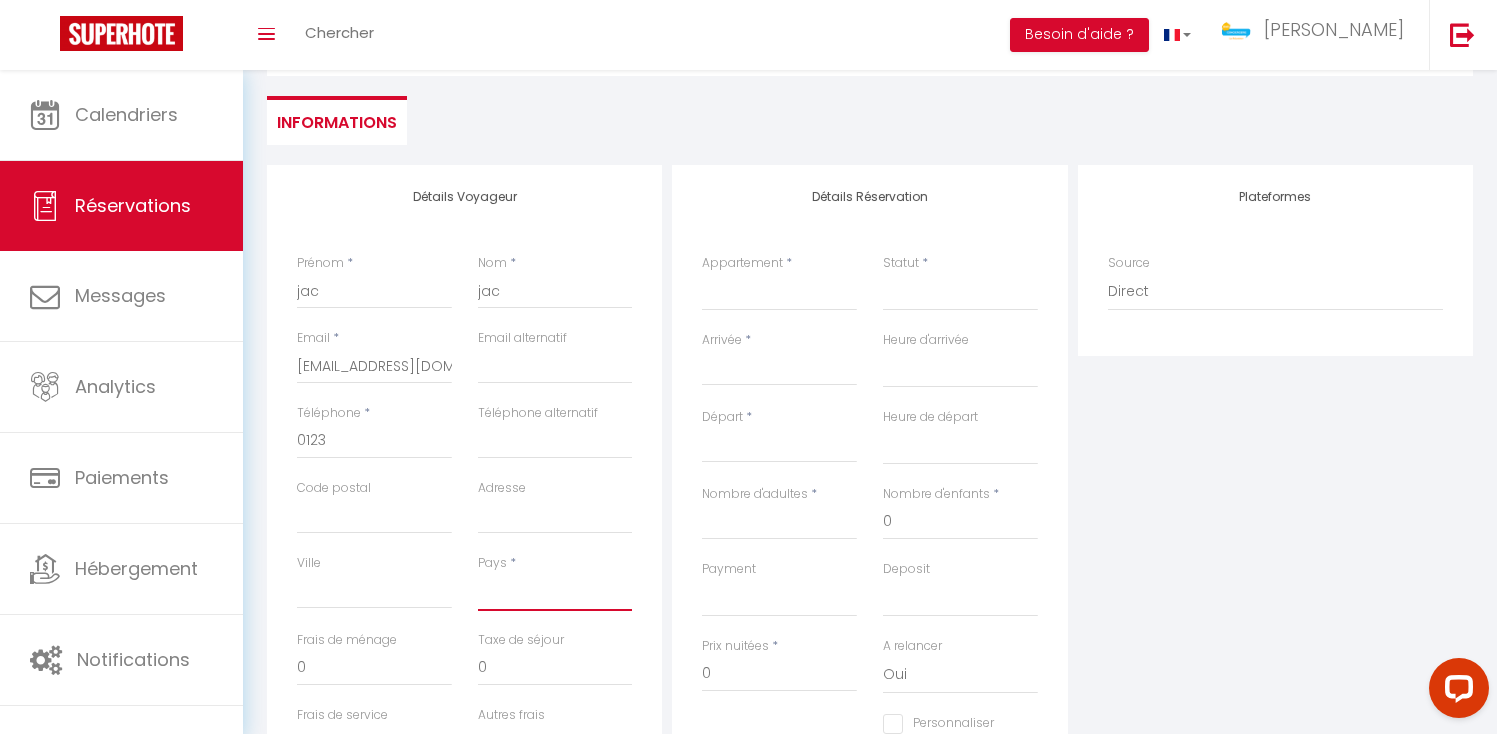 click on "[GEOGRAPHIC_DATA]
[GEOGRAPHIC_DATA]
[GEOGRAPHIC_DATA]
[GEOGRAPHIC_DATA]
[GEOGRAPHIC_DATA]
[US_STATE]
[GEOGRAPHIC_DATA]
[GEOGRAPHIC_DATA]
[GEOGRAPHIC_DATA]
[GEOGRAPHIC_DATA]
[GEOGRAPHIC_DATA]
[GEOGRAPHIC_DATA]
[GEOGRAPHIC_DATA]
[GEOGRAPHIC_DATA]
[GEOGRAPHIC_DATA]
[GEOGRAPHIC_DATA]
[GEOGRAPHIC_DATA]
[GEOGRAPHIC_DATA]
[GEOGRAPHIC_DATA]
[GEOGRAPHIC_DATA]
[GEOGRAPHIC_DATA]
[GEOGRAPHIC_DATA]
[GEOGRAPHIC_DATA]
[GEOGRAPHIC_DATA]" at bounding box center [555, 592] 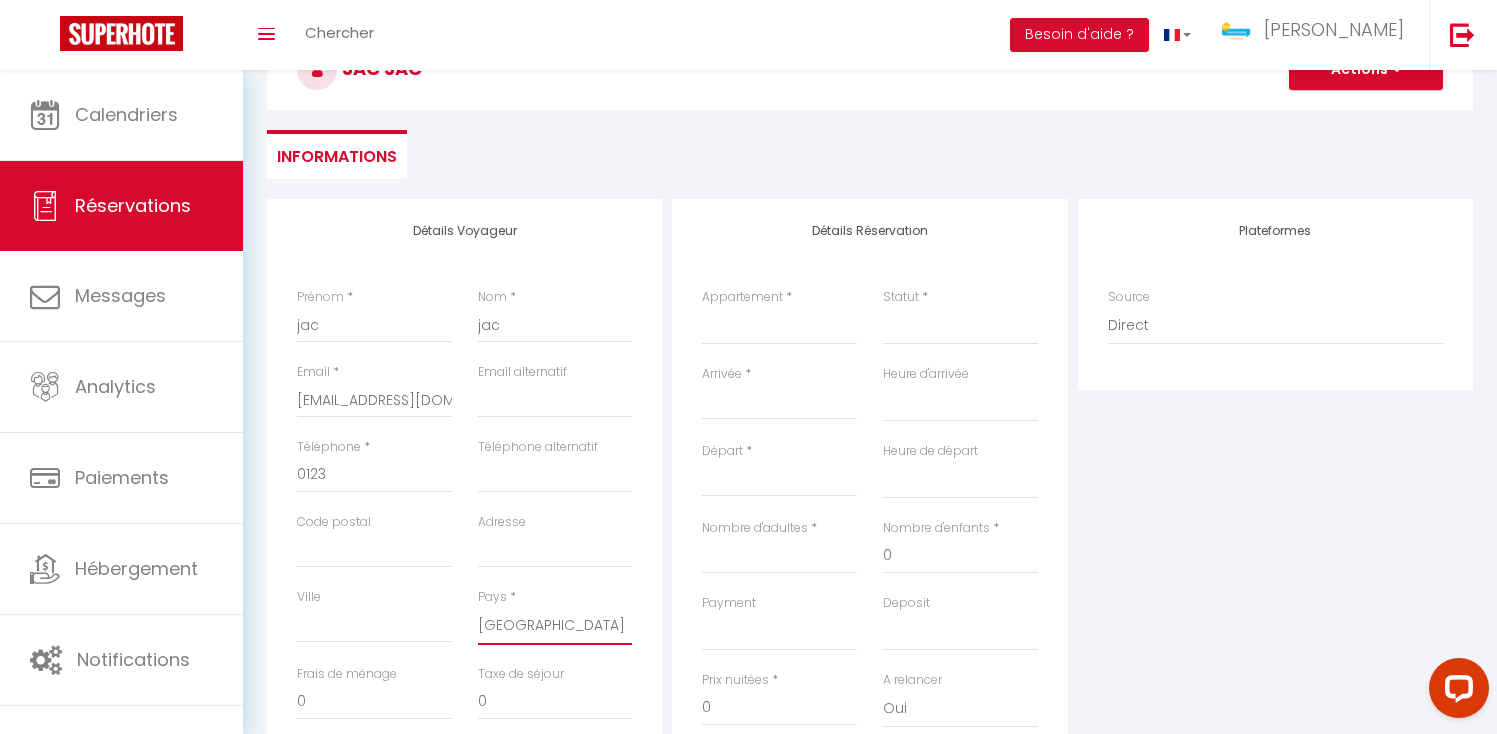 scroll, scrollTop: 100, scrollLeft: 0, axis: vertical 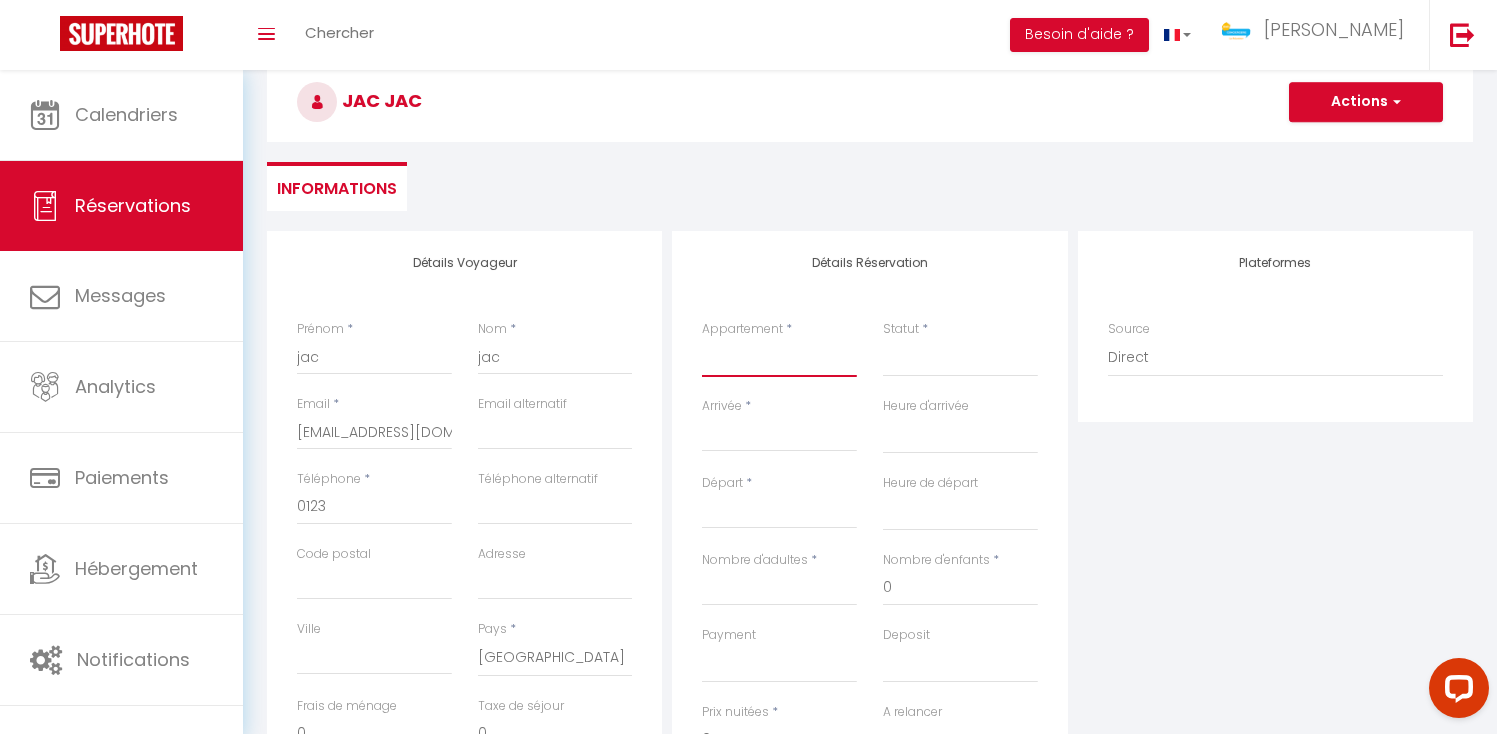 click on "Villa Constellation [GEOGRAPHIC_DATA] - 6 Voyageurs [PERSON_NAME] 4* - 8 Voyageurs La Kaz Venelle Studio Cosy [PERSON_NAME] La Casa Del Ju Lya 4 étoiles Cosy F2 meublé Soa by le Manchy Appartement duplex hyper centre LOFT des 7 chemins - 4 Voyageurs [GEOGRAPHIC_DATA] - 6 voyageurs Studio Le Tranquille Ticanot - 4 voyageurs Le Sunset - 4 voyageurs Les Jardins Secrets - 6 voyageurs [PERSON_NAME] - 4 voyageurs O Fleur de Canne - 2 voyageurs [GEOGRAPHIC_DATA] - 8 voyageurs COSY AGLAË - 2 Voyageurs [GEOGRAPHIC_DATA] - 8 voyageurs Belle de [GEOGRAPHIC_DATA] - 4 voyageurs Studio [GEOGRAPHIC_DATA] - 2 voyageurs [PERSON_NAME] - 10 voyageurs [GEOGRAPHIC_DATA] - 6 voyageurs [GEOGRAPHIC_DATA] Bleu 5* - 6 voyageurs Le Petit coin de [PERSON_NAME] - 4 voyageurs Ti [PERSON_NAME] - 6 voyageurs Ti Caze [PERSON_NAME] - 6 voyageurs Studio Les Tourtereaux [GEOGRAPHIC_DATA] - 4 voyageurs Oiseaux du [PERSON_NAME] - Bungalow 2 voyageurs VILLA DES [GEOGRAPHIC_DATA]" at bounding box center [779, 358] 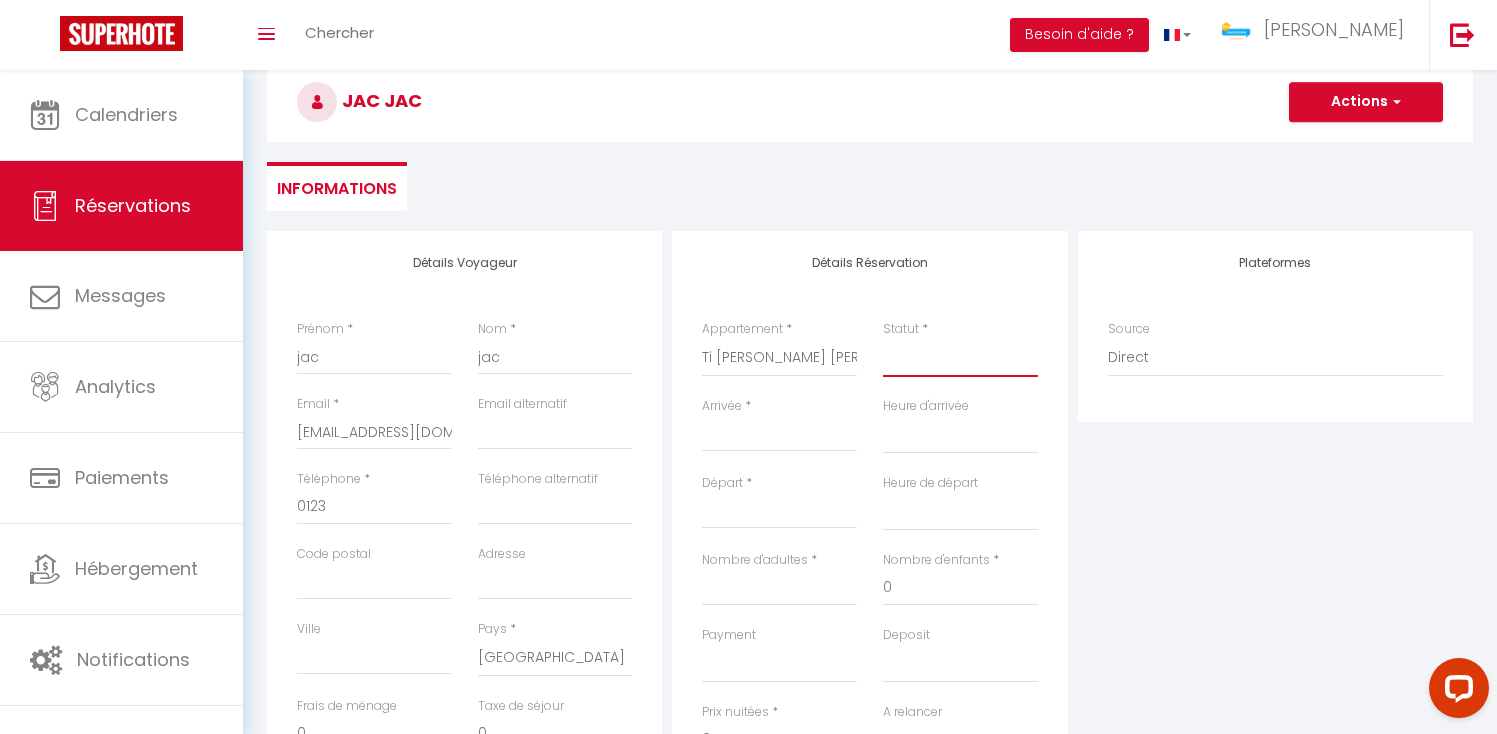 click on "Confirmé Non Confirmé [PERSON_NAME] par le voyageur No Show Request" at bounding box center (960, 358) 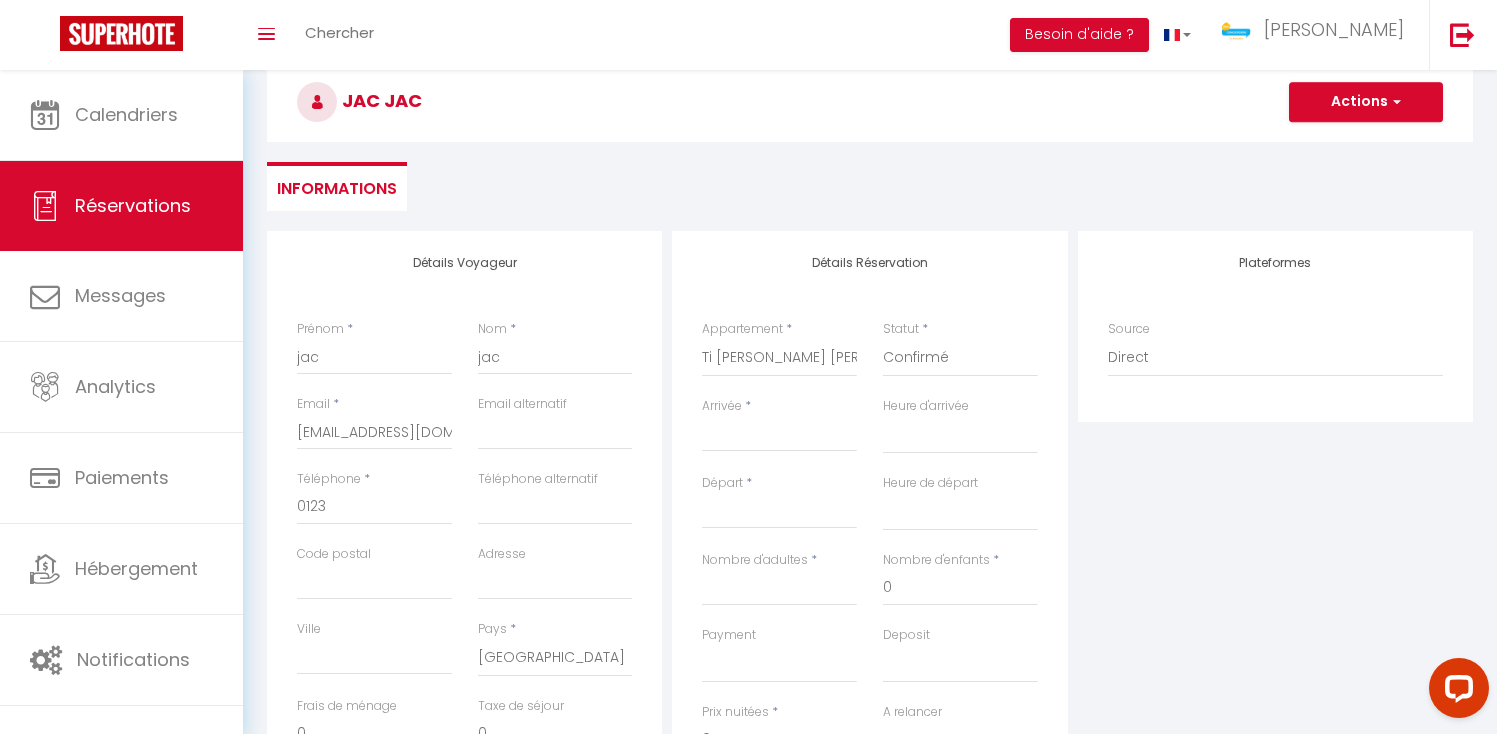 click on "Arrivée" at bounding box center (779, 436) 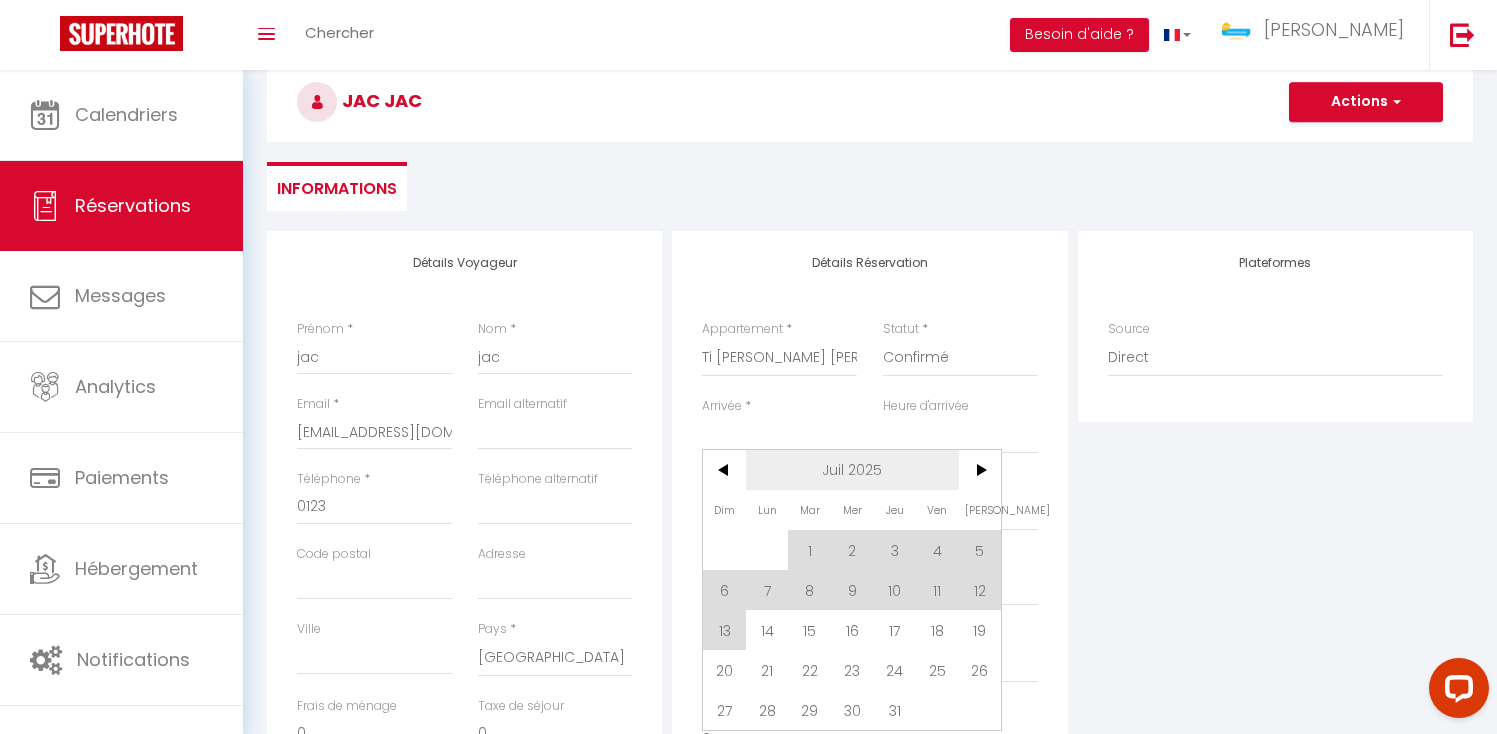click on "Juil 2025" at bounding box center [852, 470] 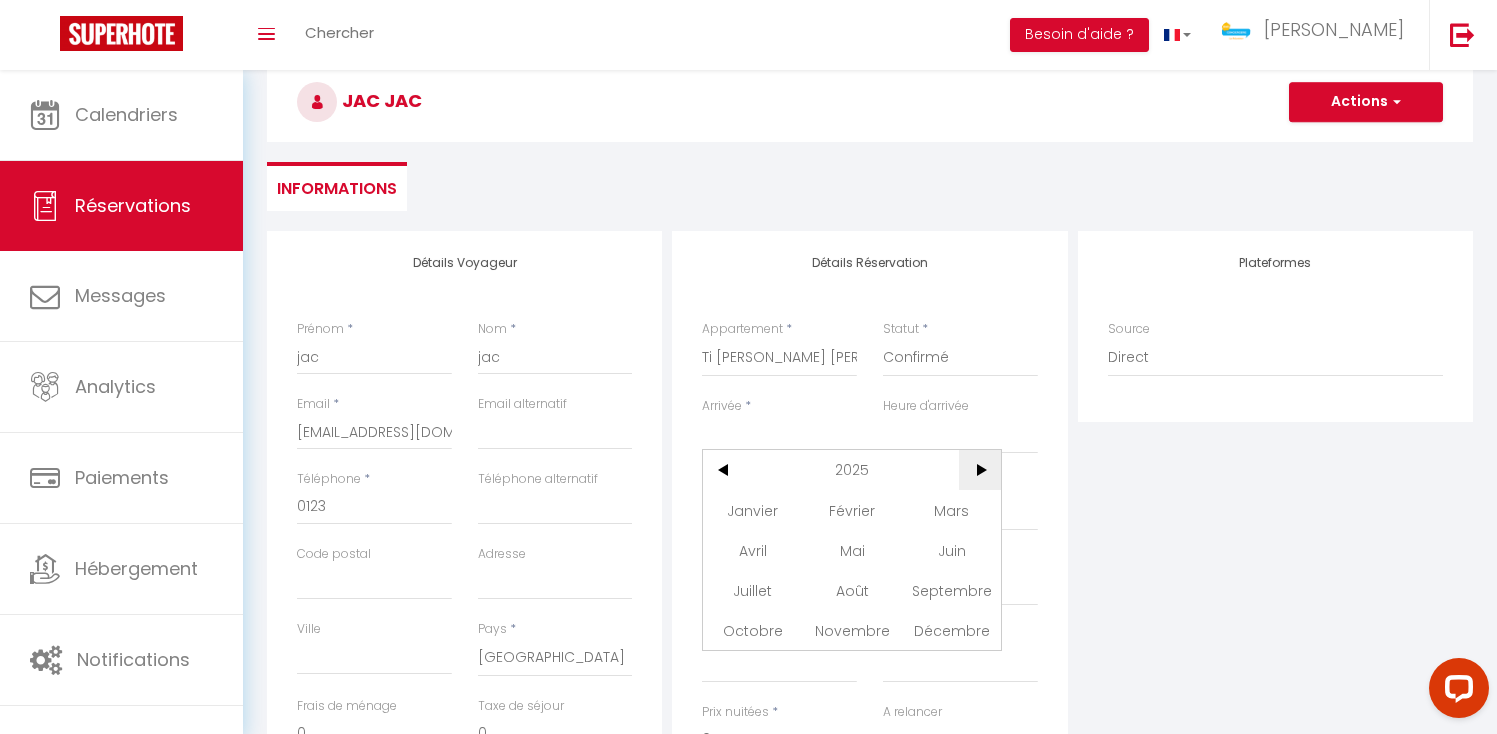 click on ">" at bounding box center (980, 470) 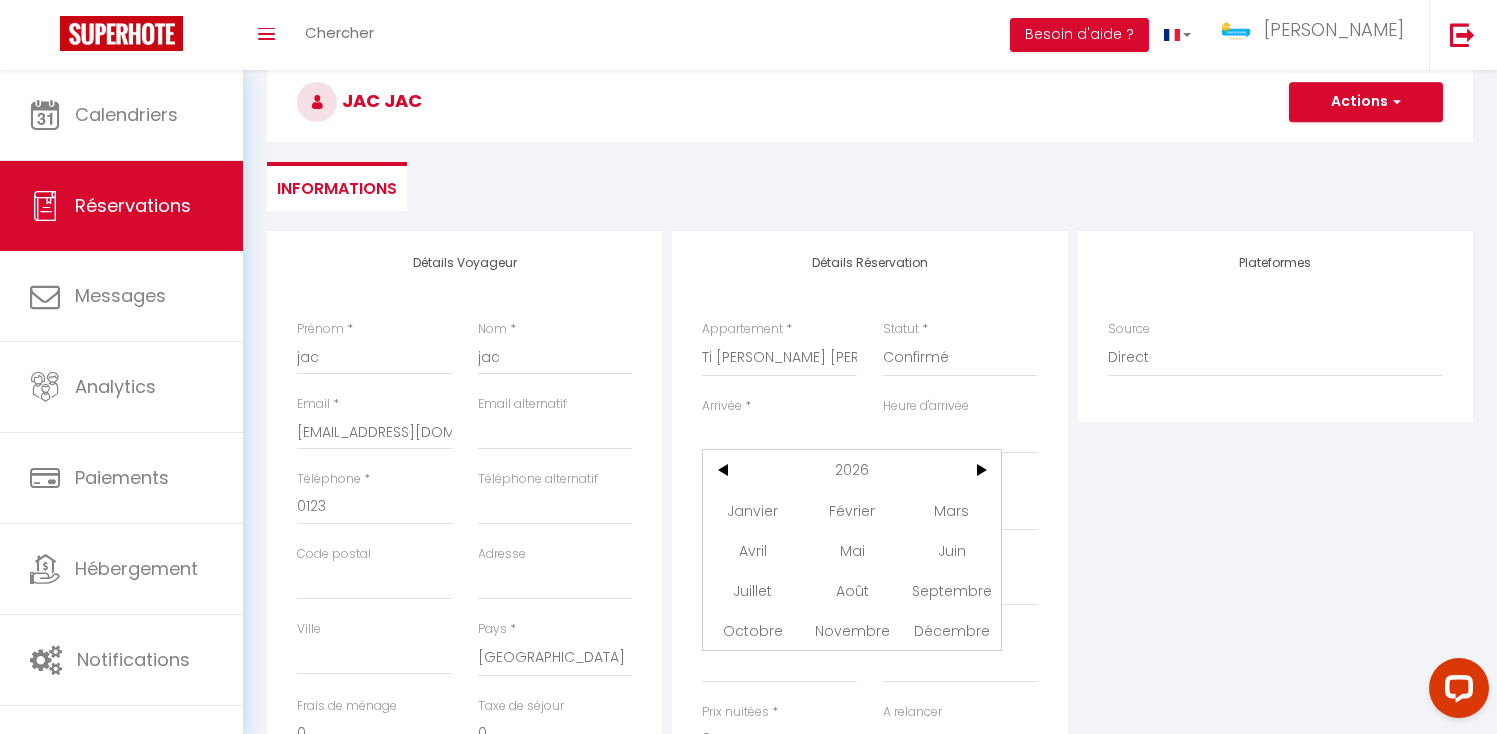drag, startPoint x: 769, startPoint y: 515, endPoint x: 775, endPoint y: 534, distance: 19.924858 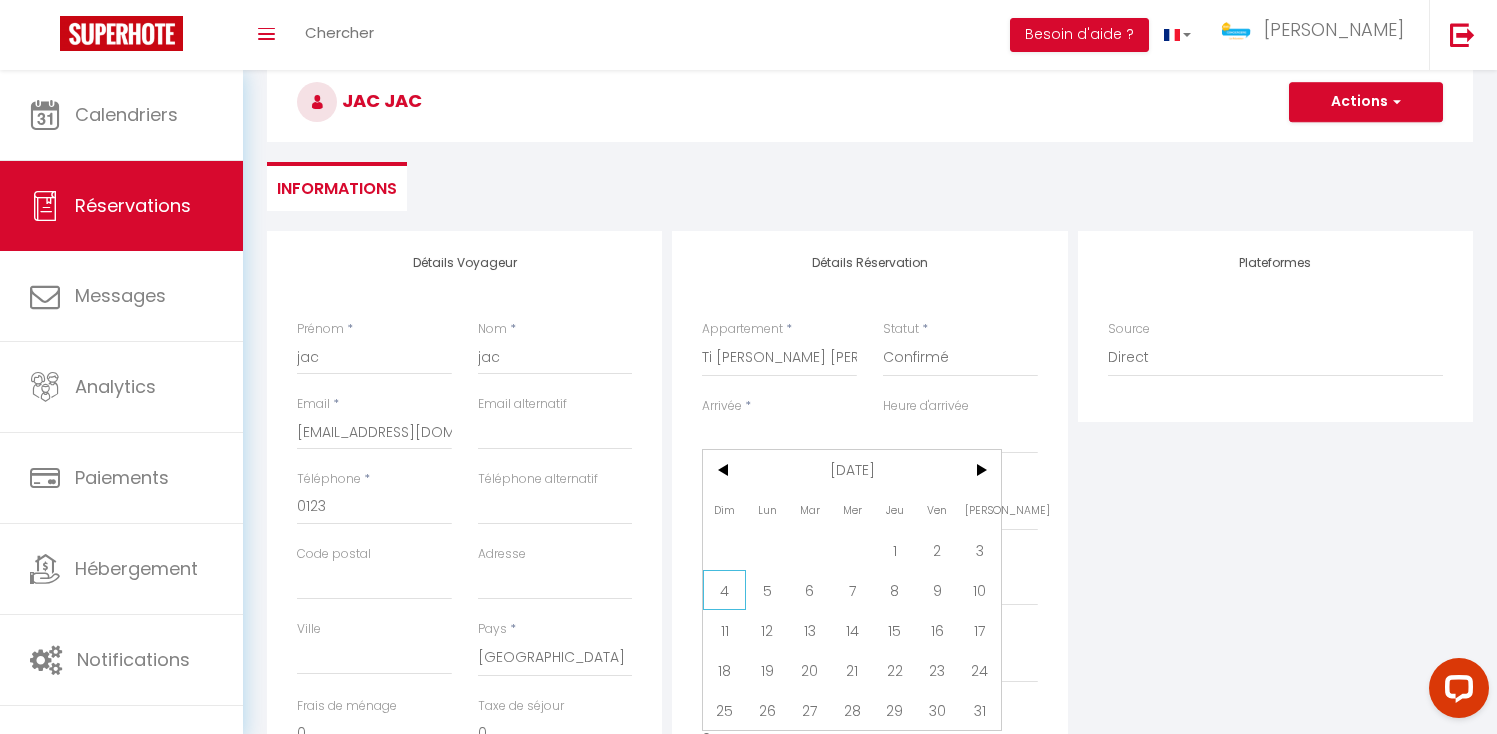 click on "4" at bounding box center [724, 590] 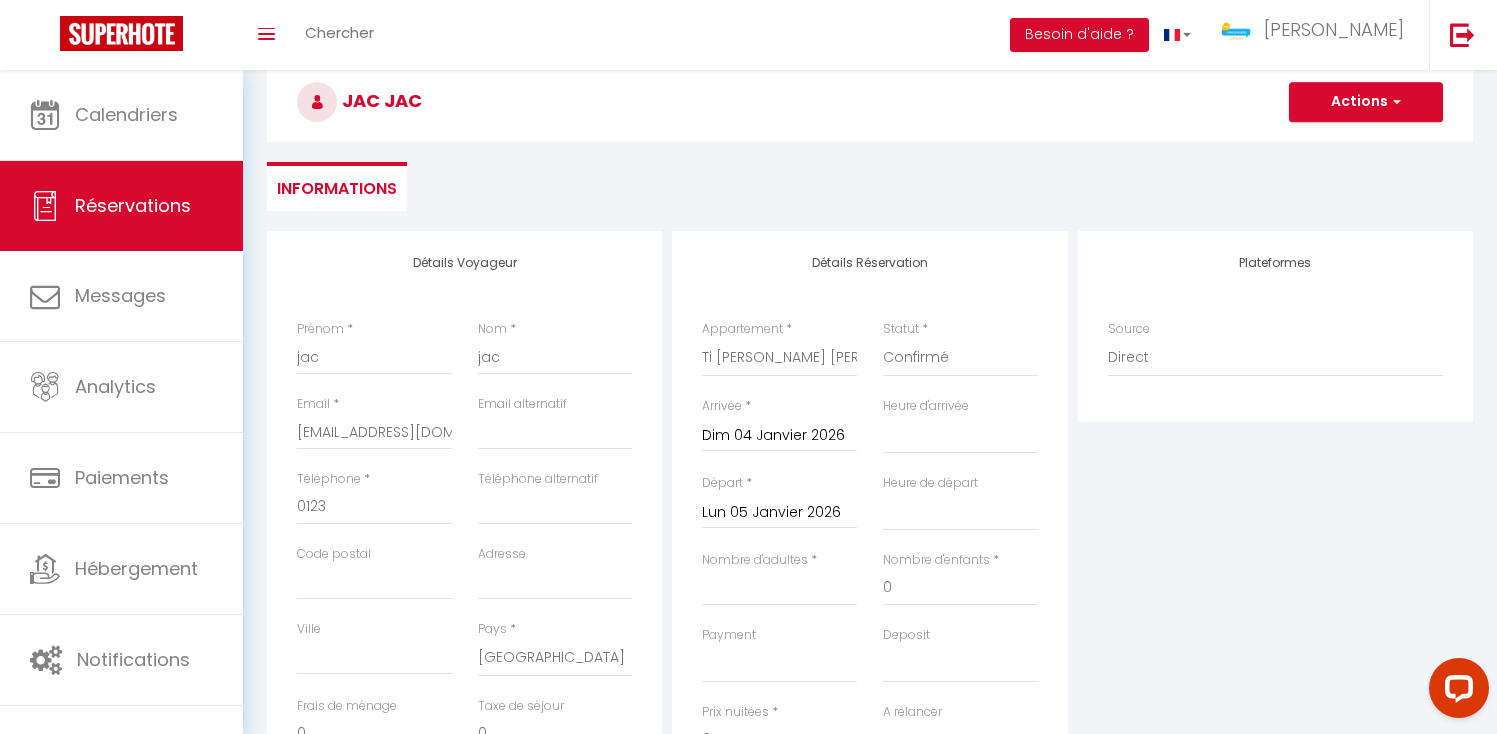 click on "Lun 05 Janvier 2026" at bounding box center [779, 513] 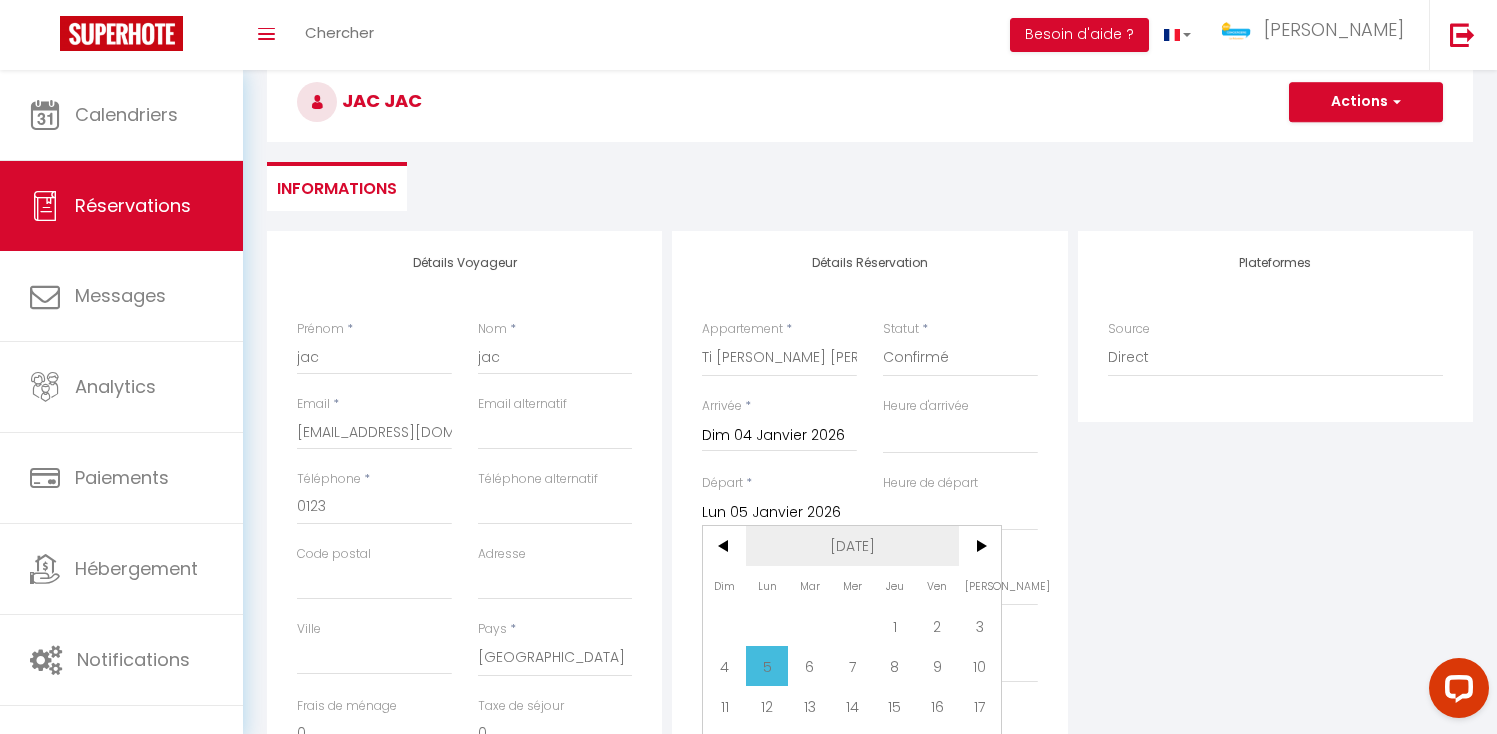 click on "[DATE]" at bounding box center (852, 546) 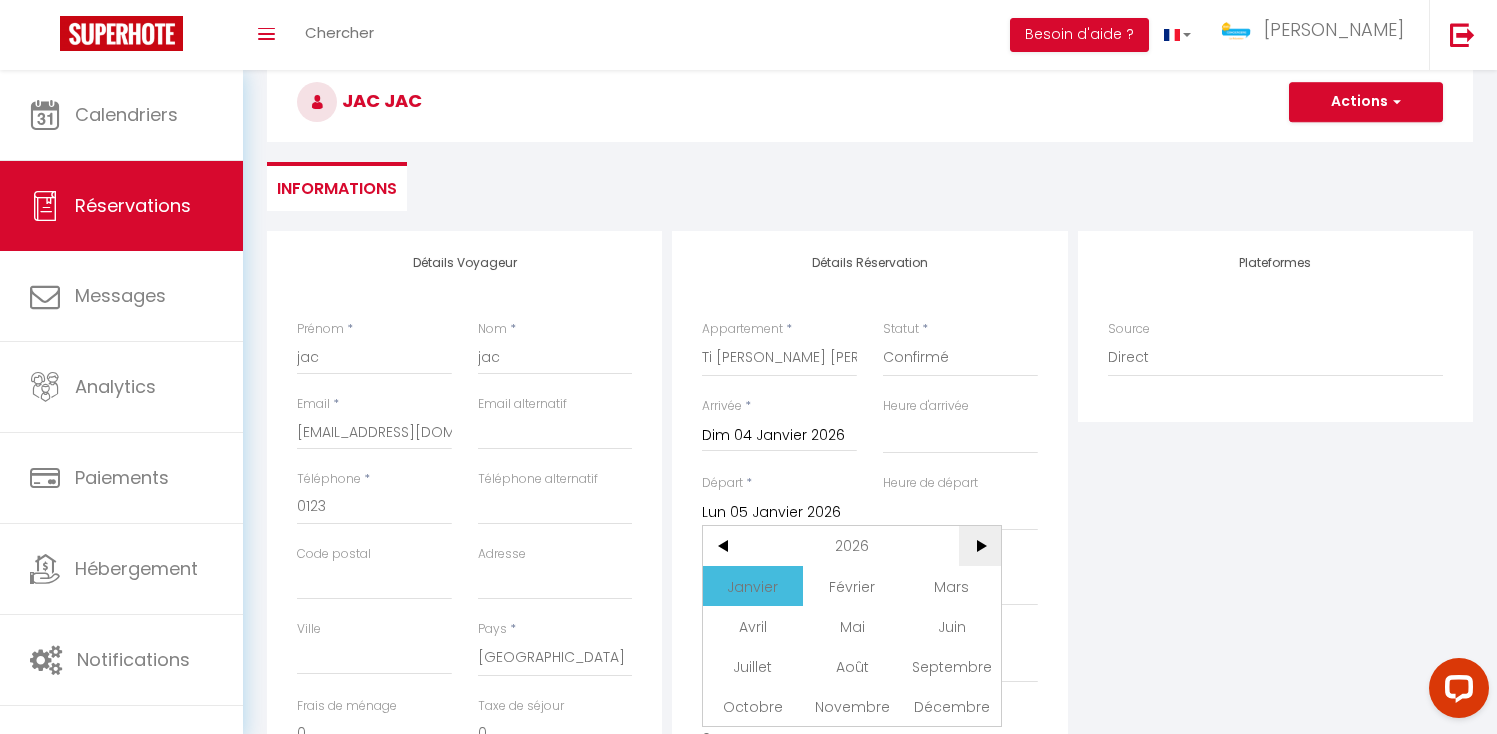 click on ">" at bounding box center [980, 546] 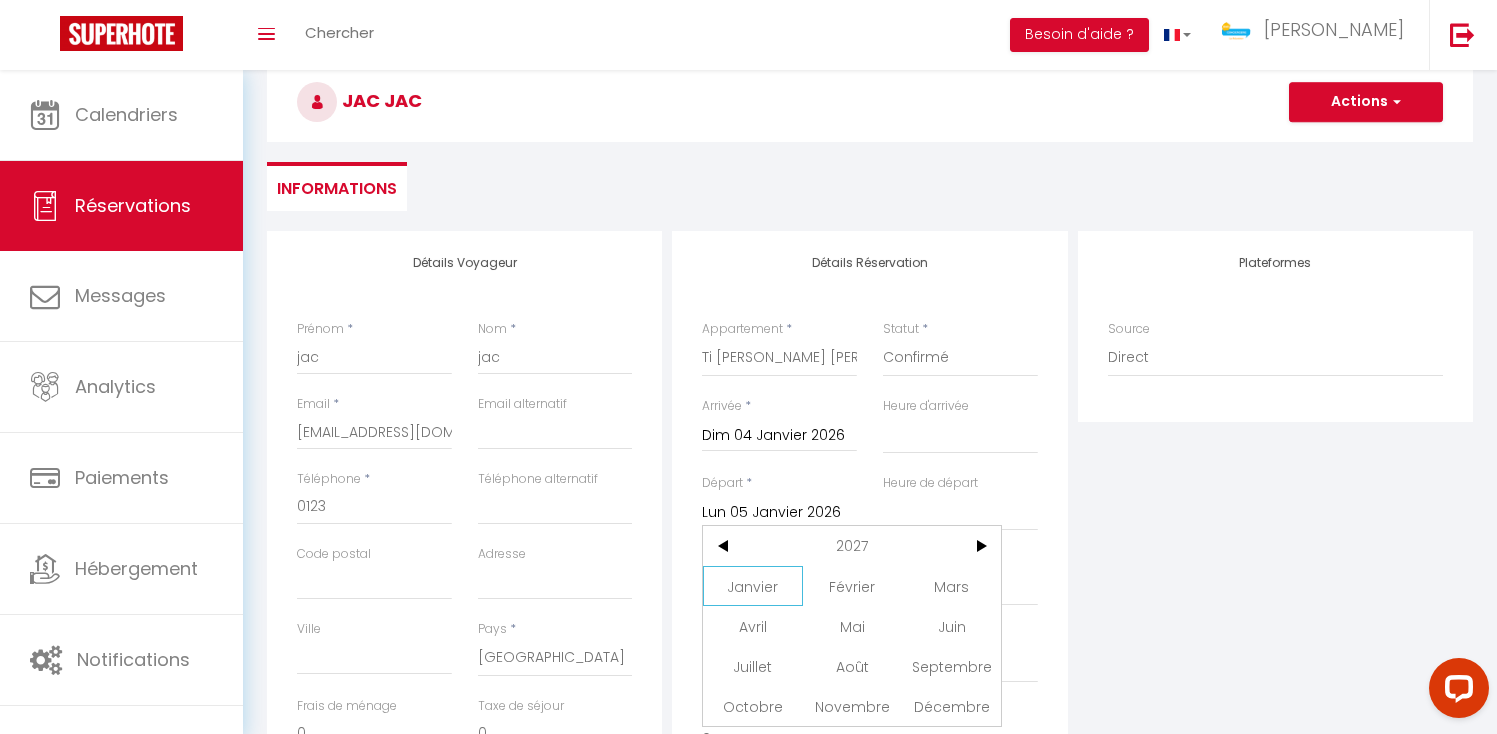 click on "Janvier" at bounding box center [752, 586] 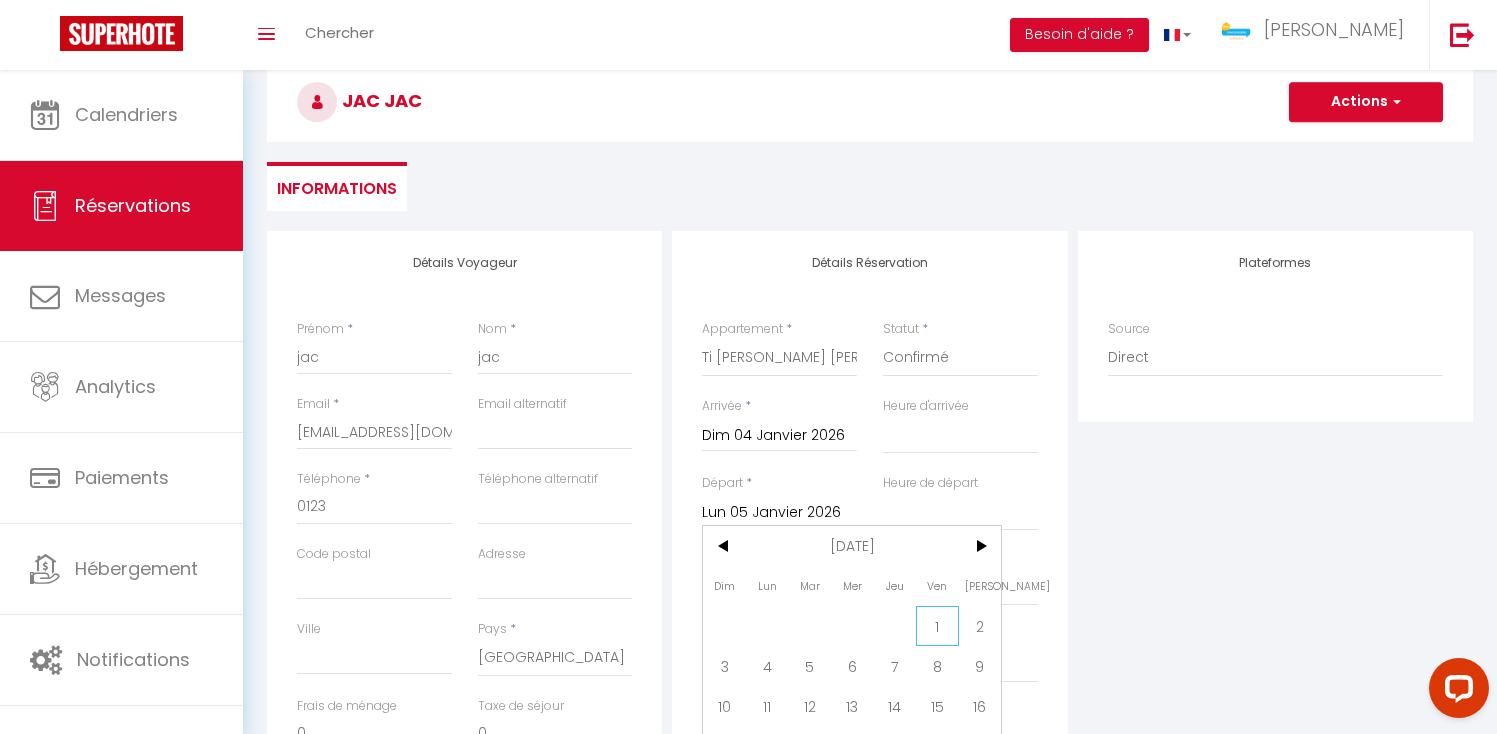 click on "1" at bounding box center [937, 626] 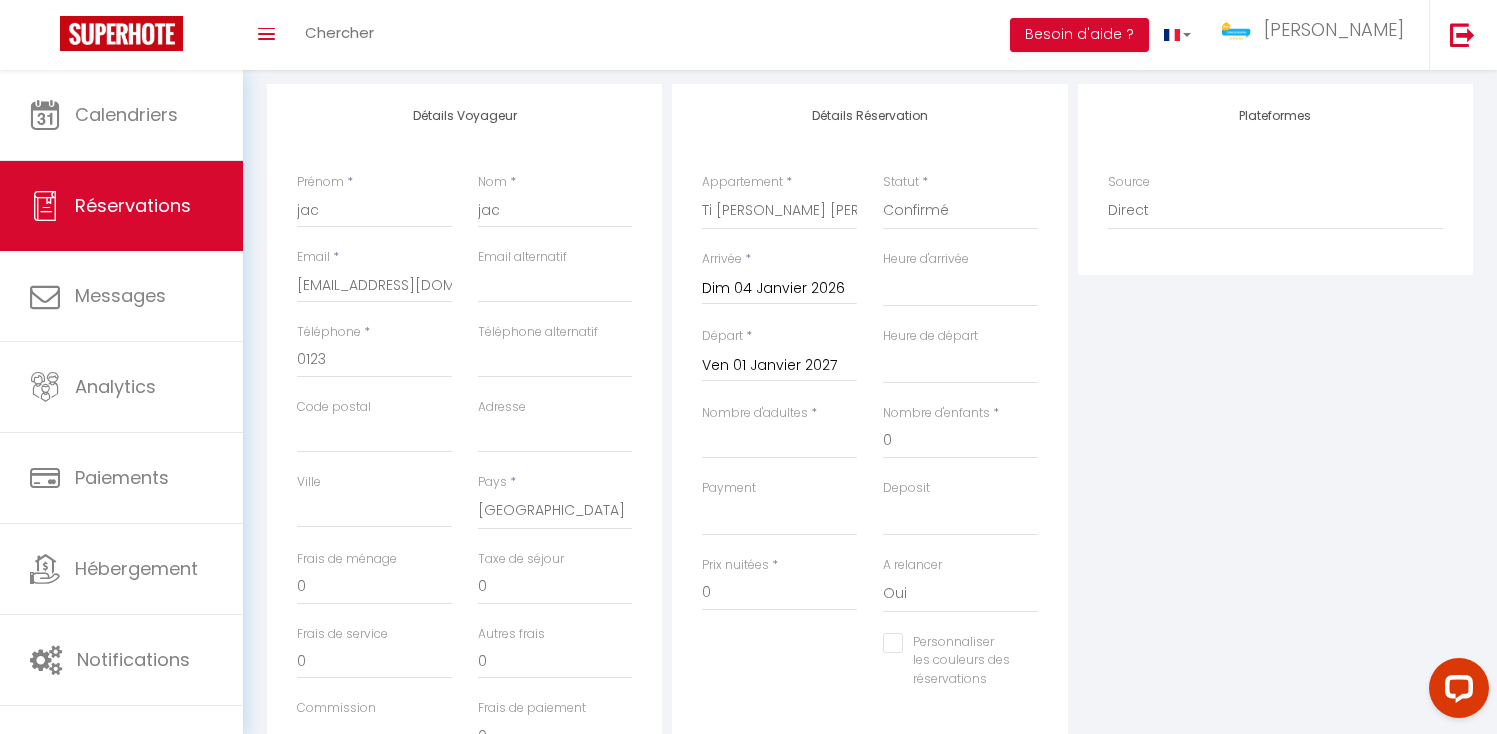 scroll, scrollTop: 424, scrollLeft: 0, axis: vertical 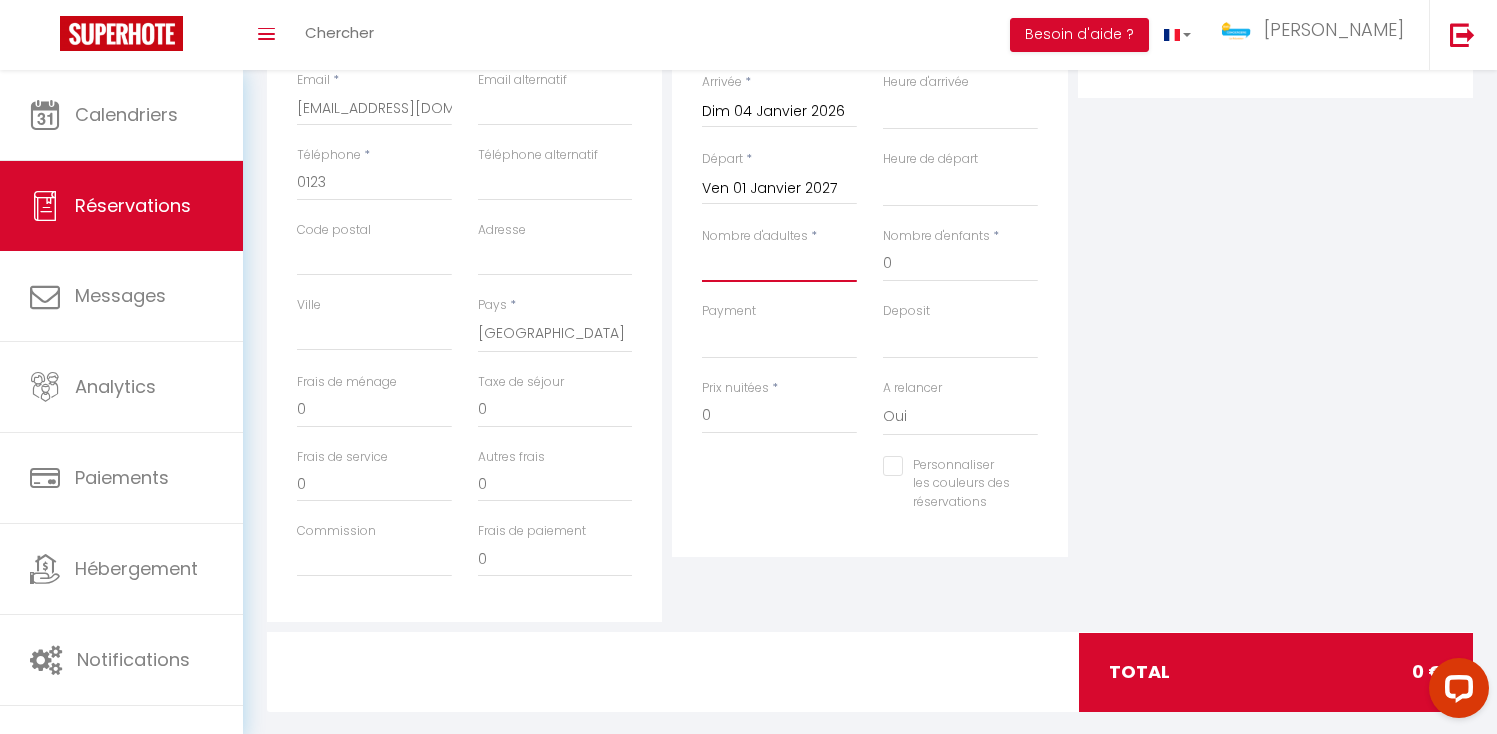 click on "Nombre d'adultes" at bounding box center [779, 264] 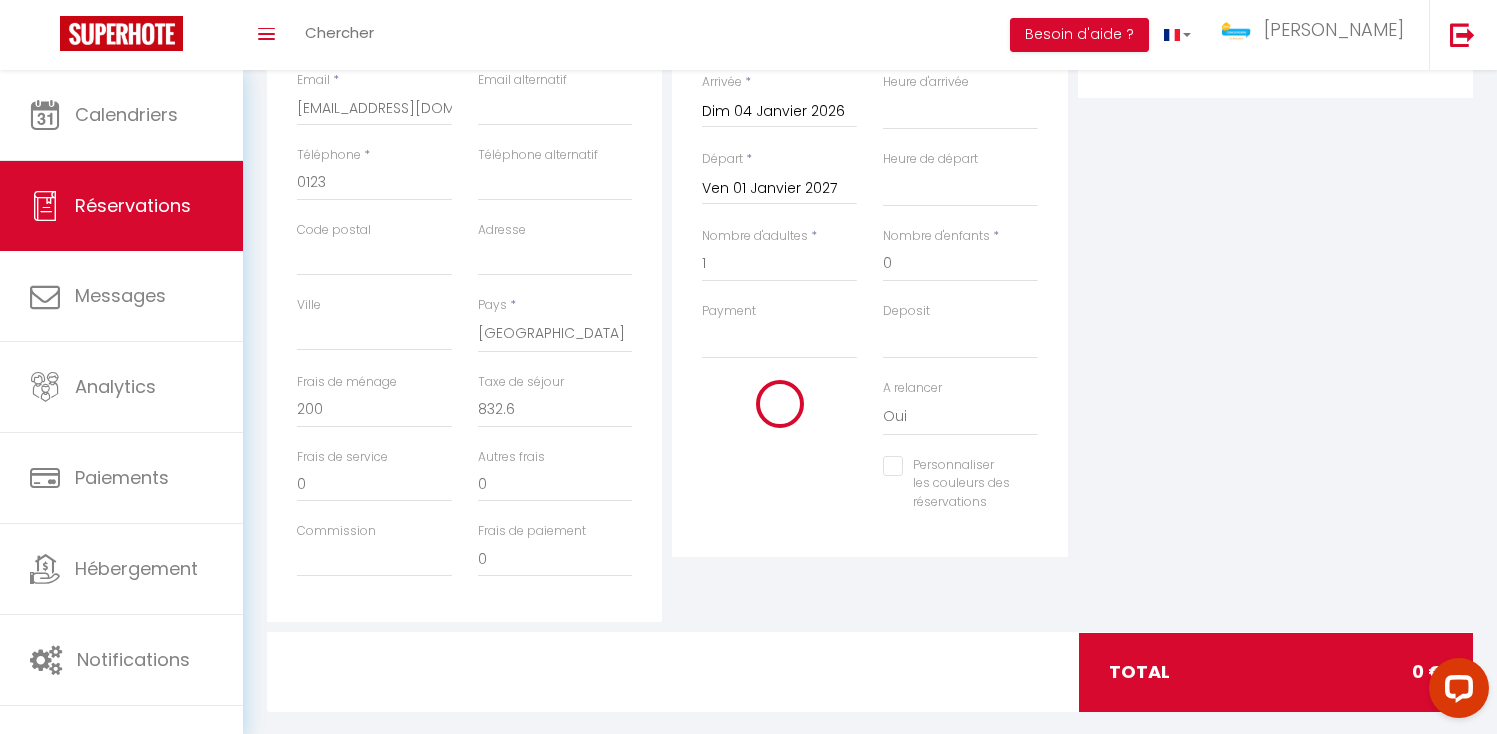 click on "Plateformes    Source
Direct
[DOMAIN_NAME]
[DOMAIN_NAME]
Chalet montagne
Expedia
Gite de [GEOGRAPHIC_DATA]
Homeaway
Homeaway iCal
[DOMAIN_NAME]
[DOMAIN_NAME]
[DOMAIN_NAME]
Ical" at bounding box center (1275, 264) 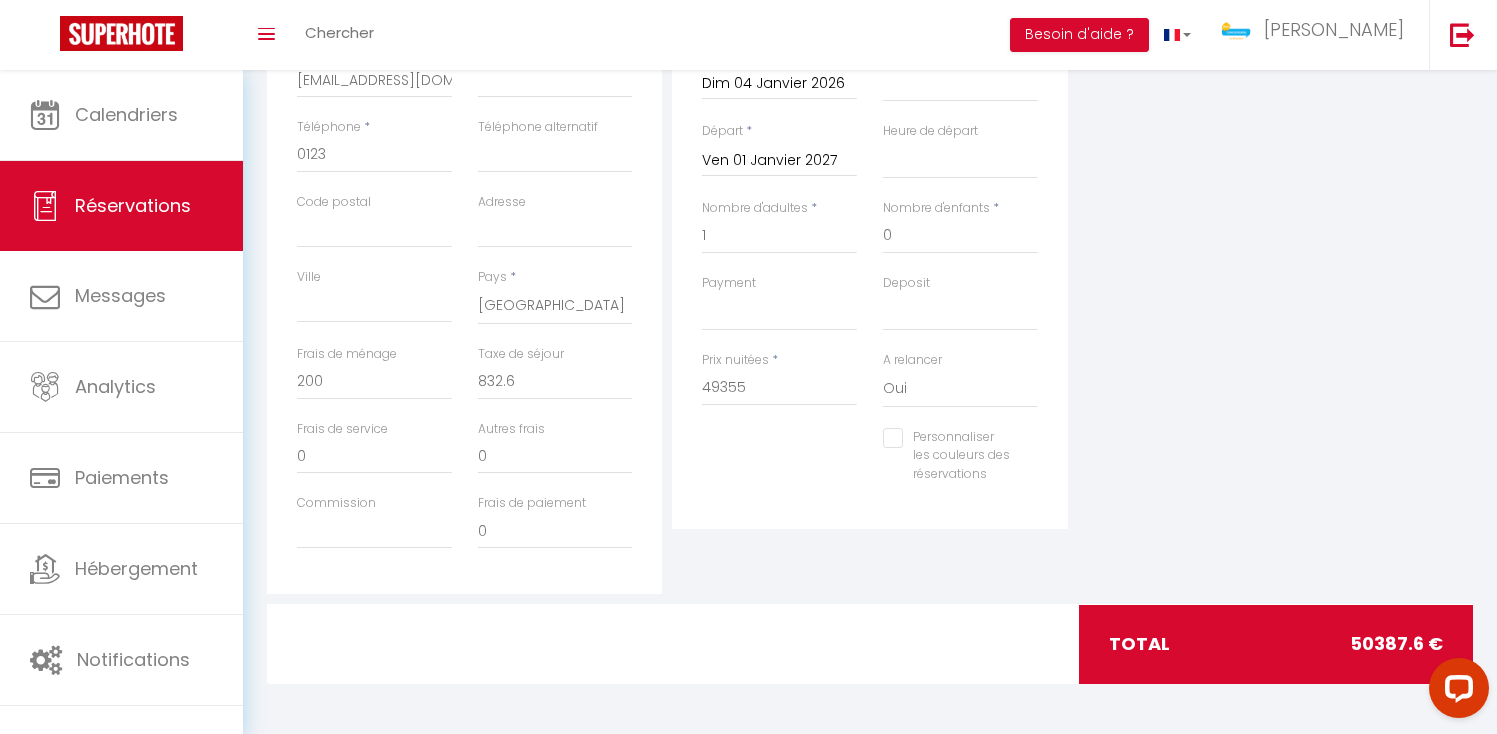 scroll, scrollTop: 426, scrollLeft: 0, axis: vertical 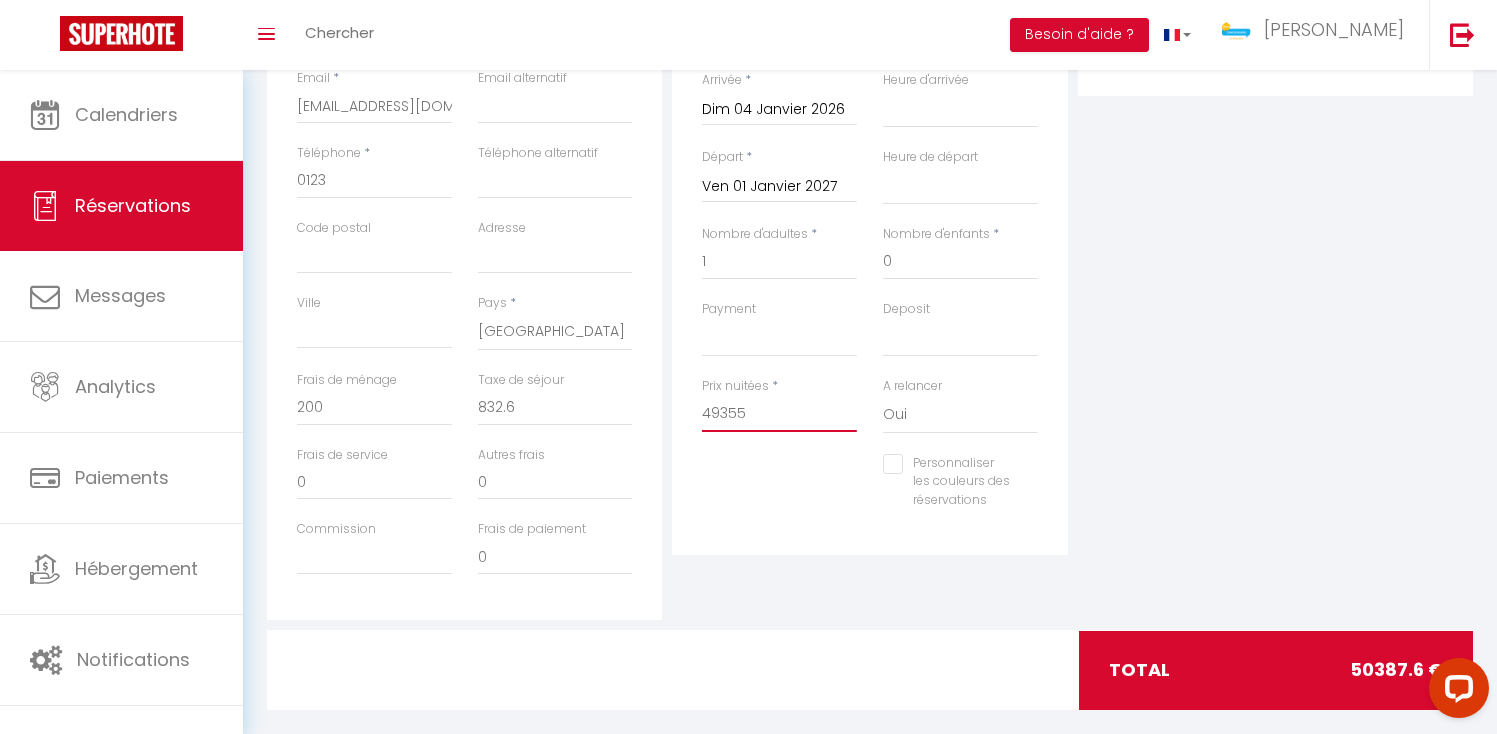 drag, startPoint x: 796, startPoint y: 406, endPoint x: 602, endPoint y: 404, distance: 194.01031 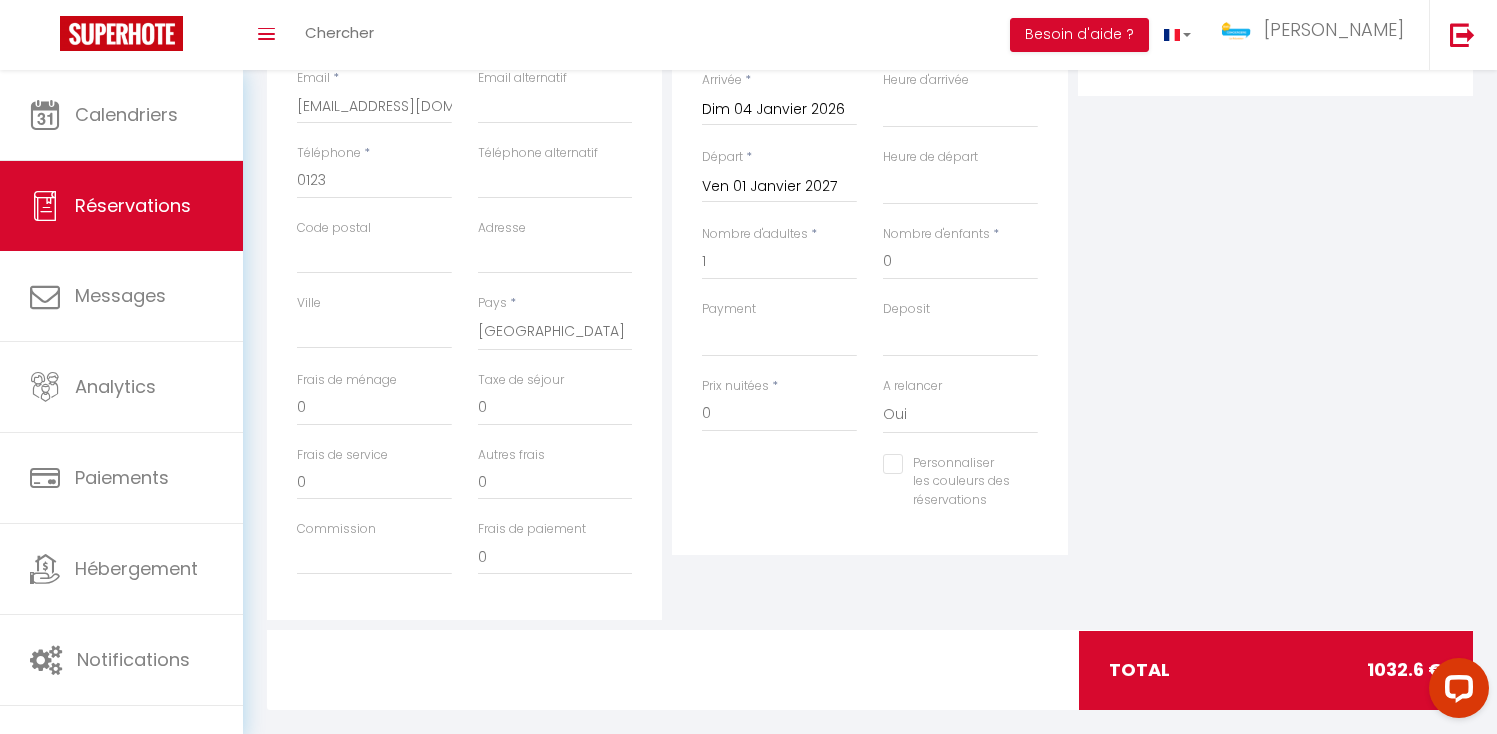 click on "Plateformes    Source
Direct
[DOMAIN_NAME]
[DOMAIN_NAME]
Chalet montagne
Expedia
Gite de [GEOGRAPHIC_DATA]
Homeaway
Homeaway iCal
[DOMAIN_NAME]
[DOMAIN_NAME]
[DOMAIN_NAME]
Ical" at bounding box center [1275, 262] 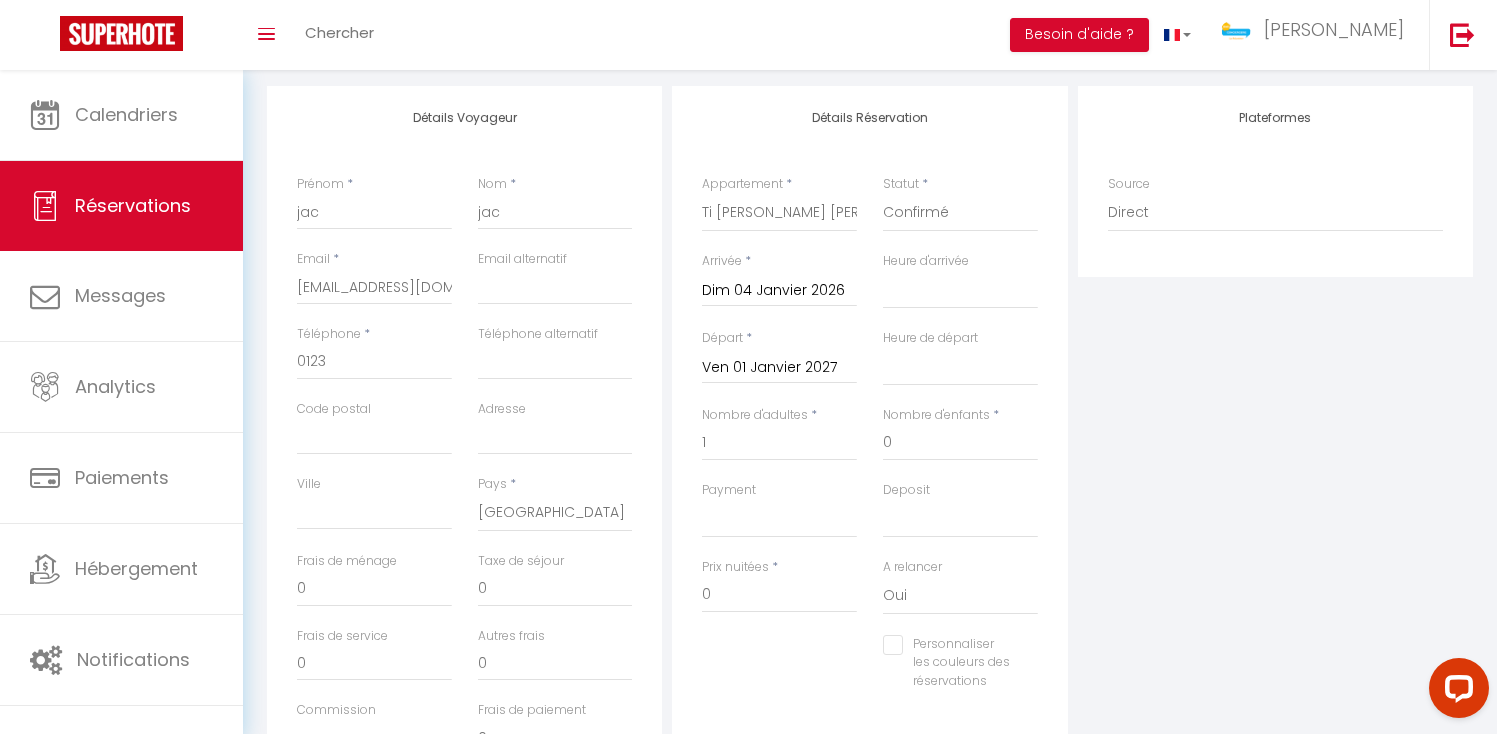 scroll, scrollTop: 0, scrollLeft: 0, axis: both 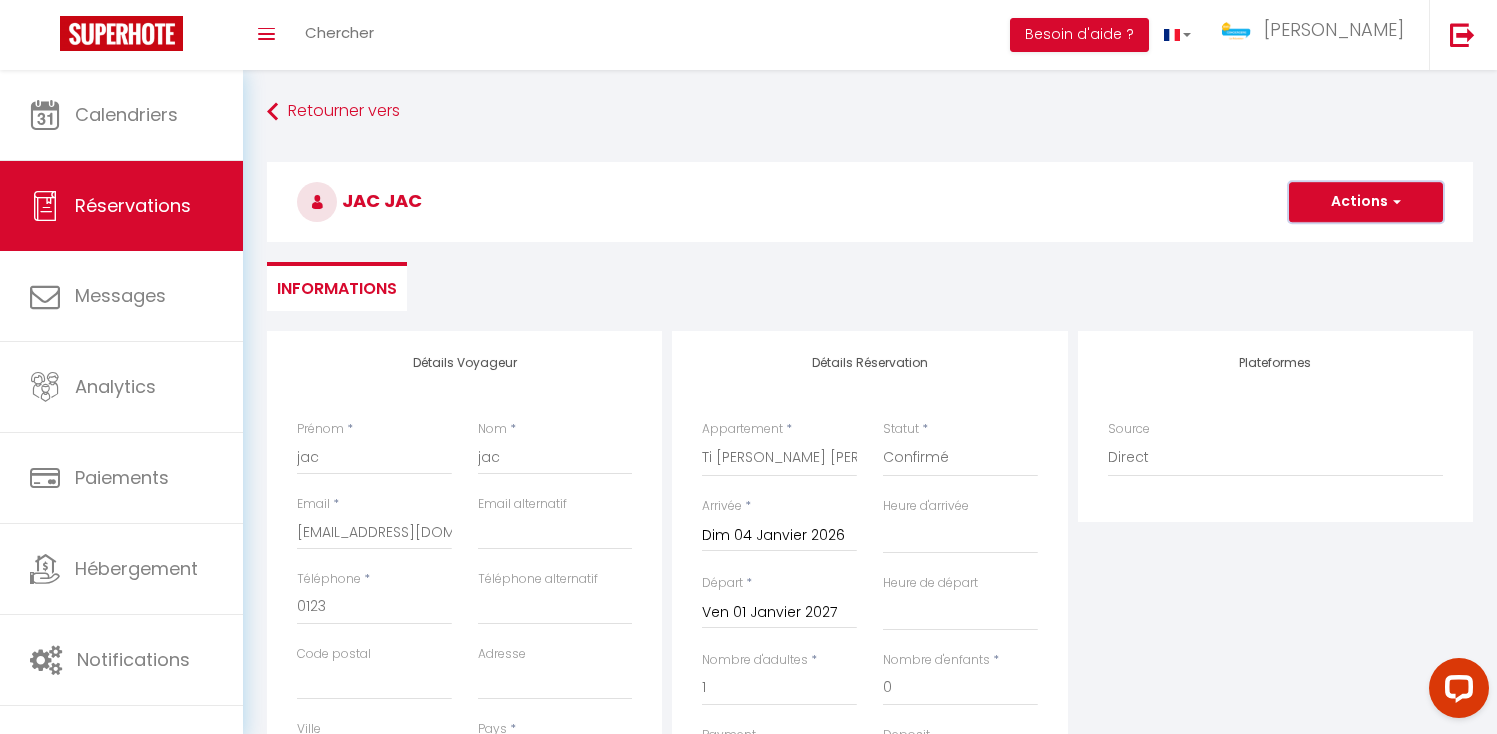 click on "Actions" at bounding box center [1366, 202] 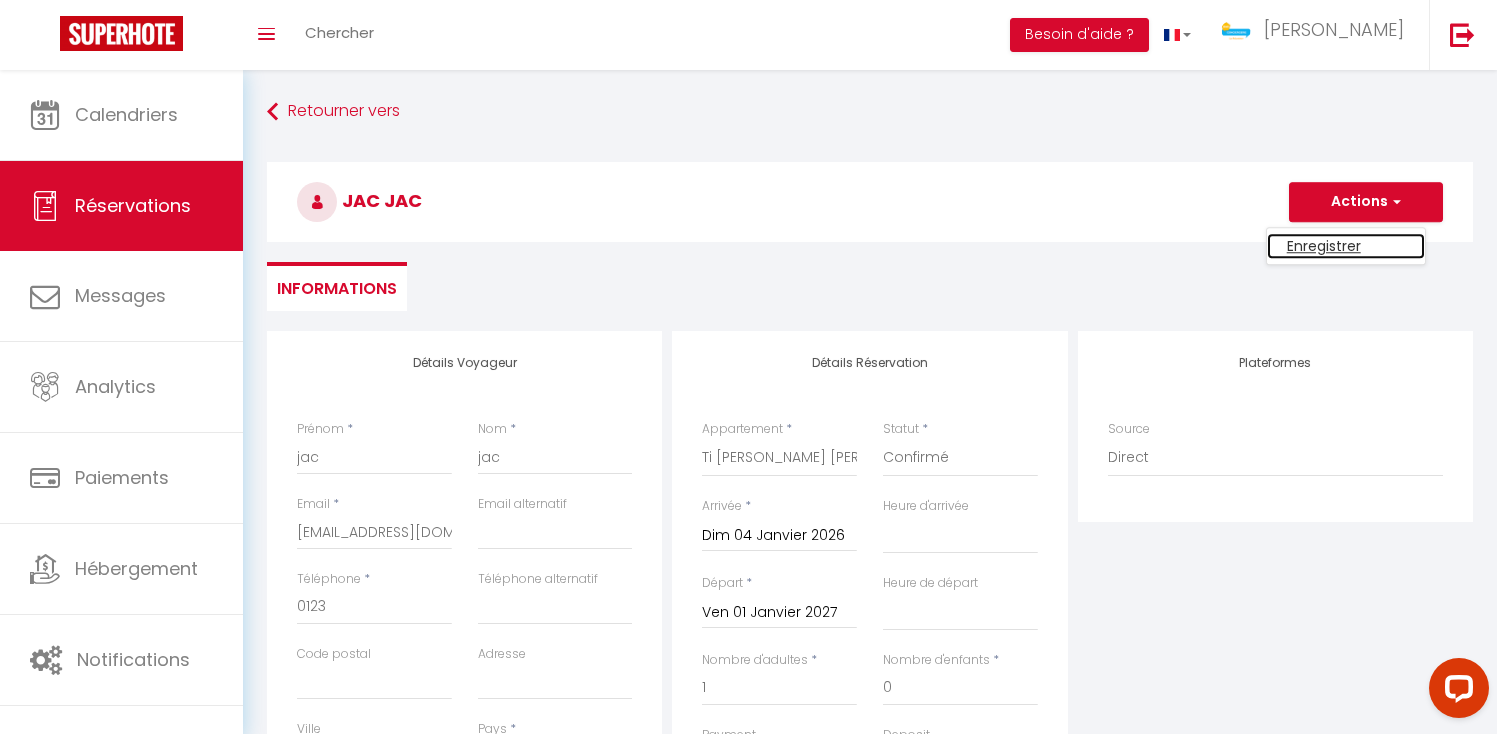 click on "Enregistrer" at bounding box center [1346, 246] 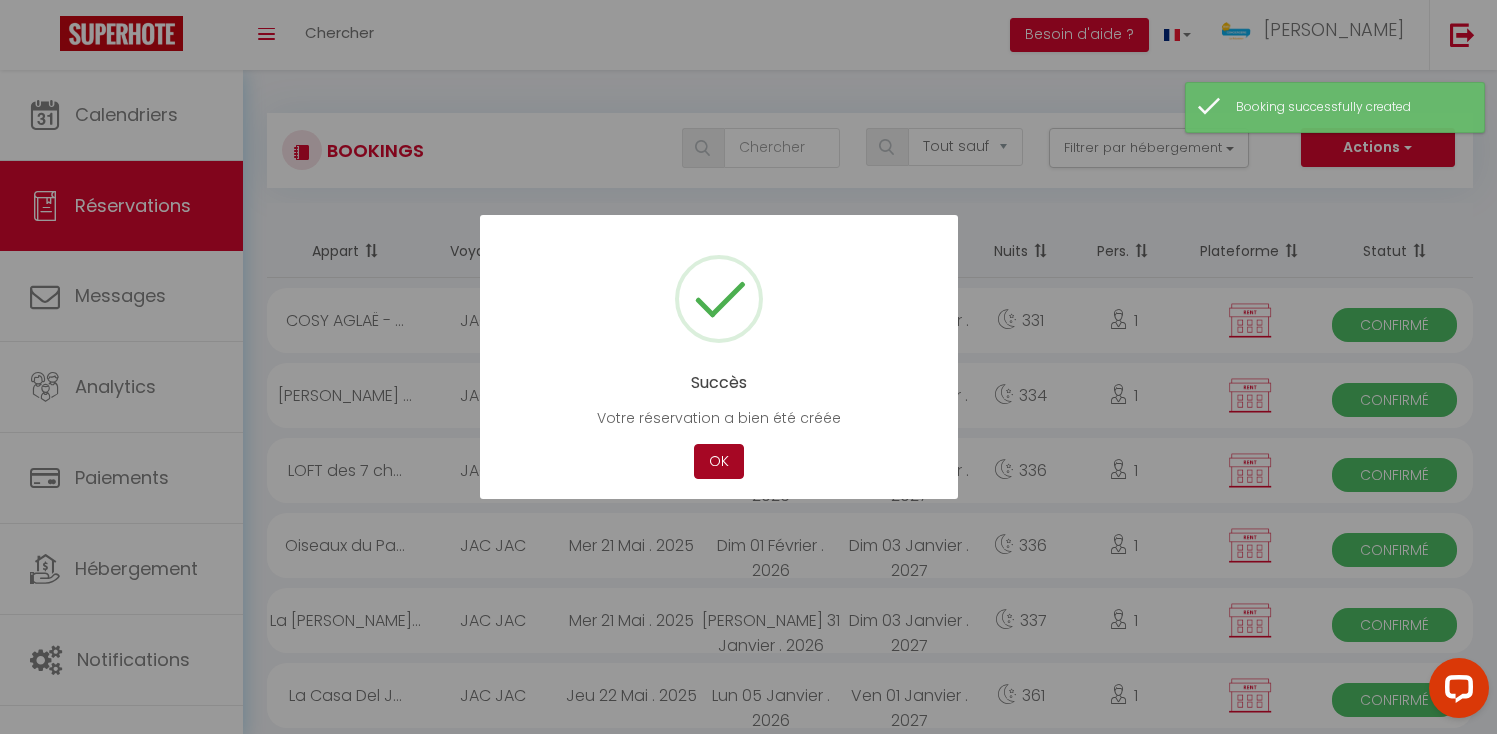 click on "OK" at bounding box center [719, 461] 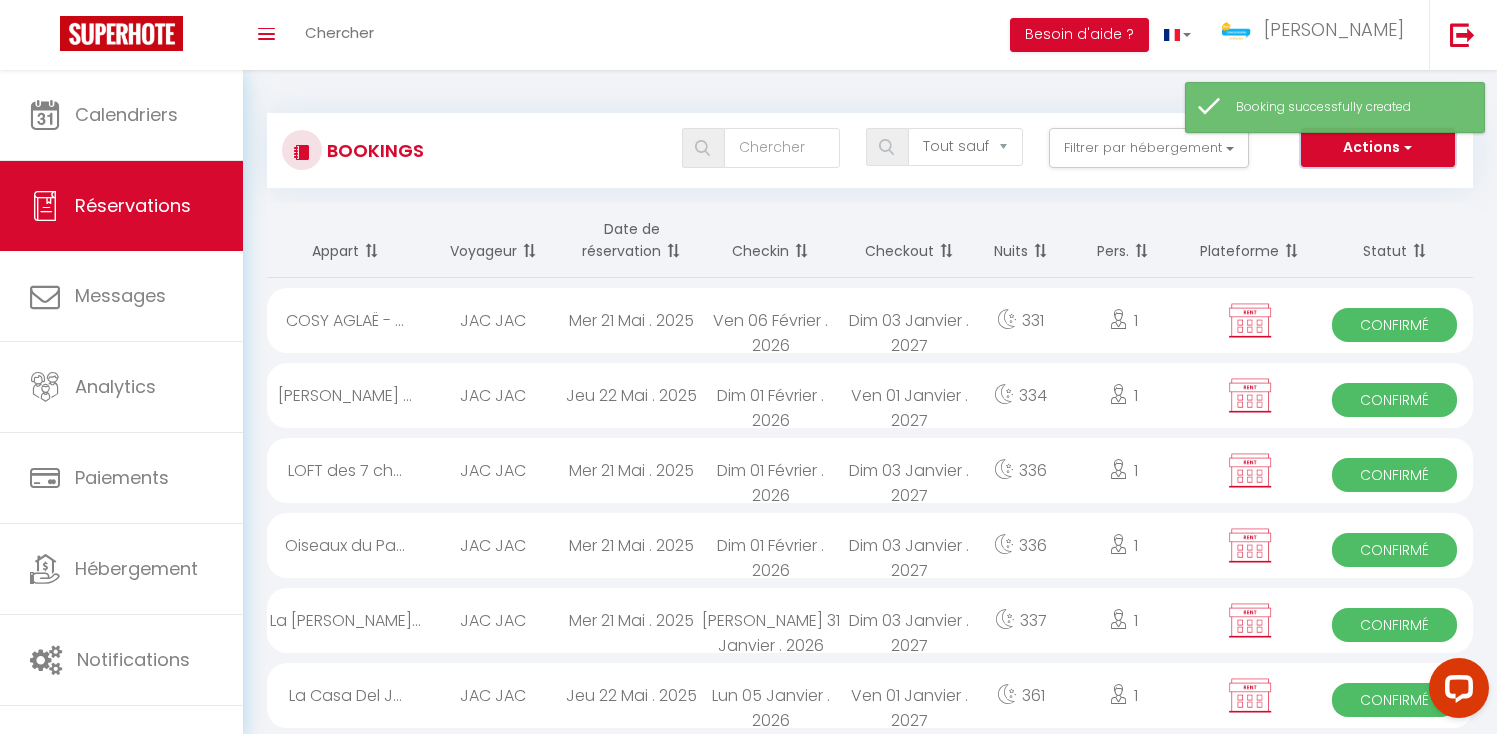 click on "Actions" at bounding box center [1378, 148] 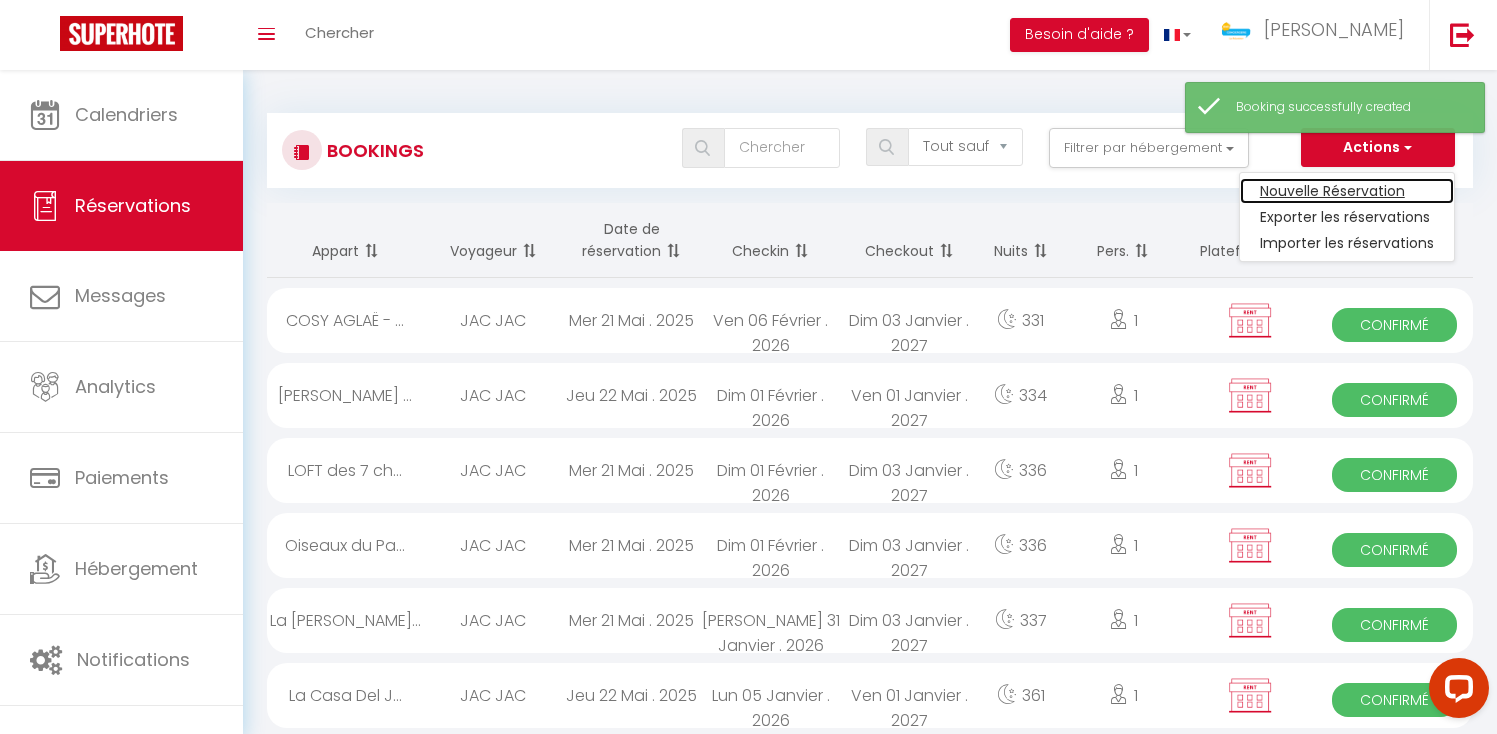 click on "Nouvelle Réservation" at bounding box center (1347, 191) 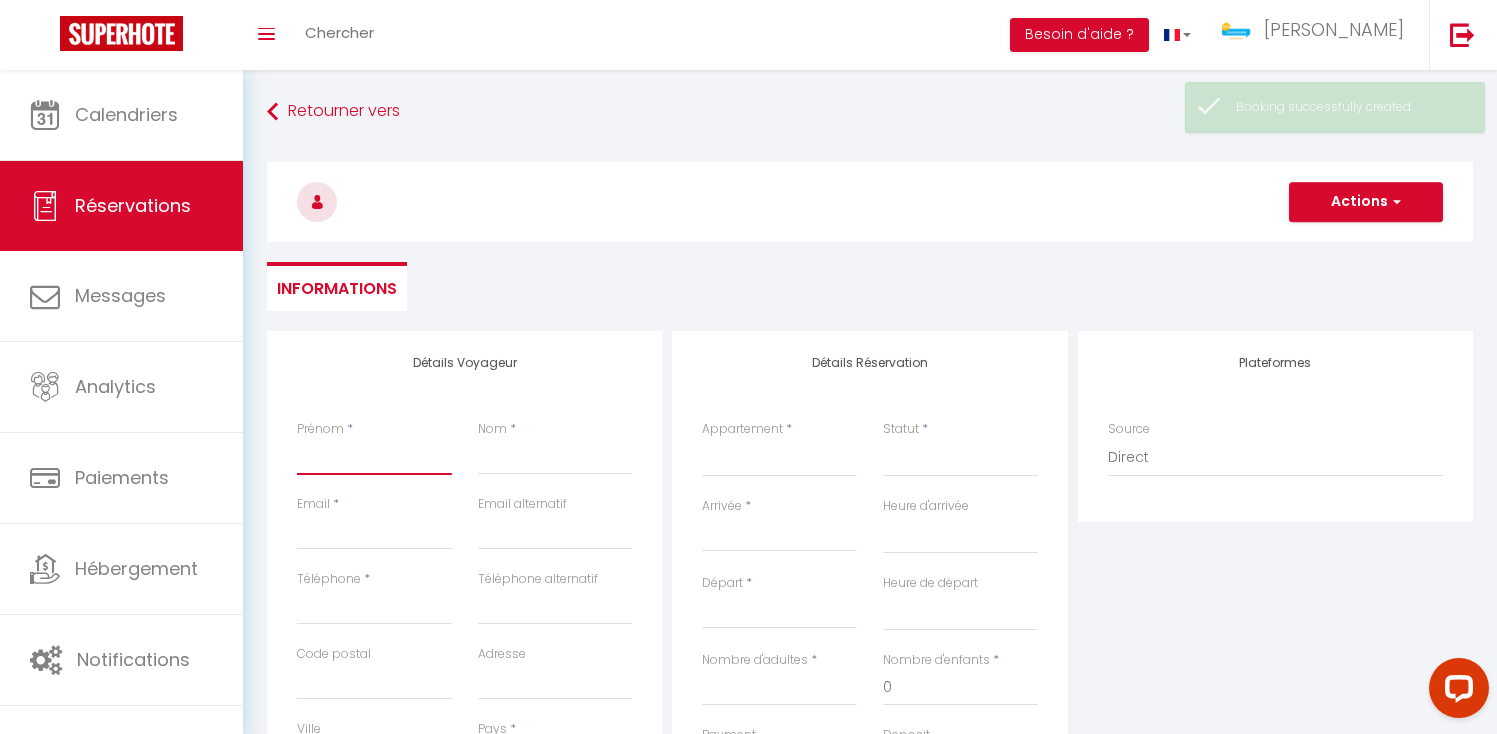 click on "Prénom" at bounding box center (374, 457) 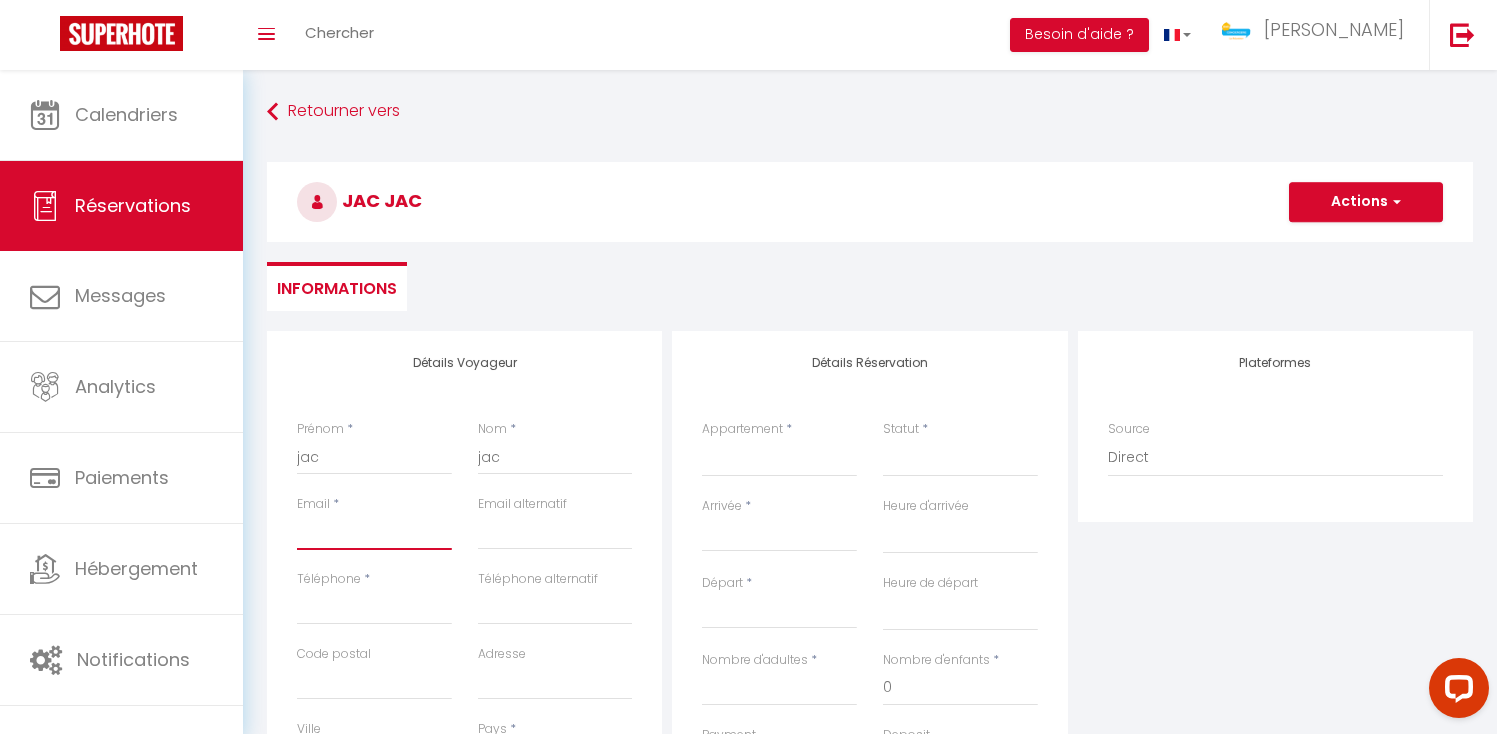 paste on "[EMAIL_ADDRESS][DOMAIN_NAME]" 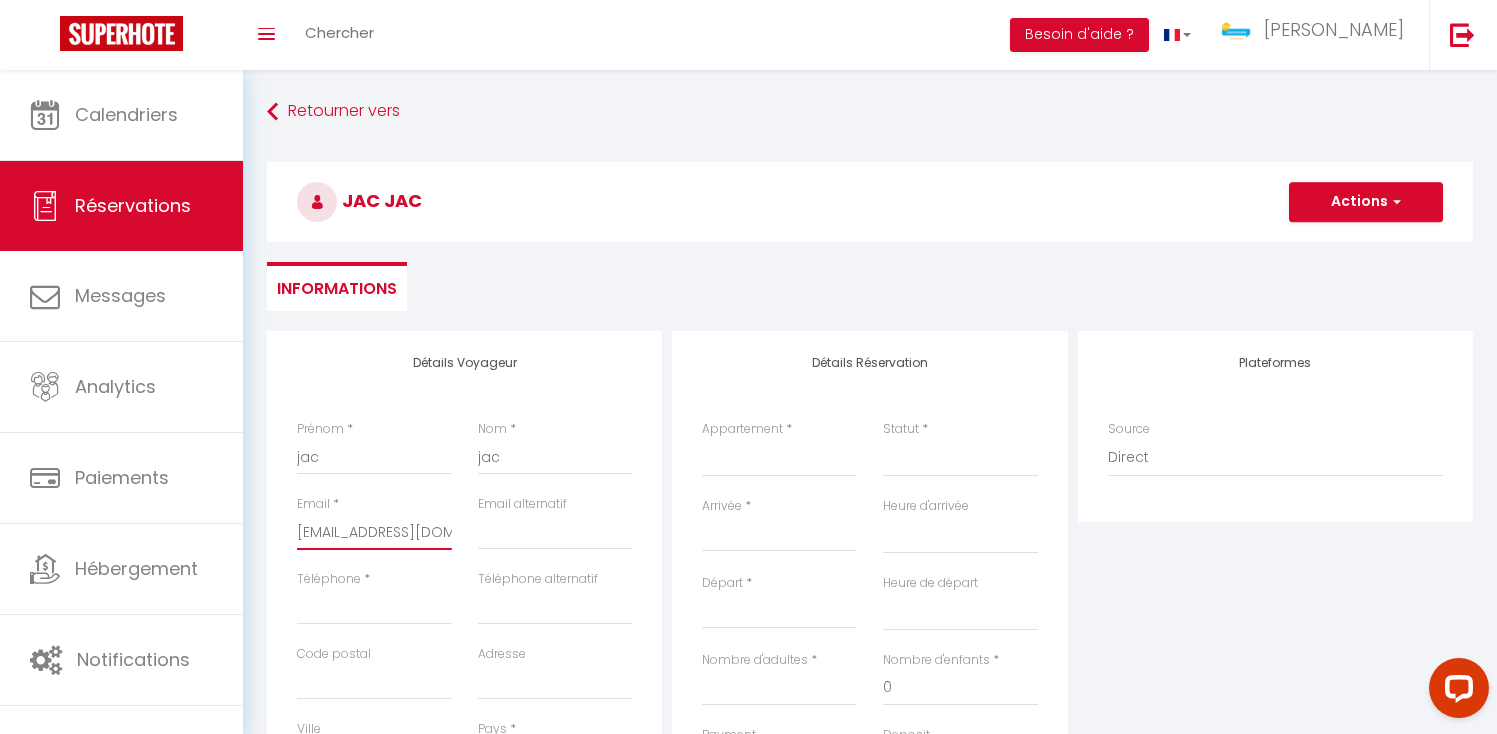 scroll, scrollTop: 0, scrollLeft: 53, axis: horizontal 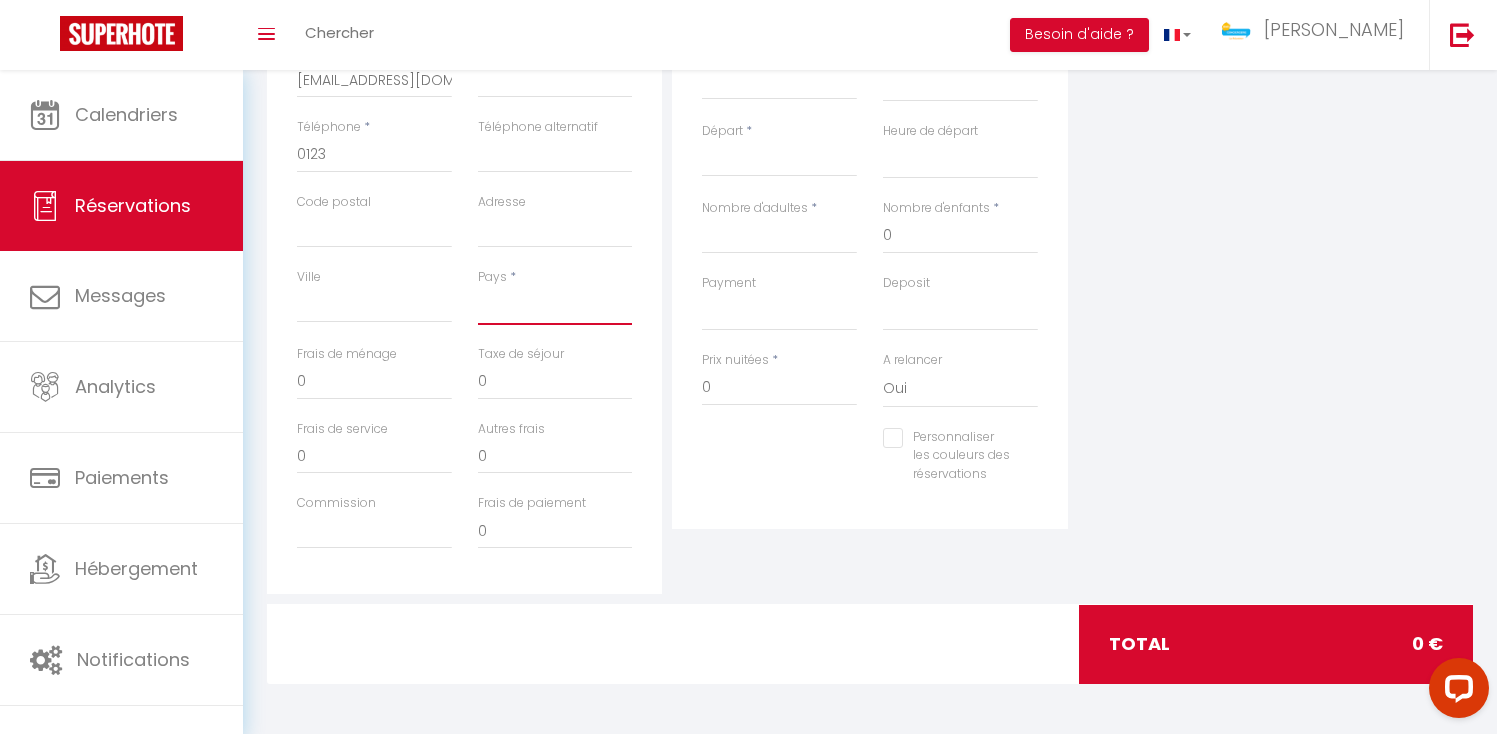 click on "[GEOGRAPHIC_DATA]
[GEOGRAPHIC_DATA]
[GEOGRAPHIC_DATA]
[GEOGRAPHIC_DATA]
[GEOGRAPHIC_DATA]
[US_STATE]
[GEOGRAPHIC_DATA]
[GEOGRAPHIC_DATA]
[GEOGRAPHIC_DATA]
[GEOGRAPHIC_DATA]
[GEOGRAPHIC_DATA]
[GEOGRAPHIC_DATA]
[GEOGRAPHIC_DATA]
[GEOGRAPHIC_DATA]
[GEOGRAPHIC_DATA]
[GEOGRAPHIC_DATA]
[GEOGRAPHIC_DATA]
[GEOGRAPHIC_DATA]
[GEOGRAPHIC_DATA]
[GEOGRAPHIC_DATA]
[GEOGRAPHIC_DATA]
[GEOGRAPHIC_DATA]
[GEOGRAPHIC_DATA]
[GEOGRAPHIC_DATA]" at bounding box center (555, 306) 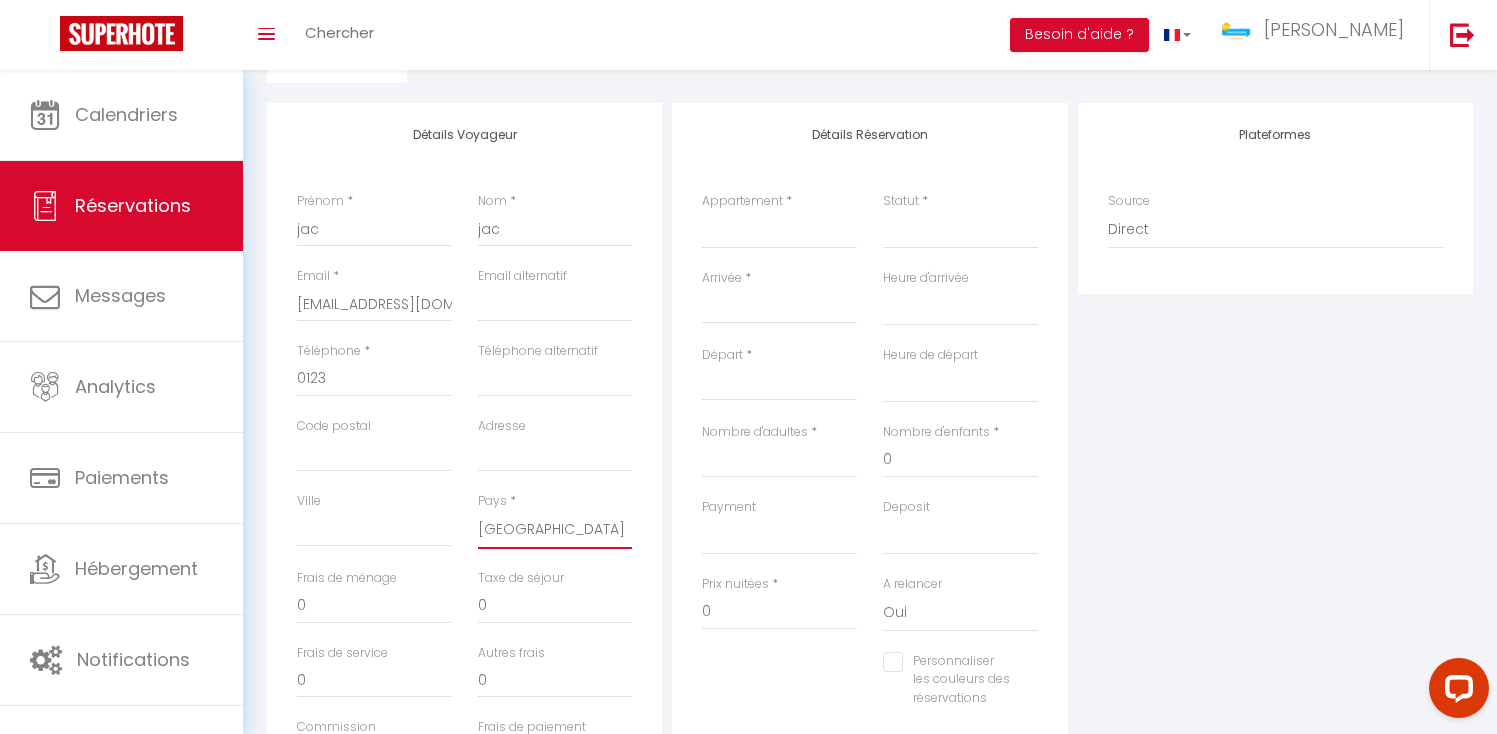 scroll, scrollTop: 0, scrollLeft: 0, axis: both 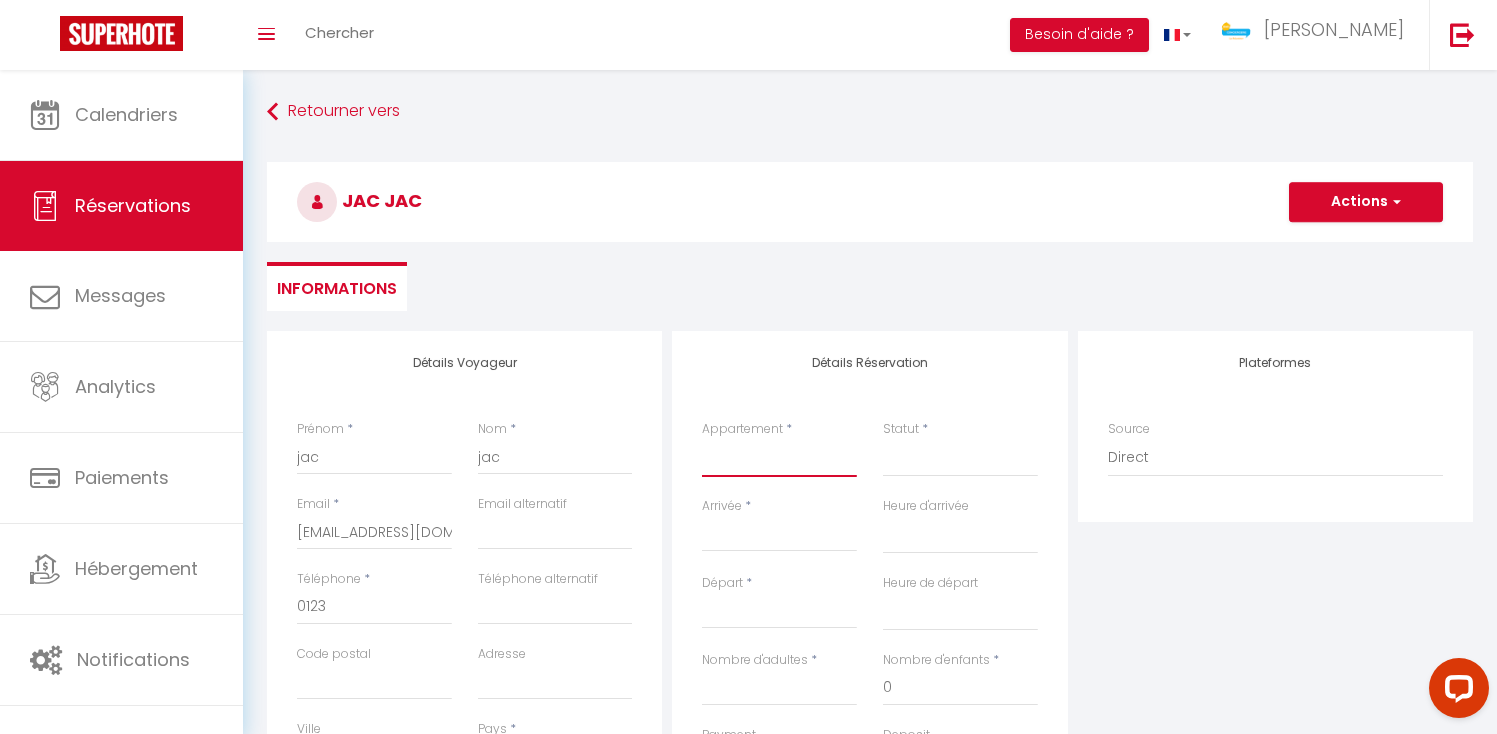 click on "Villa Constellation [GEOGRAPHIC_DATA] - 6 Voyageurs [PERSON_NAME] 4* - 8 Voyageurs La Kaz Venelle Studio Cosy [PERSON_NAME] La Casa Del Ju Lya 4 étoiles Cosy F2 meublé Soa by le Manchy Appartement duplex hyper centre LOFT des 7 chemins - 4 Voyageurs [GEOGRAPHIC_DATA] - 6 voyageurs Studio Le Tranquille Ticanot - 4 voyageurs Le Sunset - 4 voyageurs Les Jardins Secrets - 6 voyageurs [PERSON_NAME] - 4 voyageurs O Fleur de Canne - 2 voyageurs [GEOGRAPHIC_DATA] - 8 voyageurs COSY AGLAË - 2 Voyageurs [GEOGRAPHIC_DATA] - 8 voyageurs Belle de [GEOGRAPHIC_DATA] - 4 voyageurs Studio [GEOGRAPHIC_DATA] - 2 voyageurs [PERSON_NAME] - 10 voyageurs [GEOGRAPHIC_DATA] - 6 voyageurs [GEOGRAPHIC_DATA] Bleu 5* - 6 voyageurs Le Petit coin de [PERSON_NAME] - 4 voyageurs Ti [PERSON_NAME] - 6 voyageurs Ti Caze [PERSON_NAME] - 6 voyageurs Studio Les Tourtereaux [GEOGRAPHIC_DATA] - 4 voyageurs Oiseaux du [PERSON_NAME] - Bungalow 2 voyageurs VILLA DES [GEOGRAPHIC_DATA]" at bounding box center (779, 458) 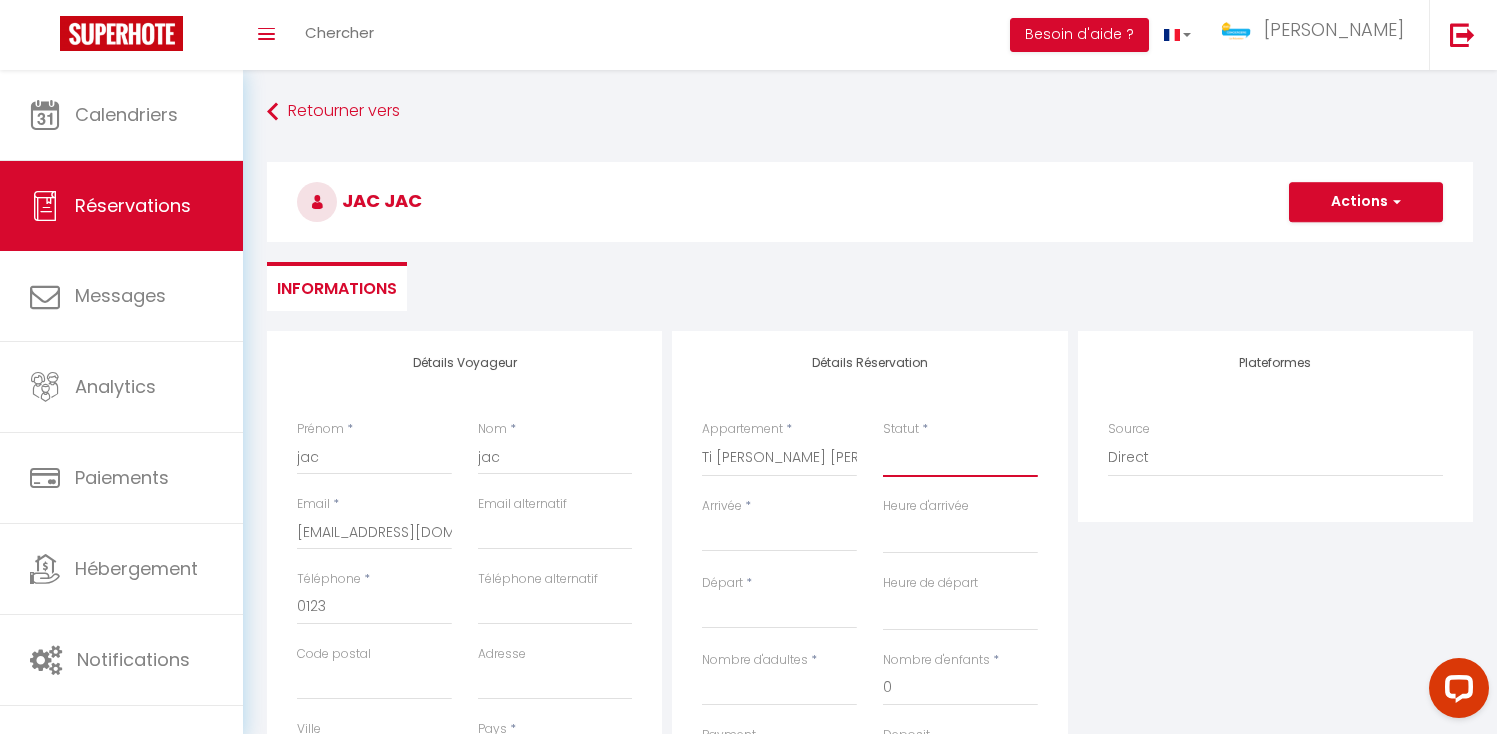 click on "Confirmé Non Confirmé [PERSON_NAME] par le voyageur No Show Request" at bounding box center [960, 458] 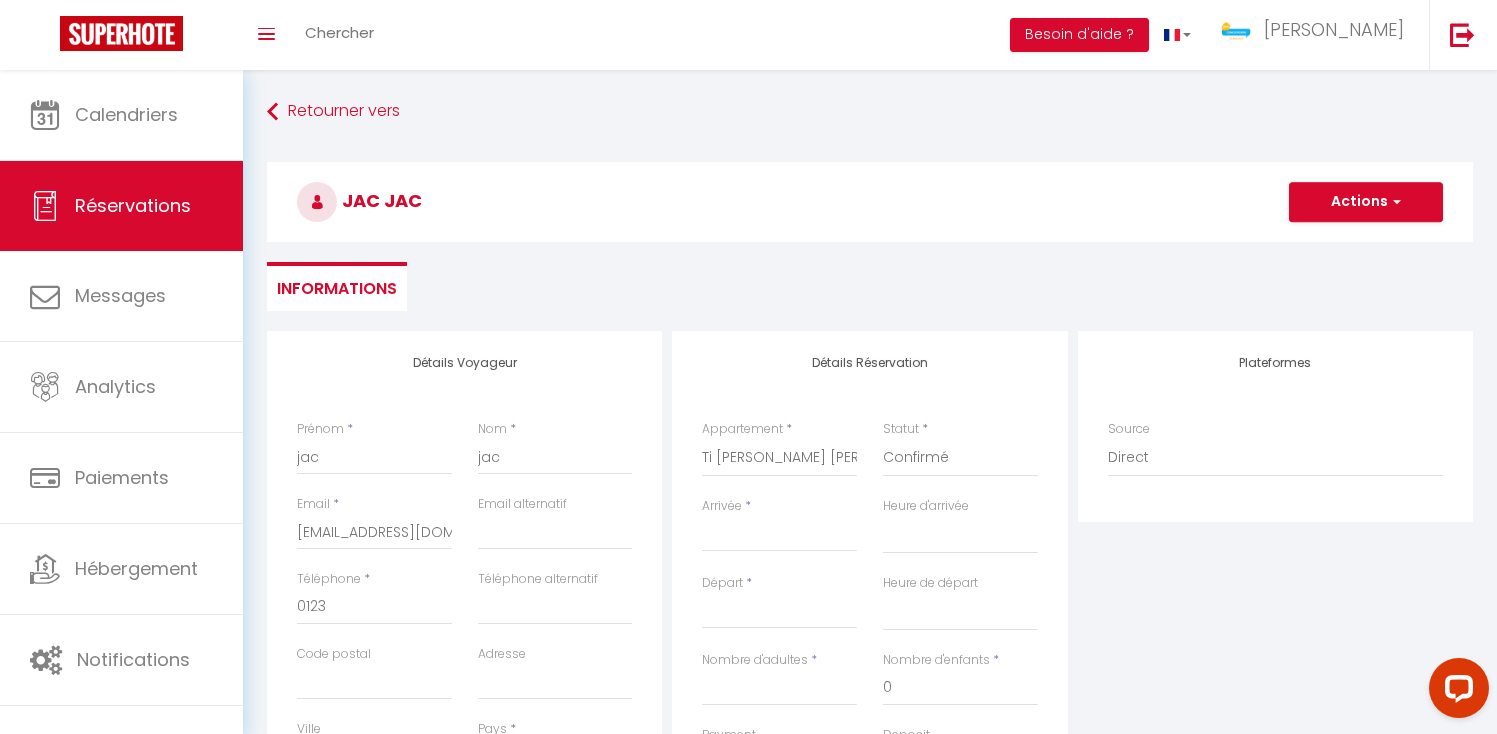 click on "Arrivée" at bounding box center (779, 536) 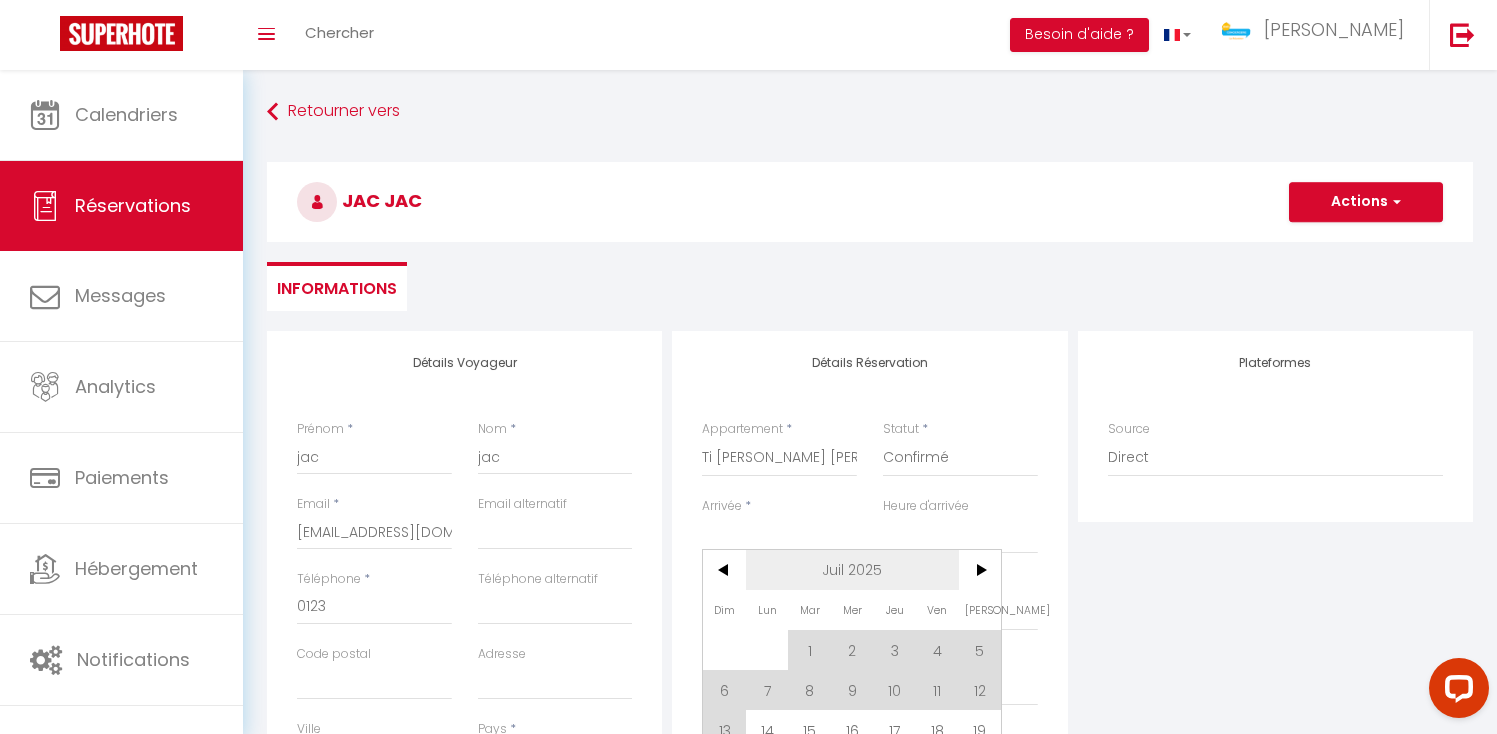click on "Juil 2025" at bounding box center [852, 570] 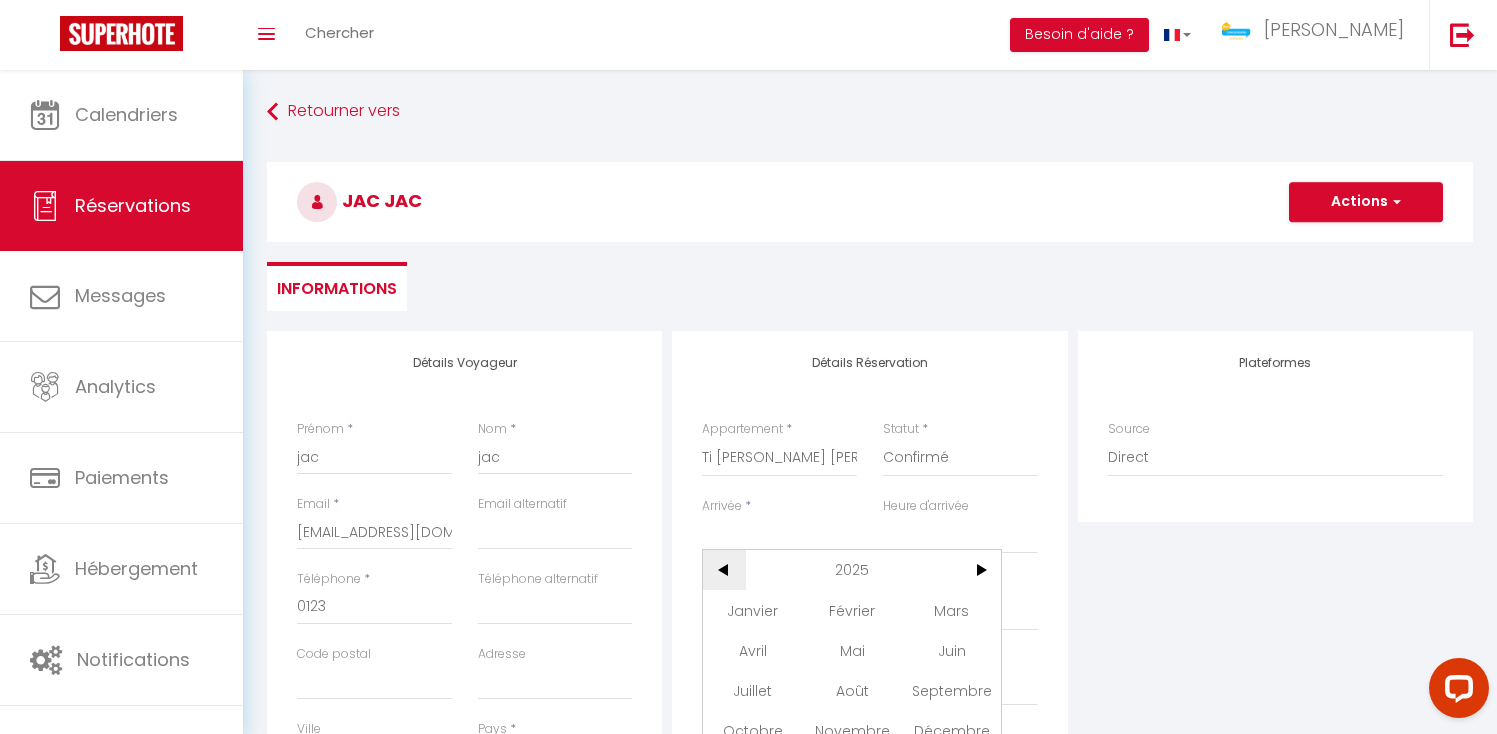 click on "<" at bounding box center (724, 570) 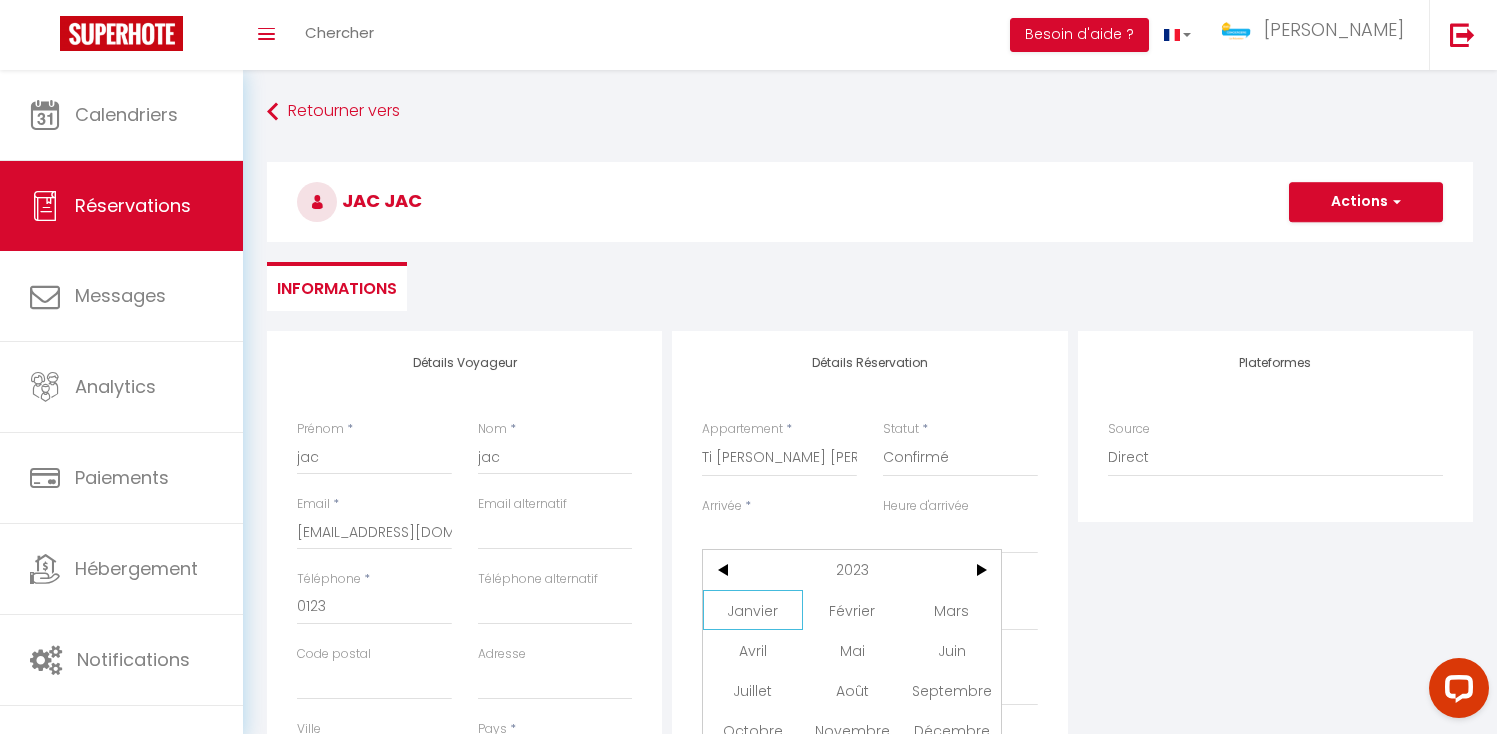 click on "Janvier" at bounding box center [752, 610] 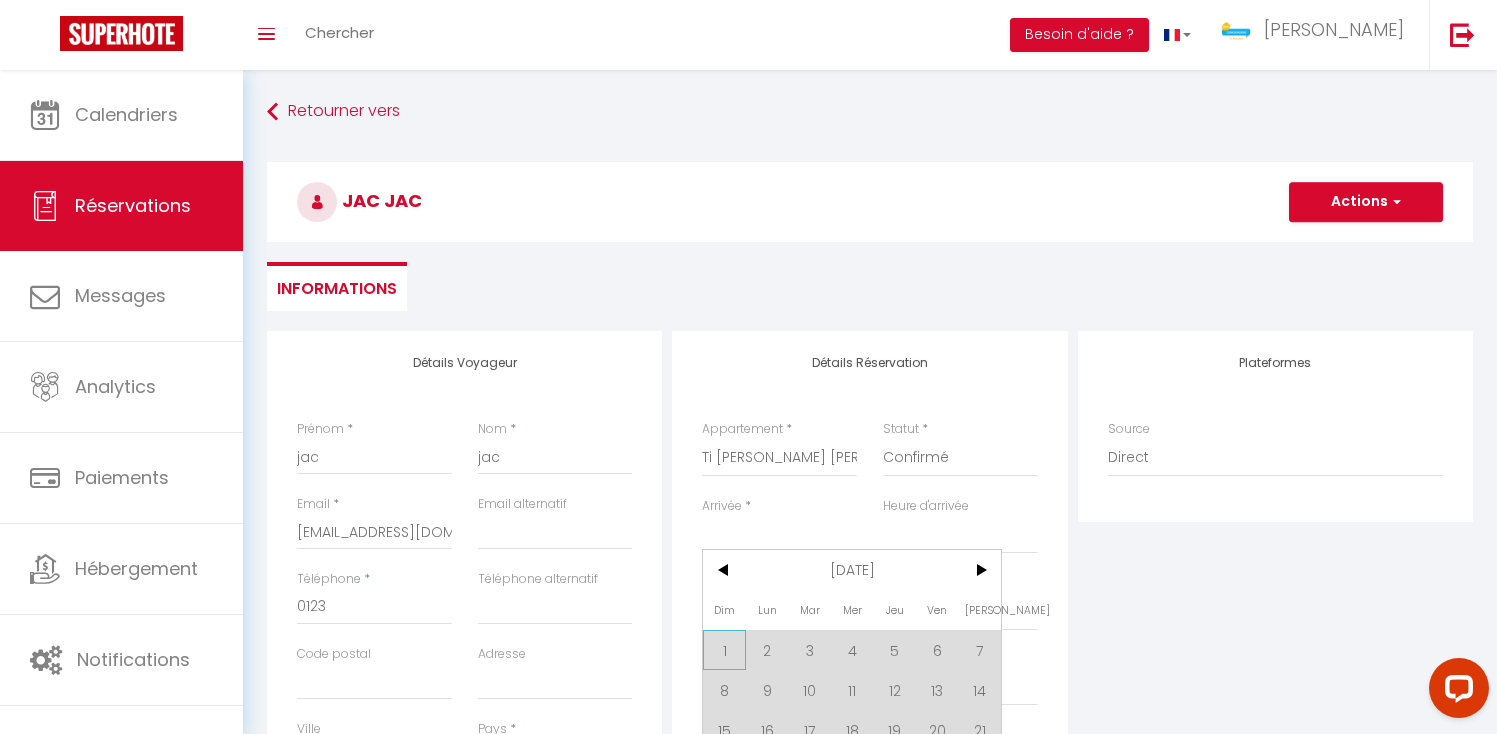 click on "1" at bounding box center [724, 650] 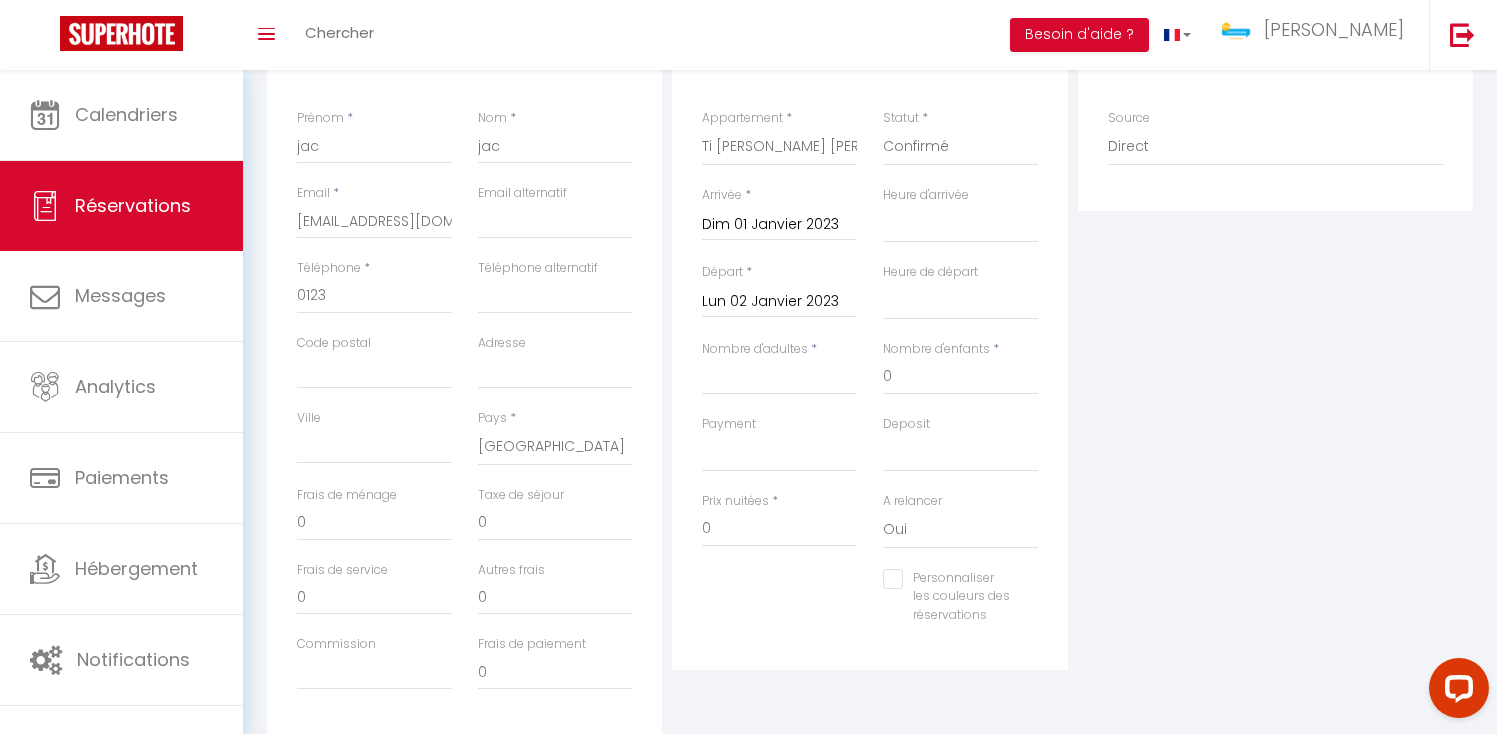 scroll, scrollTop: 312, scrollLeft: 0, axis: vertical 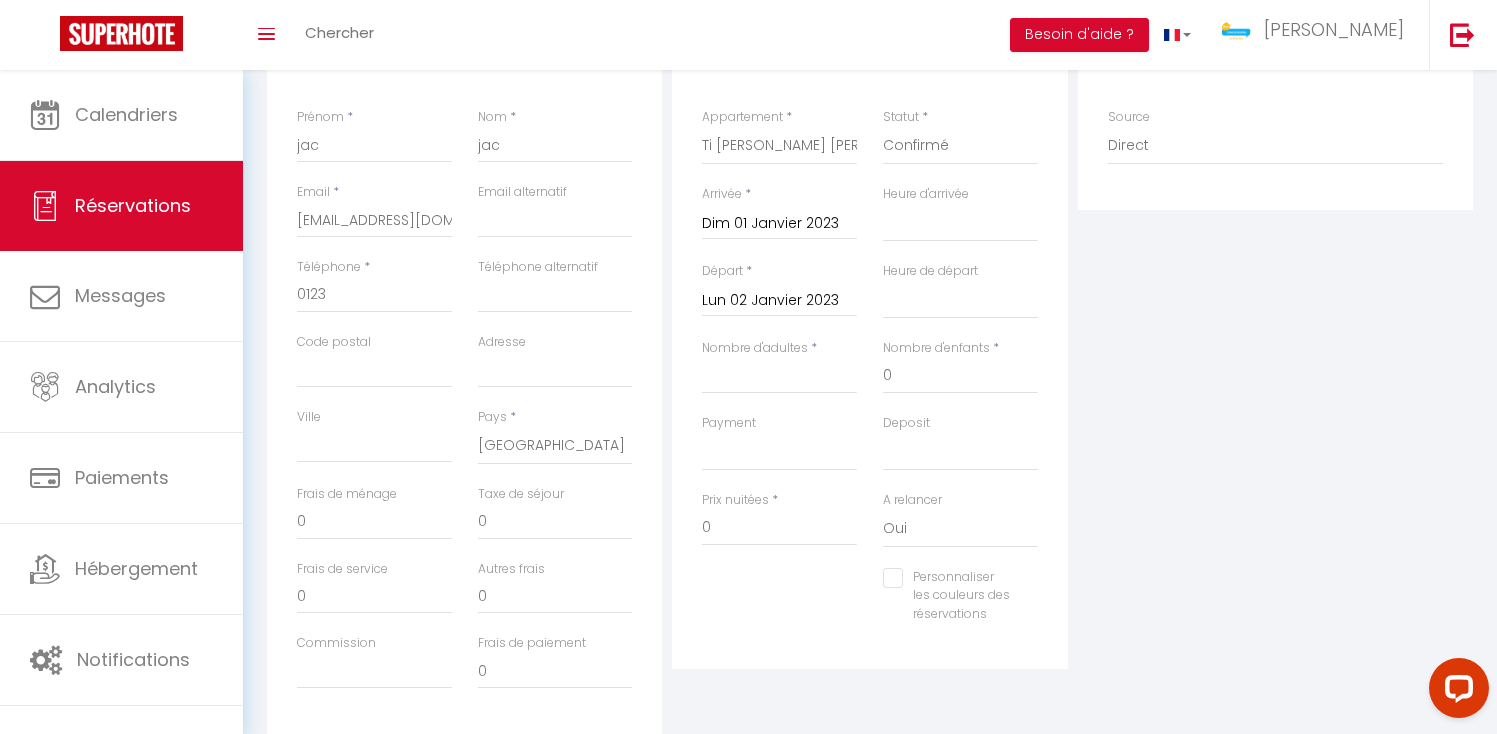 click on "Lun 02 Janvier 2023         <   [DATE]   >   Dim Lun Mar Mer Jeu Ven Sam   1 2 3 4 5 6 7 8 9 10 11 12 13 14 15 16 17 18 19 20 21 22 23 24 25 26 27 28 29 30 31     <   2023   >   [PERSON_NAME] Mars [PERSON_NAME] Juin Juillet Août Septembre Octobre Novembre Décembre     <   [DATE] - [DATE]   >   2020 2021 2022 2023 2024 2025 2026 2027 2028 2029" at bounding box center (779, 299) 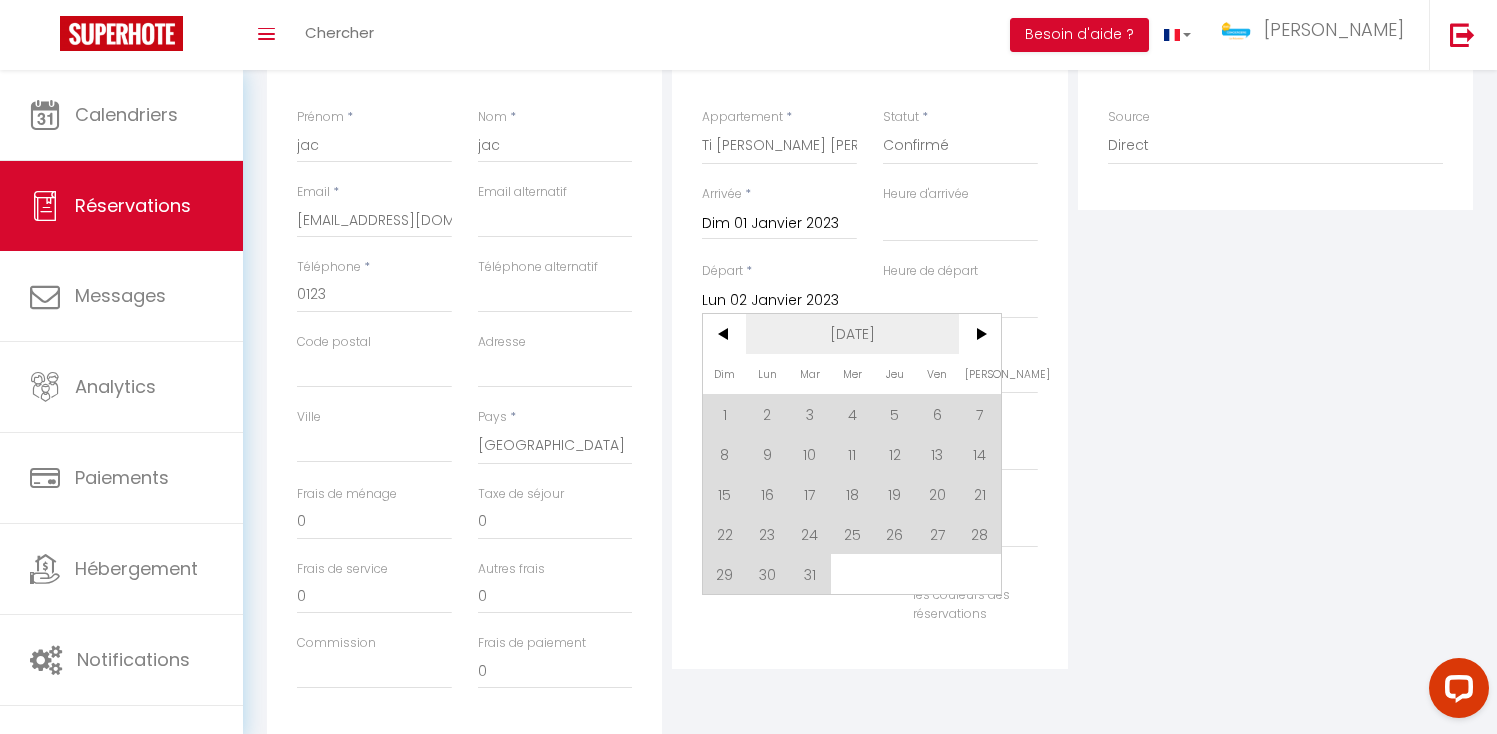 click on "[DATE]" at bounding box center [852, 334] 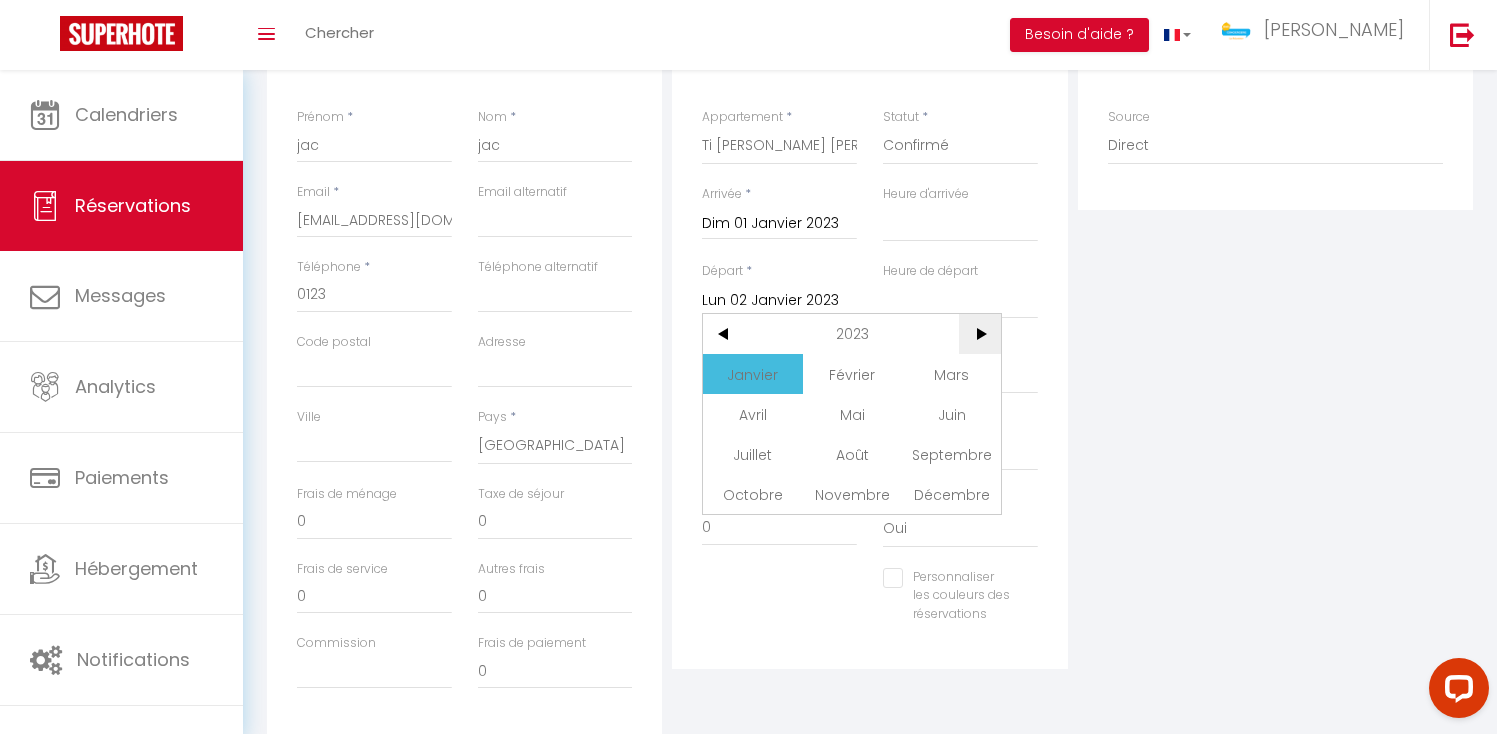 click on ">" at bounding box center [980, 334] 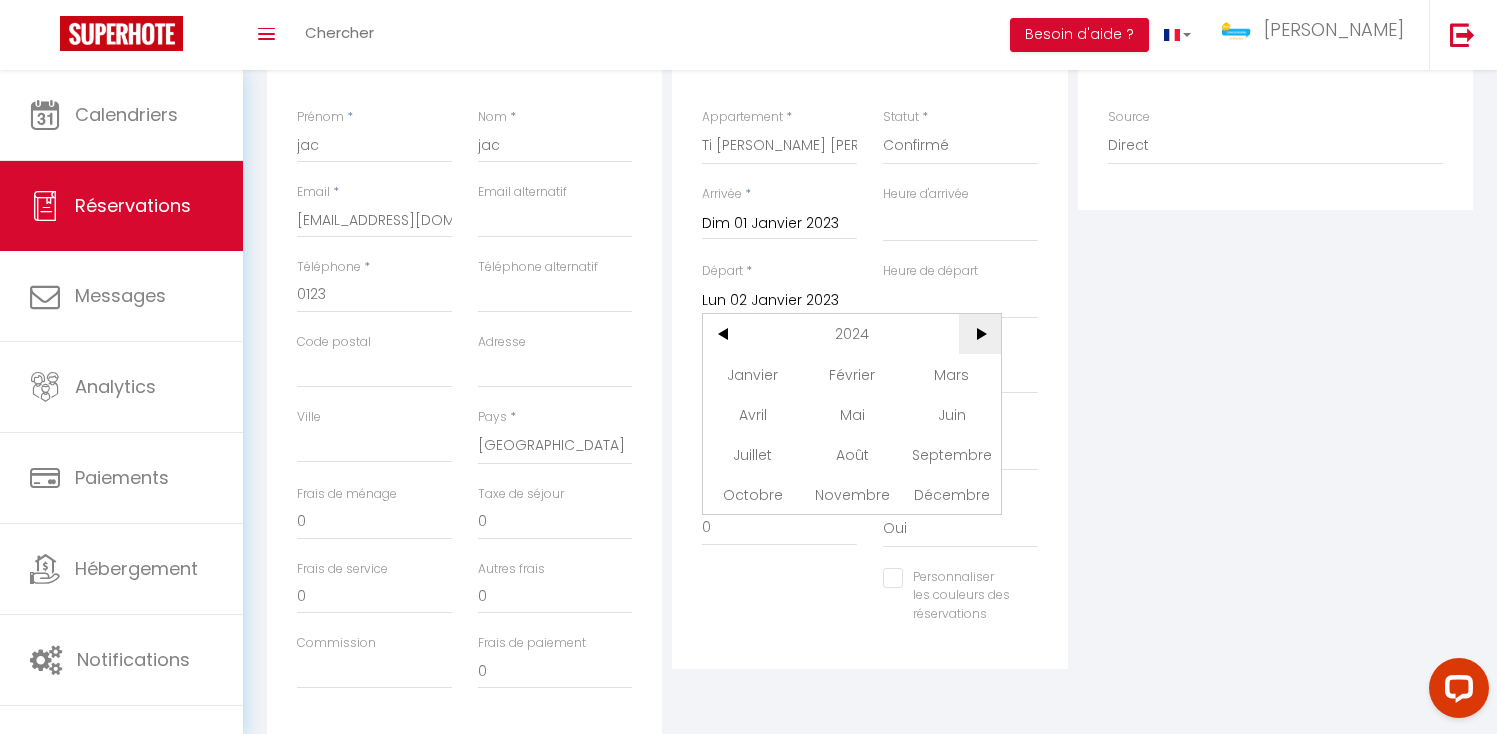 click on ">" at bounding box center [980, 334] 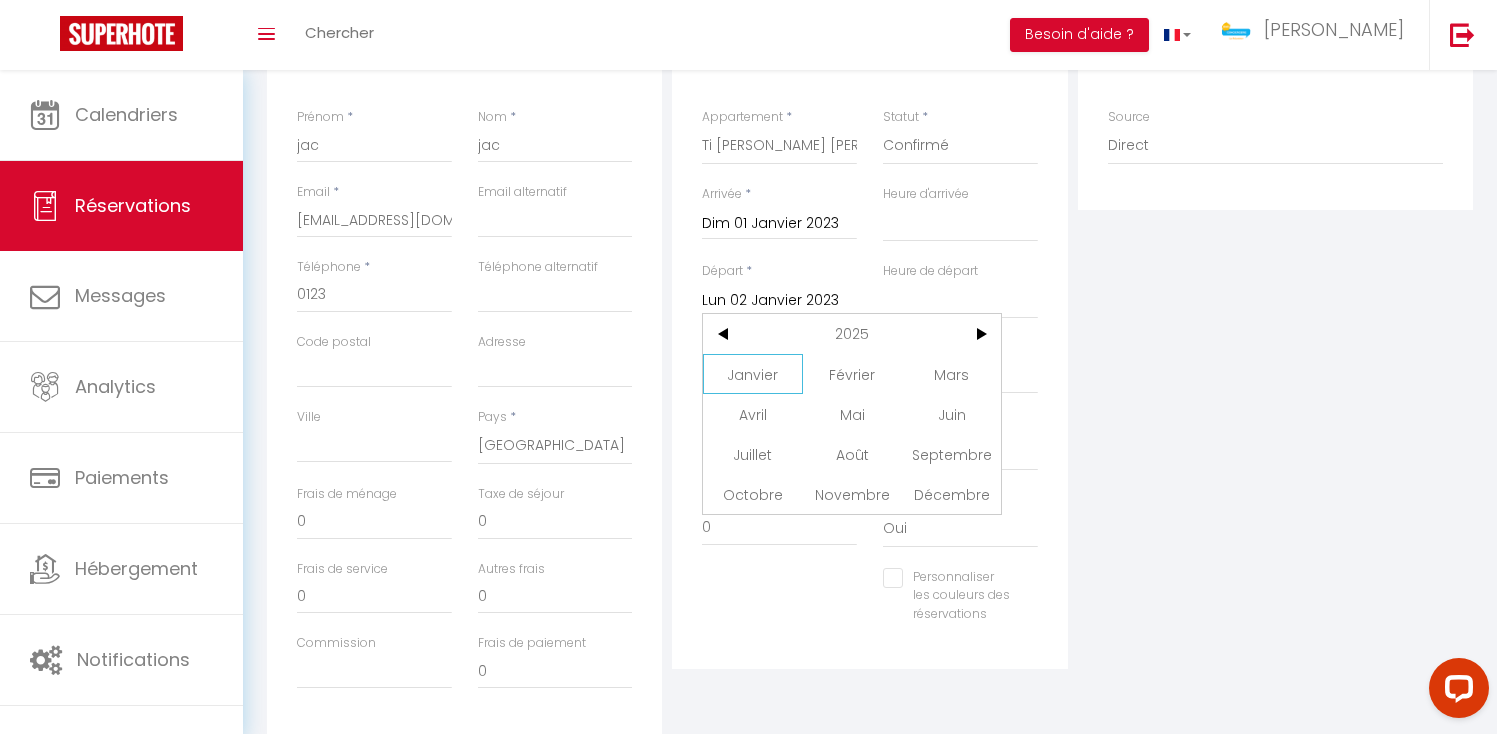 click on "Janvier" at bounding box center [752, 374] 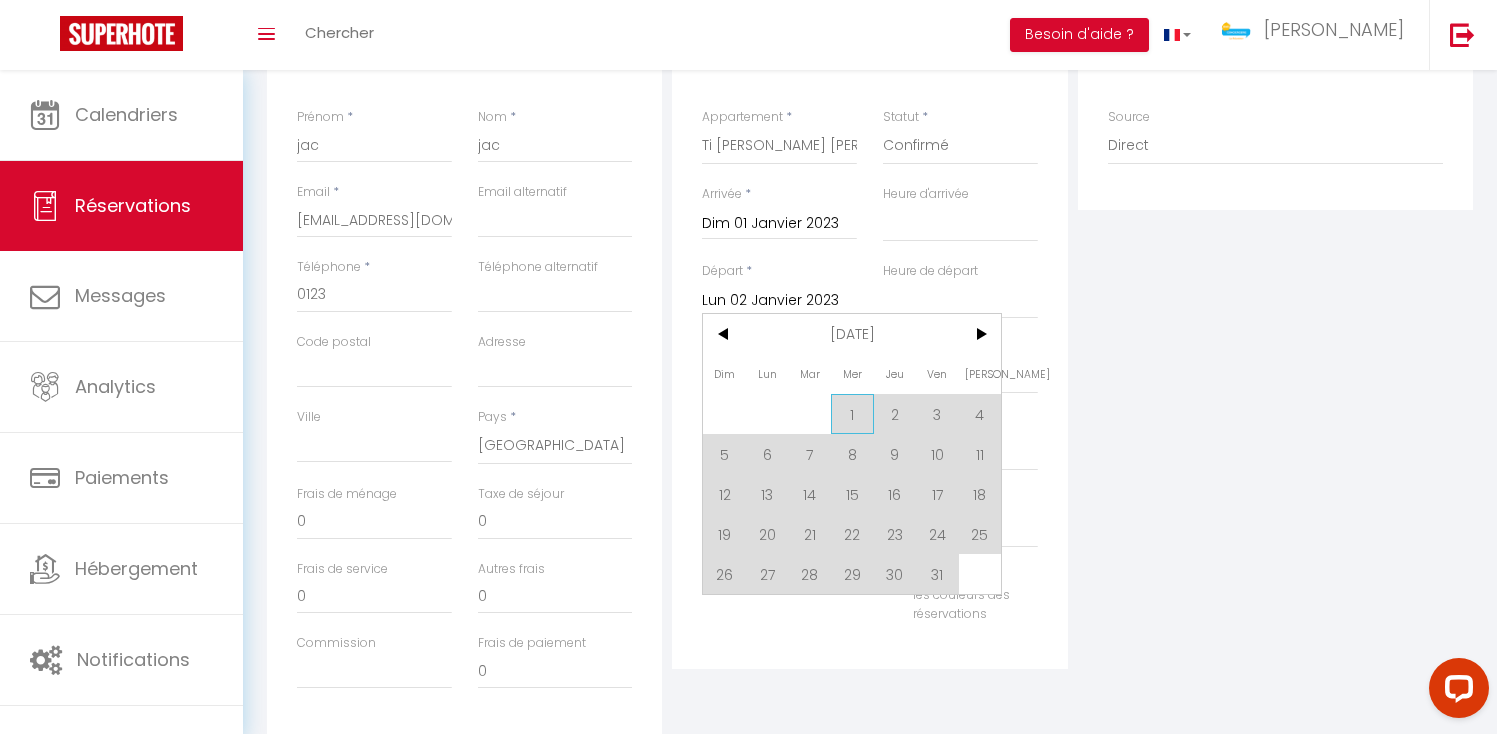 click on "1" at bounding box center [852, 414] 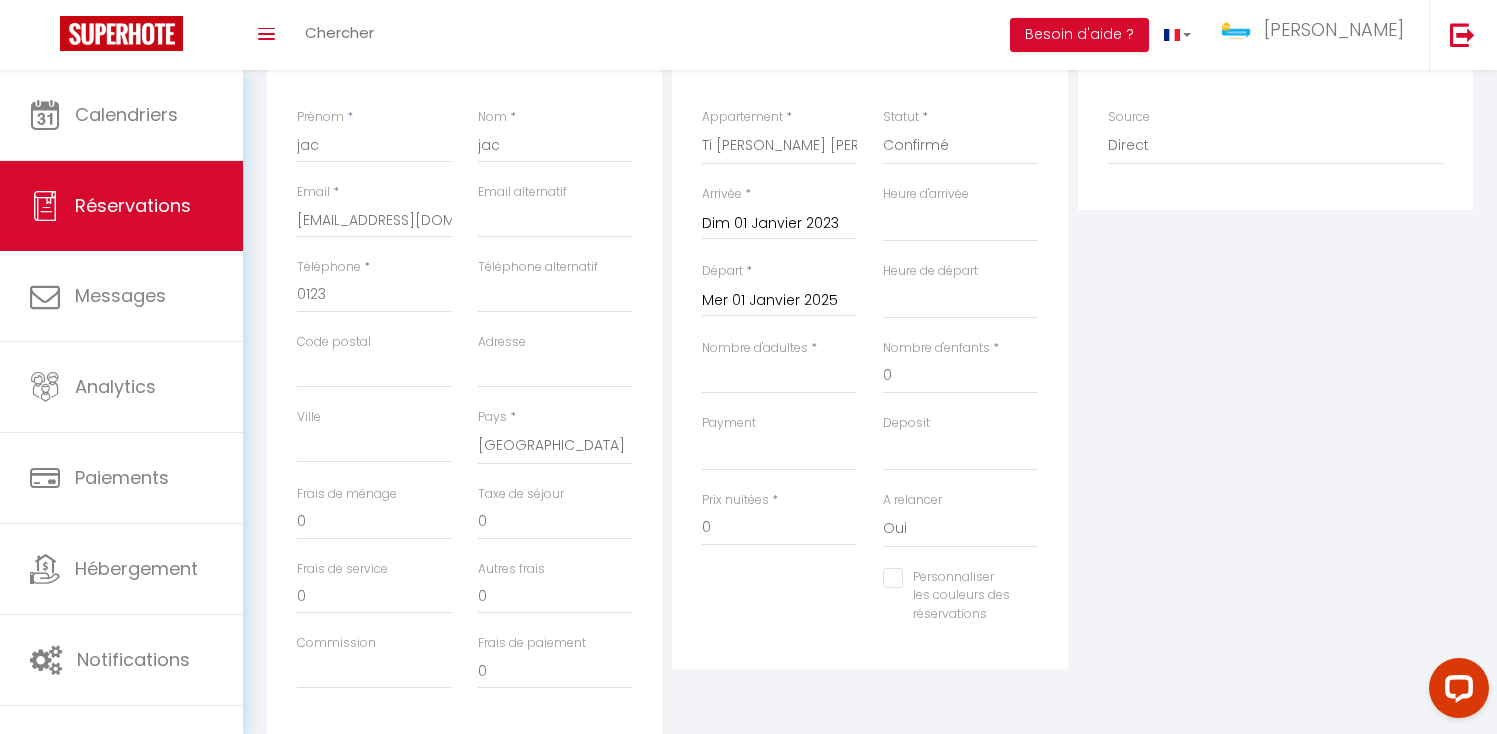 click on "Dim 01 Janvier 2023" at bounding box center [779, 224] 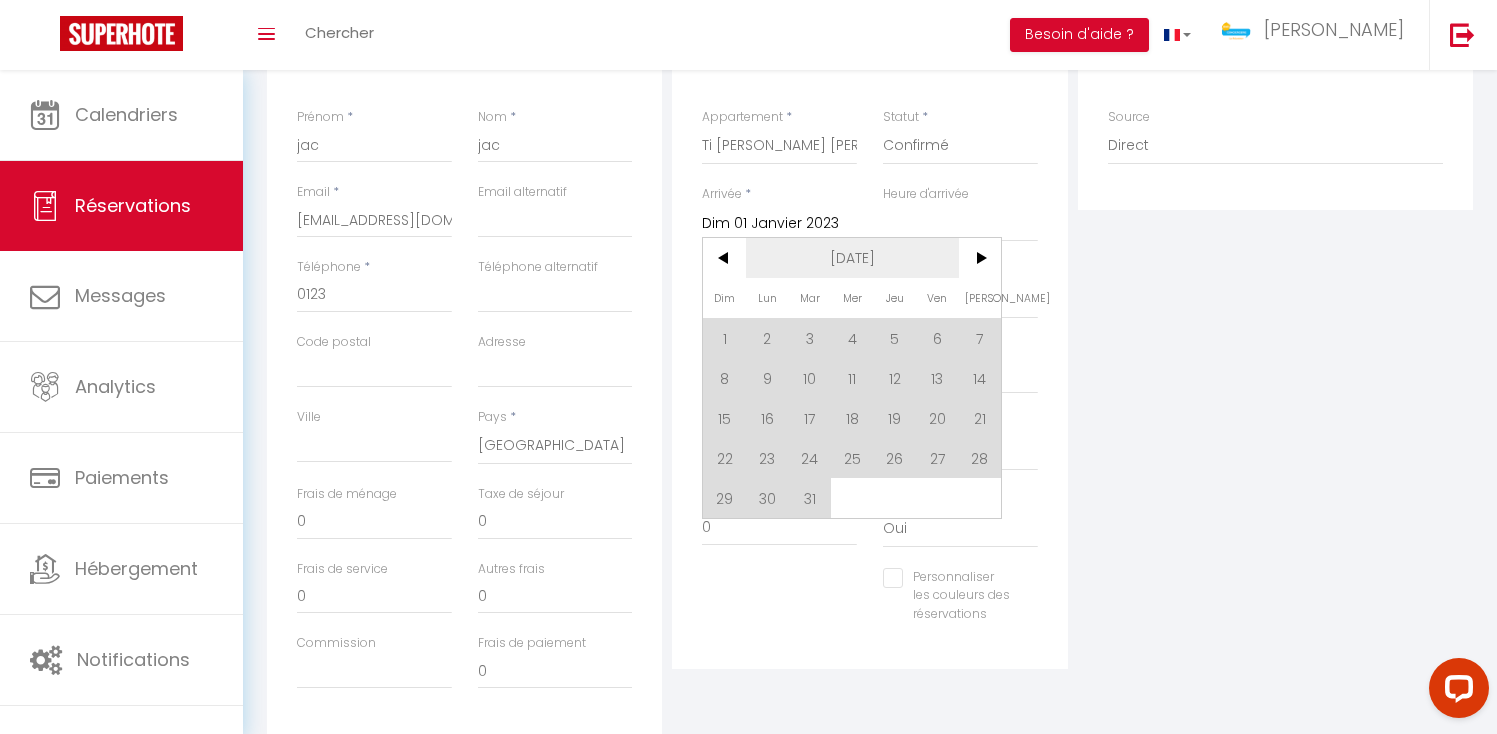 click on "[DATE]" at bounding box center (852, 258) 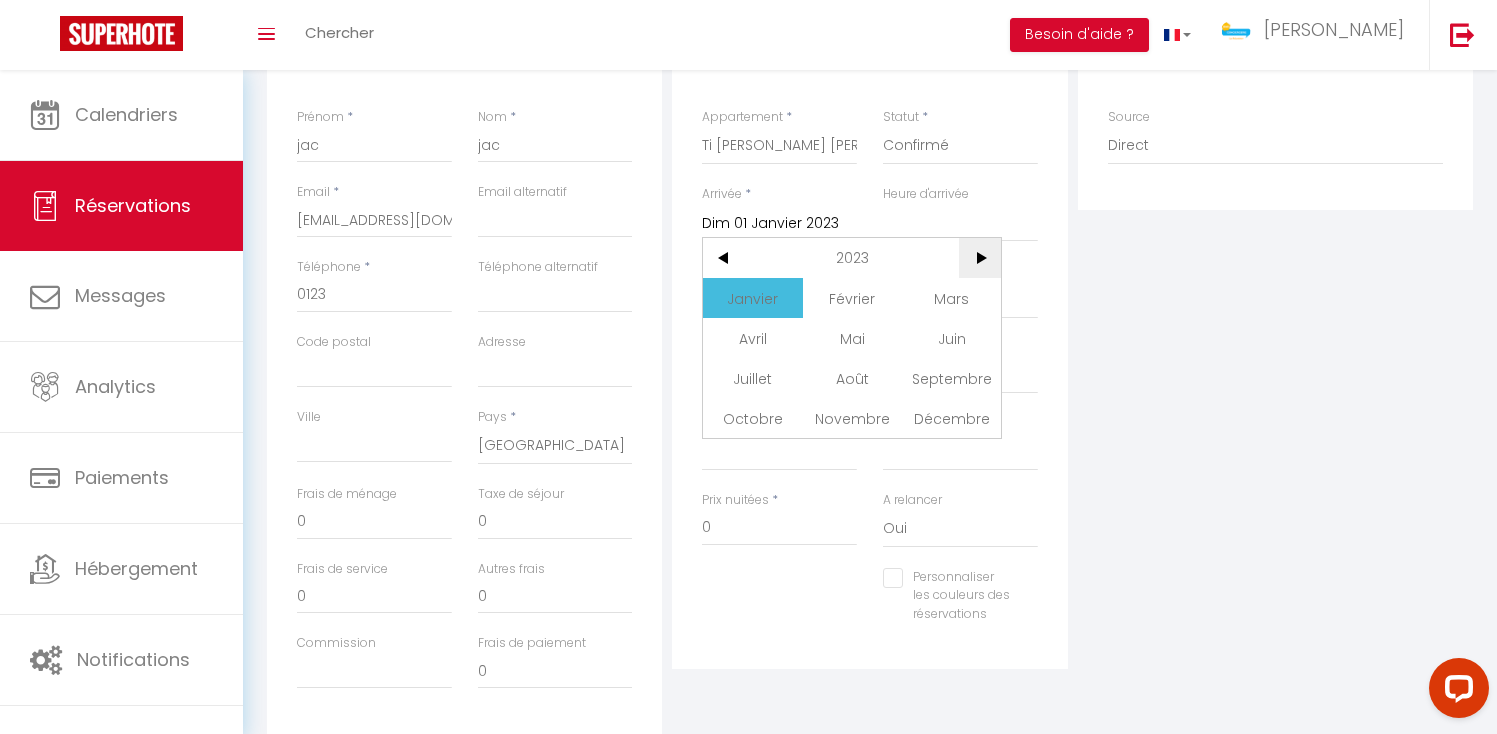 click on ">" at bounding box center [980, 258] 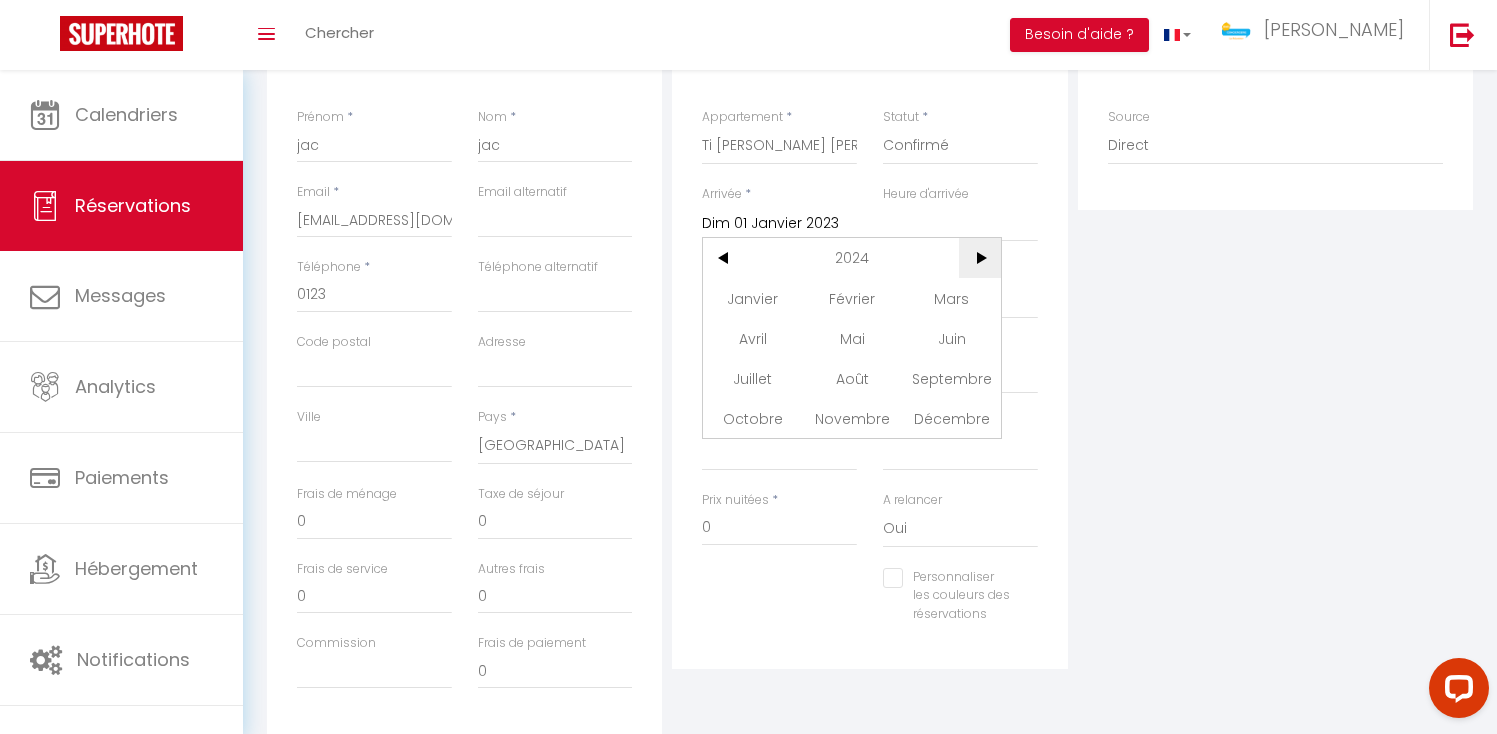 click on ">" at bounding box center (980, 258) 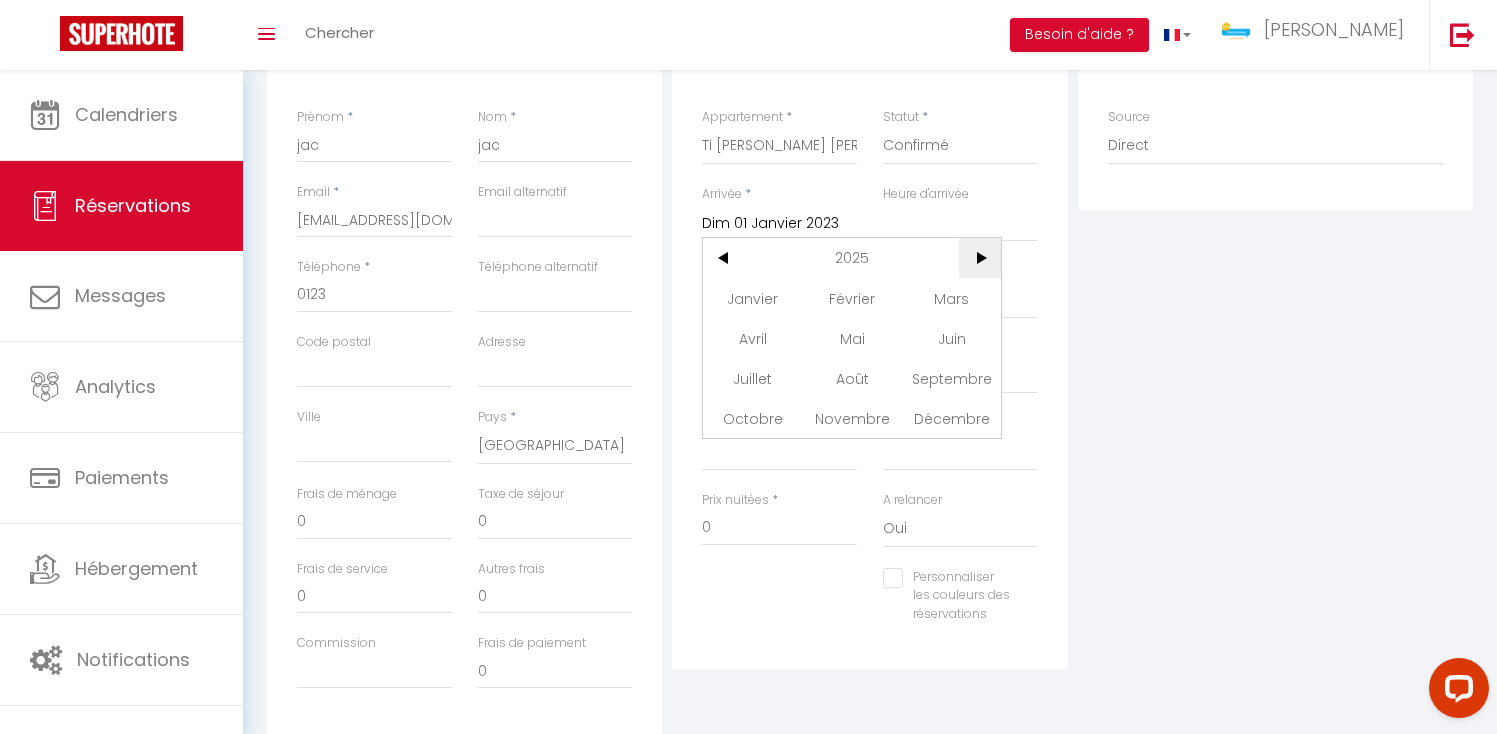 click on ">" at bounding box center [980, 258] 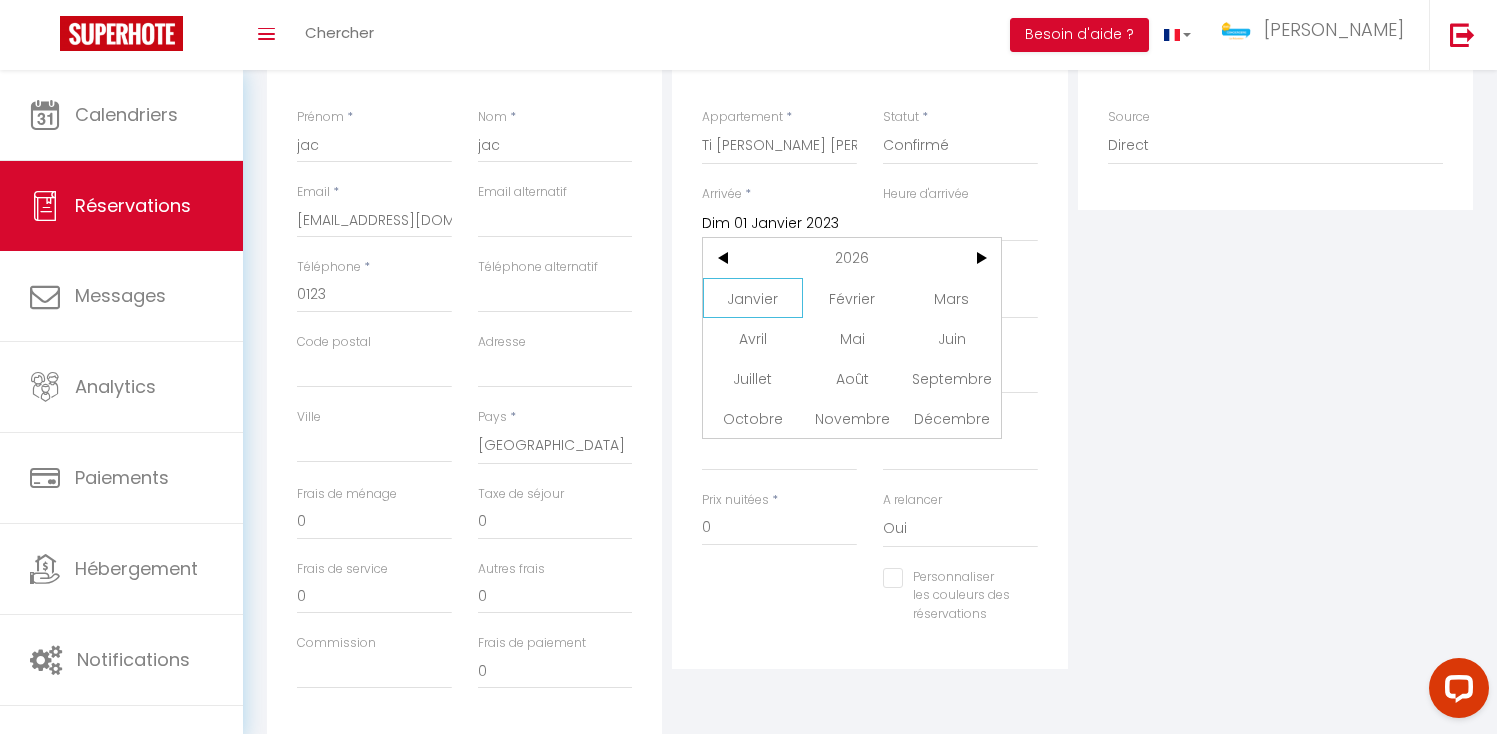 click on "Janvier" at bounding box center [752, 298] 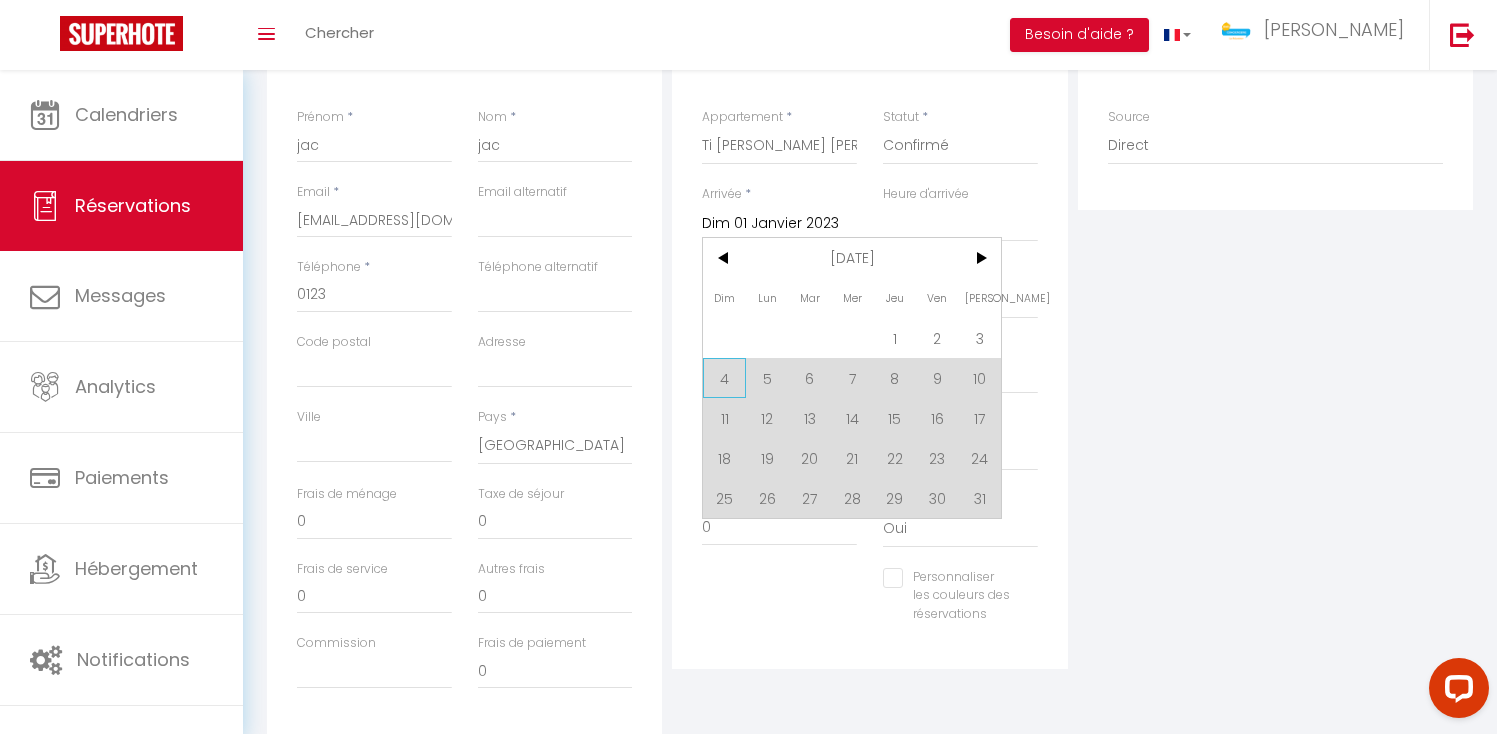 click on "4" at bounding box center [724, 378] 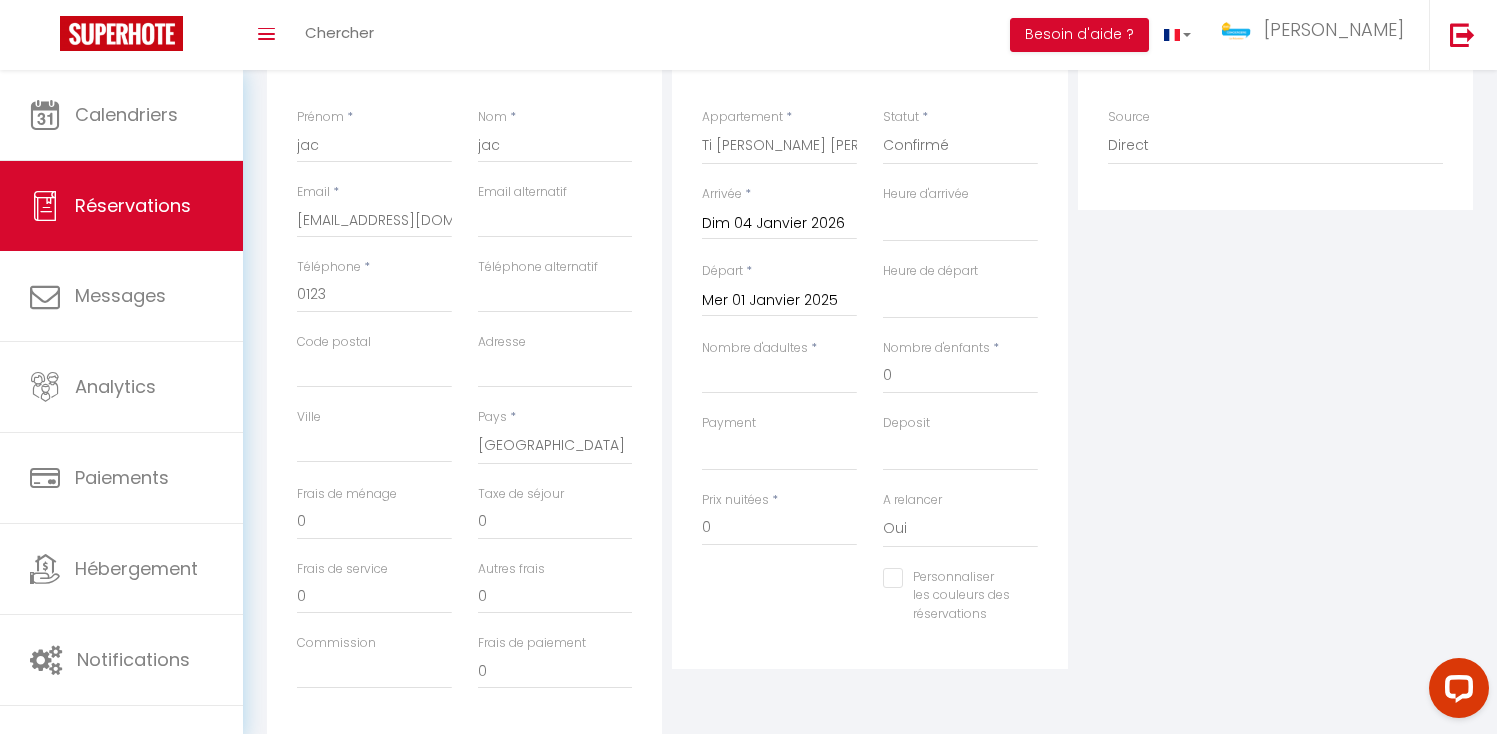 click on "Mer 01 Janvier 2025" at bounding box center [779, 301] 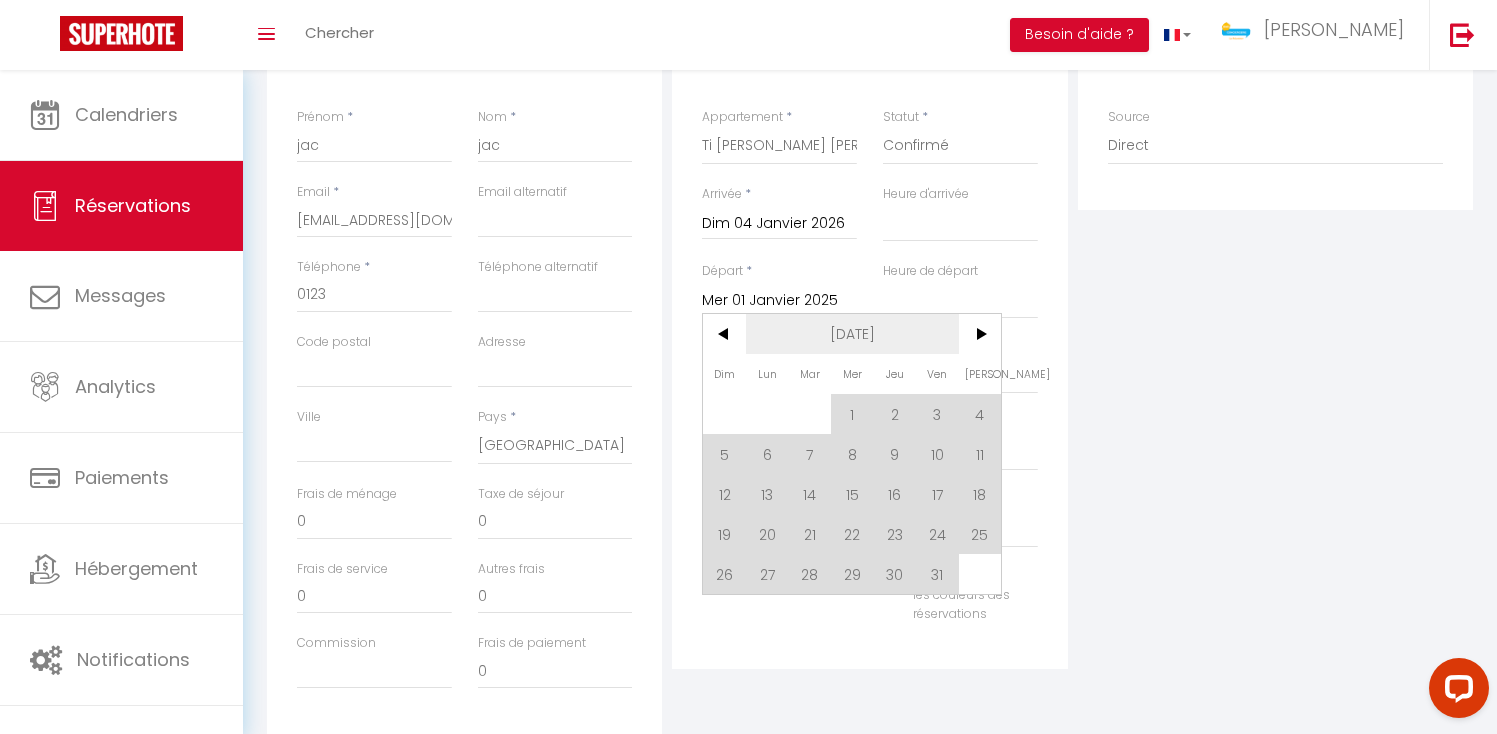 click on "[DATE]" at bounding box center [852, 334] 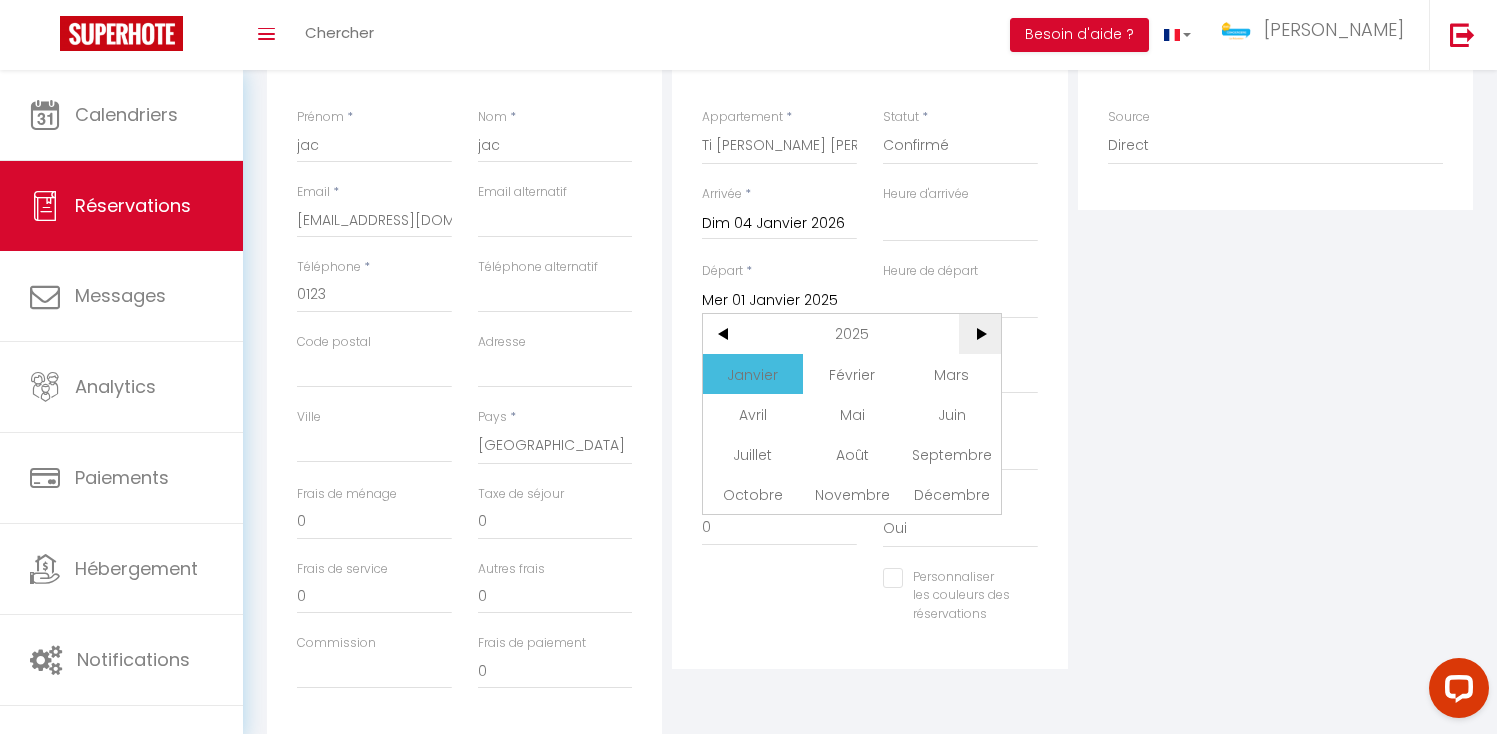 click on ">" at bounding box center (980, 334) 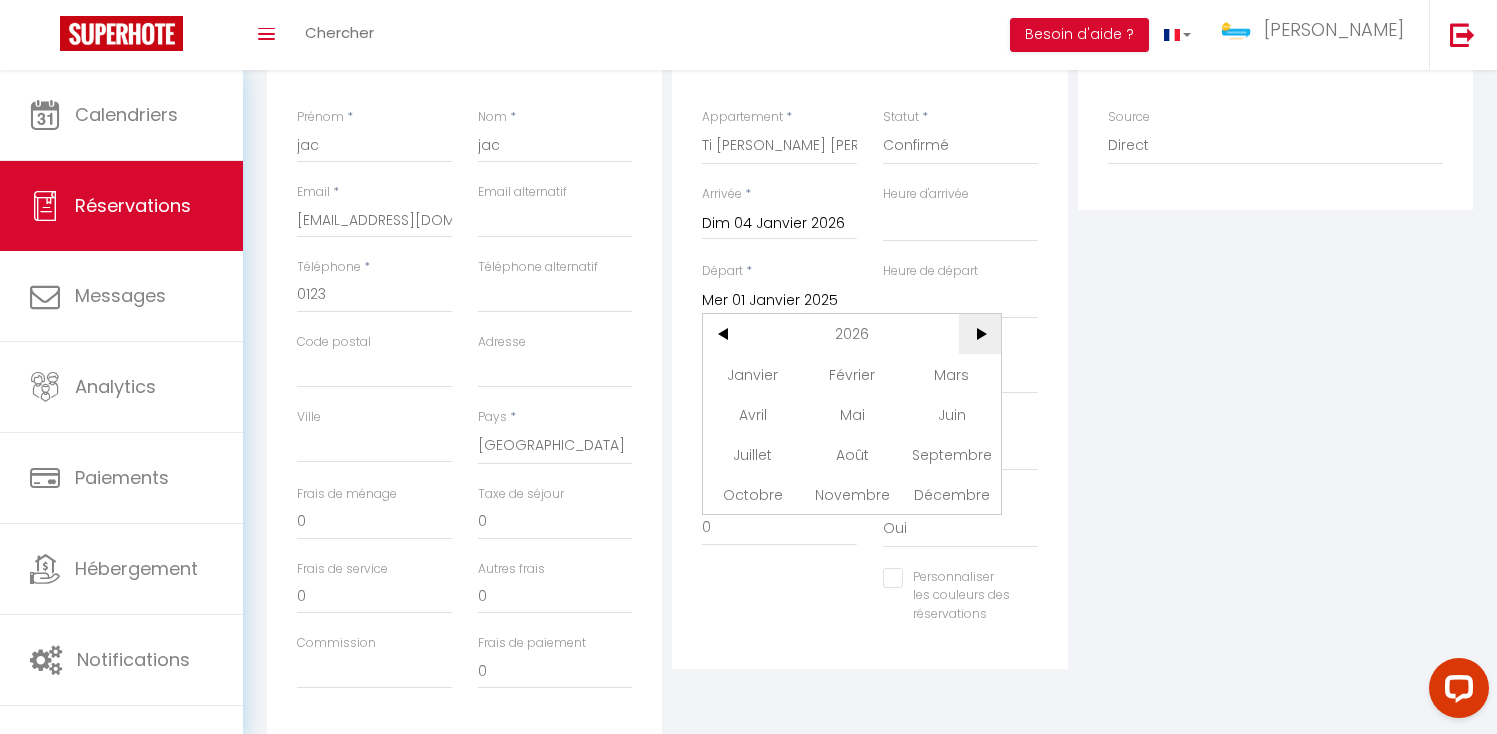 click on ">" at bounding box center (980, 334) 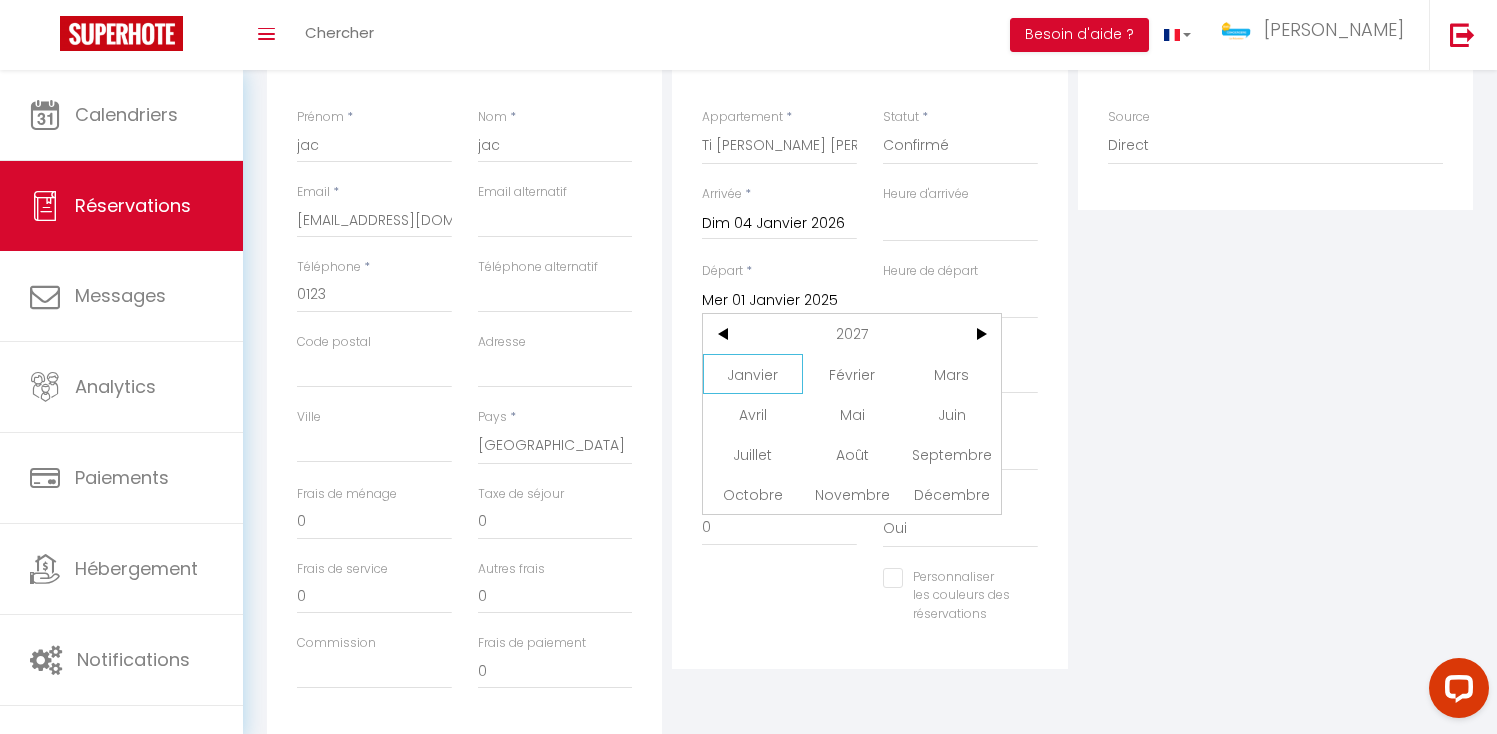 click on "Janvier" at bounding box center [752, 374] 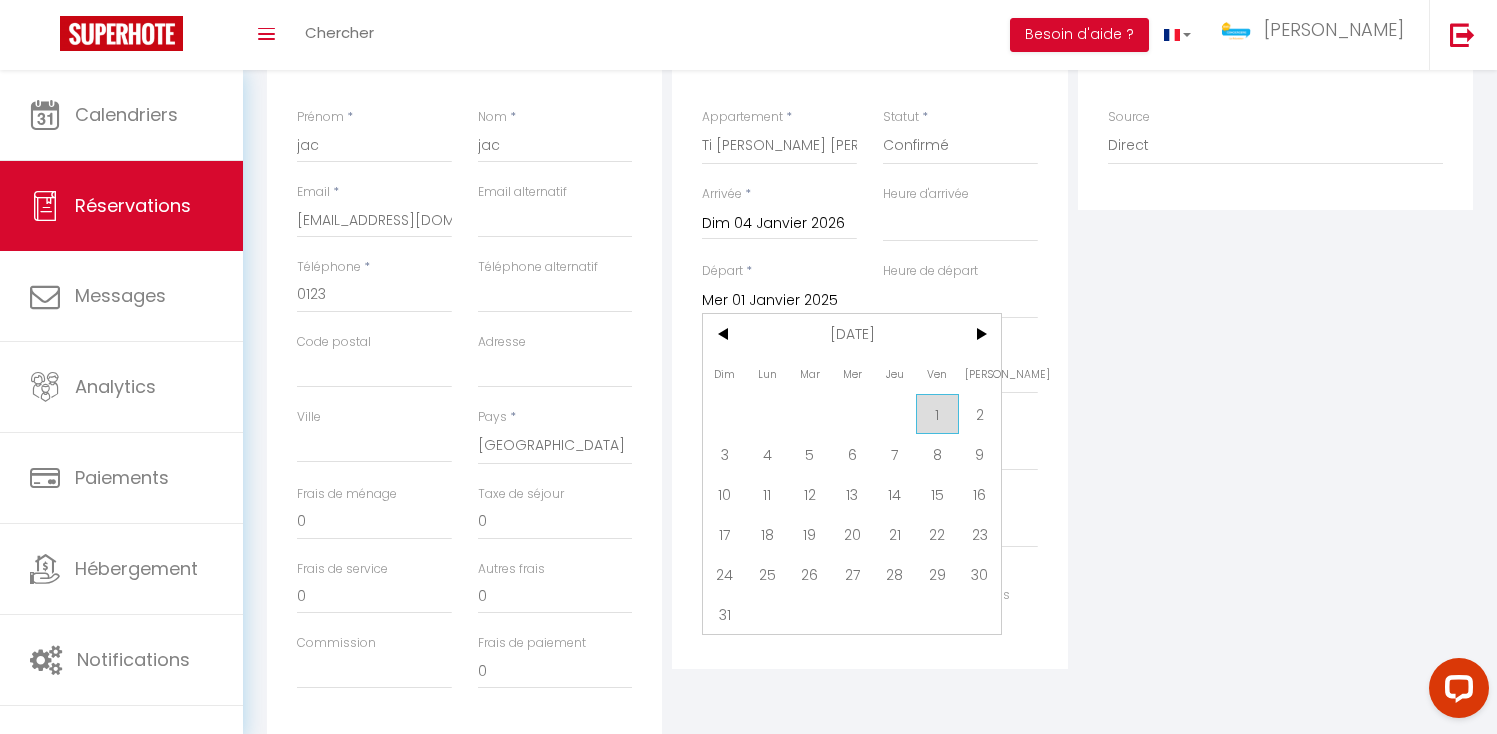 click on "1" at bounding box center [937, 414] 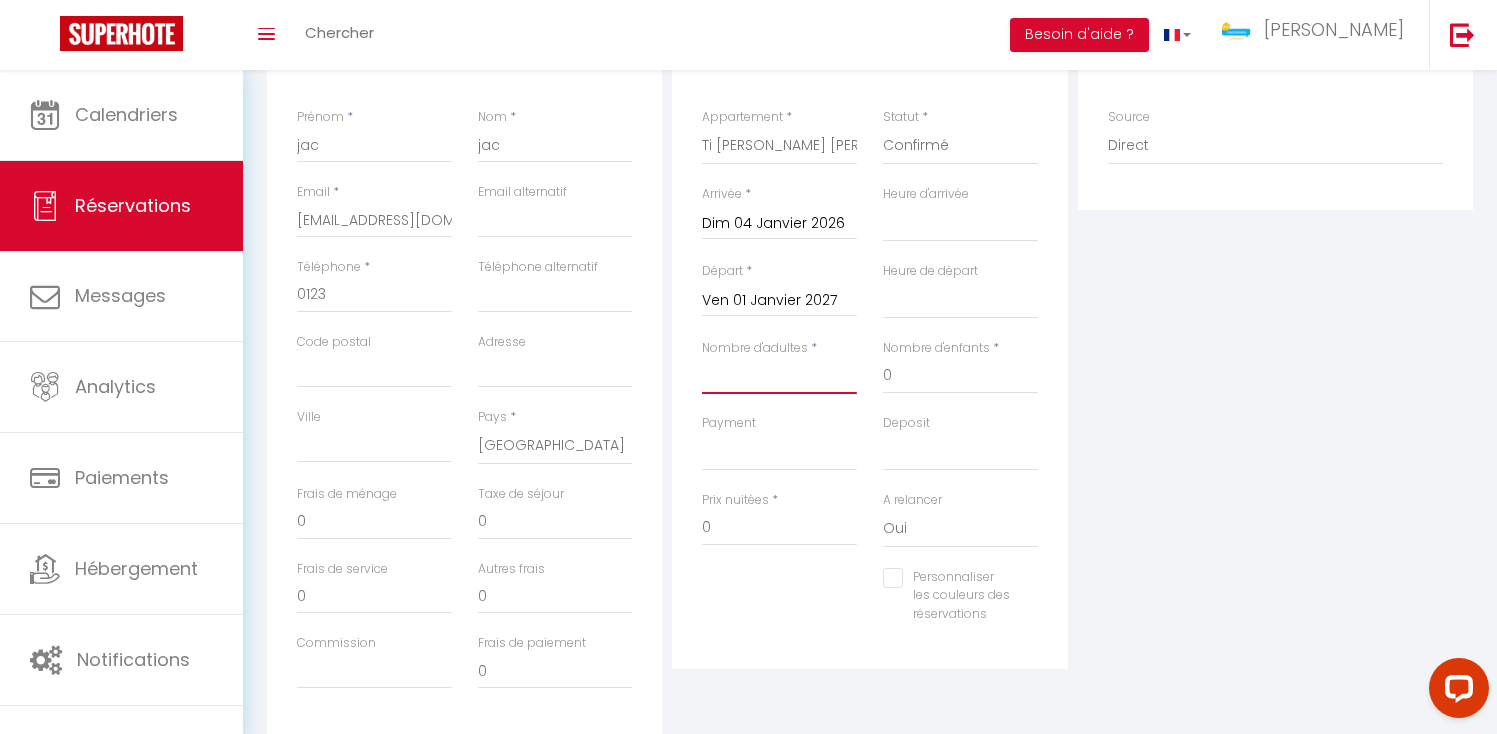 click on "Nombre d'adultes" at bounding box center [779, 376] 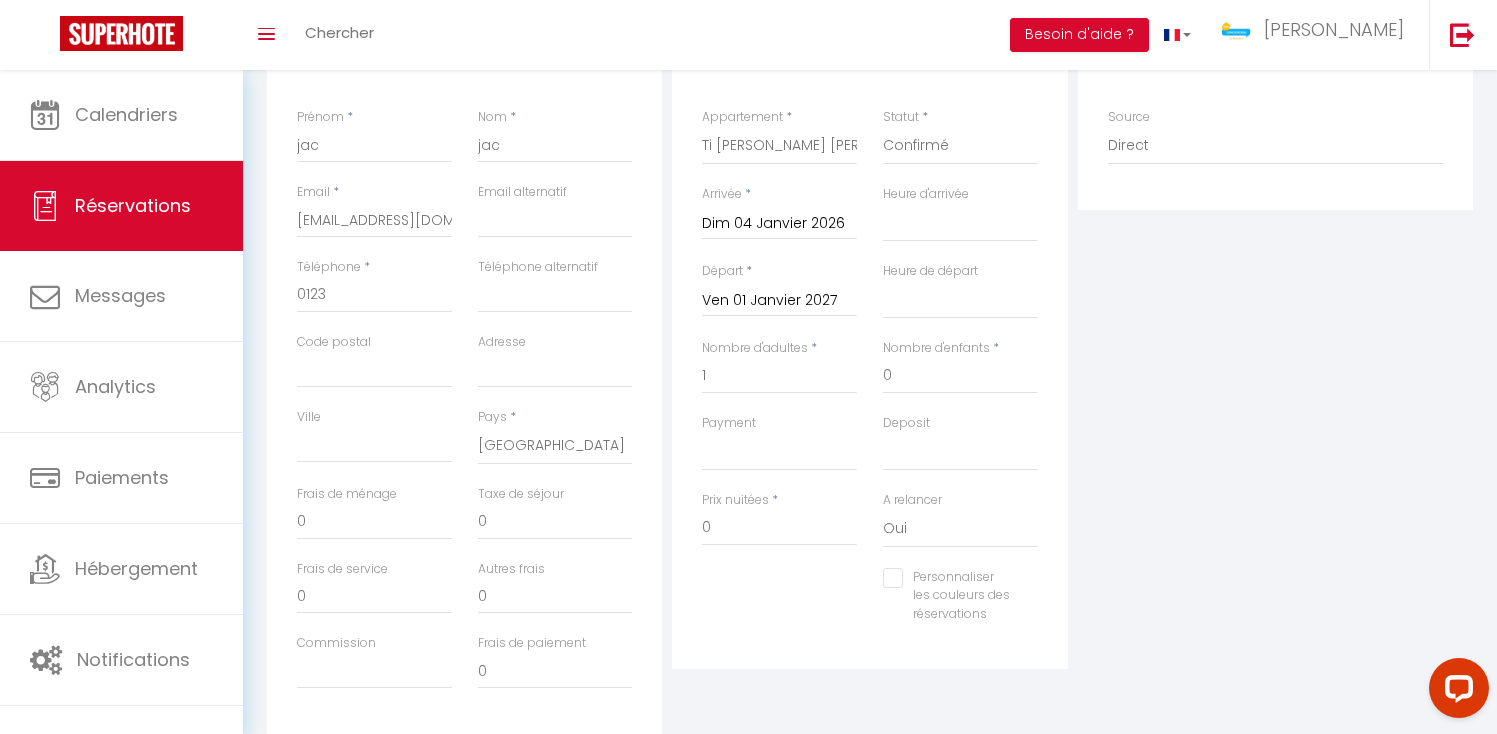 click on "Plateformes    Source
Direct
[DOMAIN_NAME]
[DOMAIN_NAME]
Chalet montagne
Expedia
Gite de [GEOGRAPHIC_DATA]
Homeaway
Homeaway iCal
[DOMAIN_NAME]
[DOMAIN_NAME]
[DOMAIN_NAME]
Ical" at bounding box center [1275, 376] 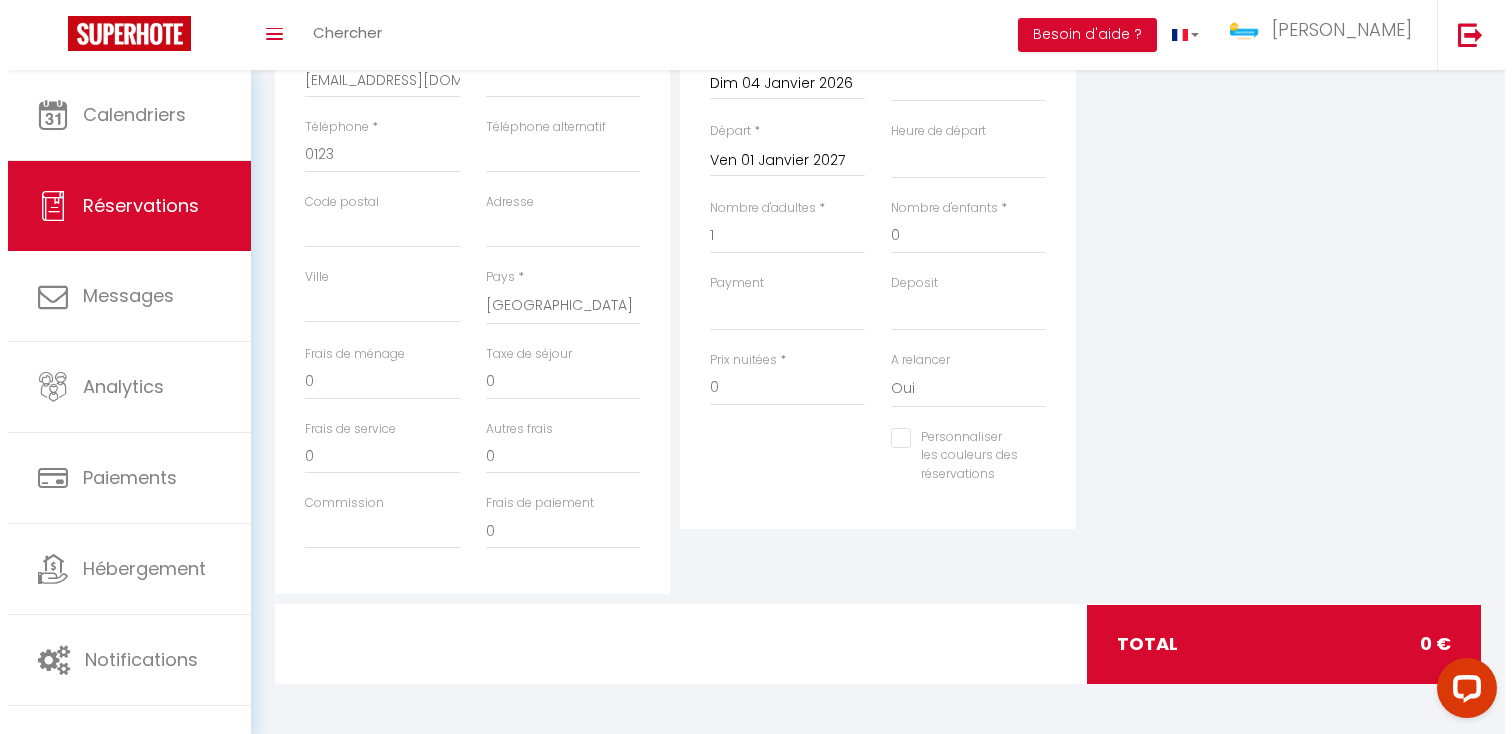 scroll, scrollTop: 0, scrollLeft: 0, axis: both 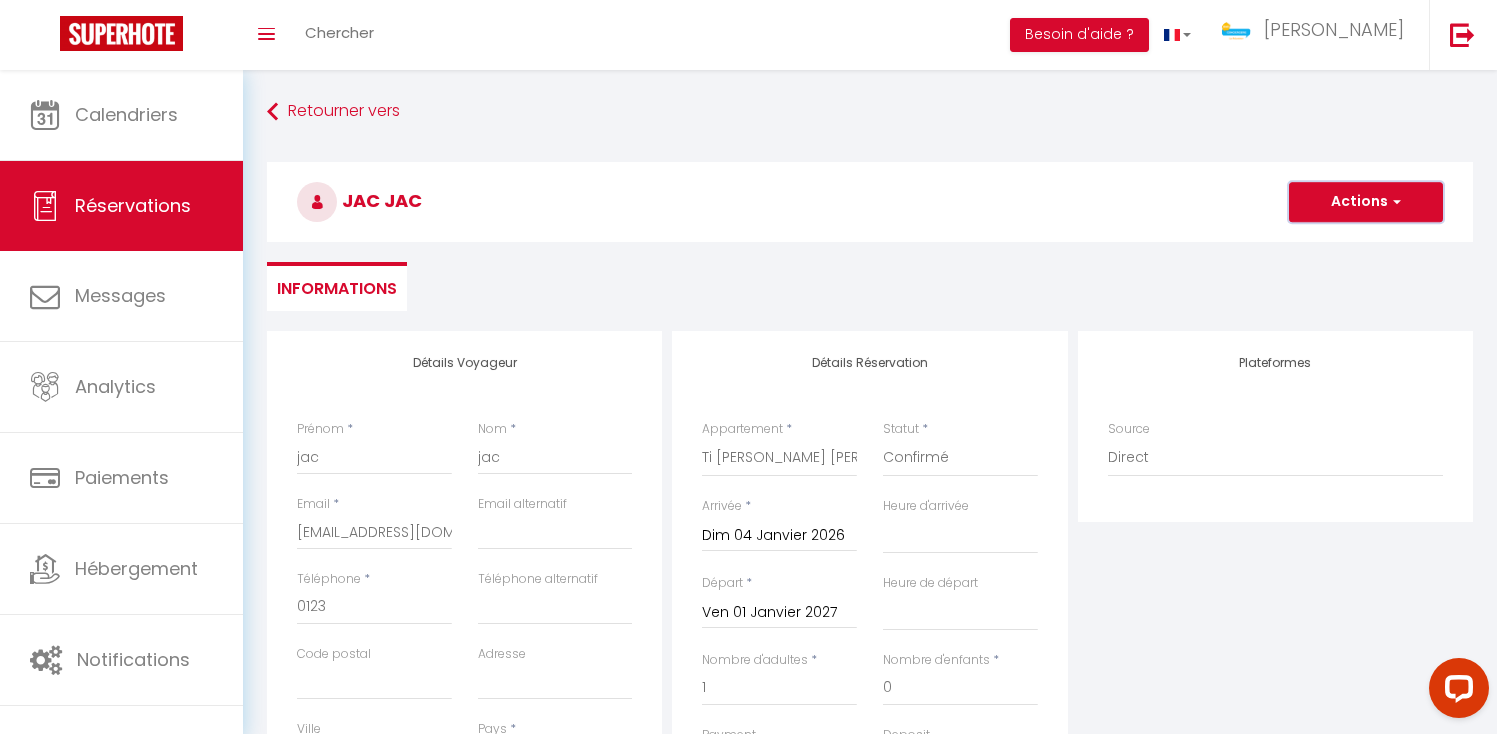 click on "Actions" at bounding box center [1366, 202] 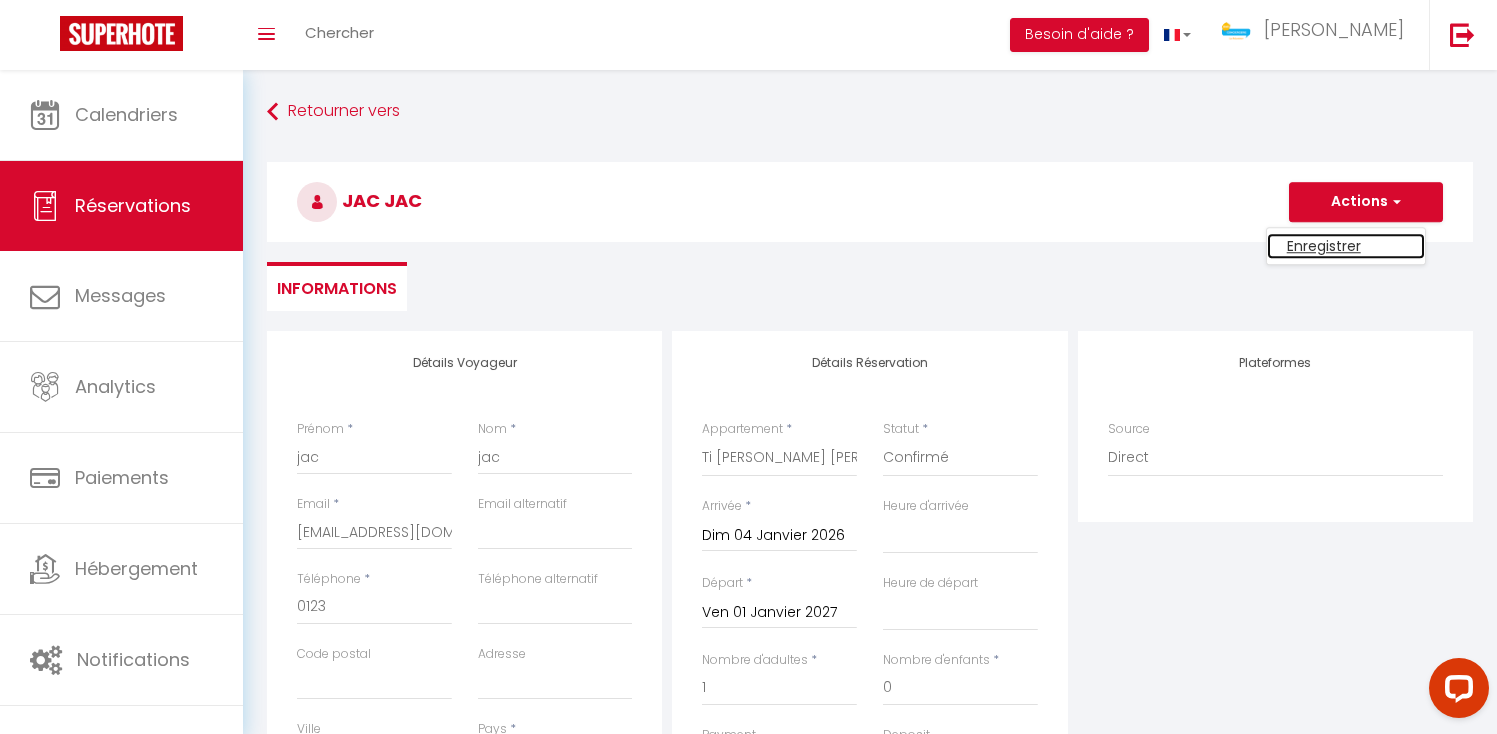 click on "Enregistrer" at bounding box center (1346, 246) 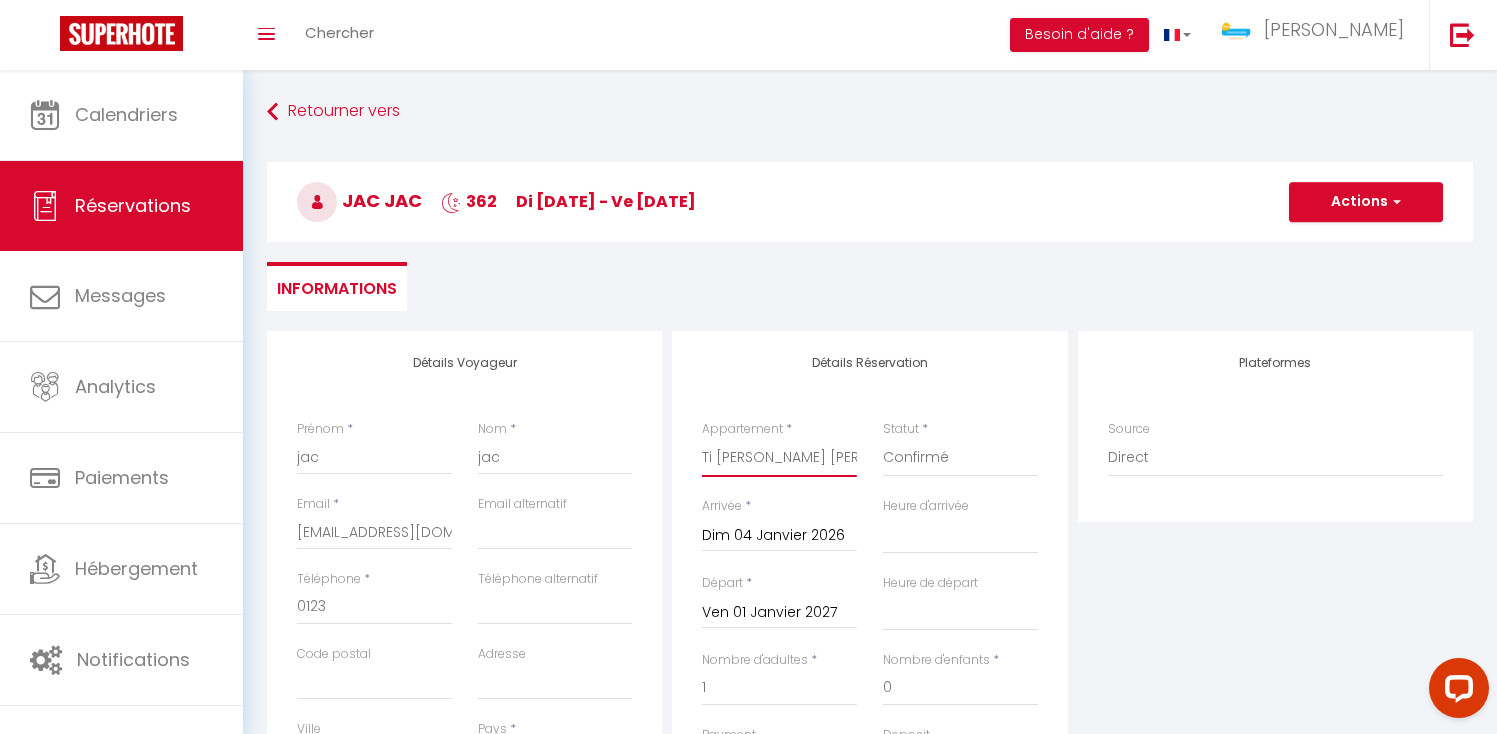 click on "Villa Constellation [GEOGRAPHIC_DATA] - 6 Voyageurs [PERSON_NAME] 4* - 8 Voyageurs La Kaz Venelle Studio Cosy [PERSON_NAME] La Casa Del Ju Lya 4 étoiles Cosy F2 meublé Soa by le Manchy Appartement duplex hyper centre LOFT des 7 chemins - 4 Voyageurs [GEOGRAPHIC_DATA] - 6 voyageurs Studio Le Tranquille Ticanot - 4 voyageurs Le Sunset - 4 voyageurs Les Jardins Secrets - 6 voyageurs [PERSON_NAME] - 4 voyageurs O Fleur de Canne - 2 voyageurs [GEOGRAPHIC_DATA] - 8 voyageurs COSY AGLAË - 2 Voyageurs [GEOGRAPHIC_DATA] - 8 voyageurs Belle de [GEOGRAPHIC_DATA] - 4 voyageurs Studio [GEOGRAPHIC_DATA] - 2 voyageurs [PERSON_NAME] - 10 voyageurs [GEOGRAPHIC_DATA] - 6 voyageurs [GEOGRAPHIC_DATA] Bleu 5* - 6 voyageurs Le Petit coin de [PERSON_NAME] - 4 voyageurs Ti [PERSON_NAME] - 6 voyageurs Ti Caze [PERSON_NAME] - 6 voyageurs Studio Les Tourtereaux [GEOGRAPHIC_DATA] - 4 voyageurs Oiseaux du [PERSON_NAME] - Bungalow 2 voyageurs VILLA DES [GEOGRAPHIC_DATA]" at bounding box center (779, 458) 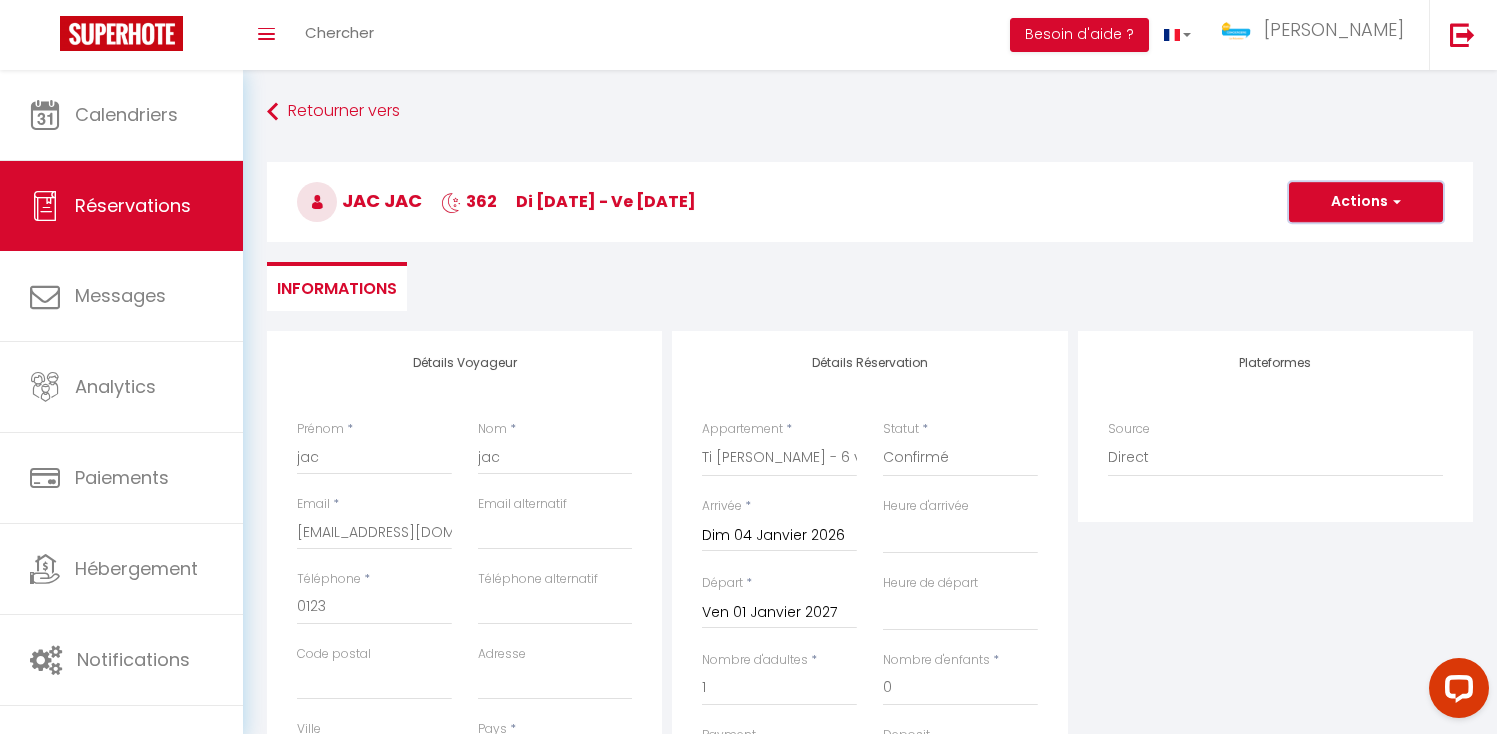 click on "Actions" at bounding box center [1366, 202] 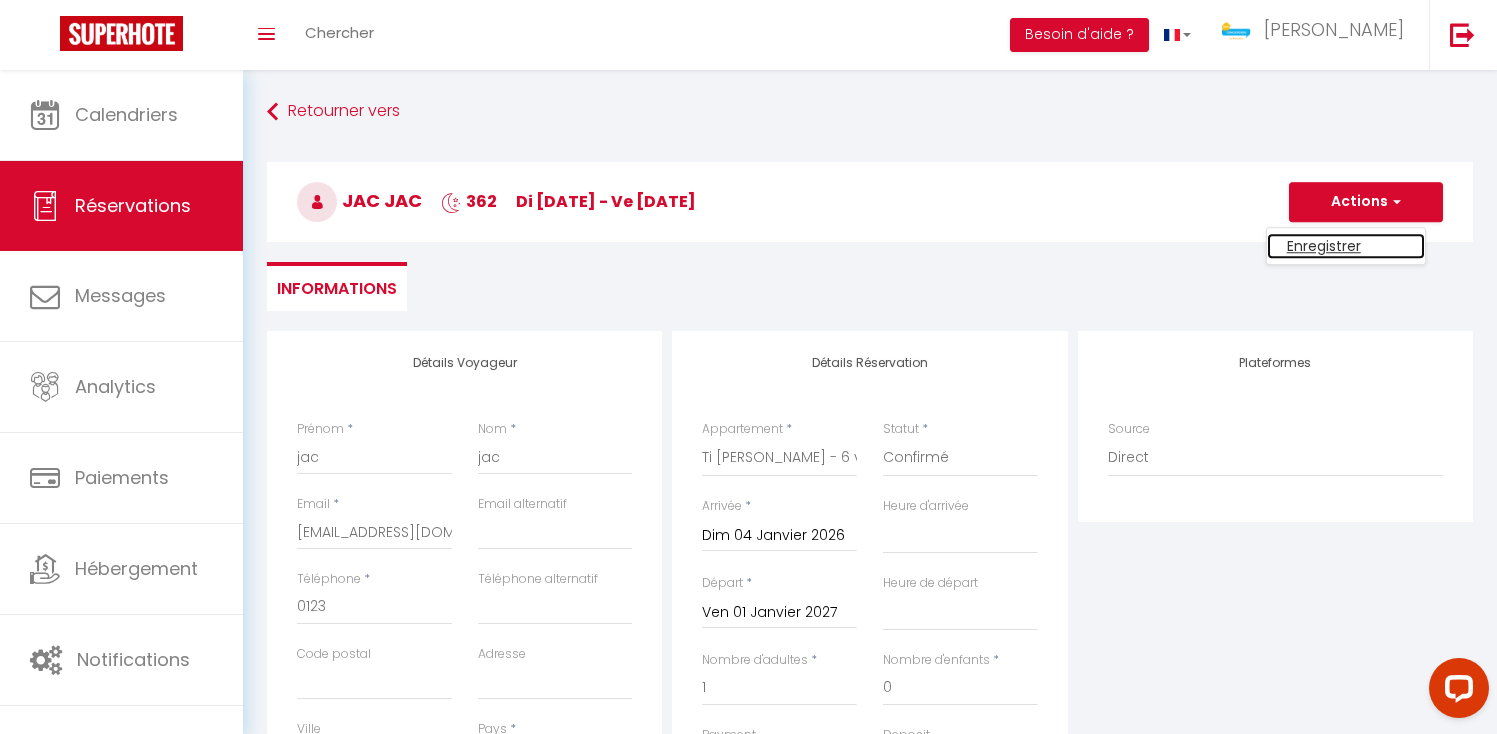 click on "Enregistrer" at bounding box center [1346, 246] 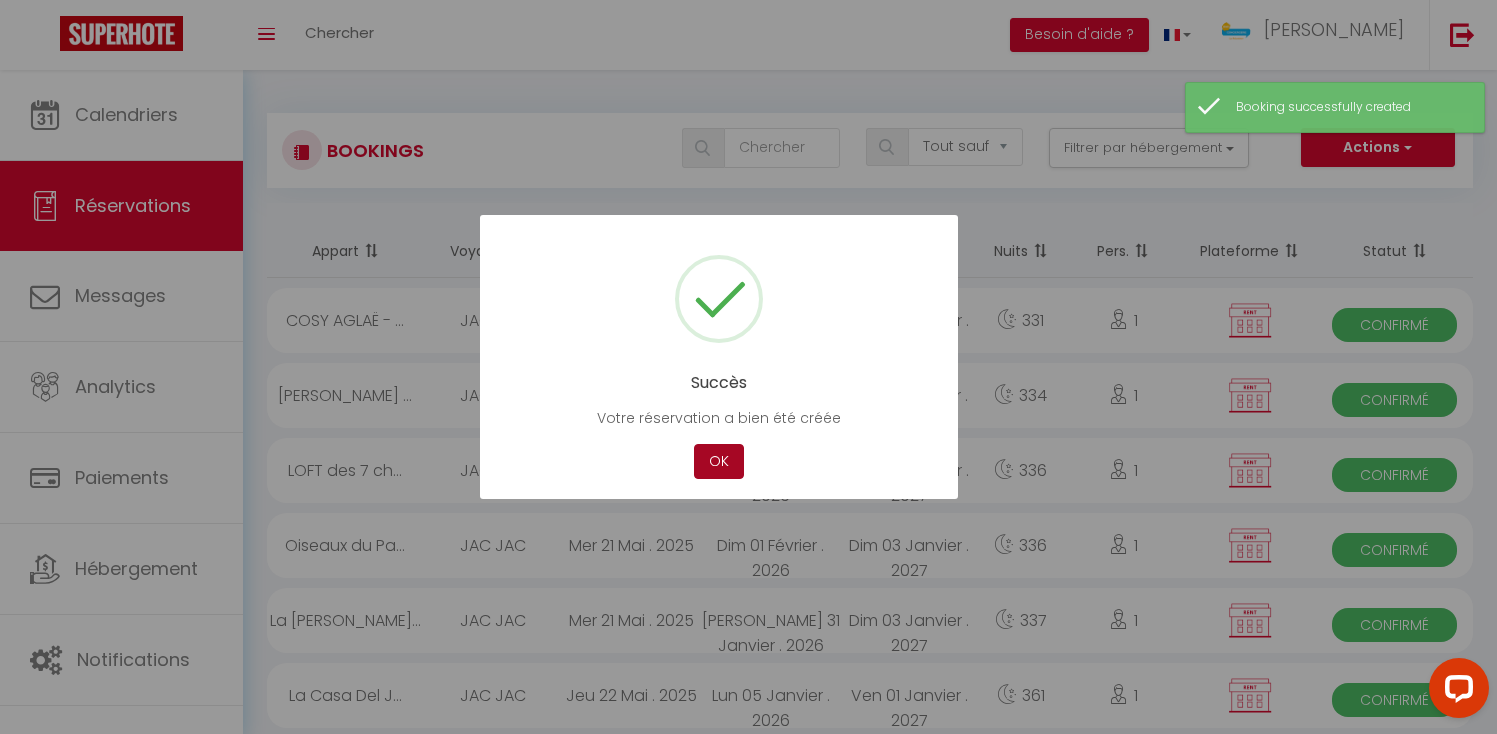 click on "OK" at bounding box center [719, 461] 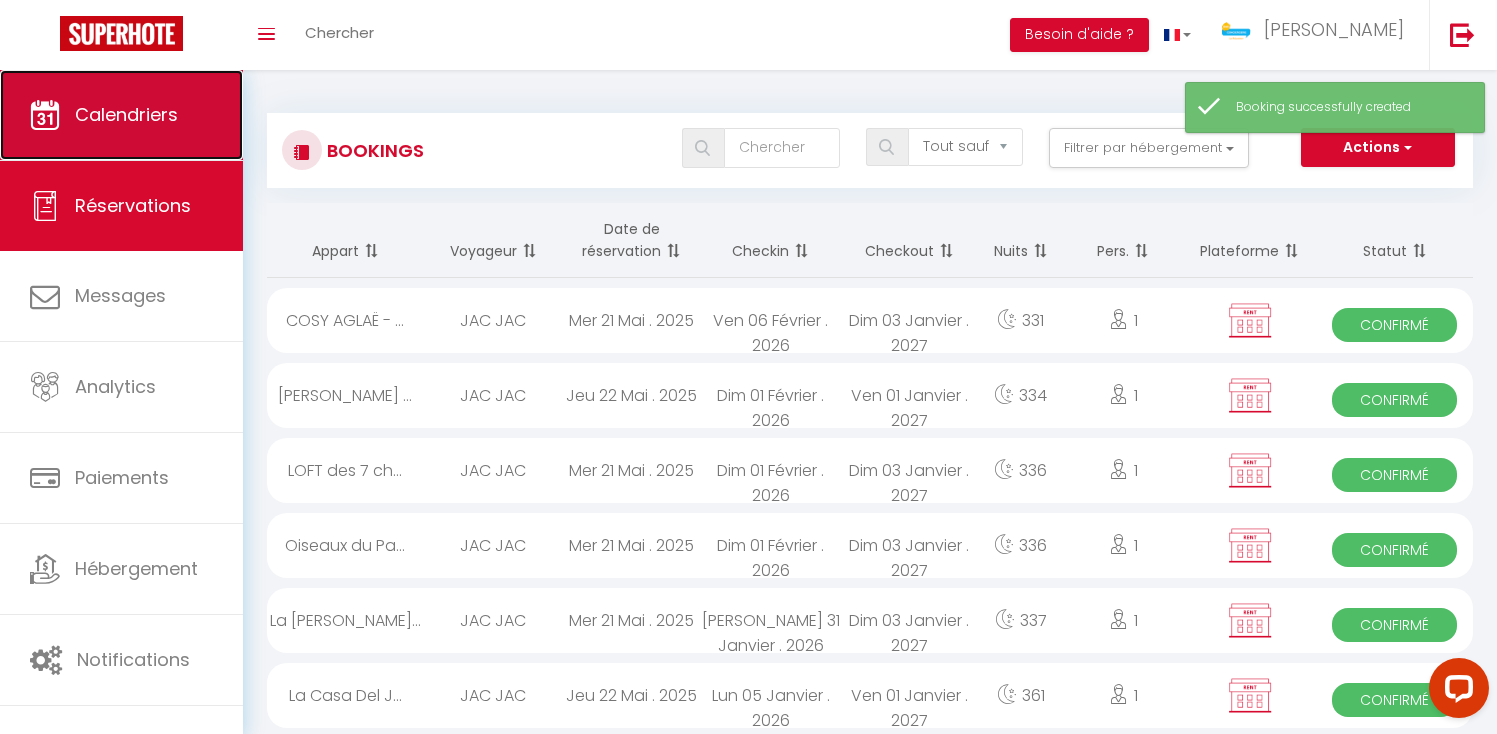 click on "Calendriers" at bounding box center (126, 114) 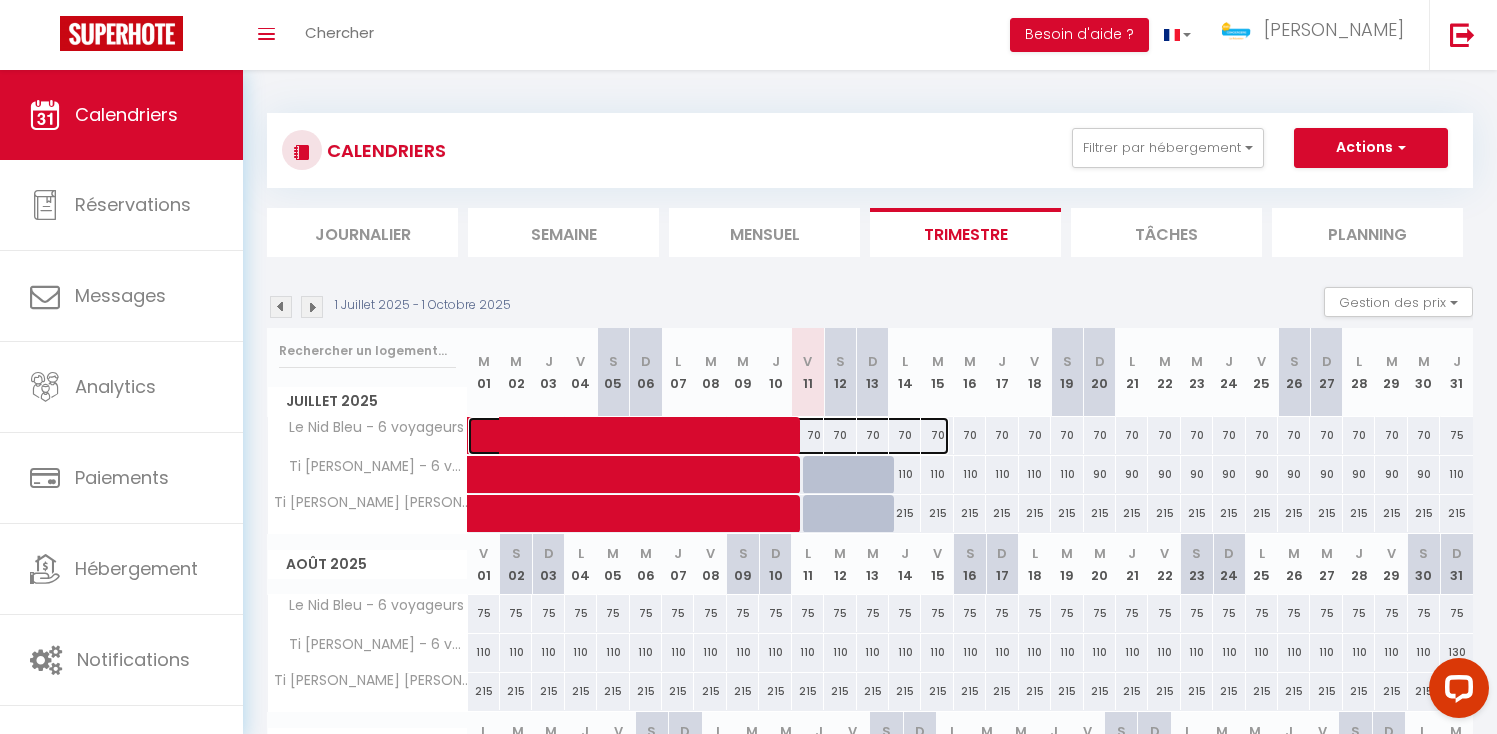 click at bounding box center [719, 436] 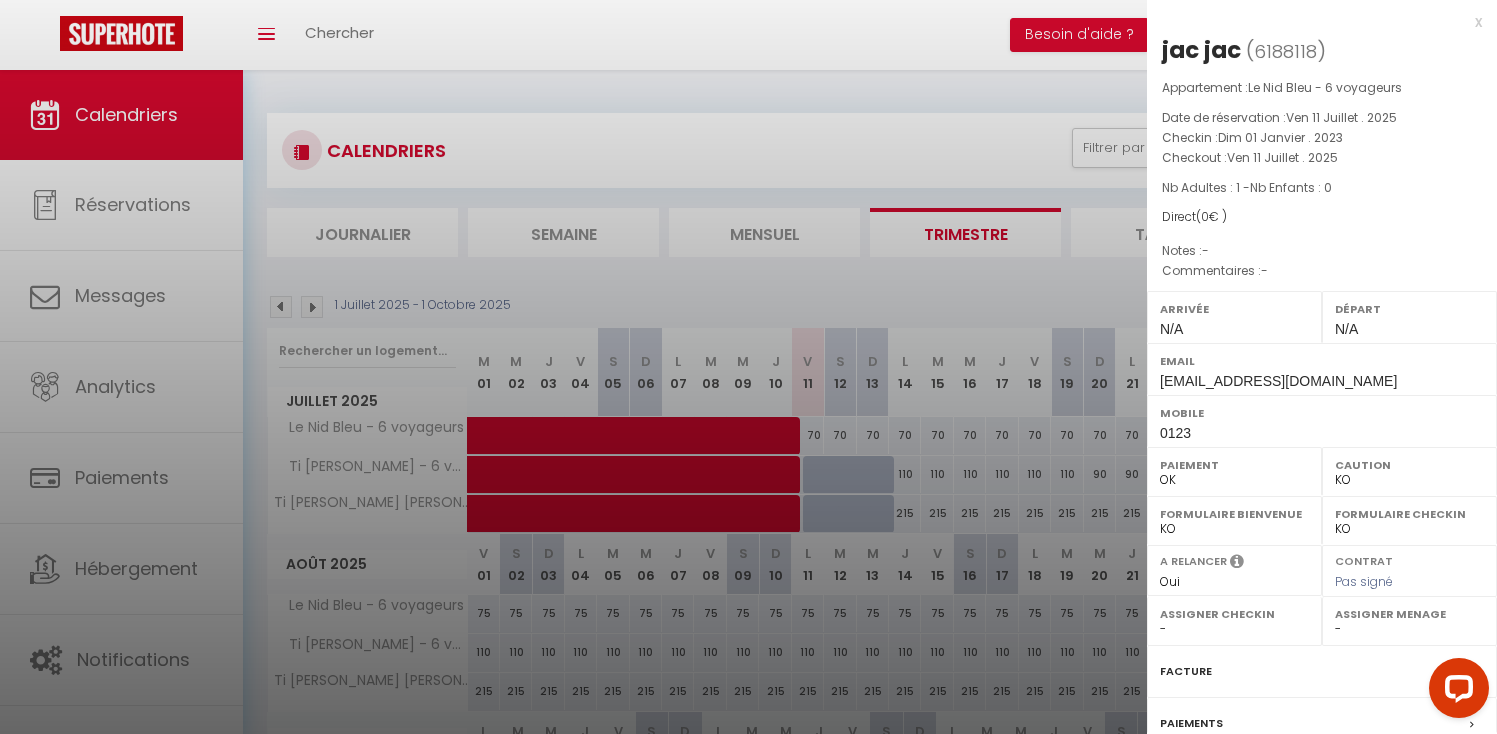 click at bounding box center (748, 367) 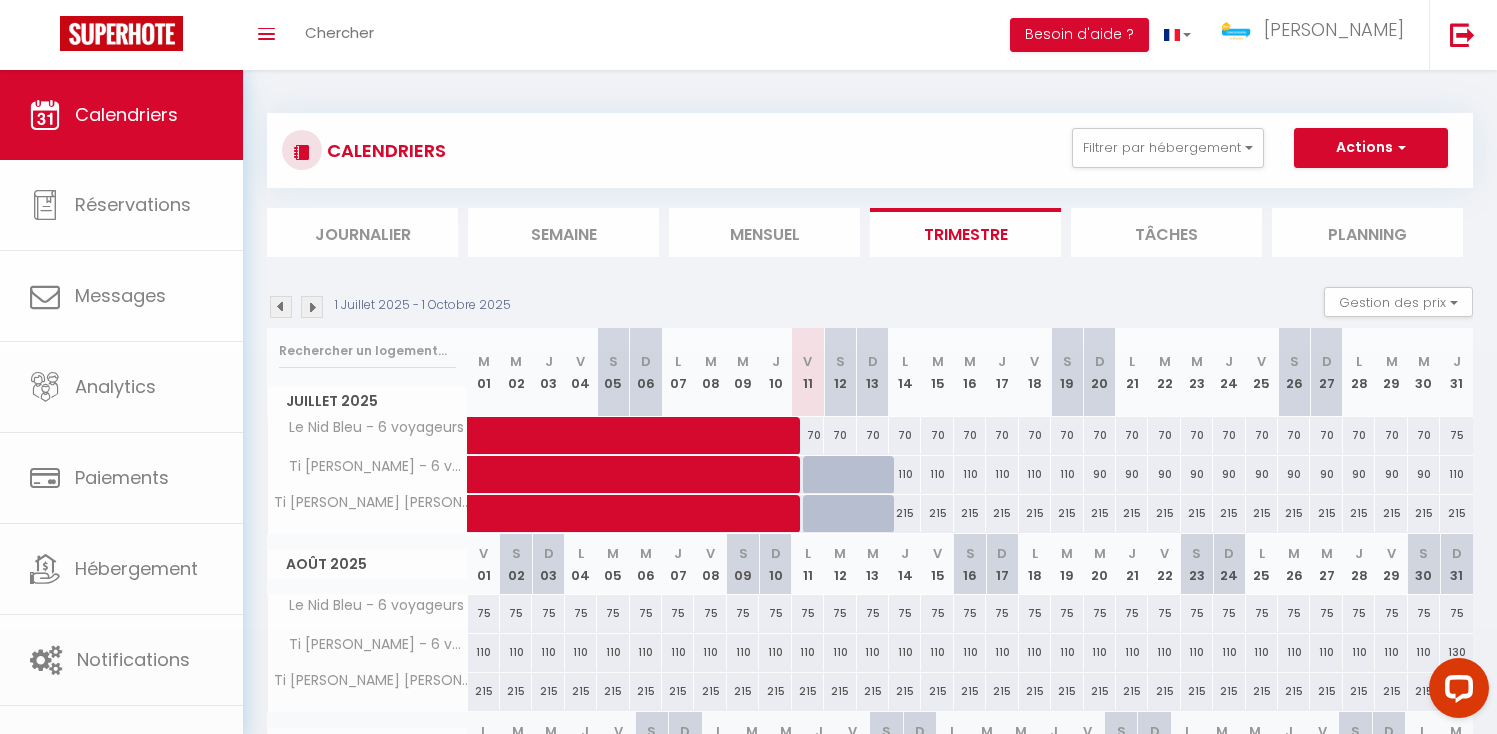 click on "70" at bounding box center (970, 435) 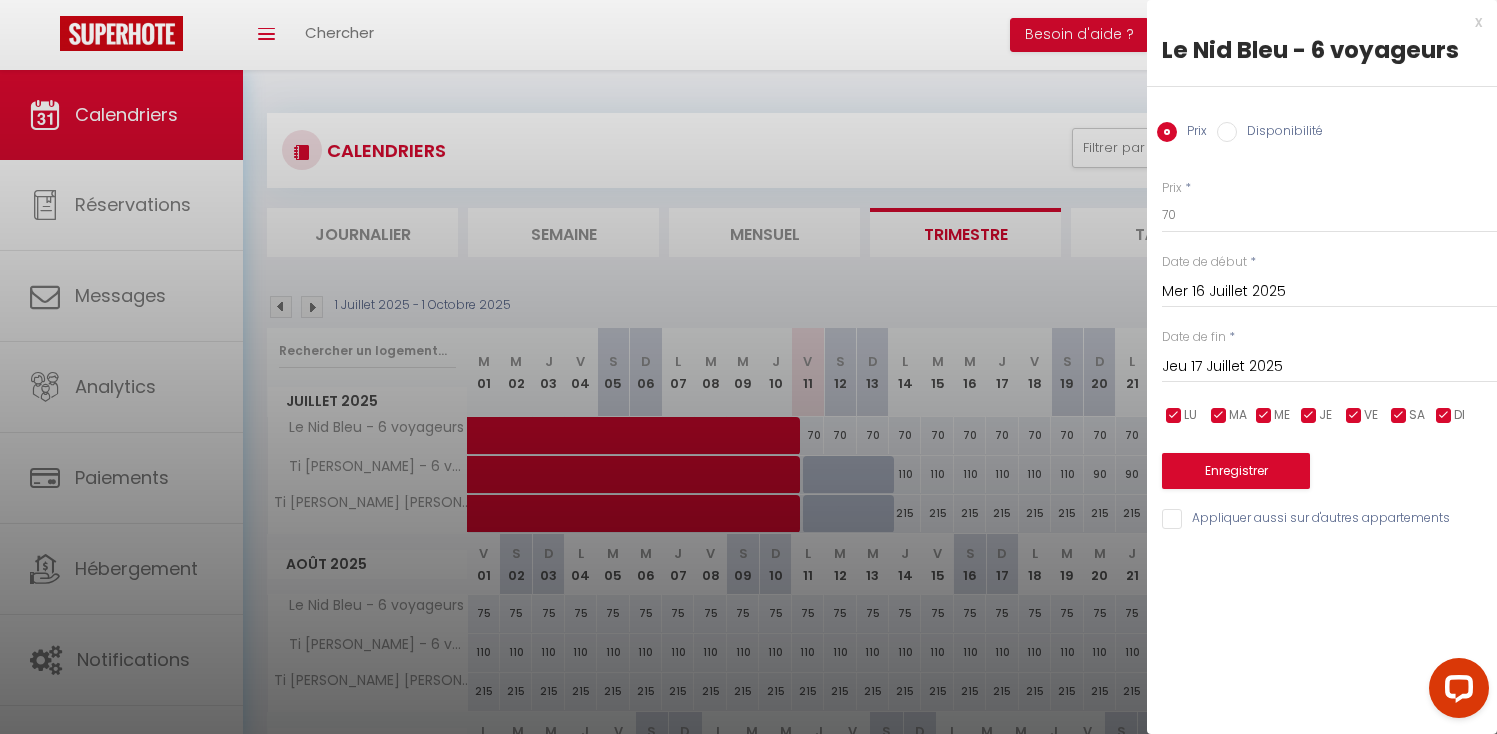click on "Disponibilité" at bounding box center (1280, 133) 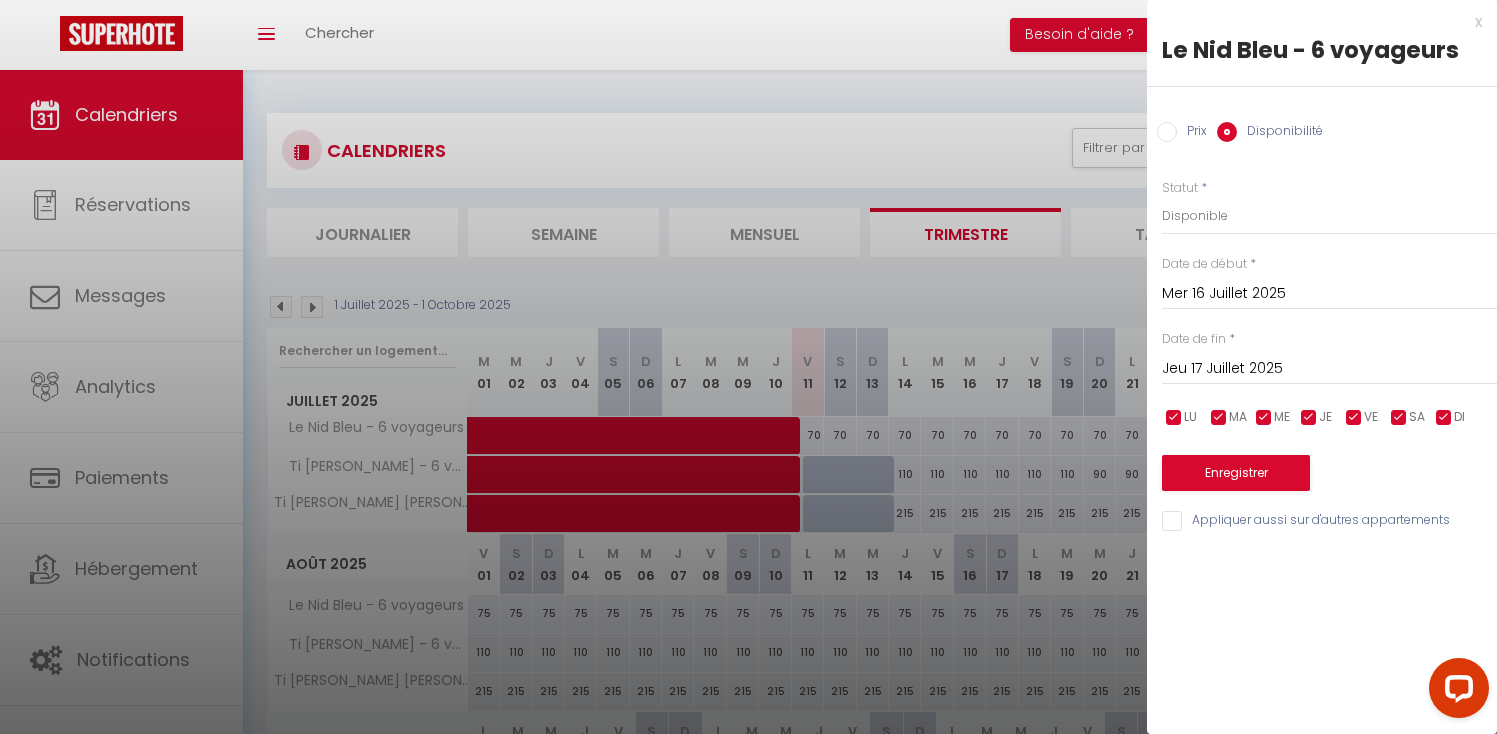 click on "Mer 16 Juillet 2025" at bounding box center (1329, 294) 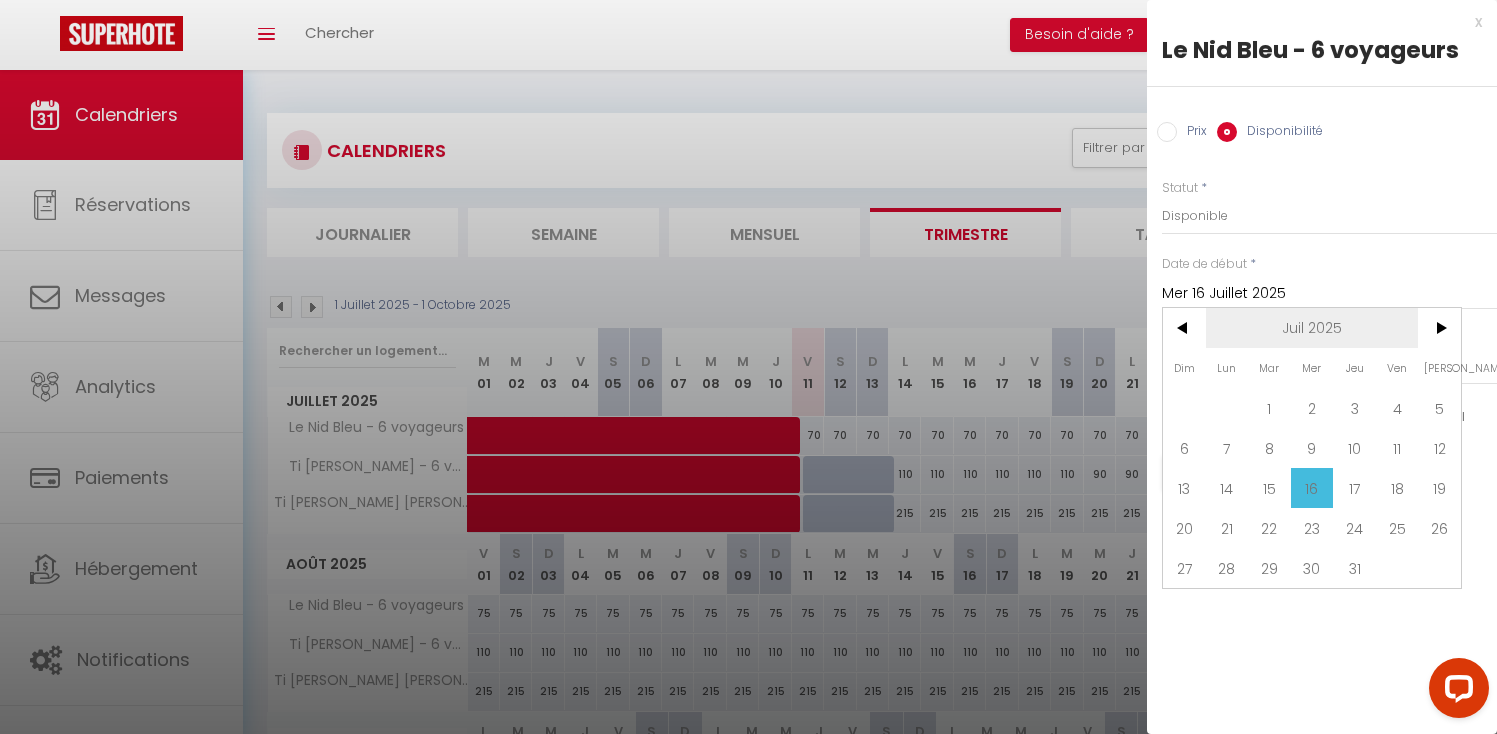 click on "Juil 2025" at bounding box center [1312, 328] 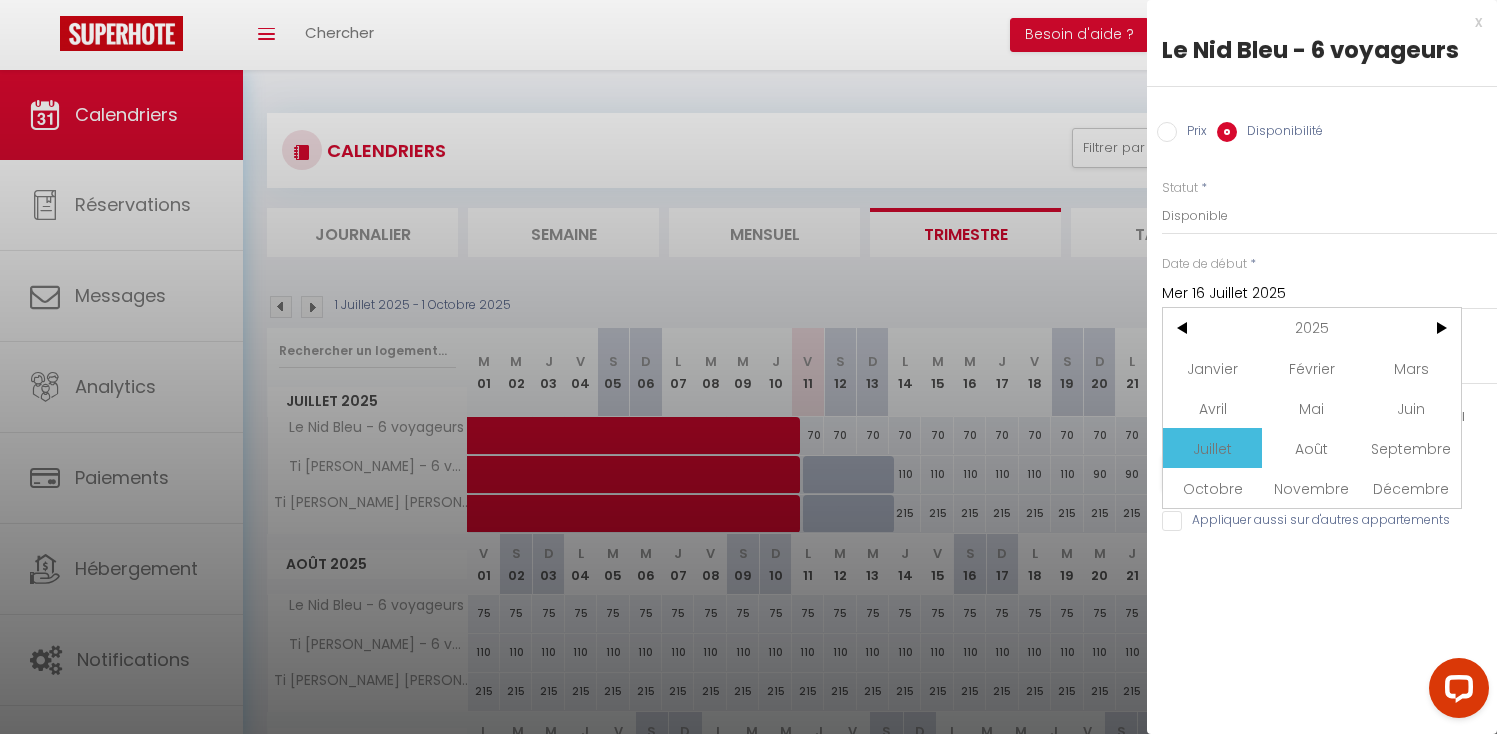 click on "Juillet" at bounding box center (1212, 448) 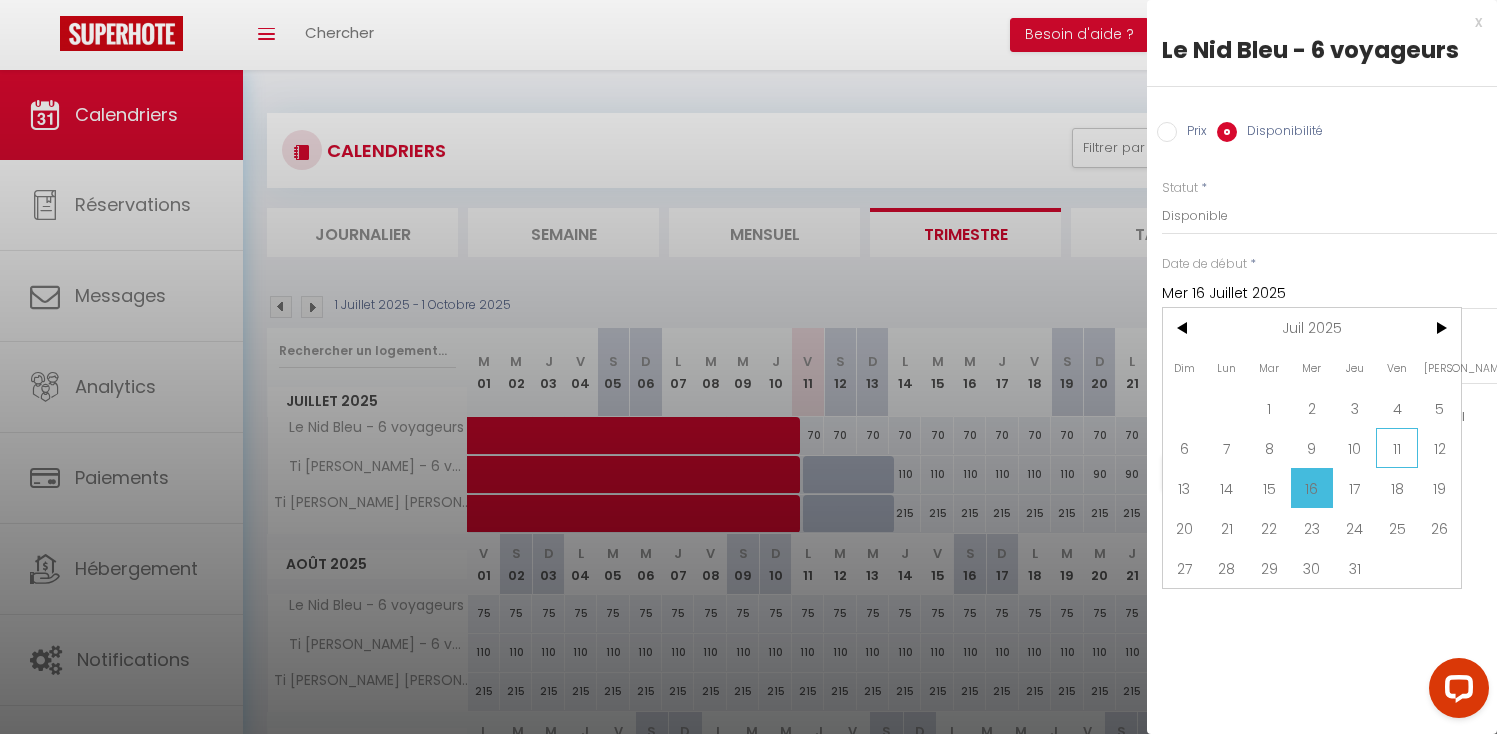 click on "11" at bounding box center [1397, 448] 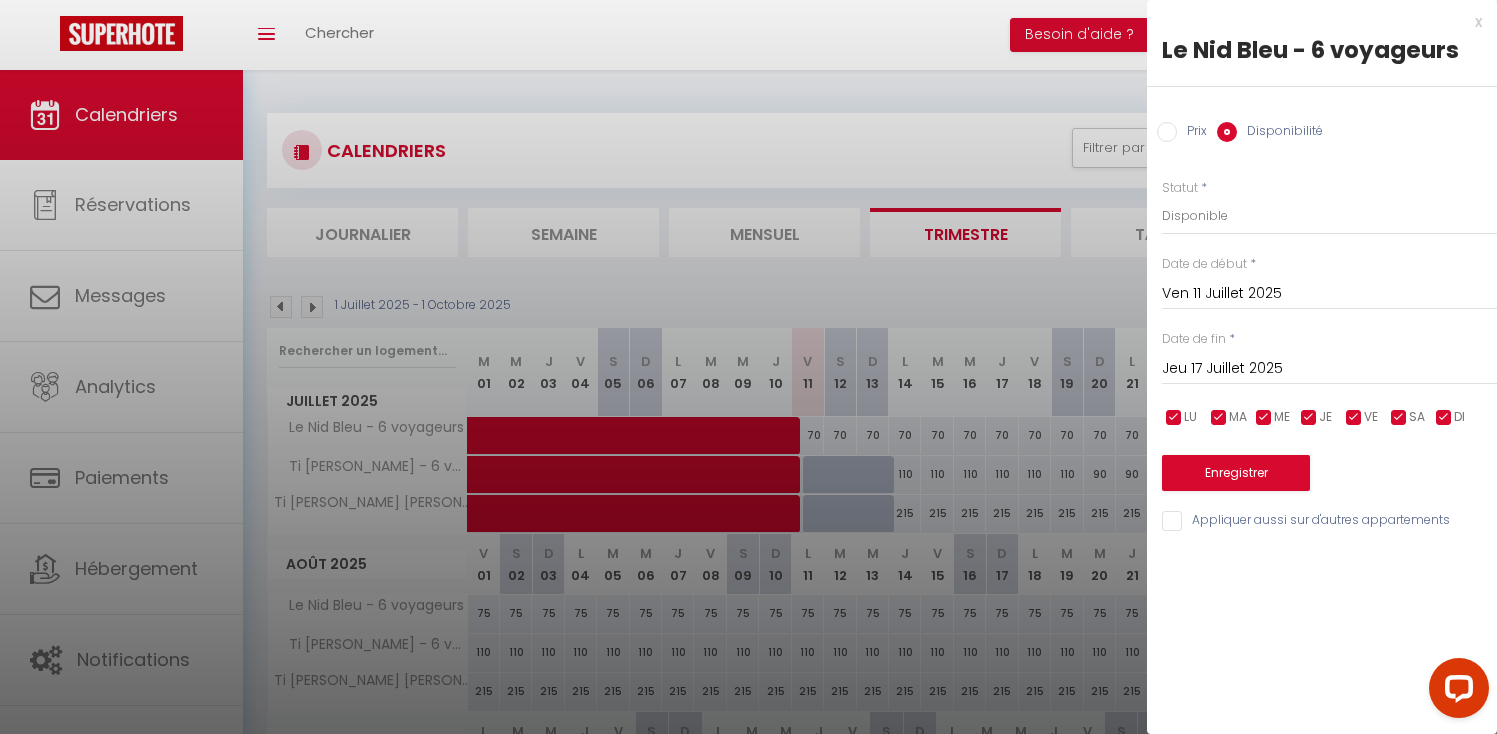 click on "Jeu 17 Juillet 2025         <   Juil 2025   >   Dim Lun Mar Mer Jeu Ven Sam   1 2 3 4 5 6 7 8 9 10 11 12 13 14 15 16 17 18 19 20 21 22 23 24 25 26 27 28 29 30 31     <   2025   >   [PERSON_NAME] Mars [PERSON_NAME] Juin Juillet Août Septembre Octobre Novembre Décembre     <   [DATE] - [DATE]   >   2020 2021 2022 2023 2024 2025 2026 2027 2028 2029" at bounding box center [1329, 367] 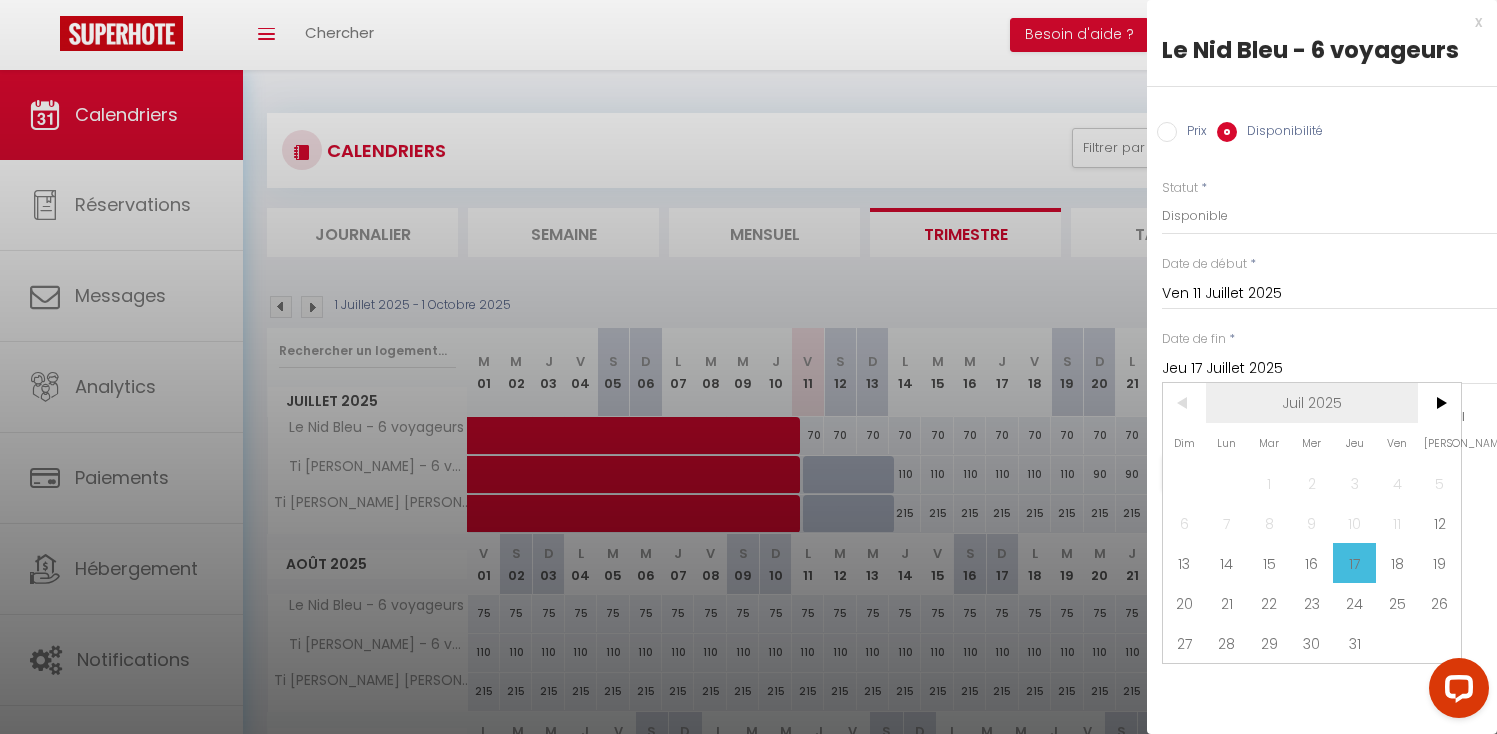 click on "Juil 2025" at bounding box center [1312, 403] 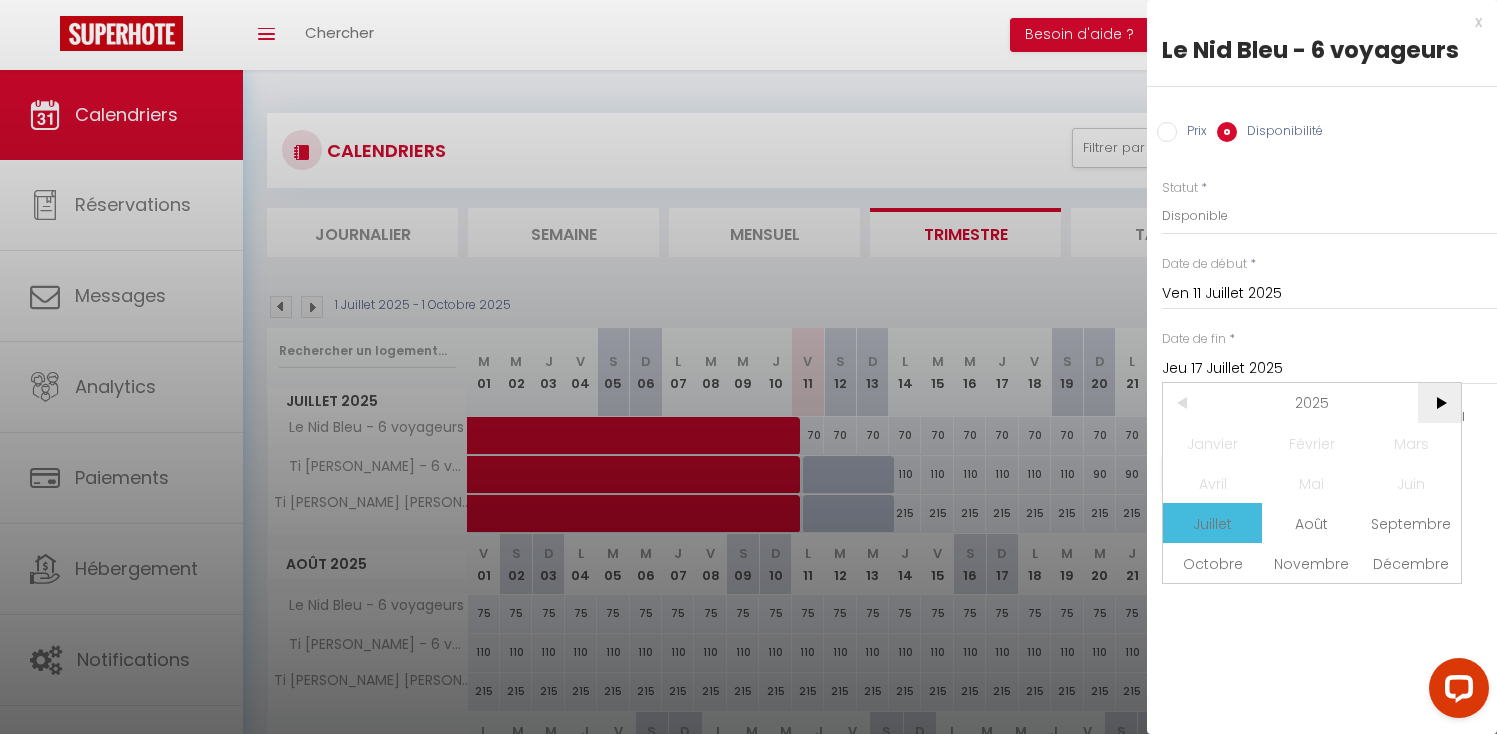 click on ">" at bounding box center [1439, 403] 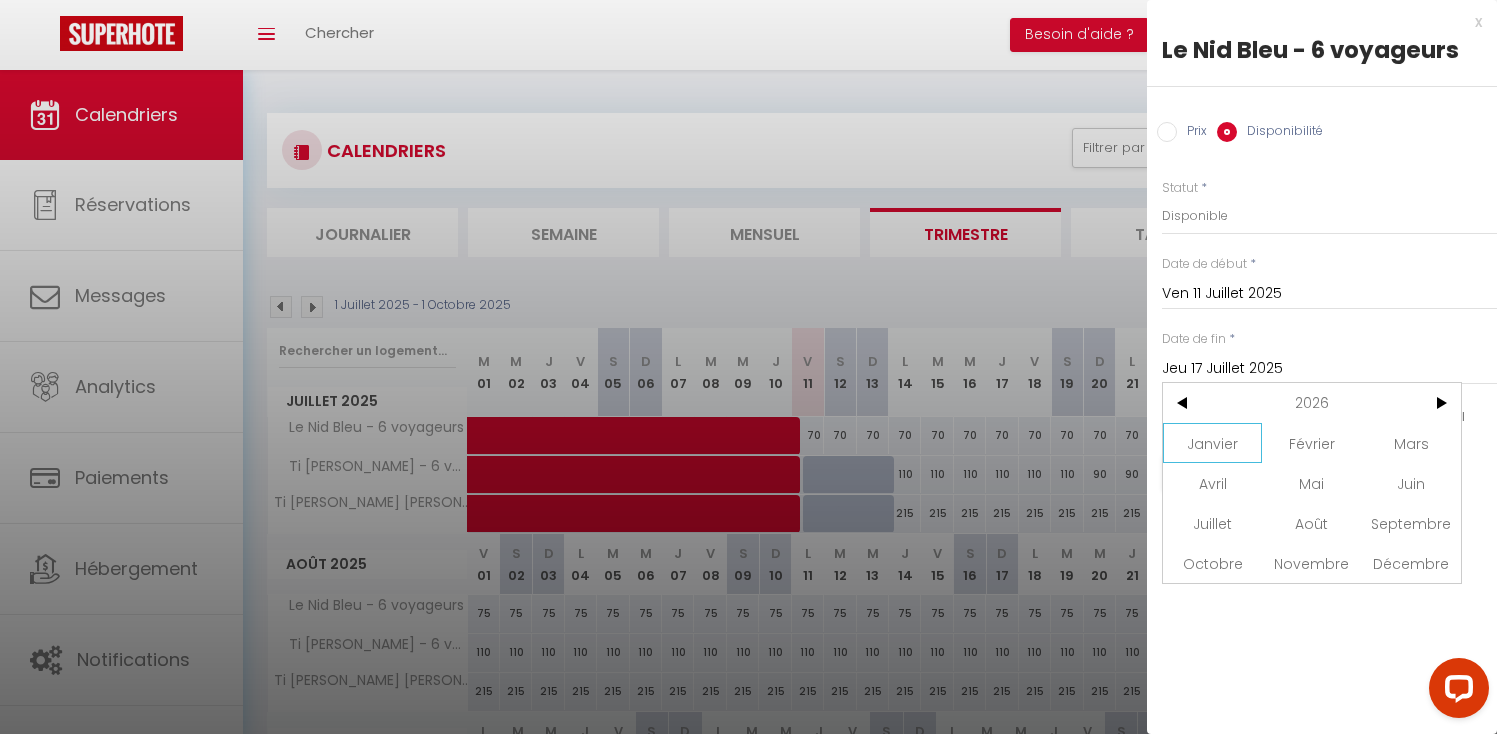 click on "Janvier" at bounding box center [1212, 443] 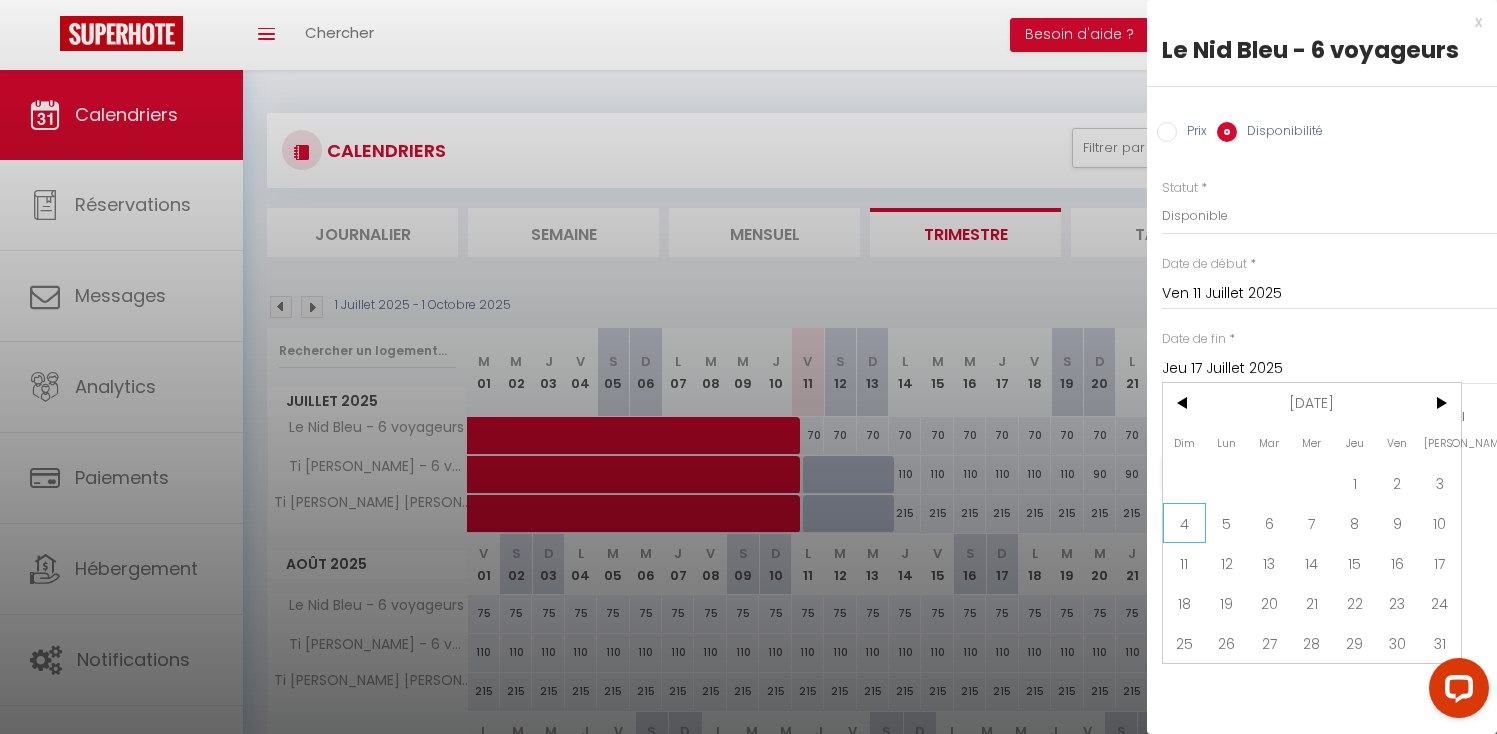 click on "4" at bounding box center (1184, 523) 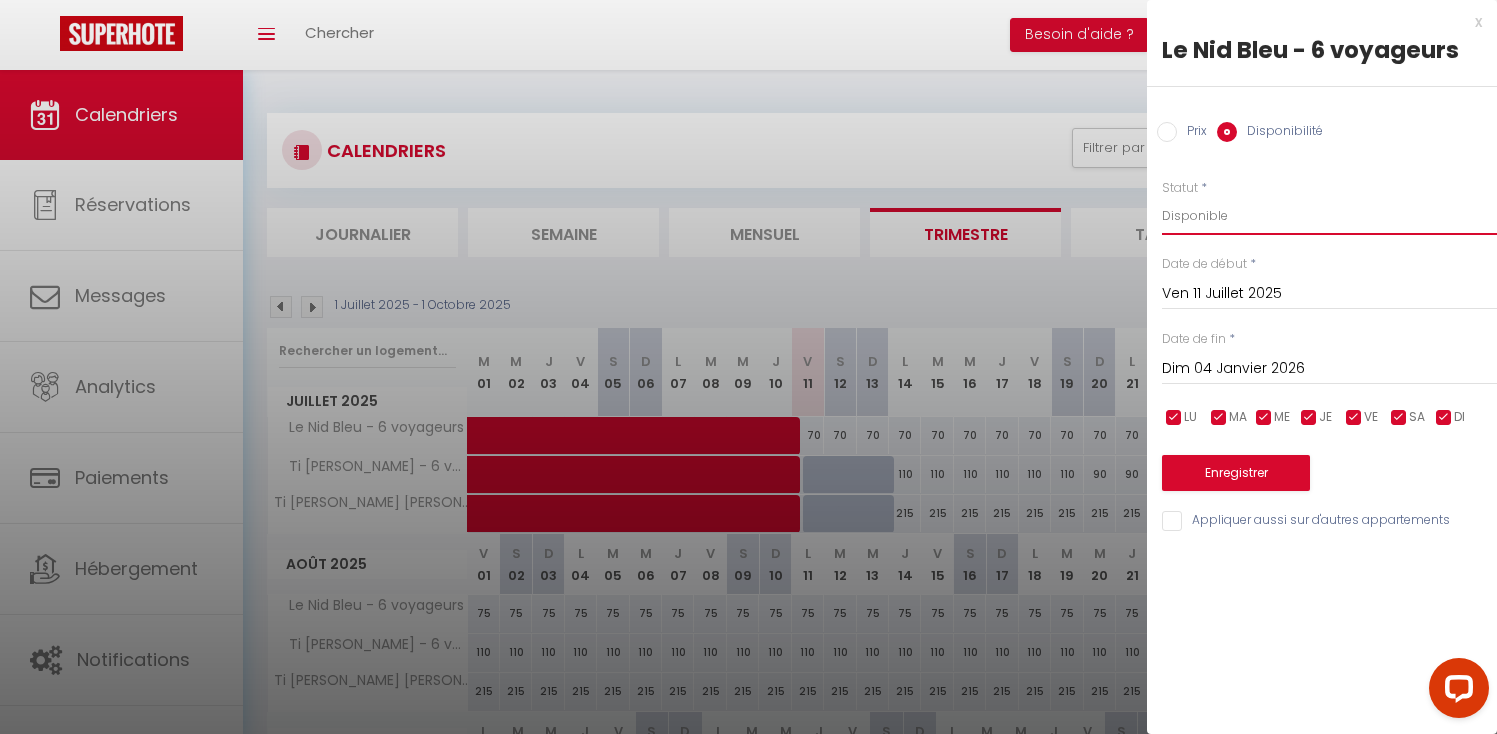 click on "Disponible
Indisponible" at bounding box center (1329, 216) 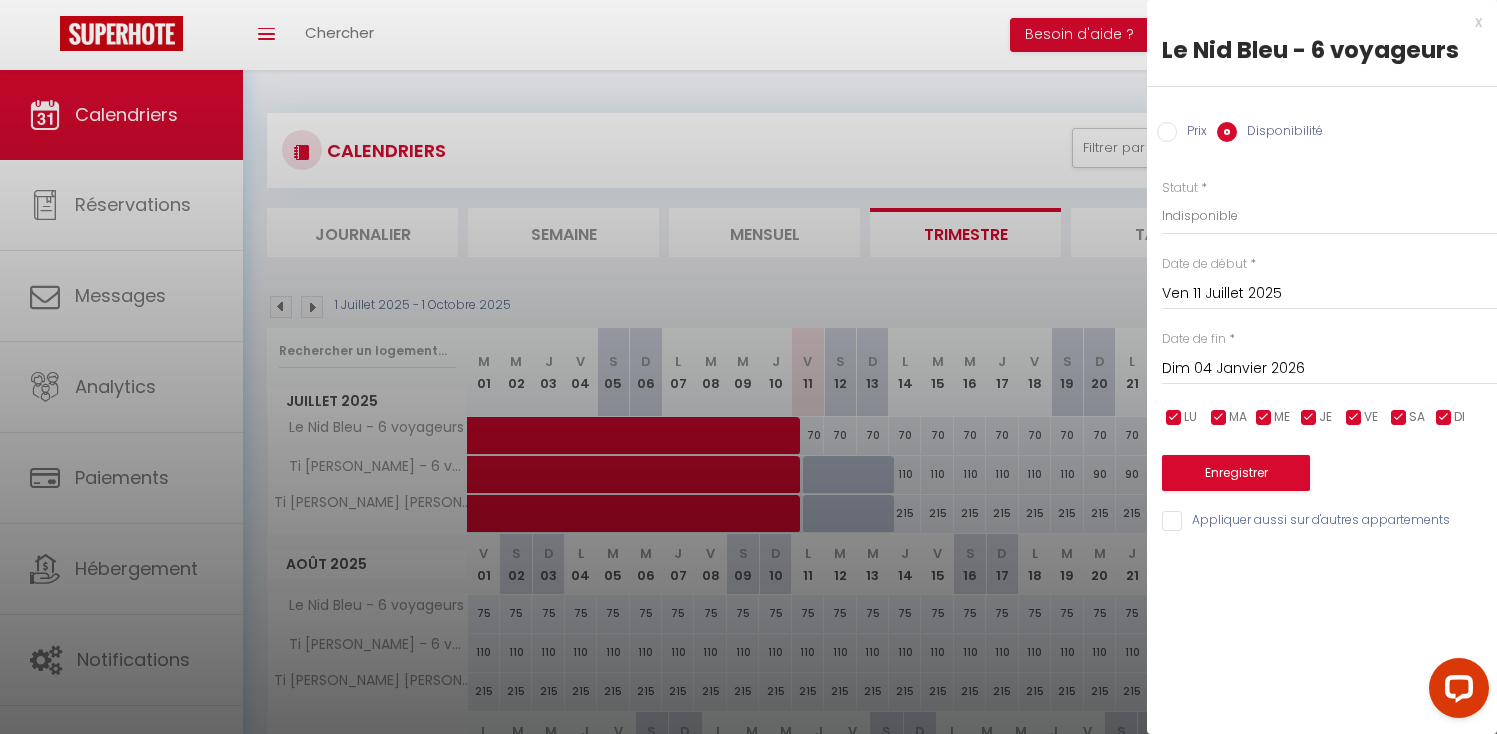 click on "Appliquer aussi sur d'autres appartements" at bounding box center [1329, 521] 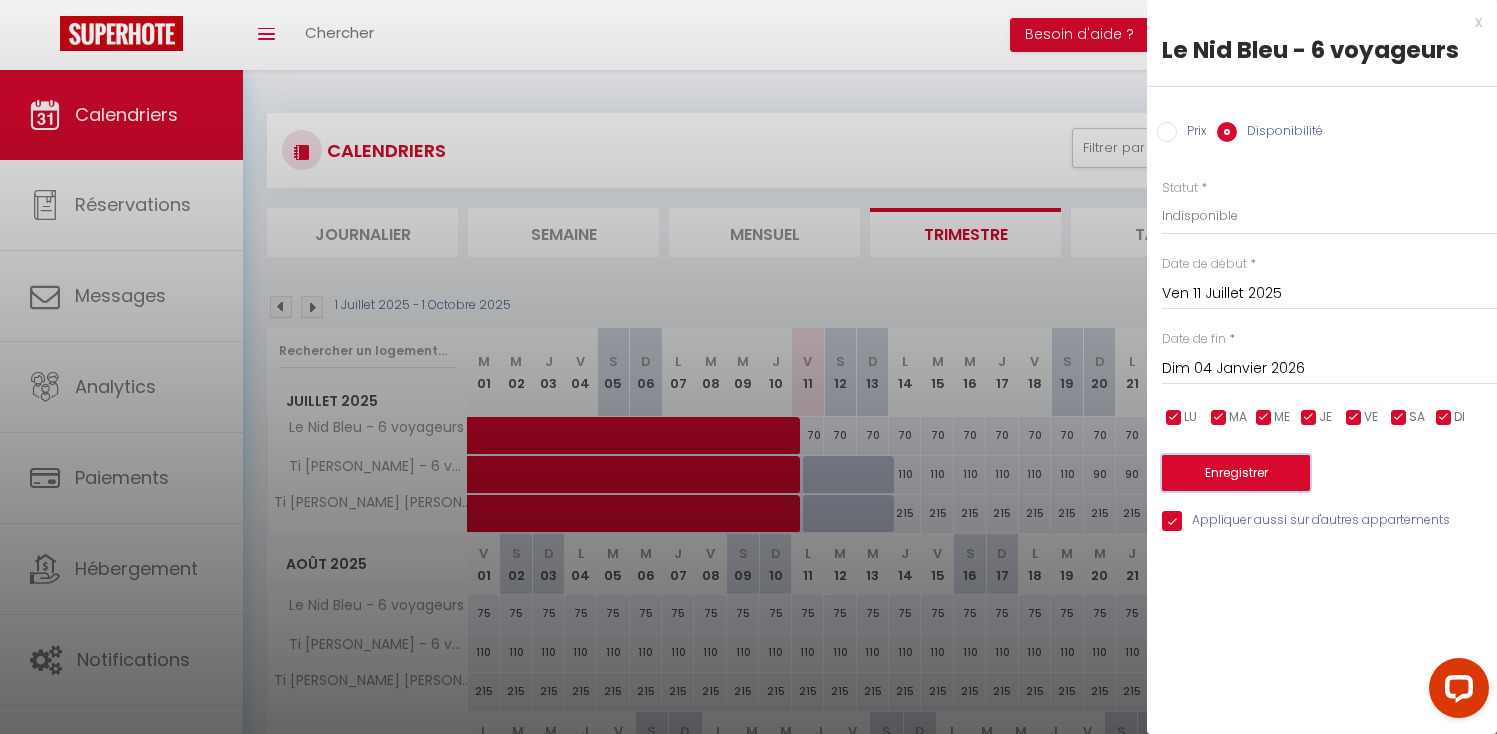 click on "Enregistrer" at bounding box center [1236, 473] 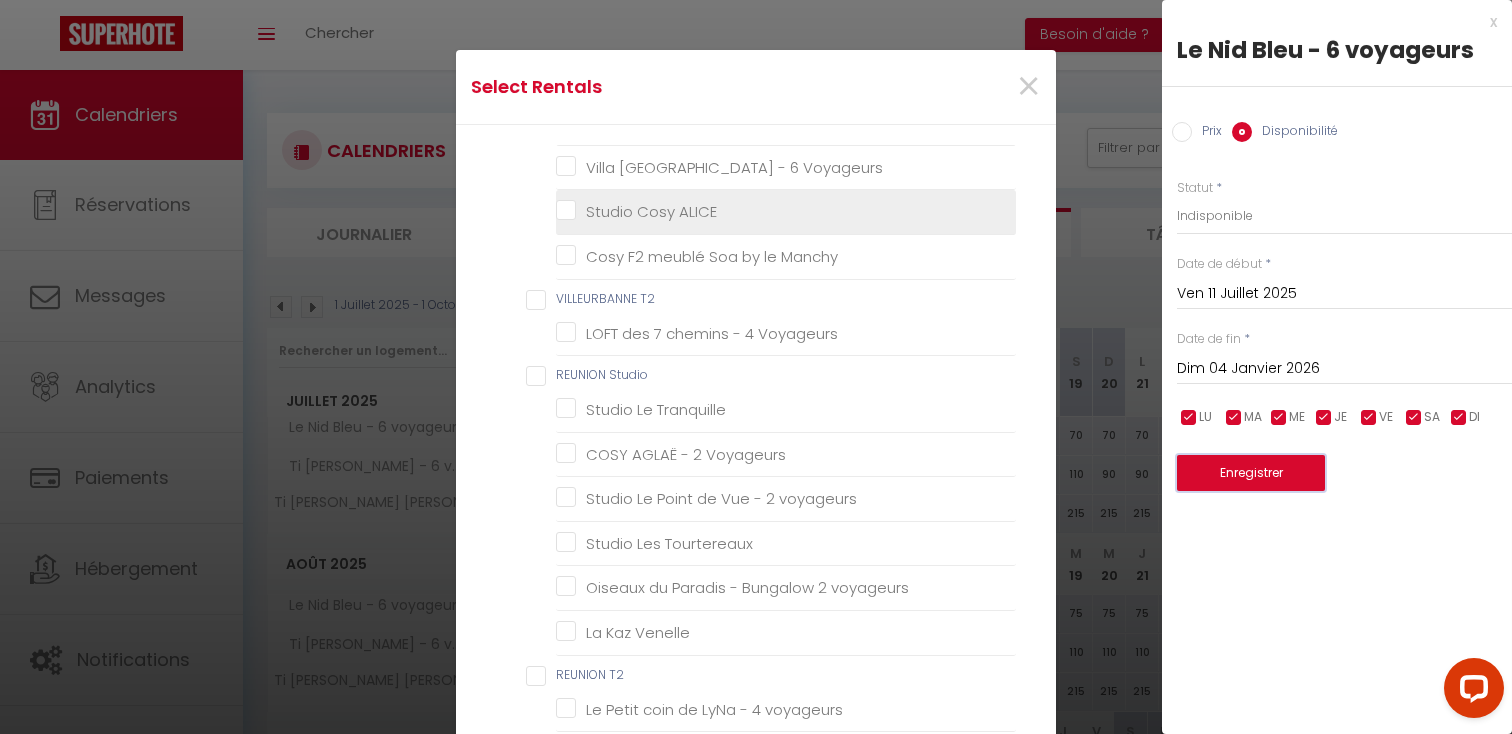 scroll, scrollTop: 1035, scrollLeft: 0, axis: vertical 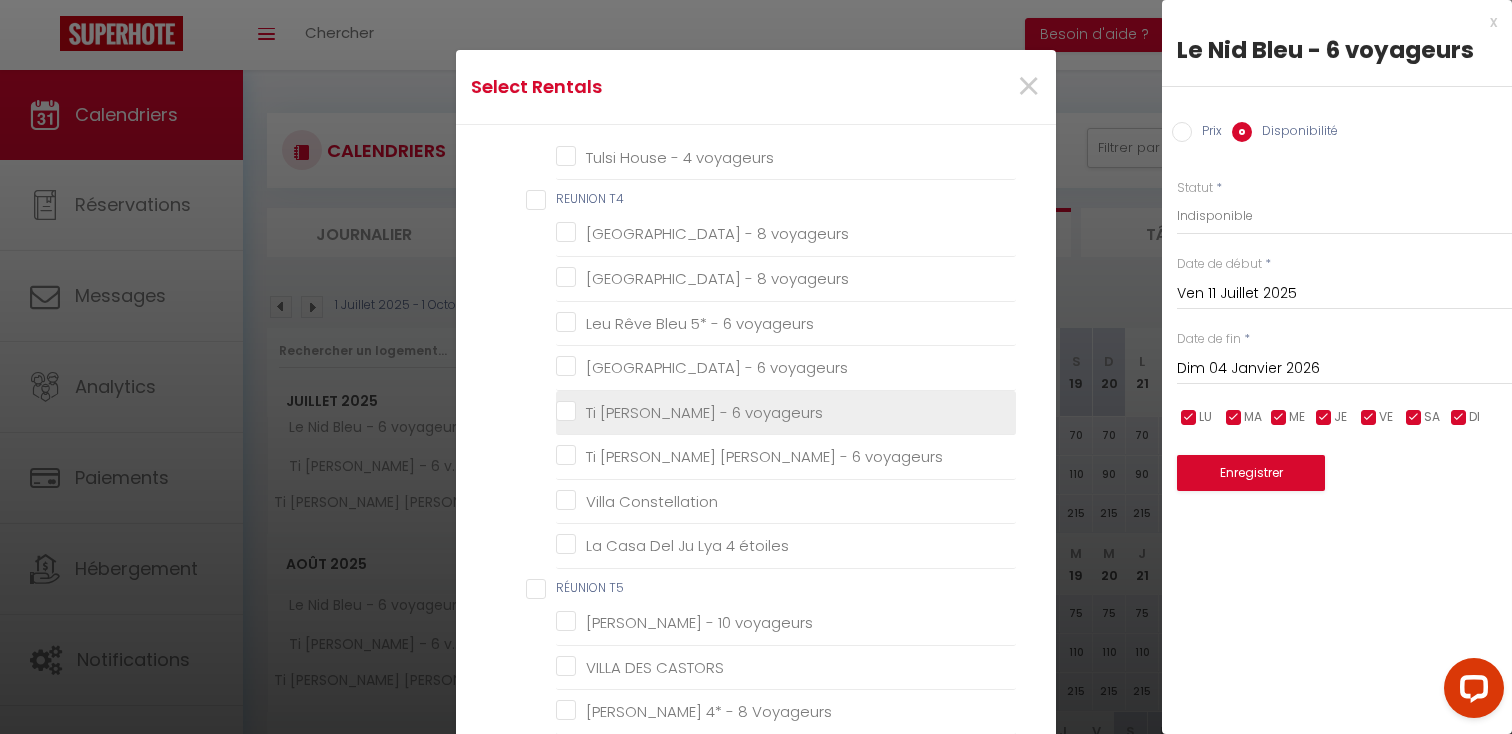 click on "Ti [PERSON_NAME] - 6 voyageurs" at bounding box center [786, 412] 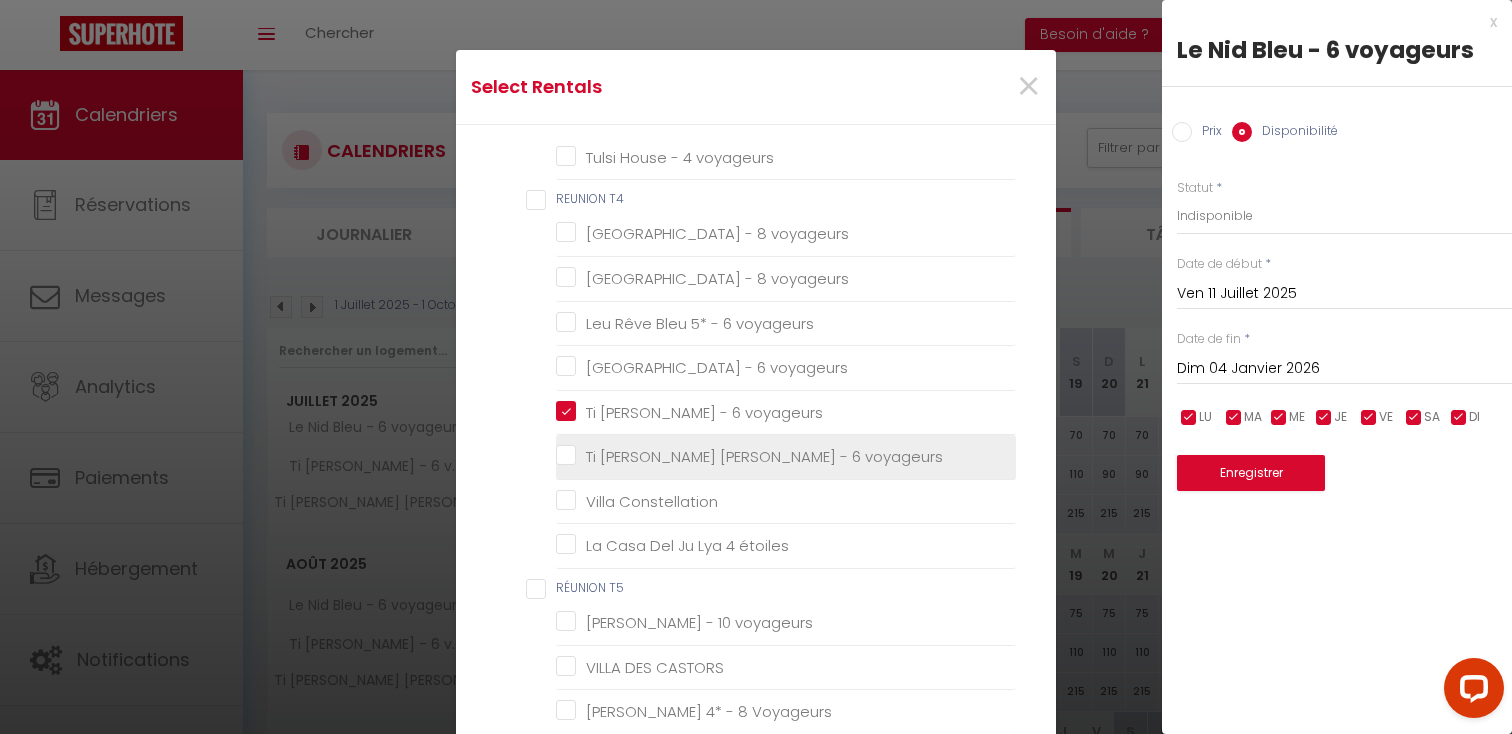 click on "Ti [PERSON_NAME] [PERSON_NAME] - 6 voyageurs" at bounding box center (786, 457) 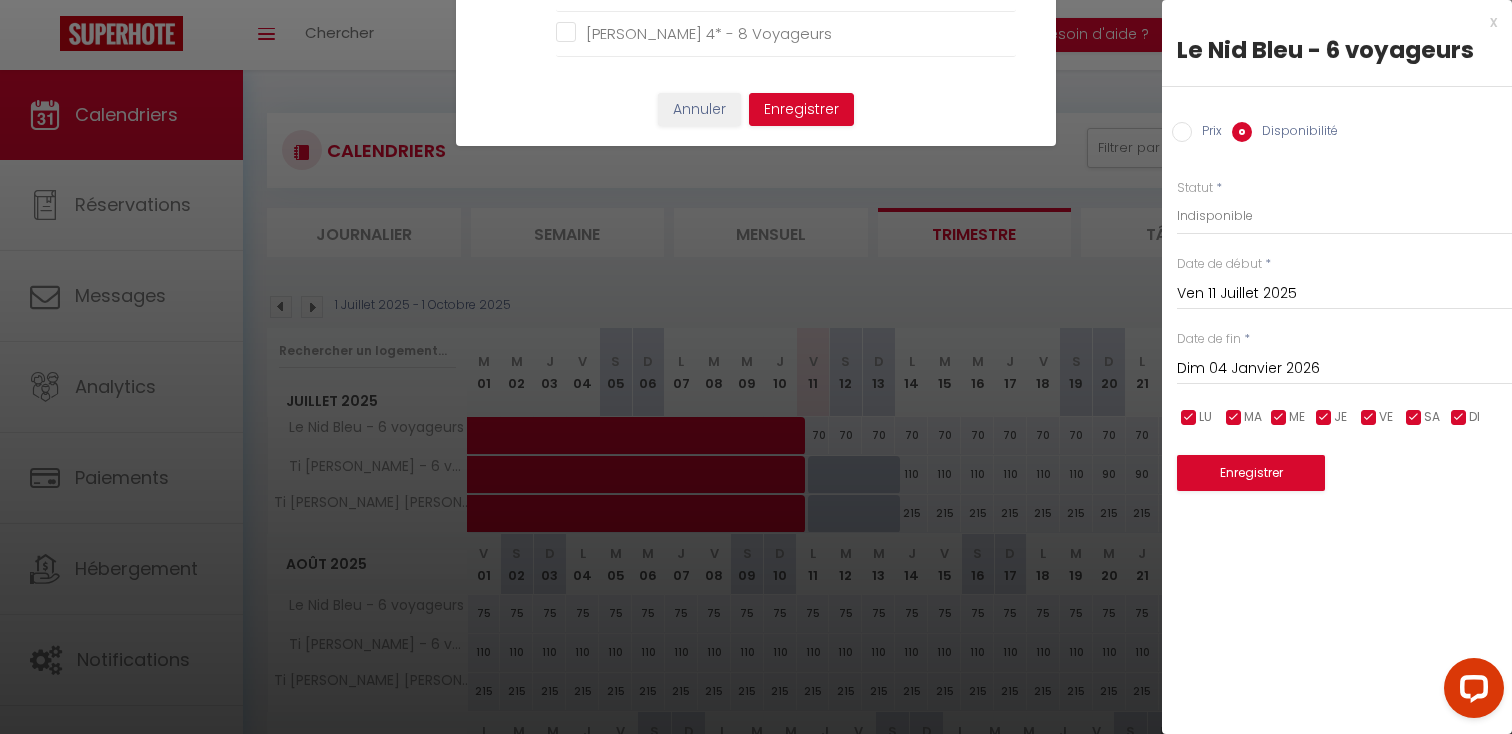scroll, scrollTop: 454, scrollLeft: 0, axis: vertical 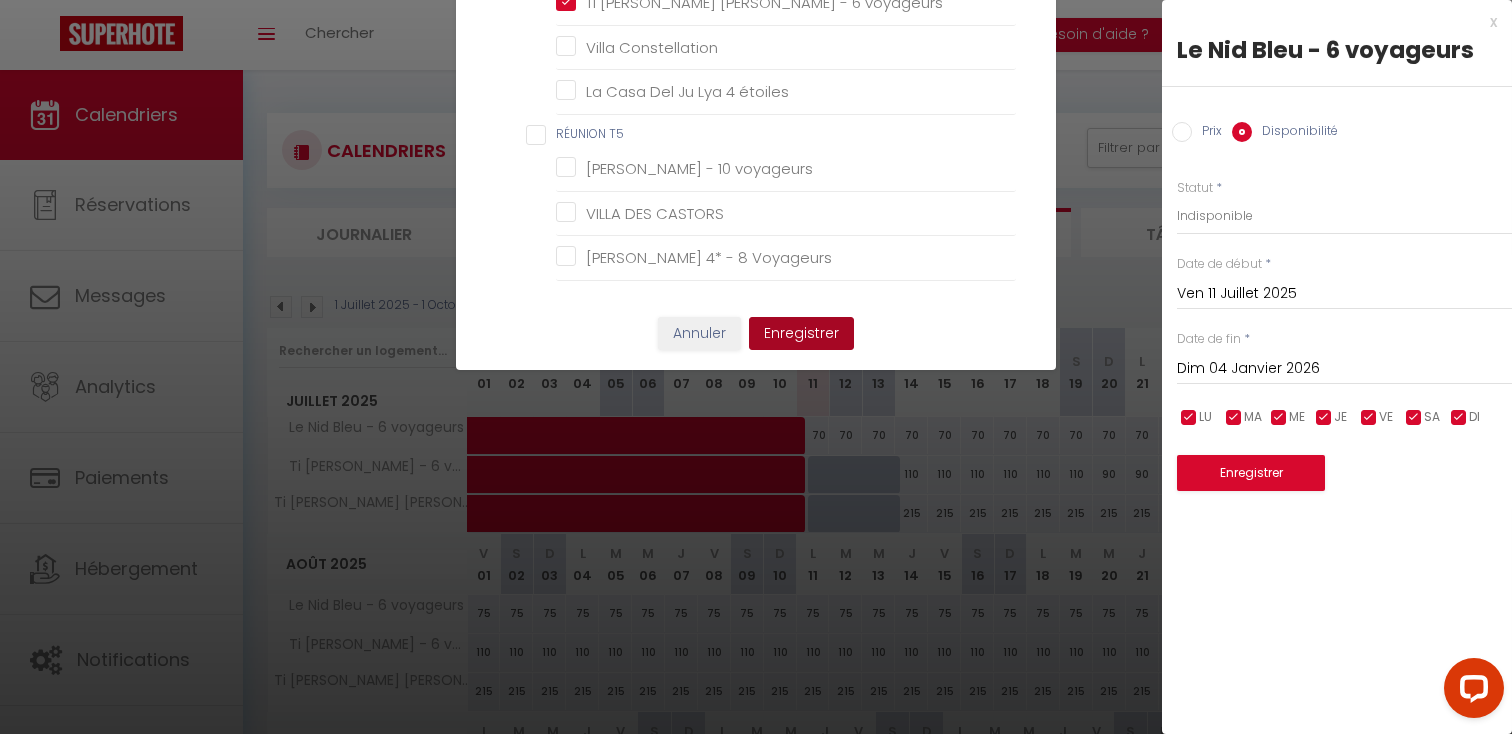 click on "Enregistrer" at bounding box center [801, 334] 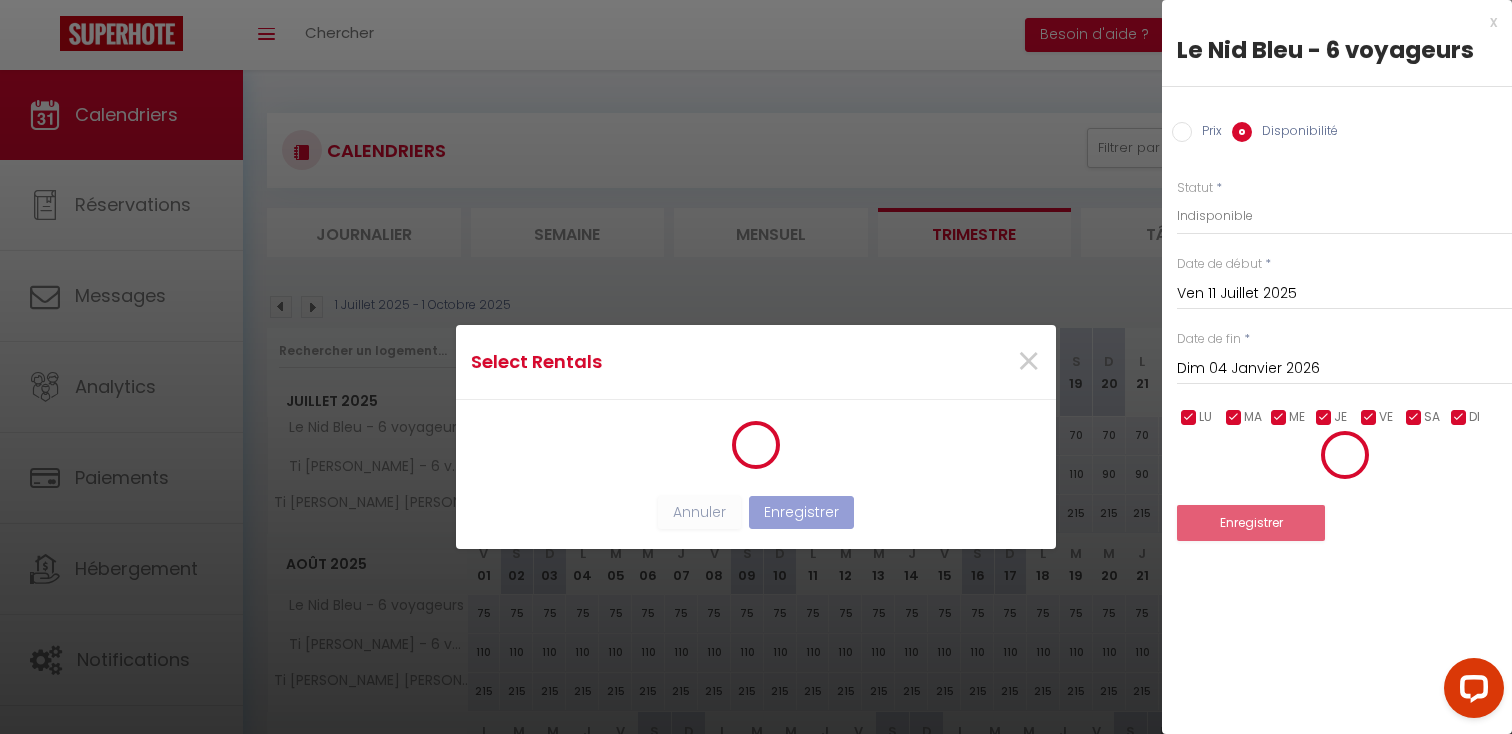 scroll, scrollTop: 0, scrollLeft: 0, axis: both 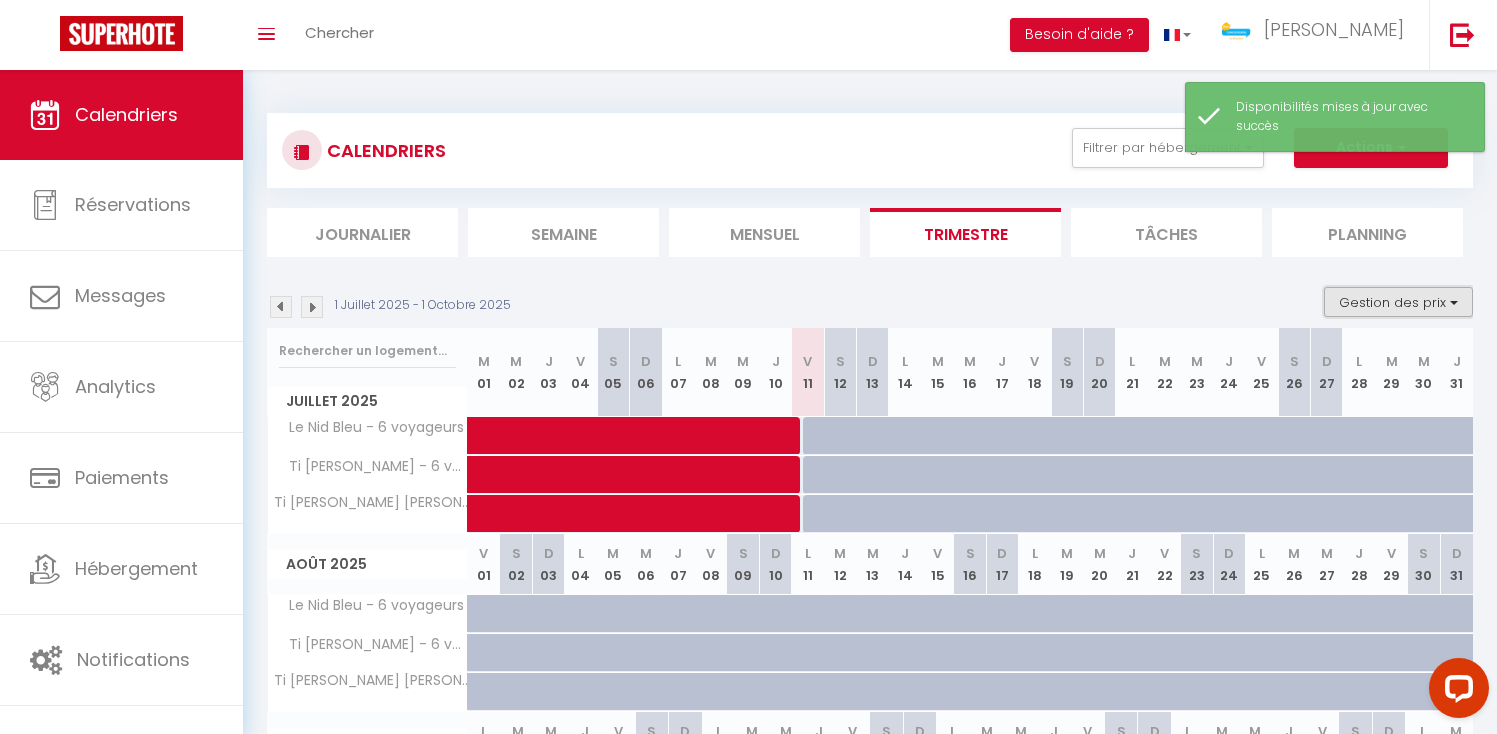 click on "Gestion des prix" at bounding box center (1398, 302) 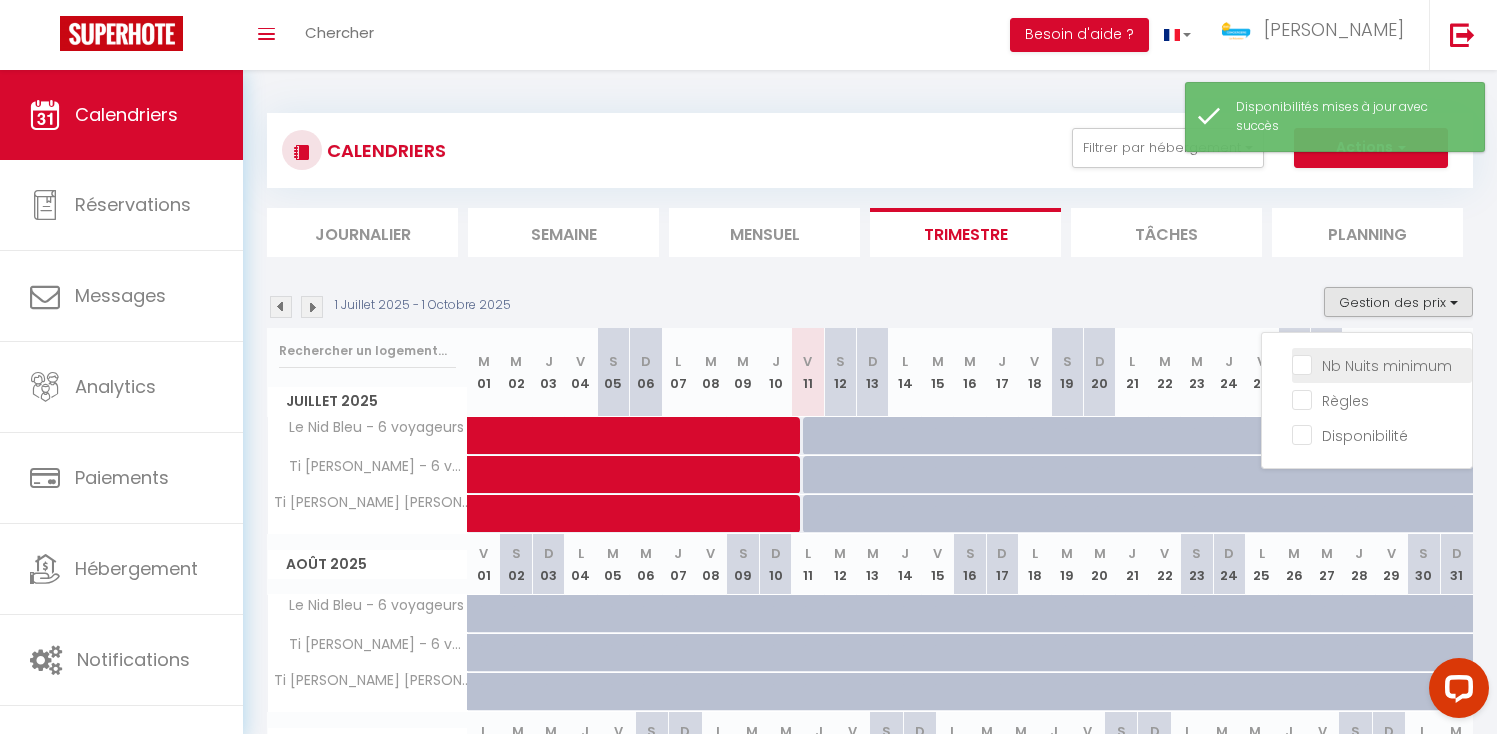 click on "Nb Nuits minimum" at bounding box center [1382, 364] 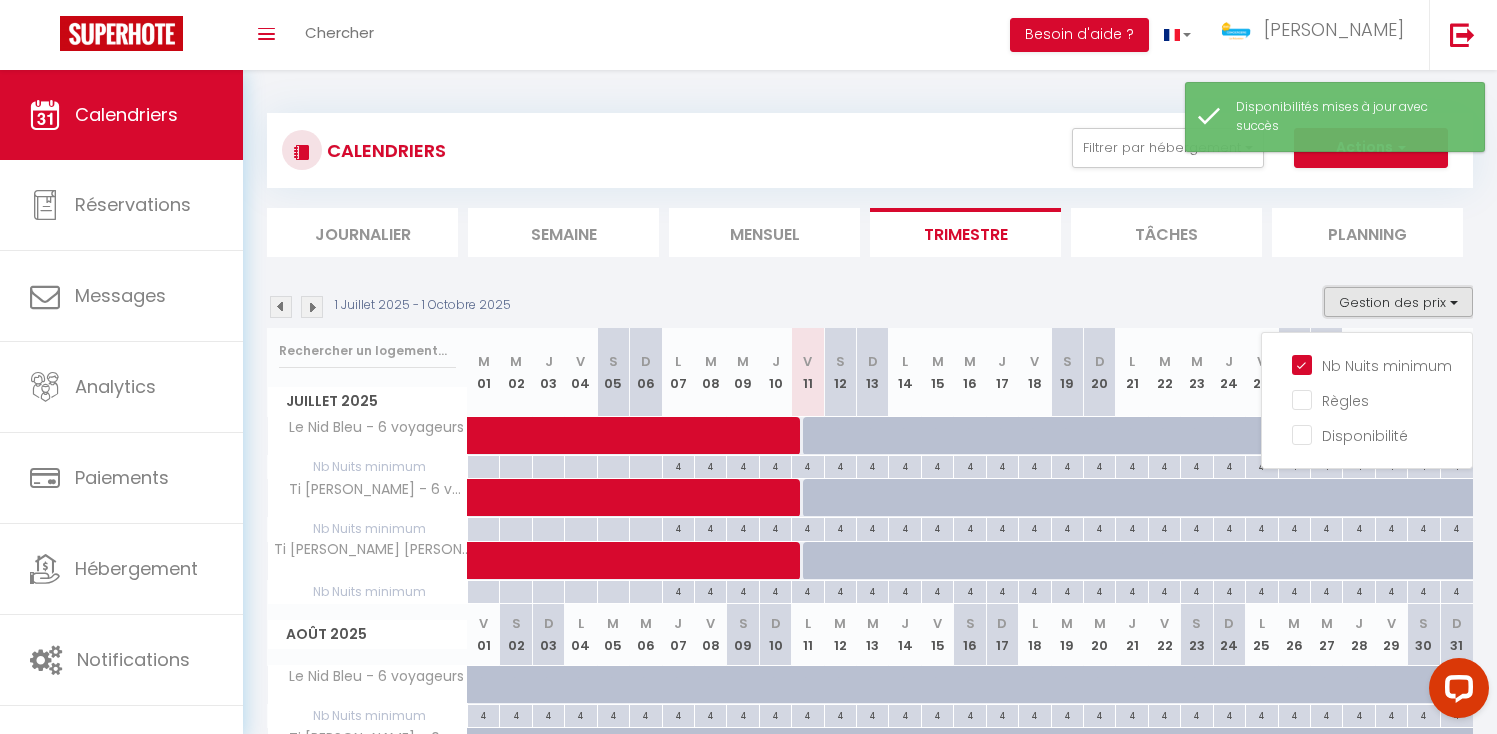click on "Gestion des prix" at bounding box center (1398, 302) 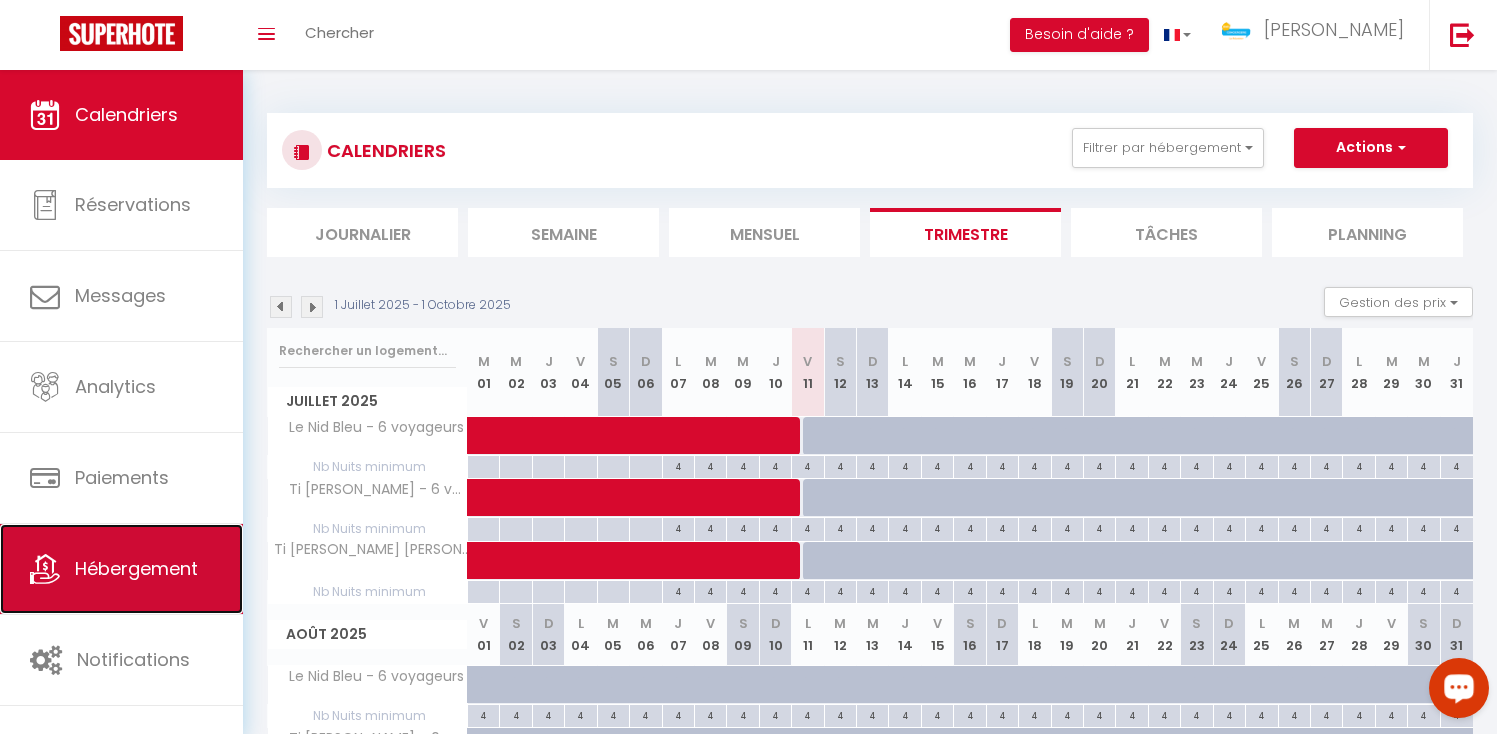 click on "Hébergement" at bounding box center [121, 569] 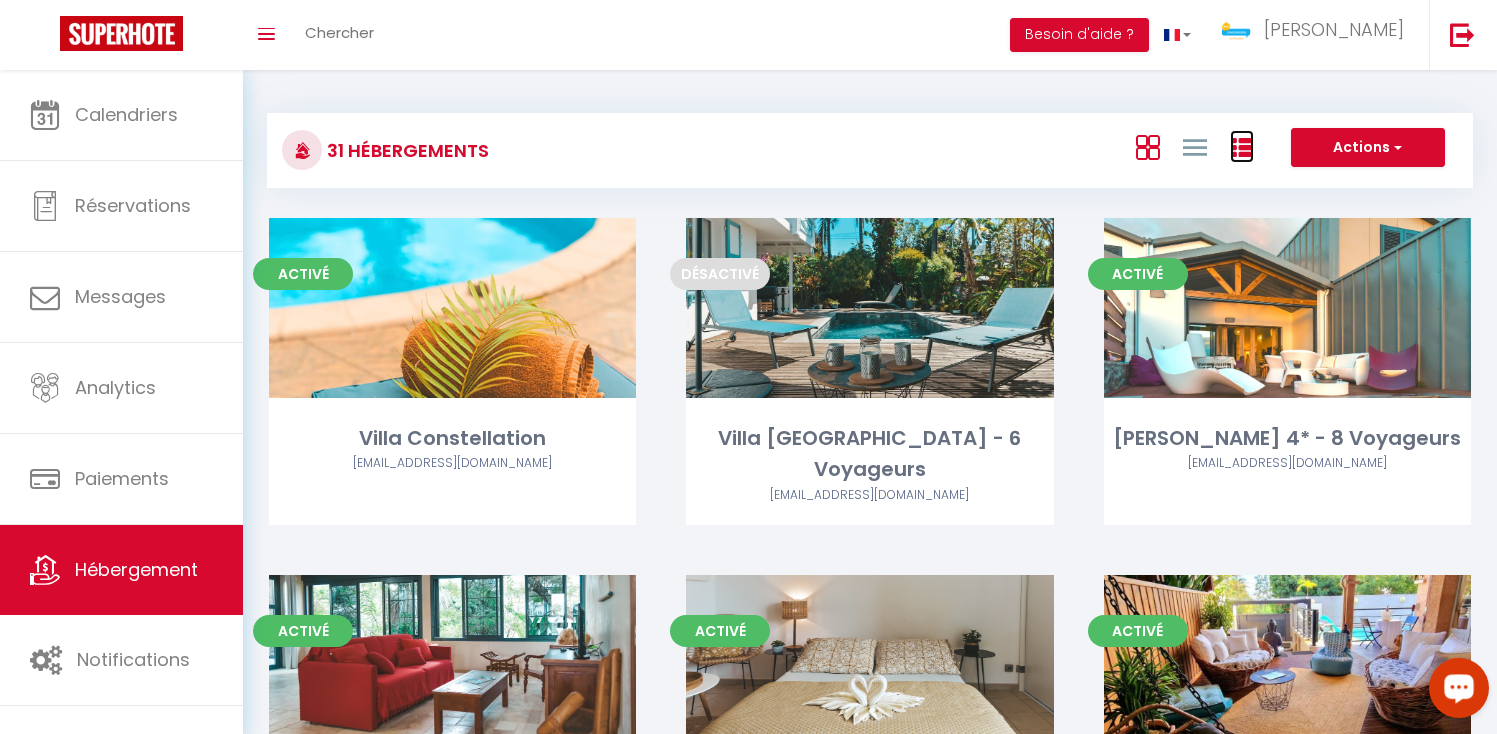 click at bounding box center [1242, 148] 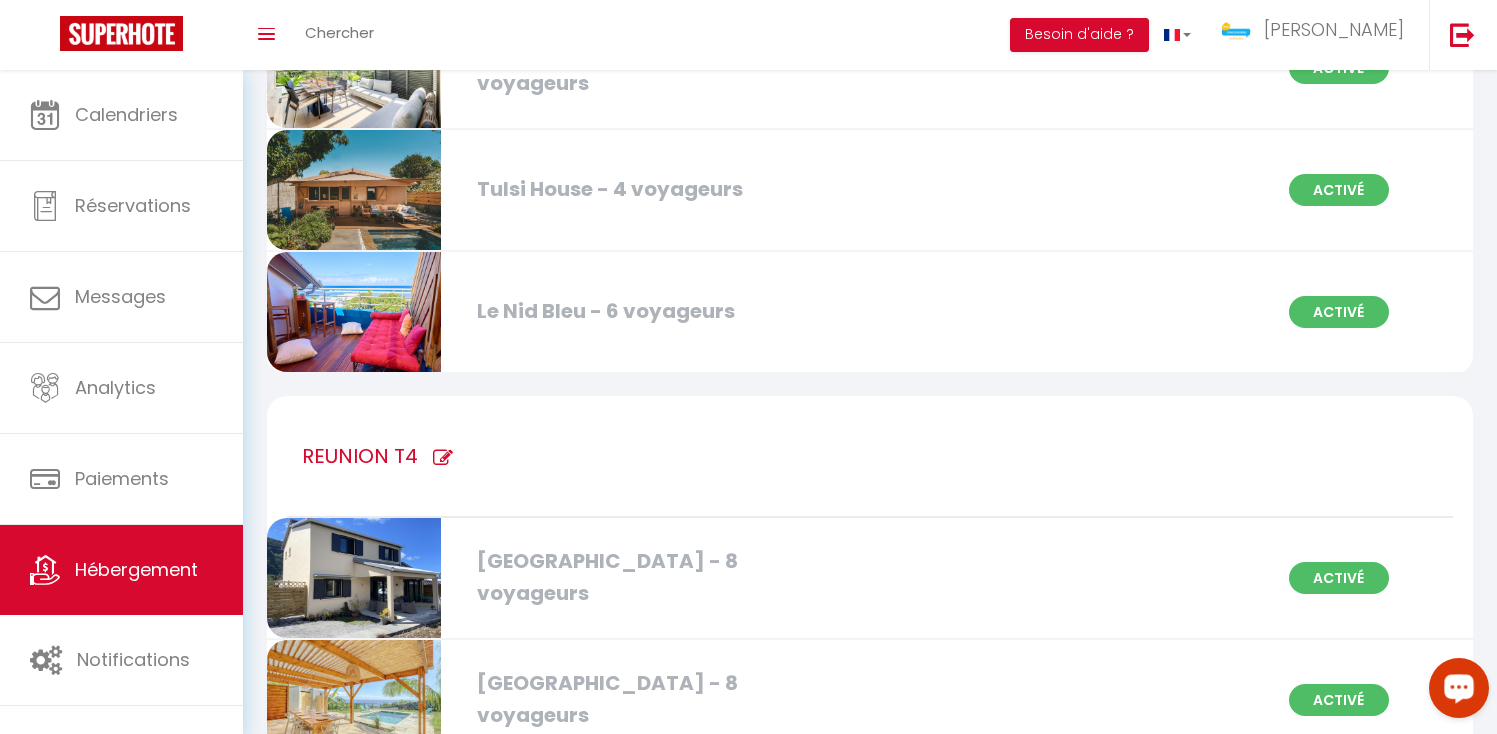 scroll, scrollTop: 2875, scrollLeft: 0, axis: vertical 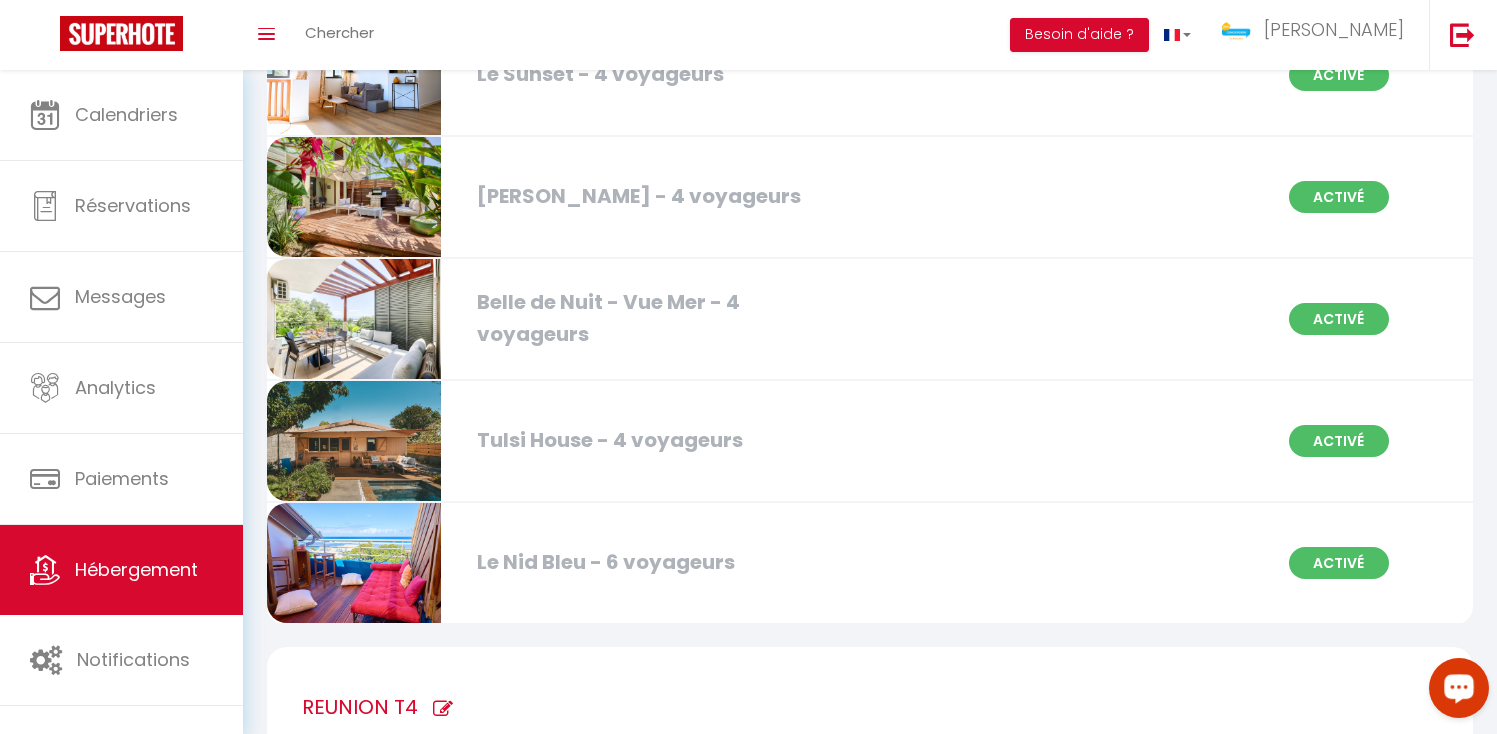 click on "Le Nid Bleu - 6 voyageurs" at bounding box center (659, 562) 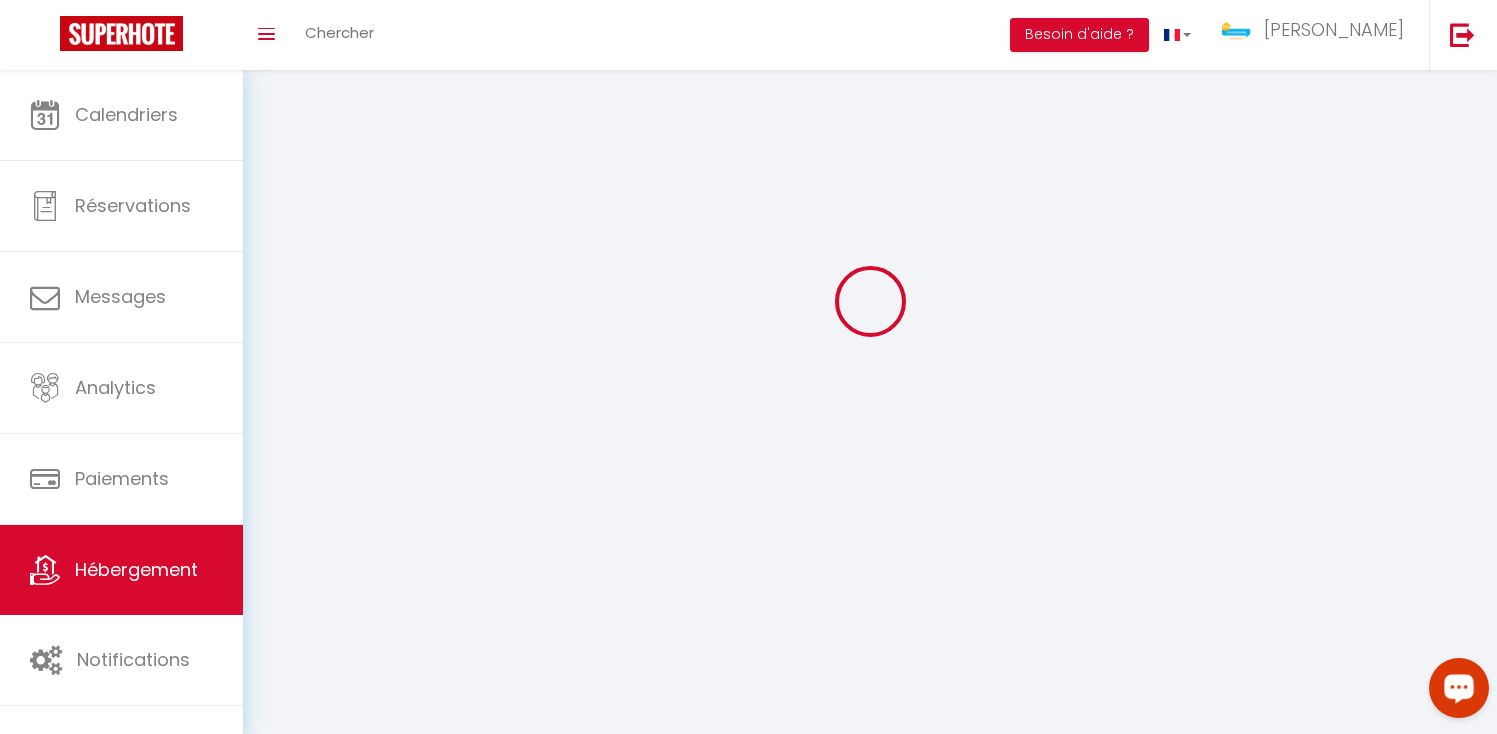 scroll, scrollTop: 0, scrollLeft: 0, axis: both 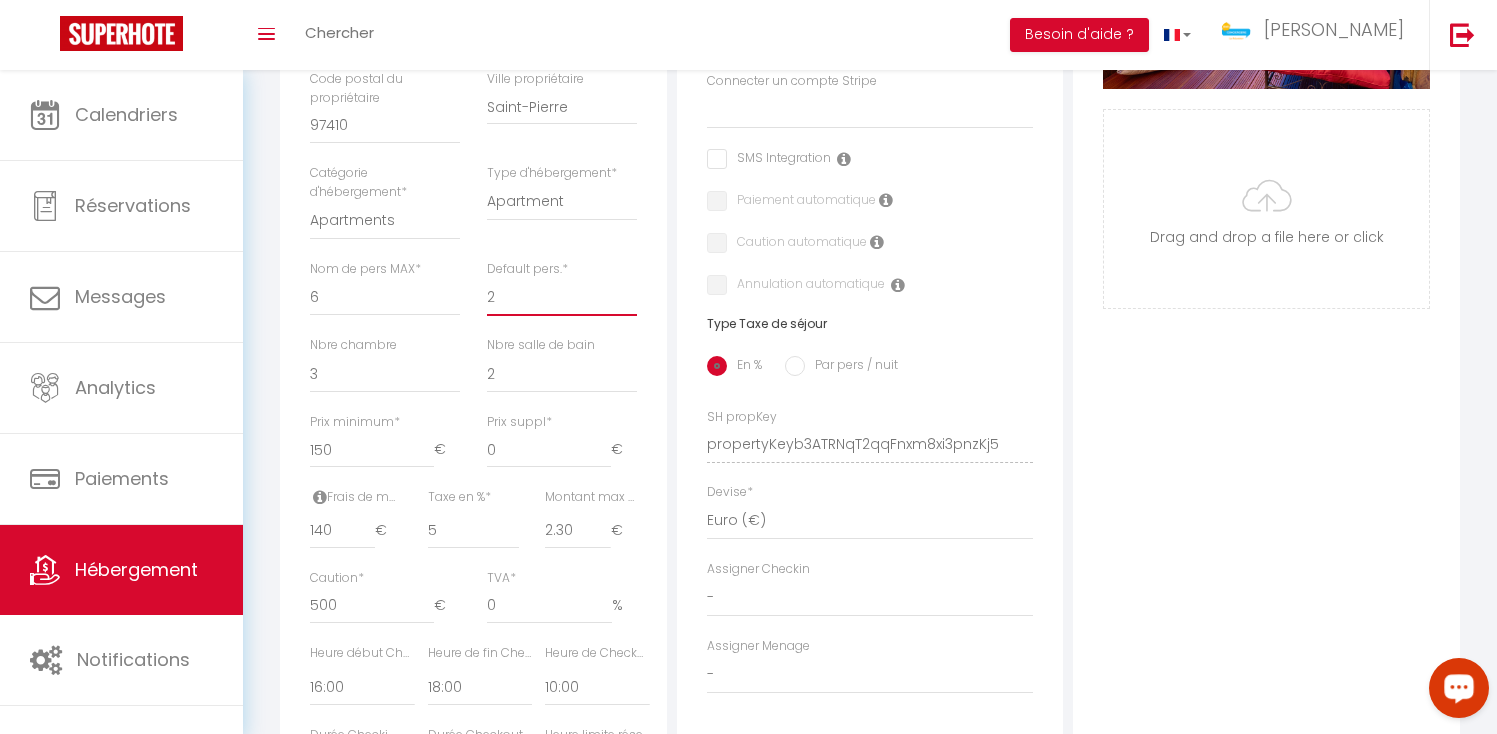 click on "1
2
3
4
5
6
7
8
9
10
11
12
13
14" at bounding box center (562, 297) 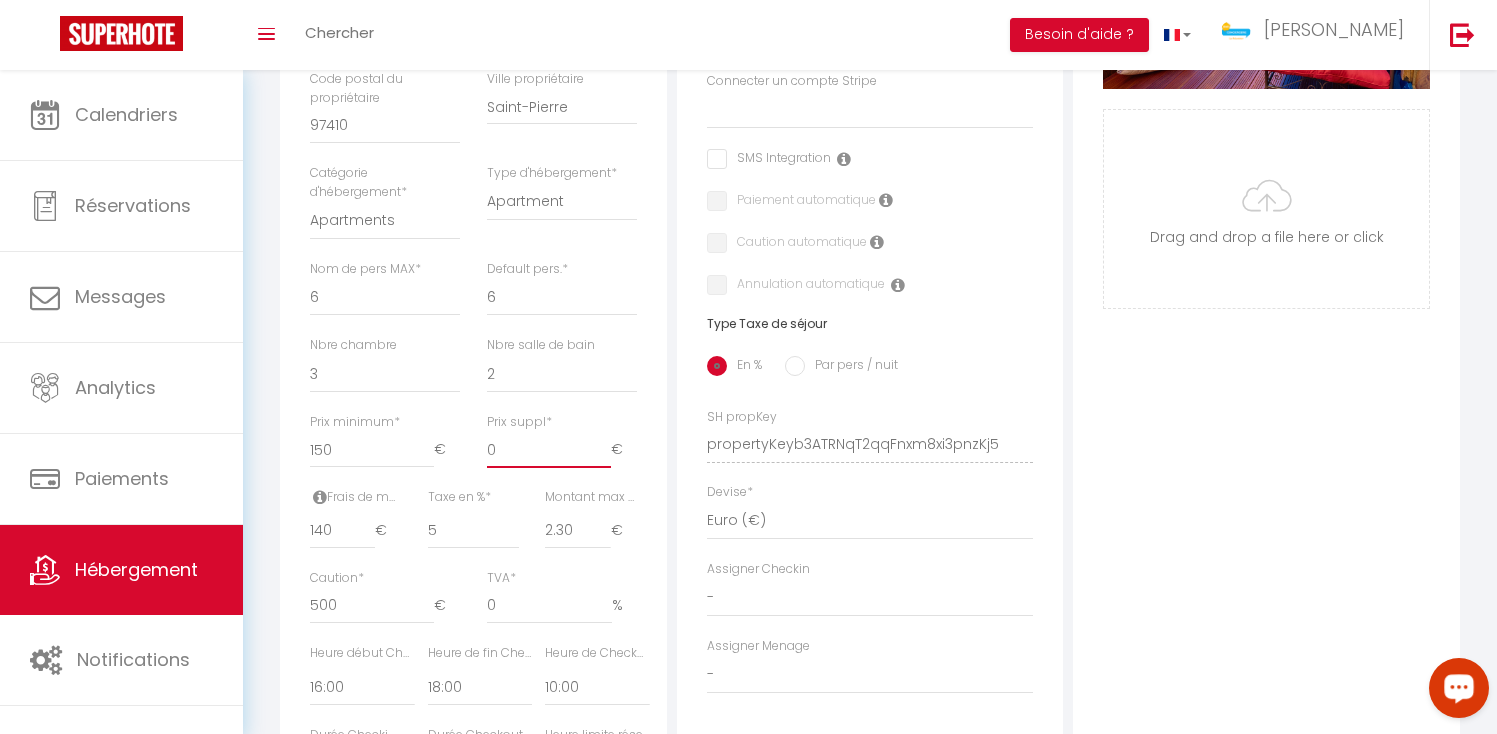 click on "0" at bounding box center [549, 450] 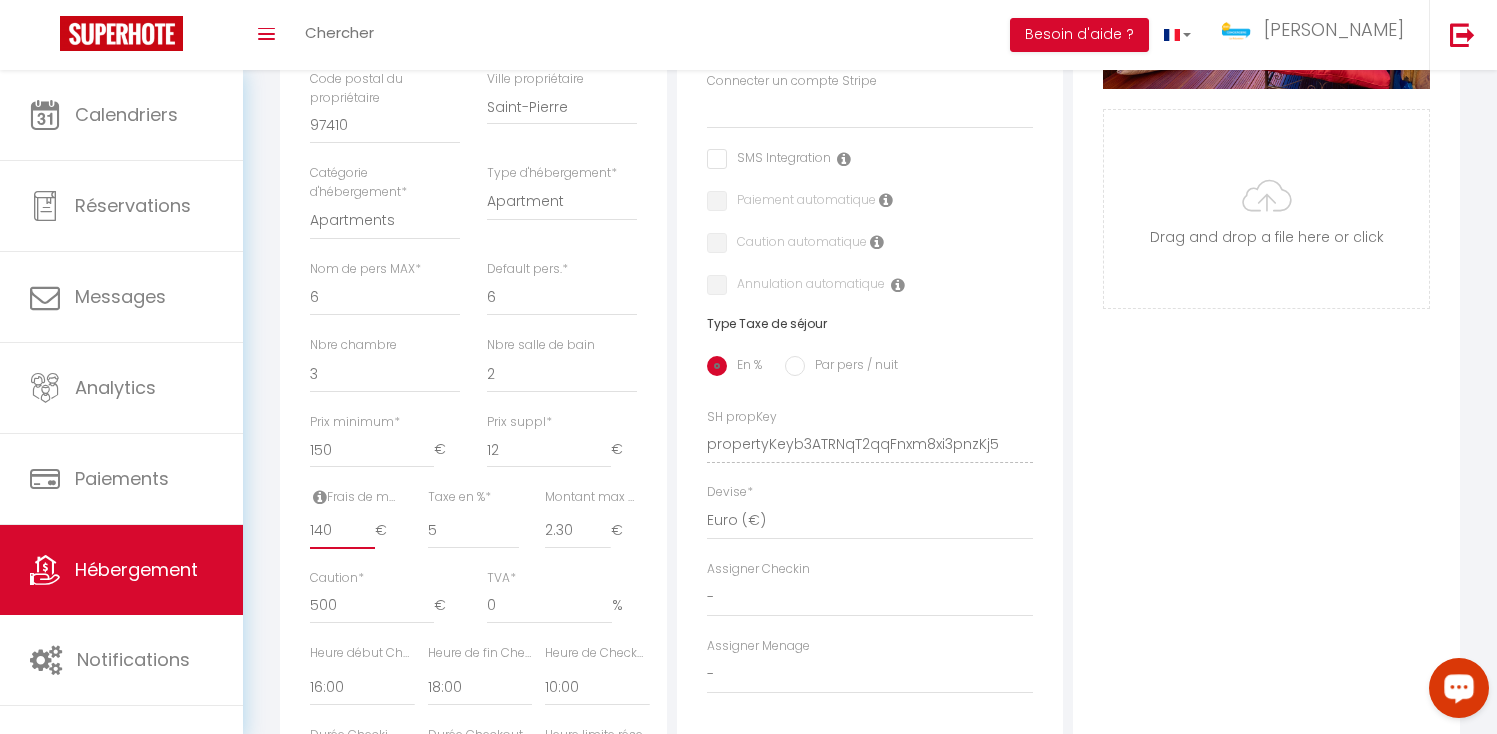 click on "140" at bounding box center (342, 531) 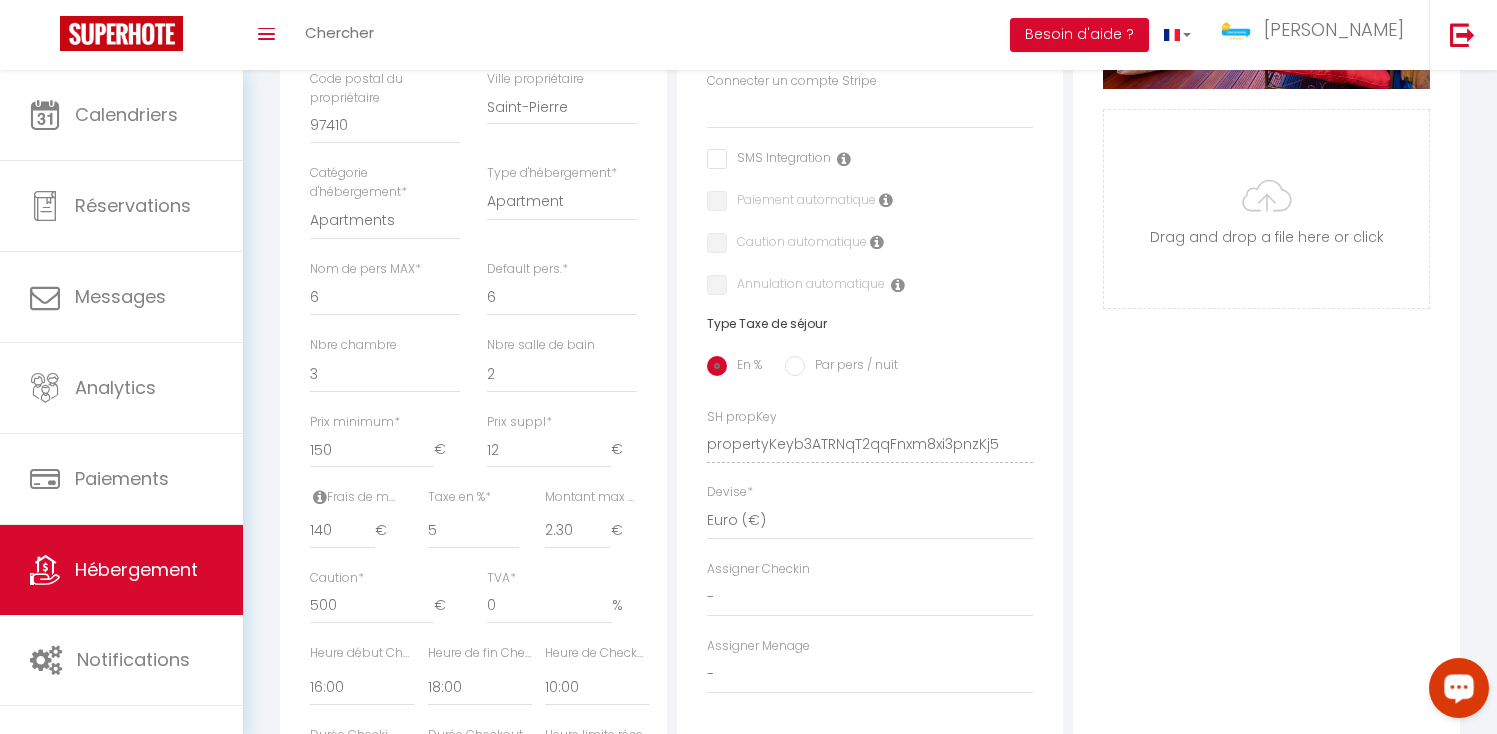 click on "Photo
Photo
Supprimer
Drag and drop a file here or click Ooops, something wrong appended. Remove   Drag and drop or click to replace" at bounding box center (1266, 430) 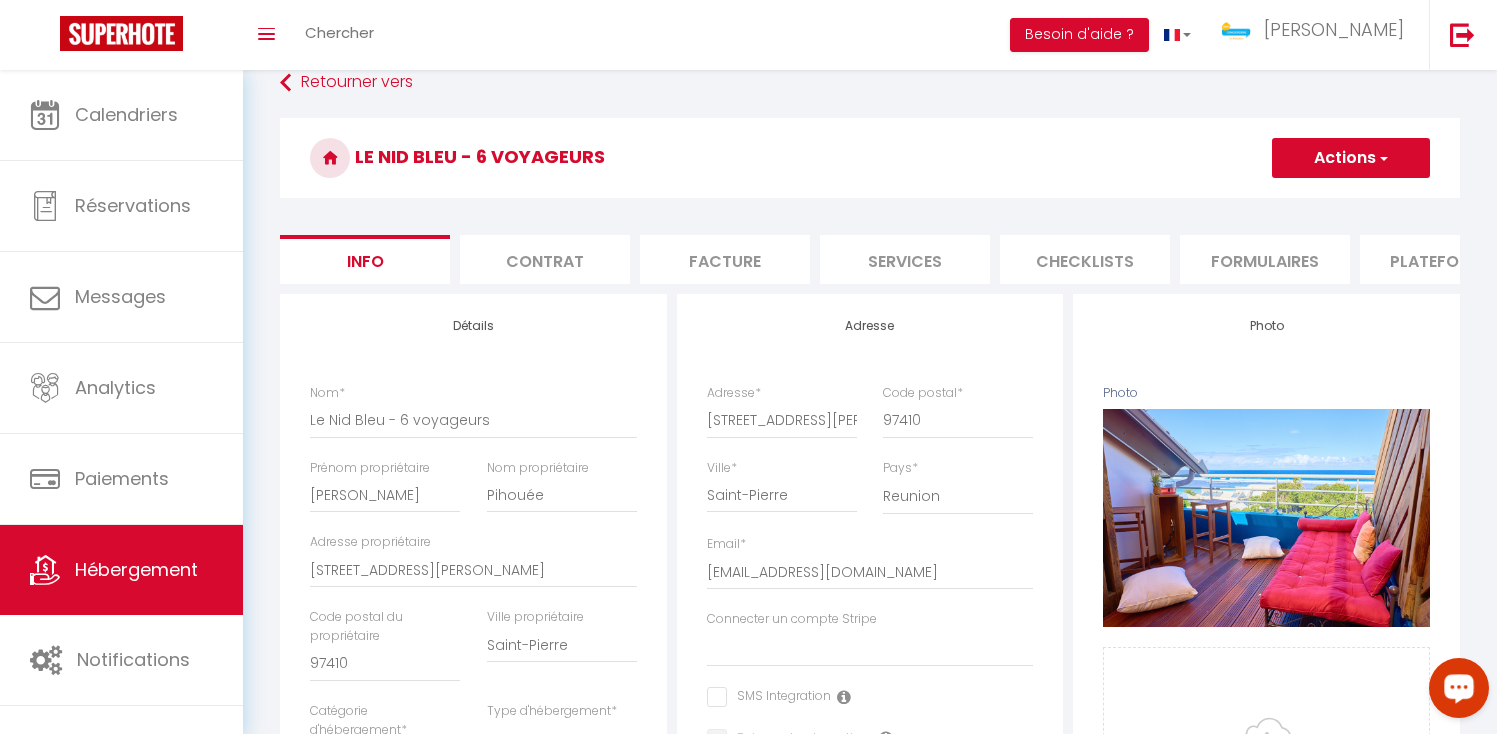 scroll, scrollTop: 0, scrollLeft: 0, axis: both 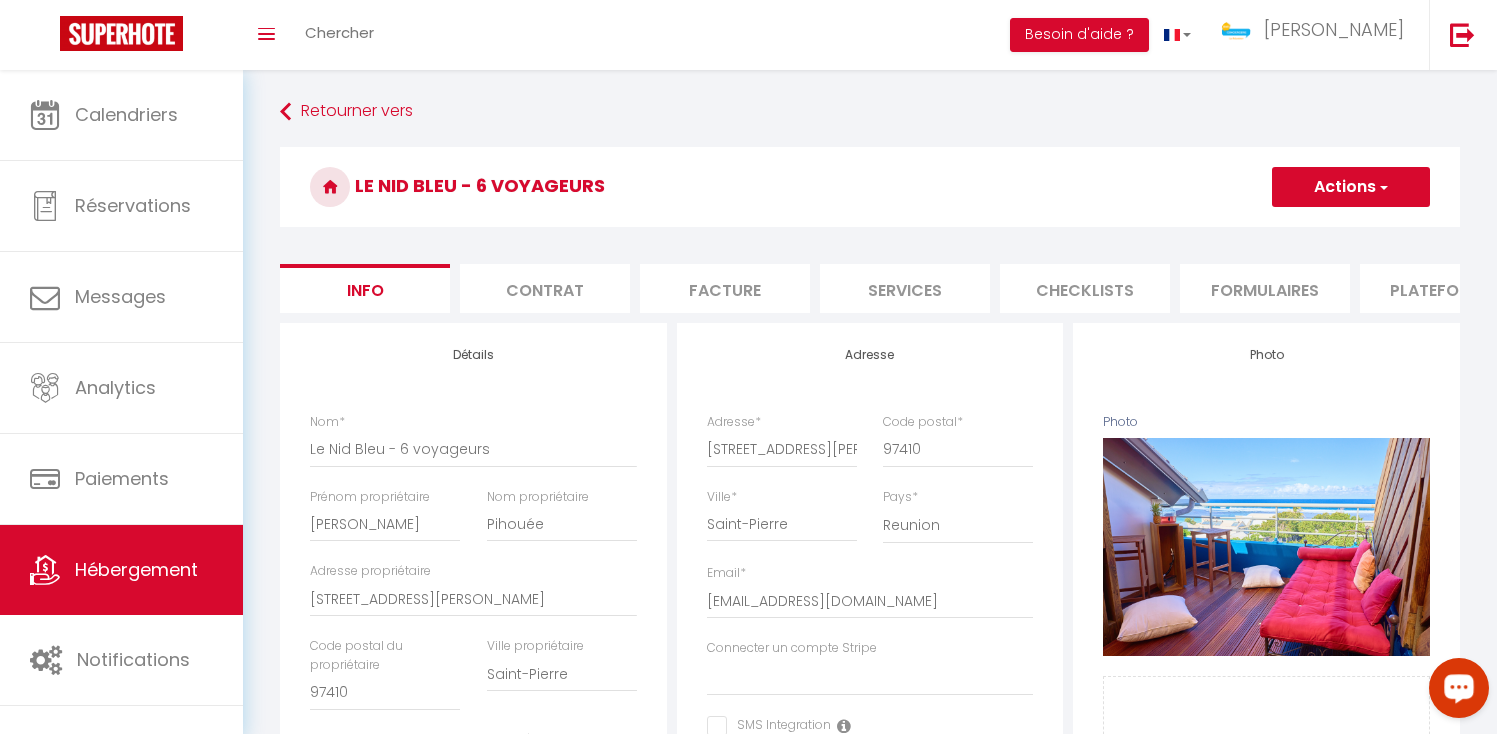 click on "Actions" at bounding box center (1351, 187) 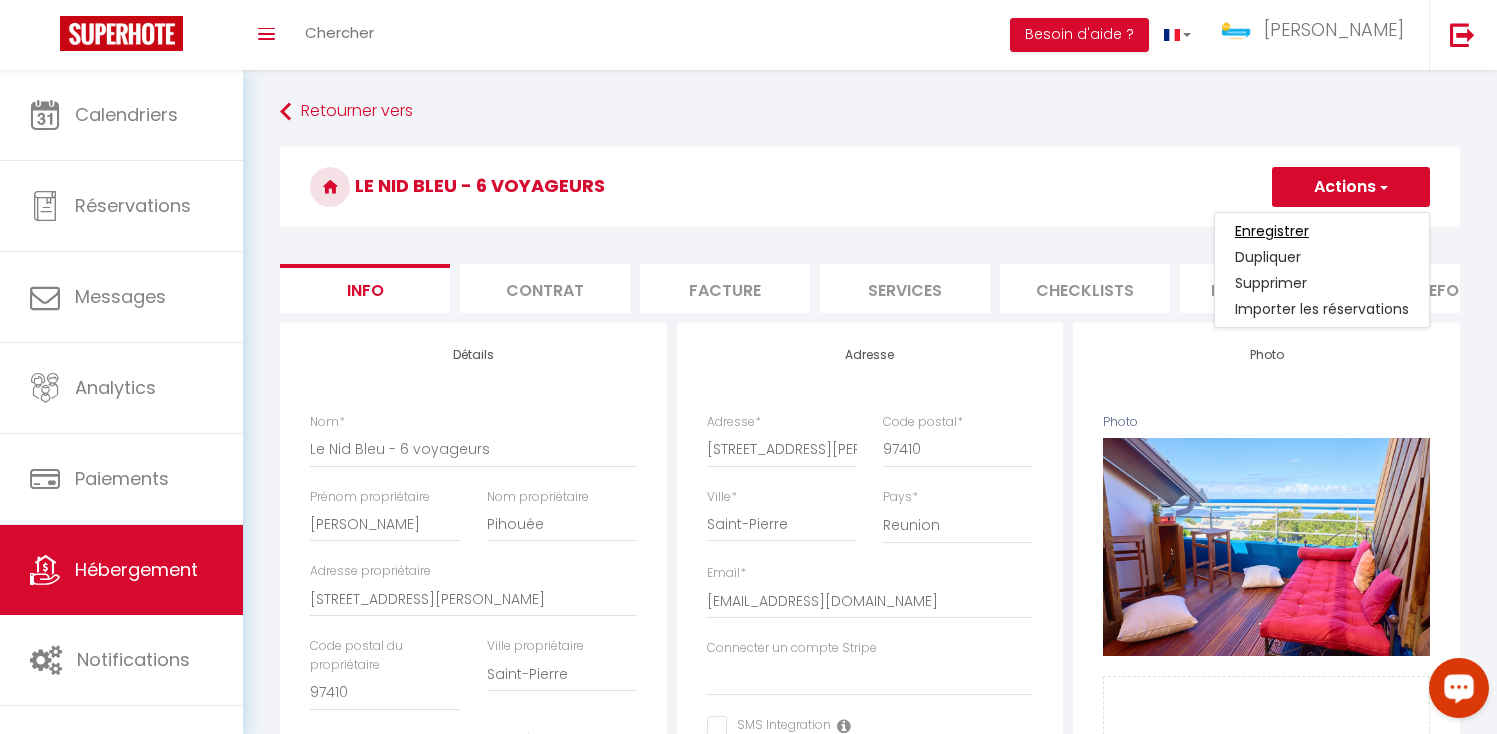 click on "Enregistrer" at bounding box center [1272, 231] 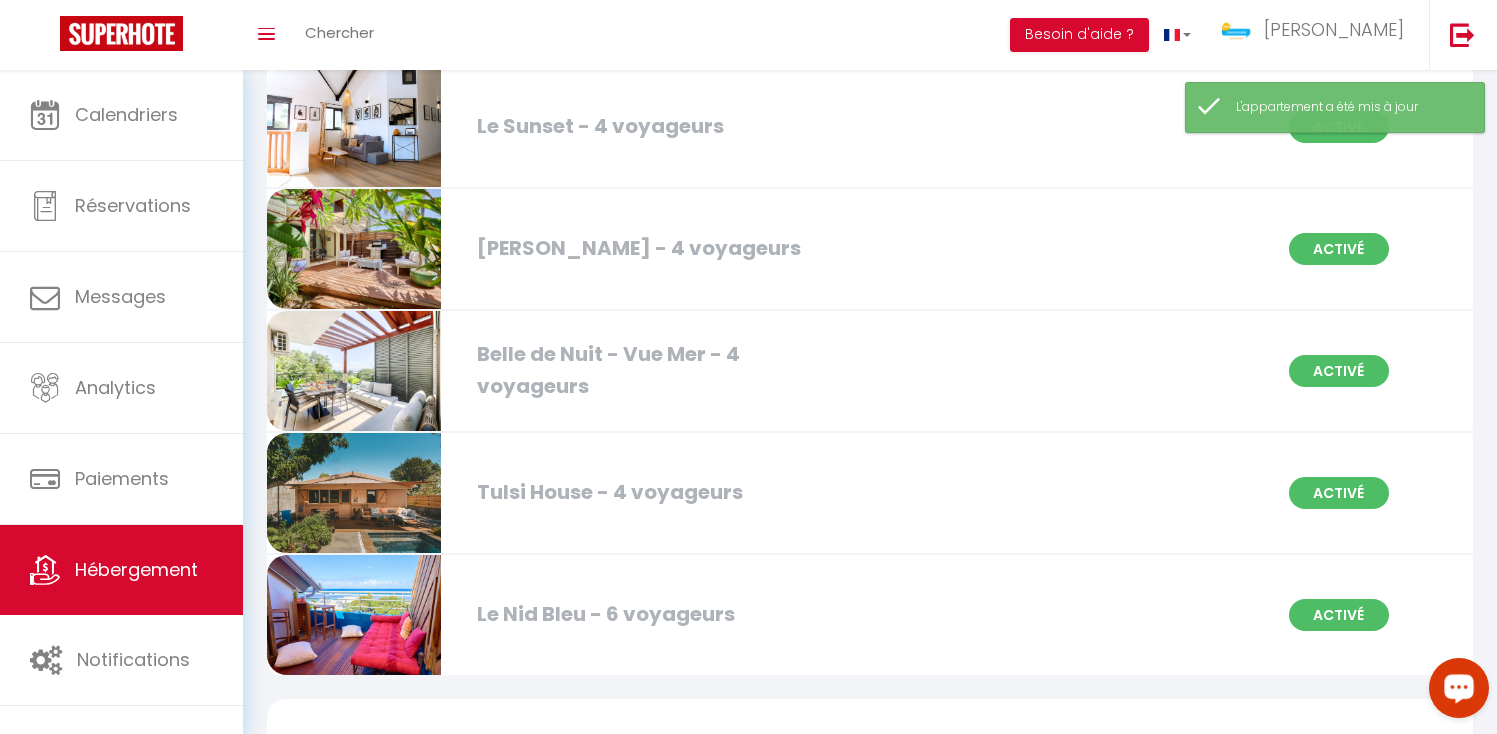 scroll, scrollTop: 2827, scrollLeft: 0, axis: vertical 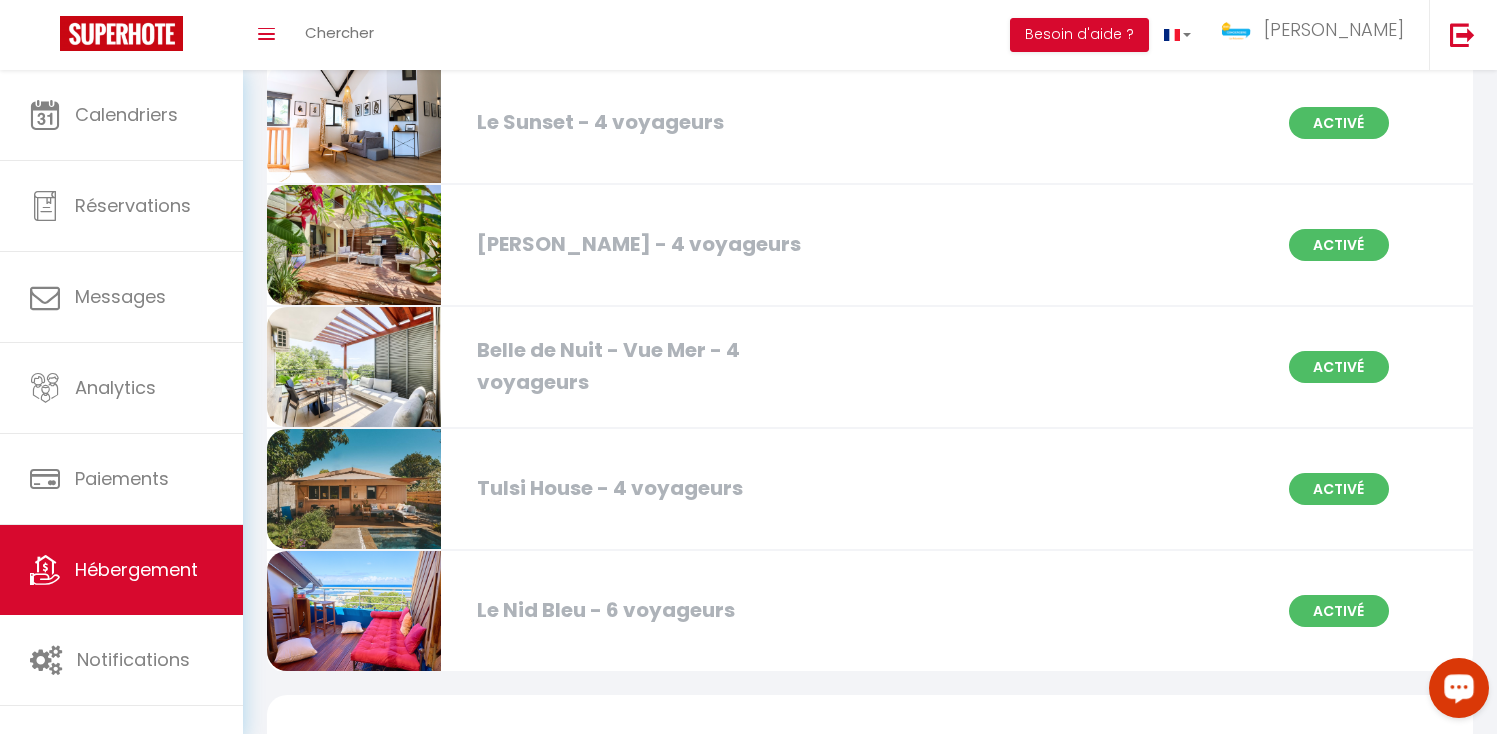 click on "Le Nid Bleu - 6 voyageurs" at bounding box center (659, 610) 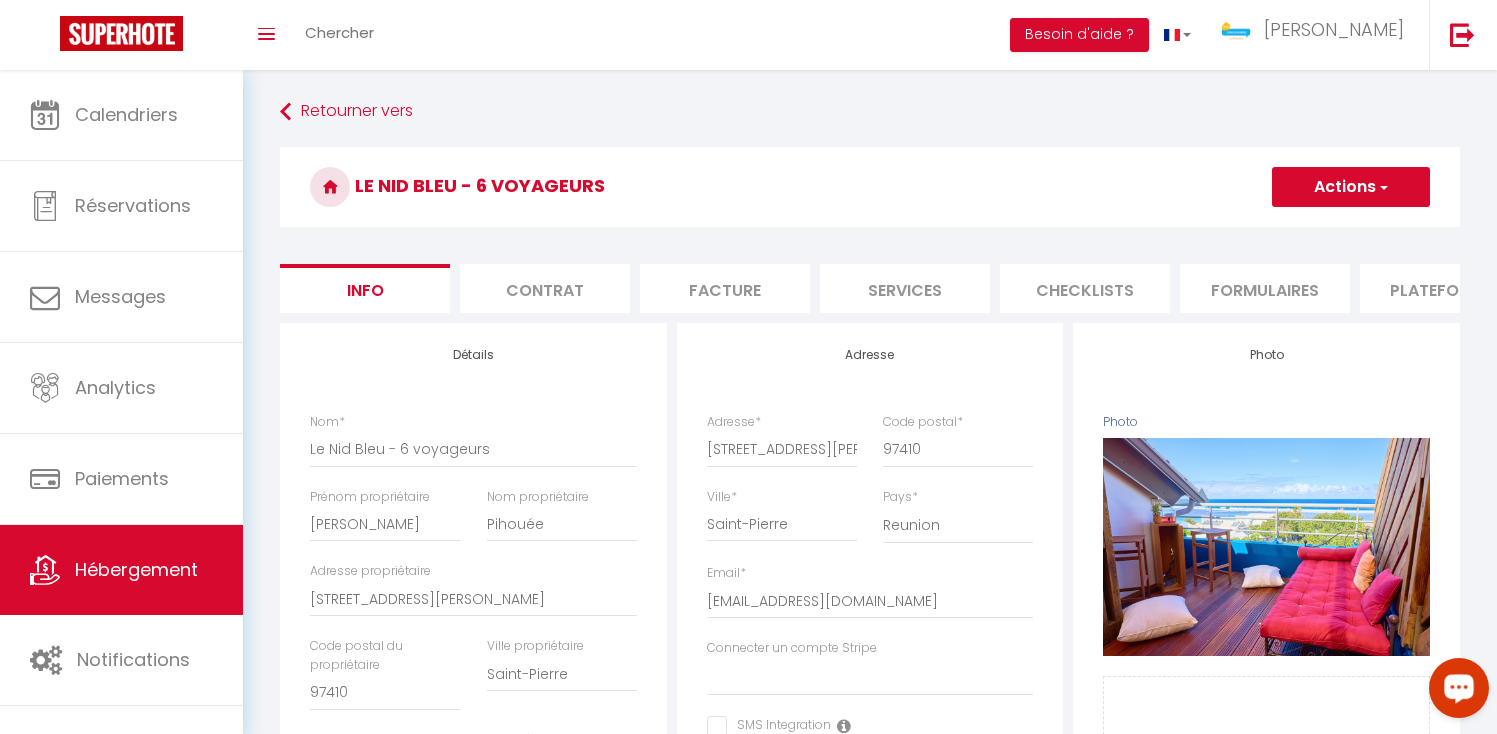 click on "Services" at bounding box center (905, 288) 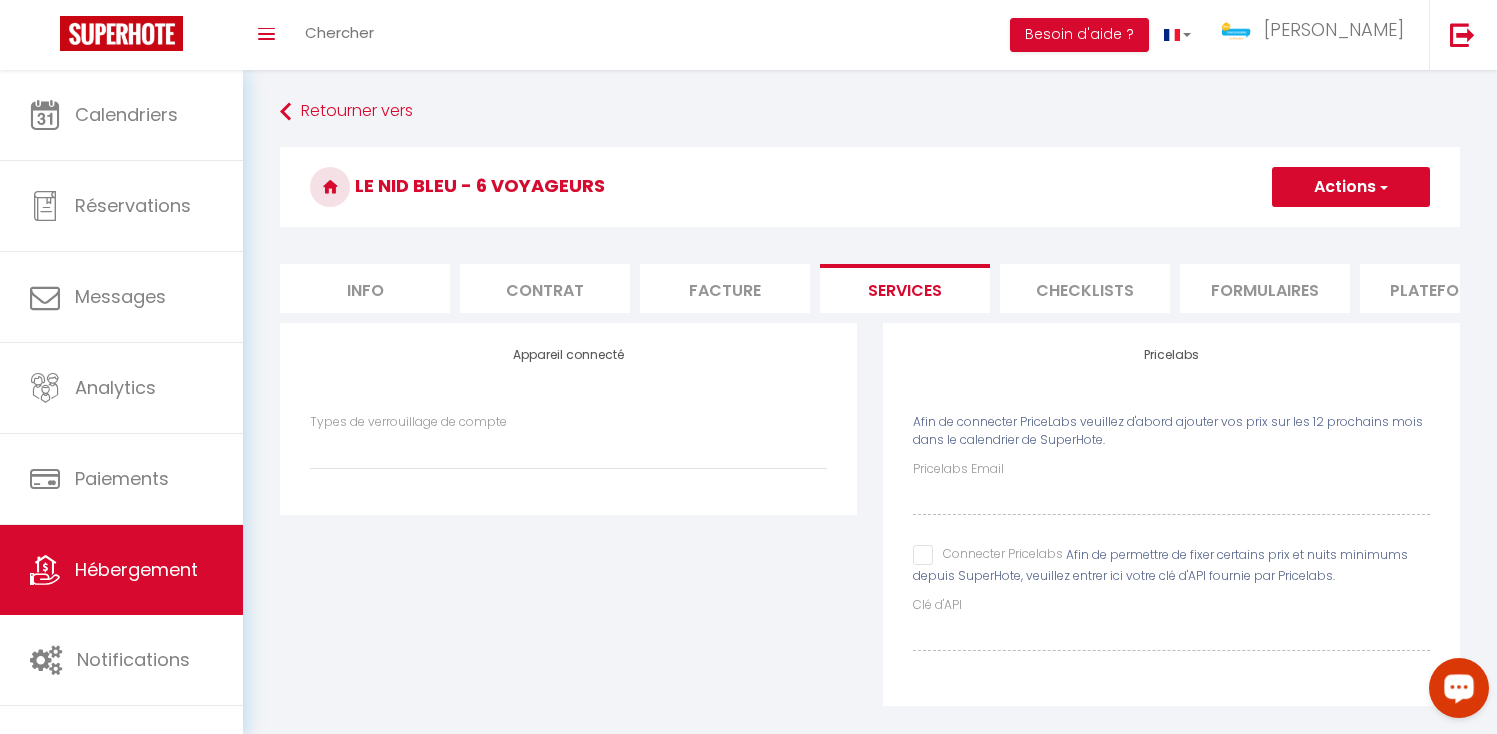 click on "Plateformes" at bounding box center (1445, 288) 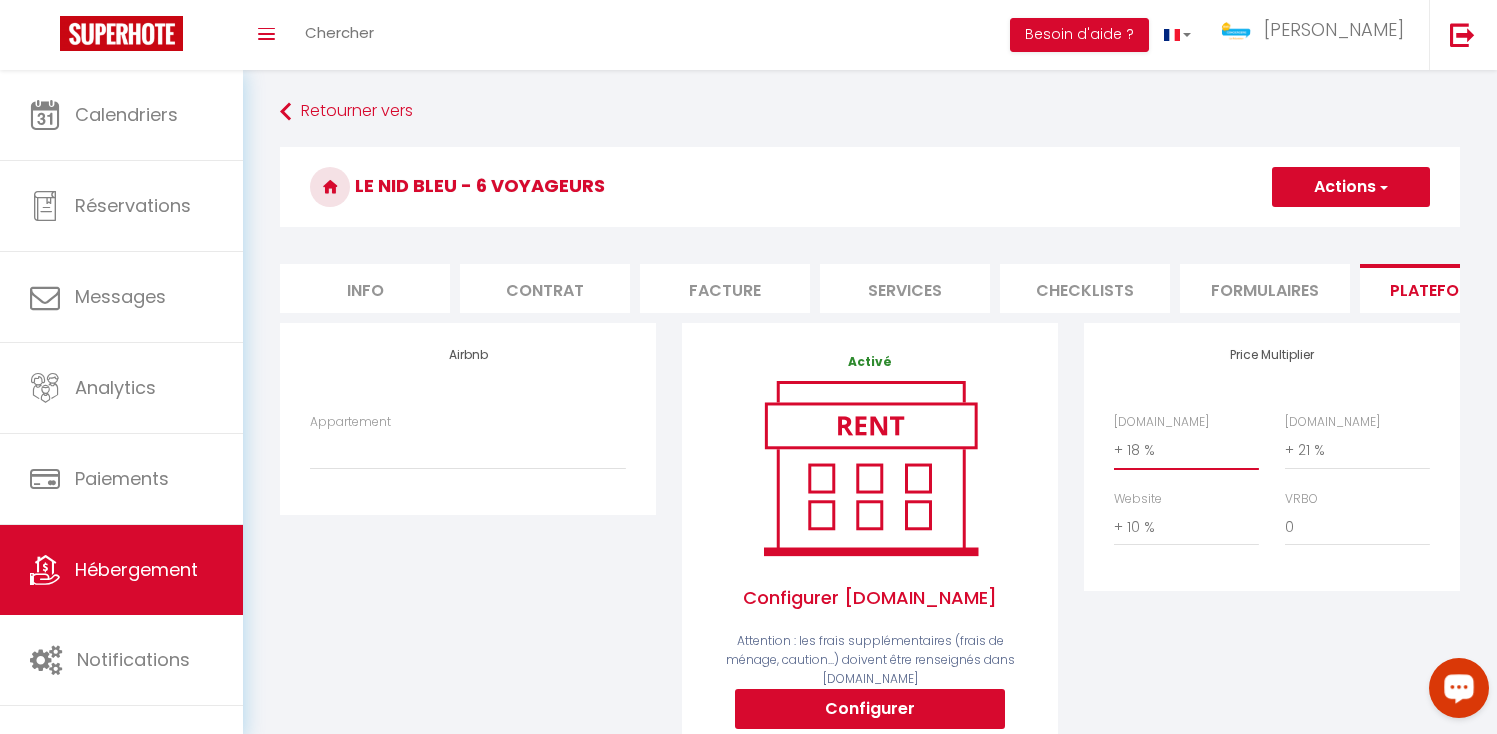 click on "0
+ 1 %
+ 2 %
+ 3 %
+ 4 %
+ 5 %
+ 6 %
+ 7 %
+ 8 %
+ 9 %" at bounding box center [1186, 450] 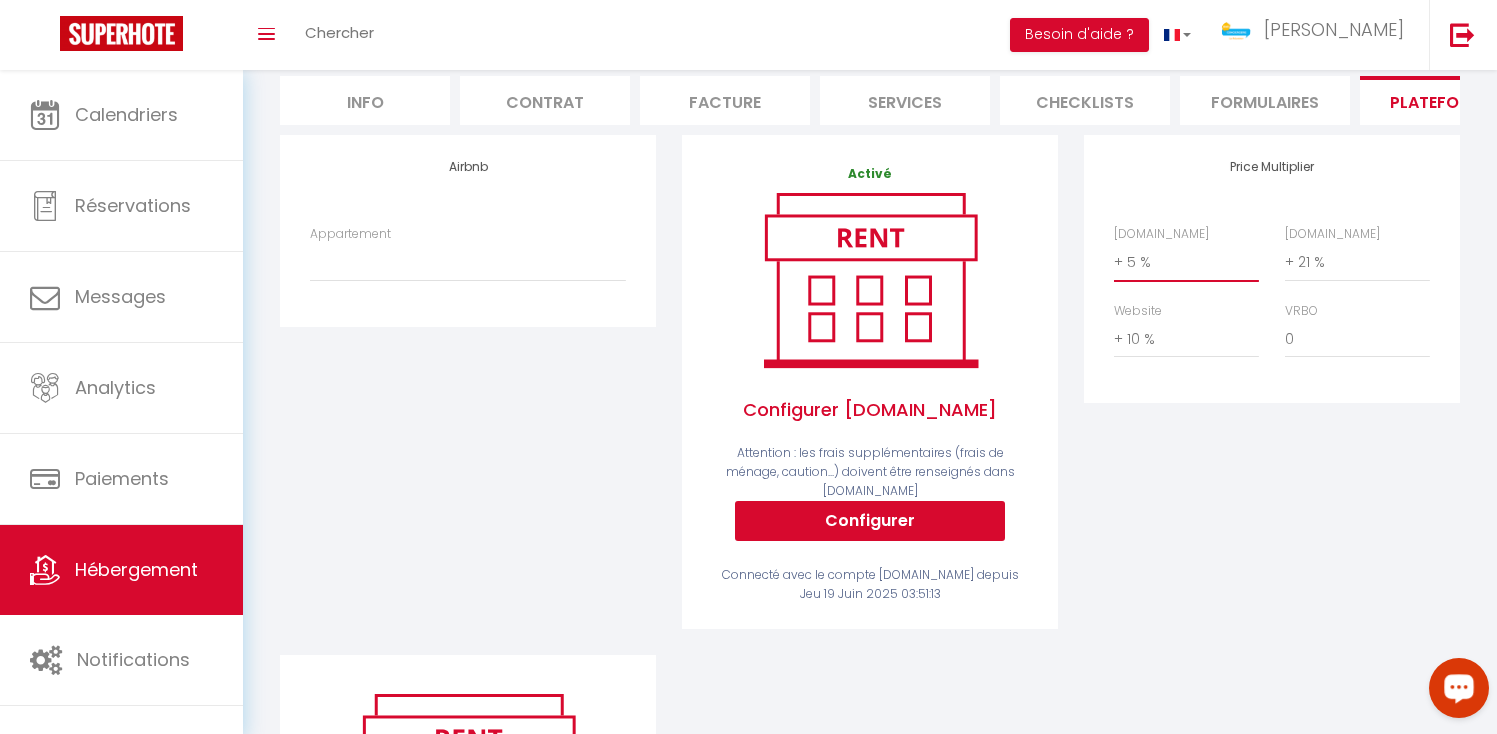 scroll, scrollTop: 127, scrollLeft: 0, axis: vertical 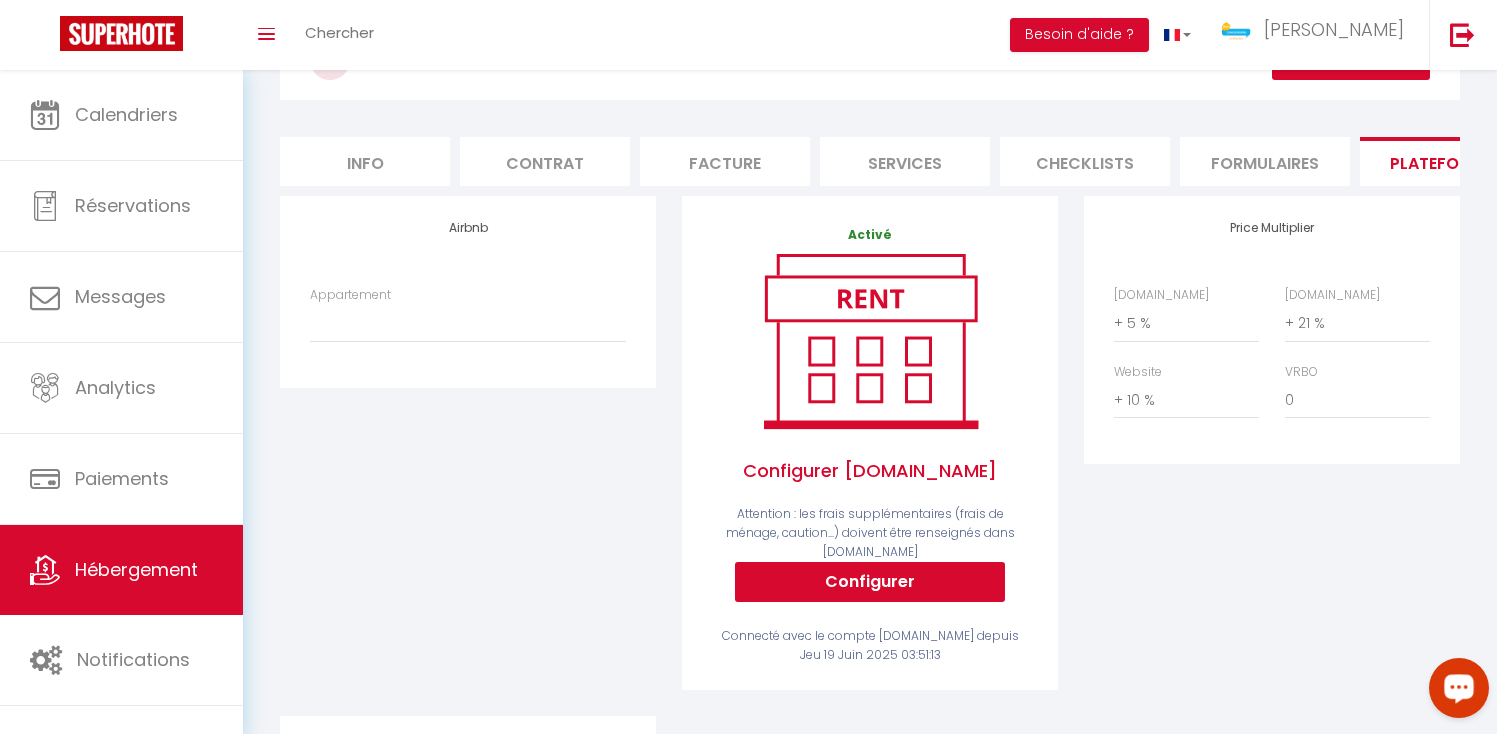 click on "Appartement
Studio Luthuli - 3 Voyageurs - [EMAIL_ADDRESS][DOMAIN_NAME]" at bounding box center [468, 314] 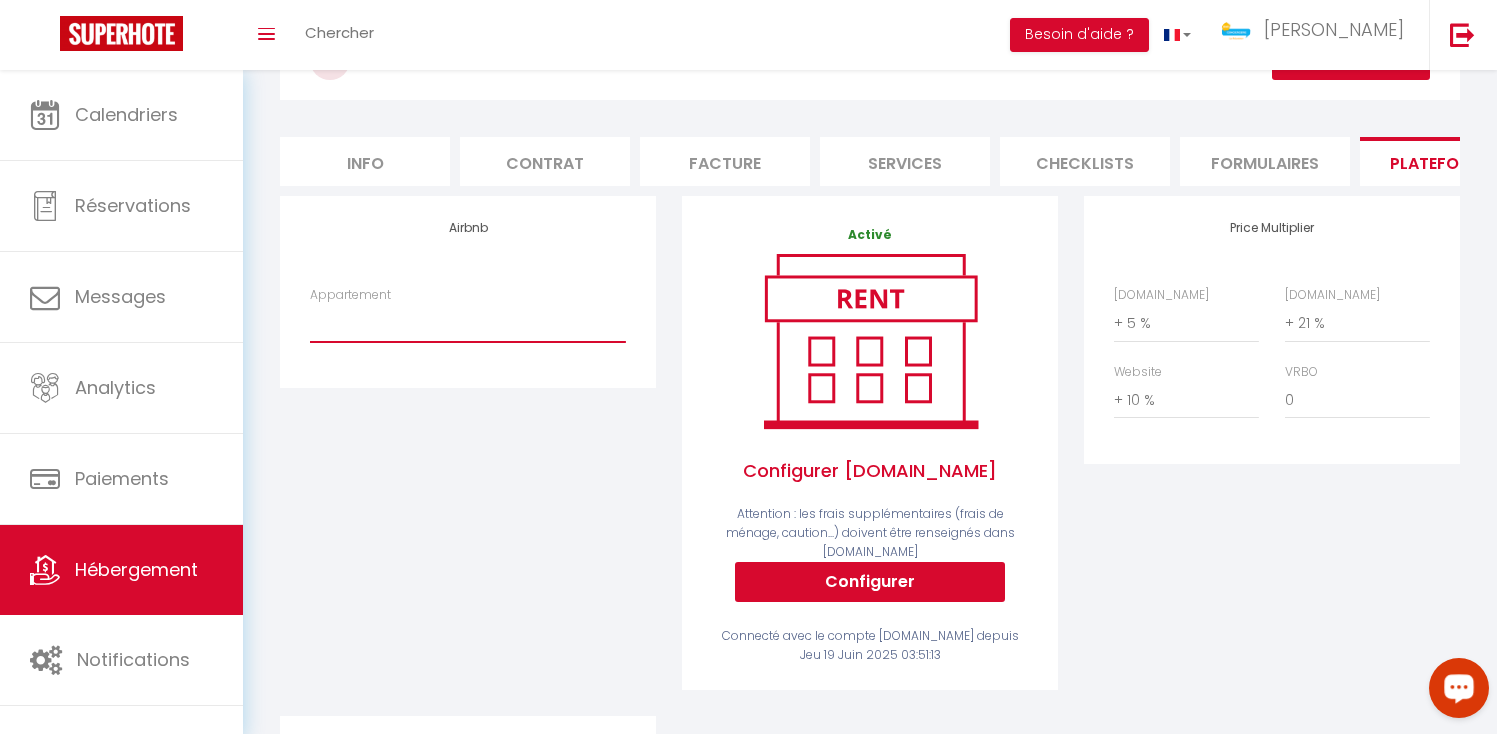 click on "Studio Luthuli - 3 Voyageurs - [EMAIL_ADDRESS][DOMAIN_NAME]" at bounding box center (468, 323) 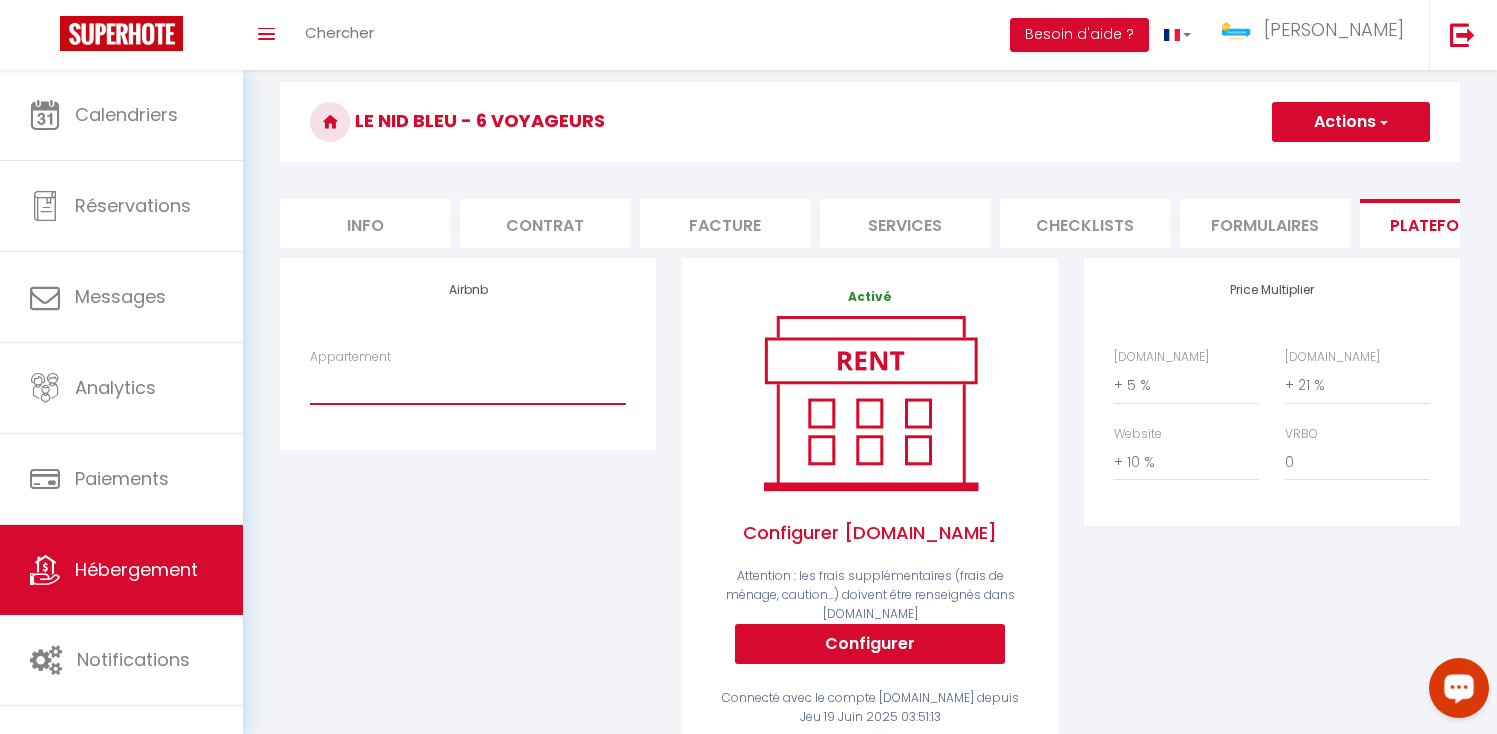 scroll, scrollTop: 67, scrollLeft: 0, axis: vertical 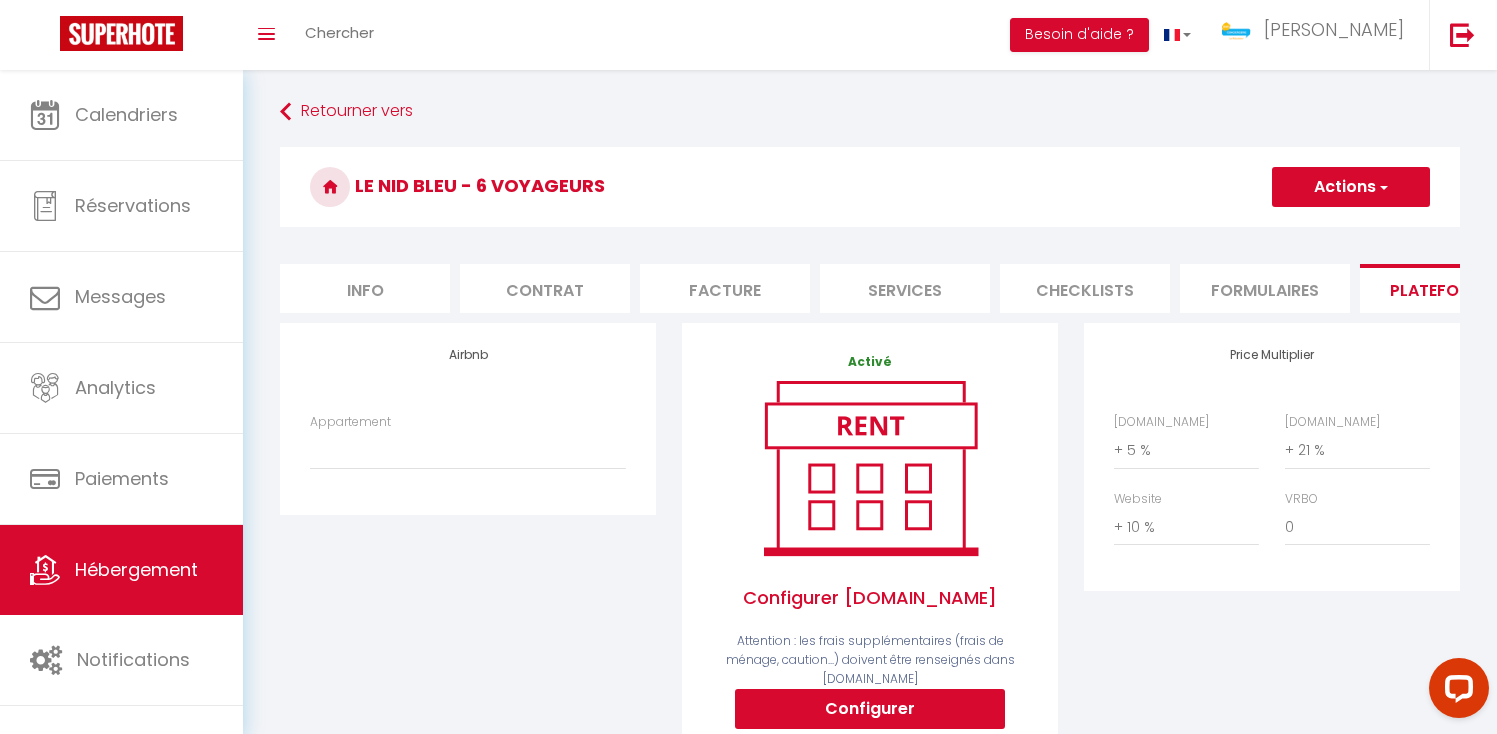 click on "Actions" at bounding box center (1351, 187) 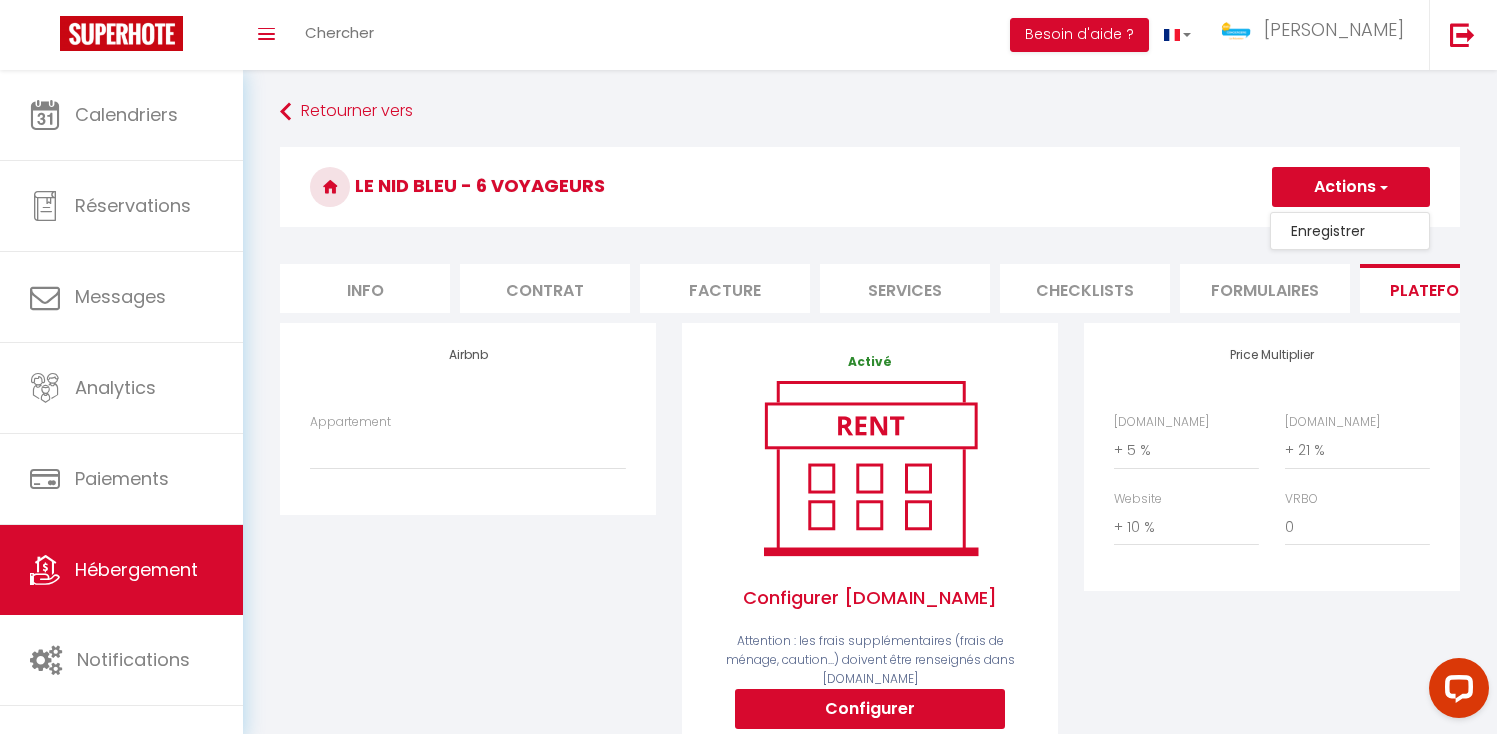 click on "Enregistrer" at bounding box center [1350, 231] 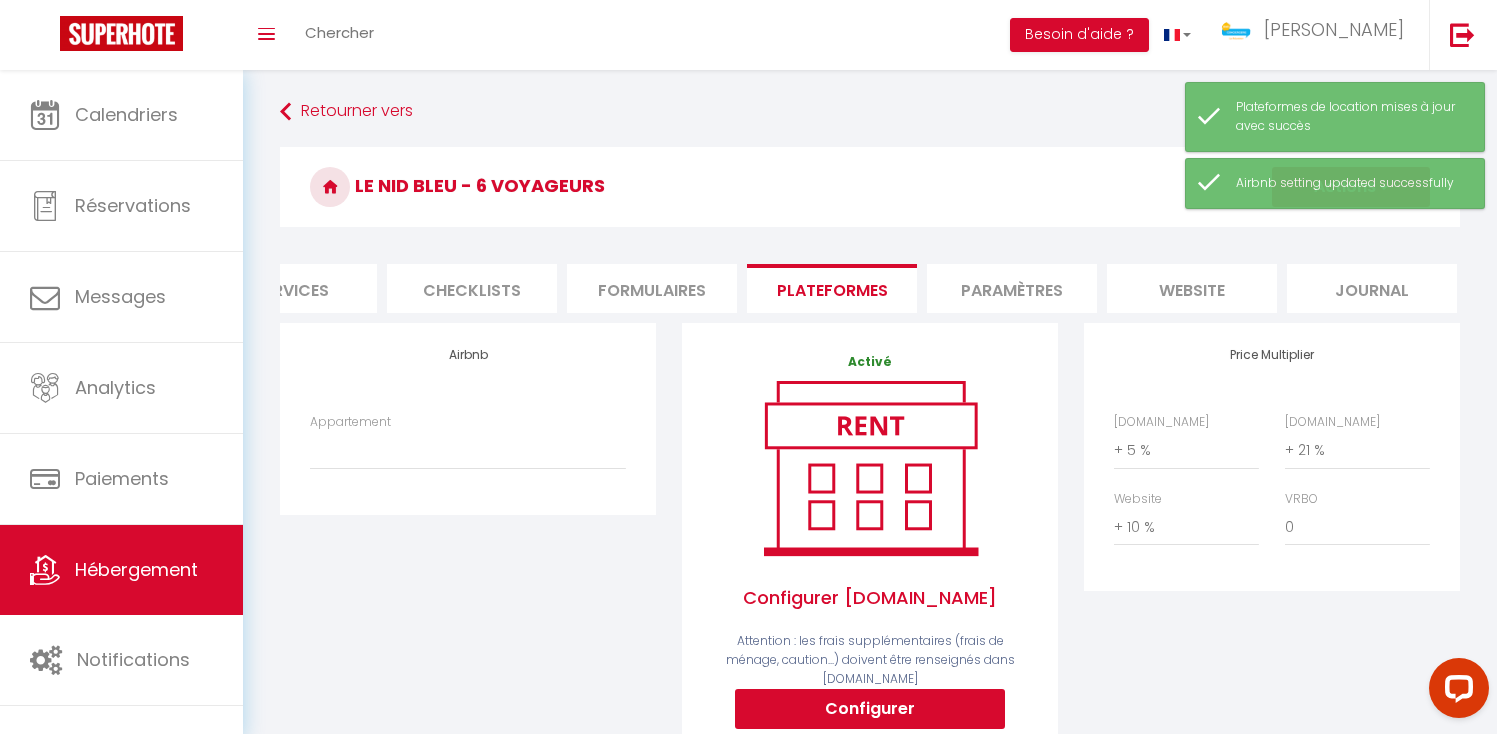 scroll, scrollTop: 0, scrollLeft: 620, axis: horizontal 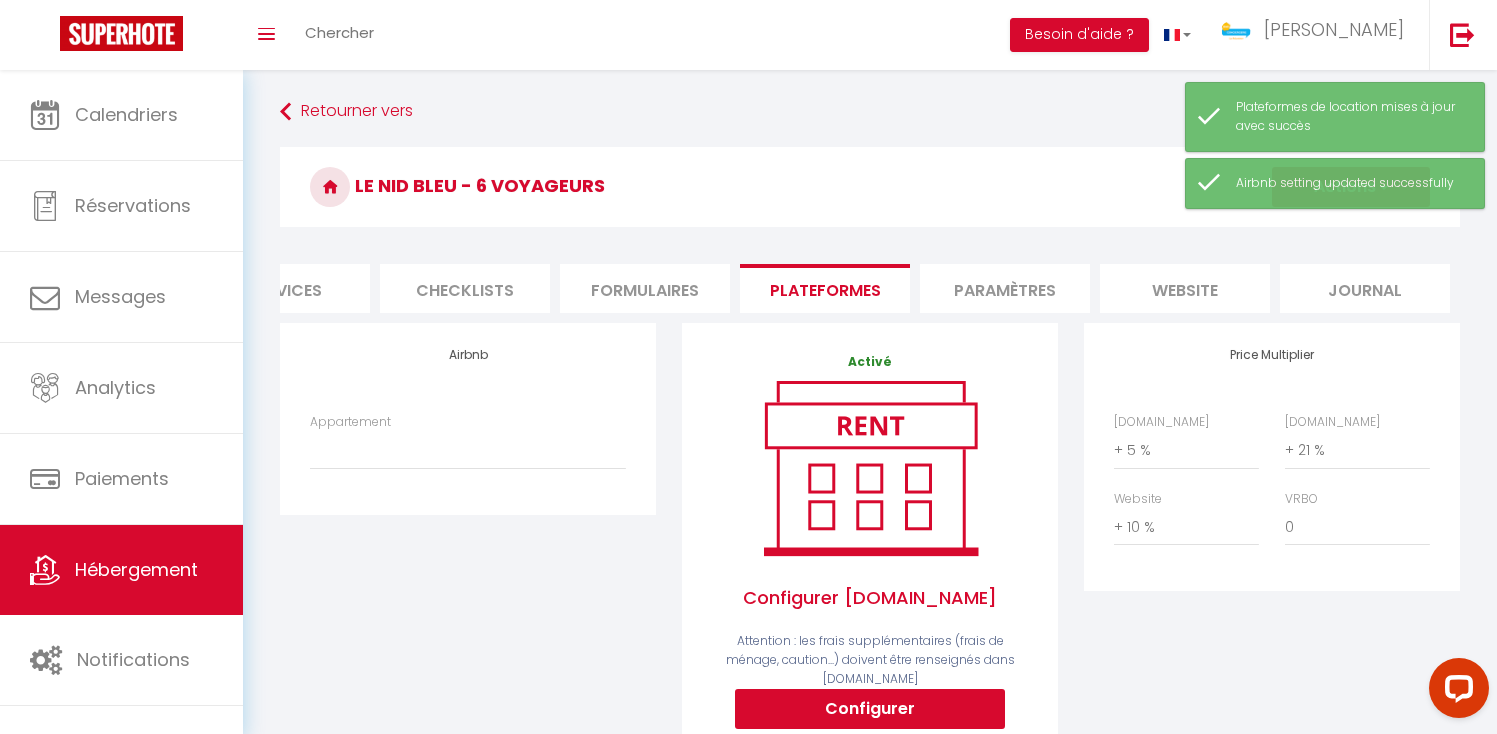 click on "Paramètres" at bounding box center [1005, 288] 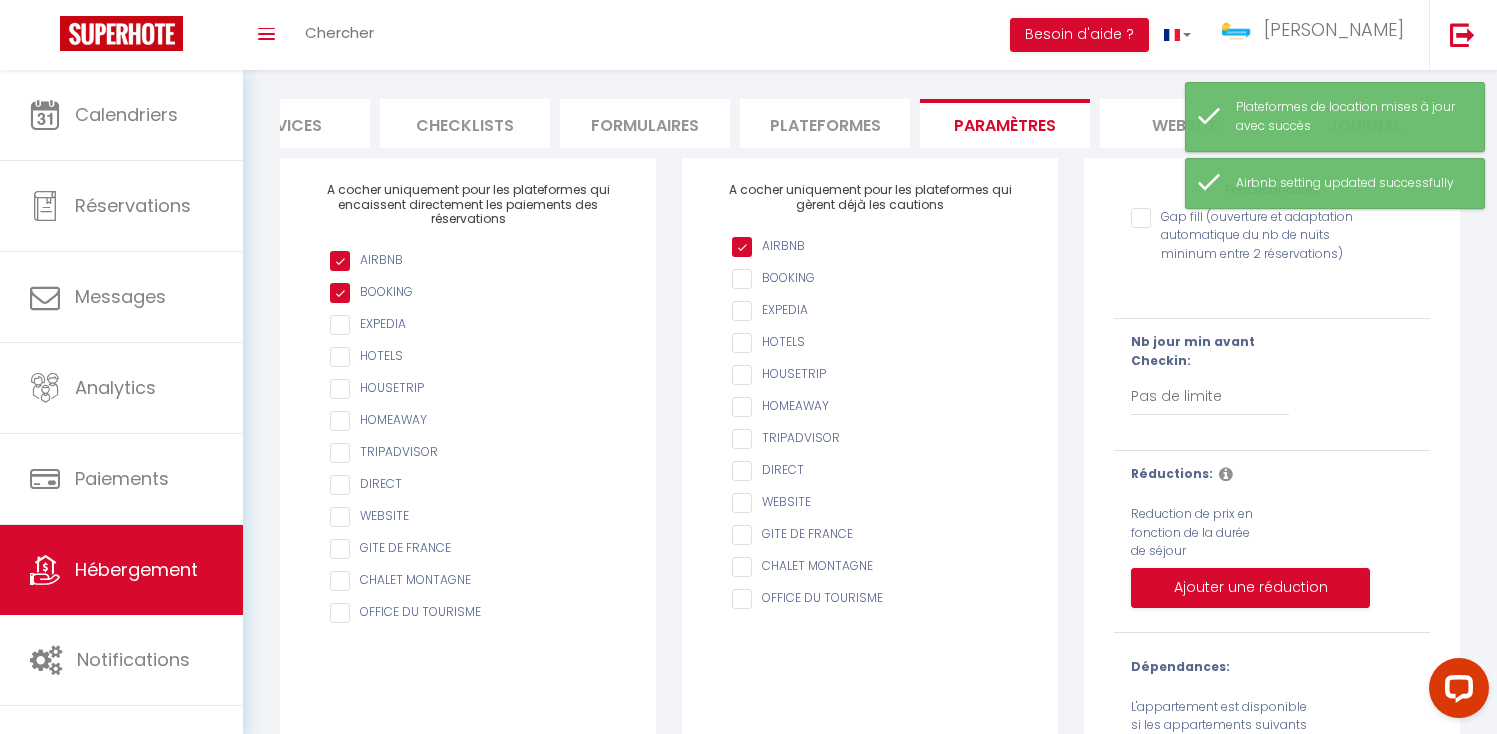 scroll, scrollTop: 0, scrollLeft: 0, axis: both 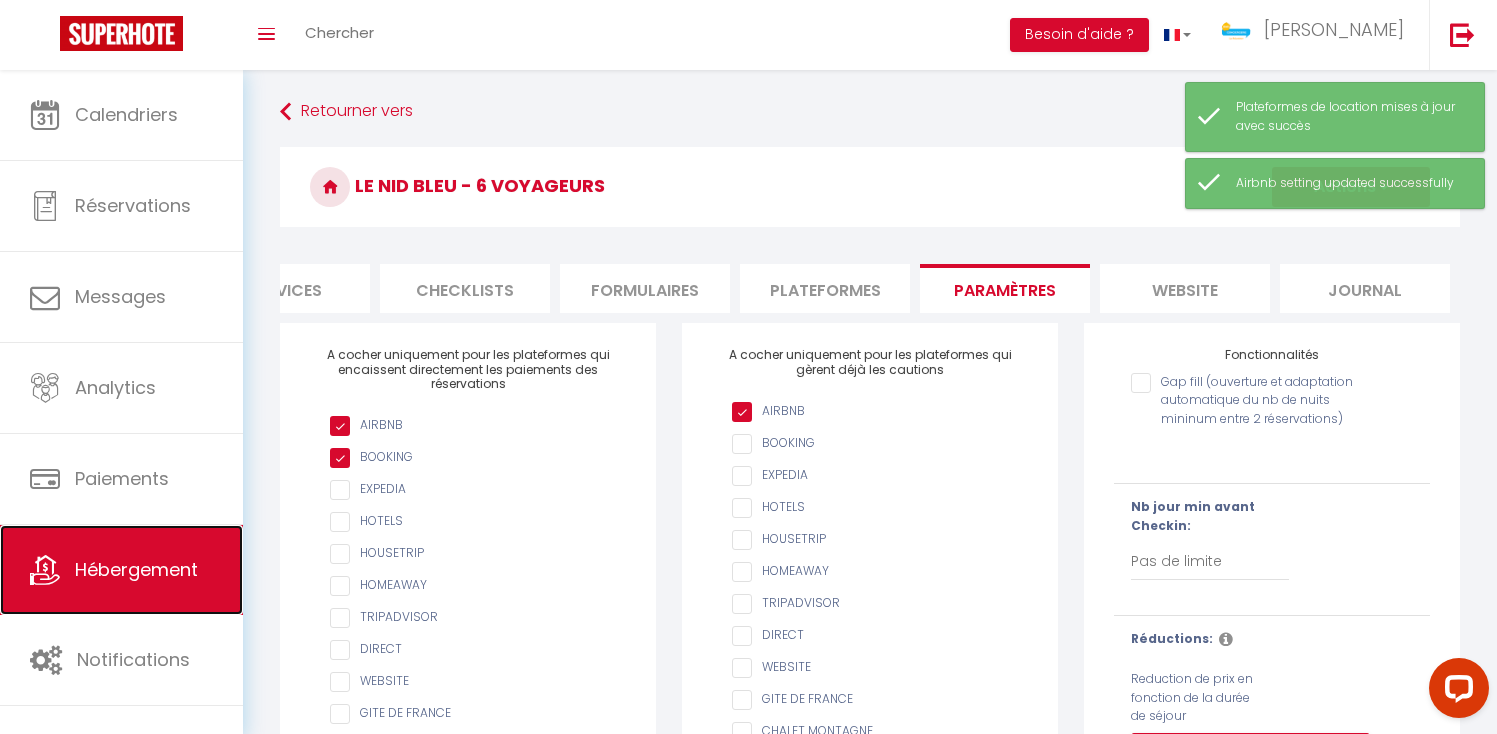 click on "Hébergement" at bounding box center (121, 570) 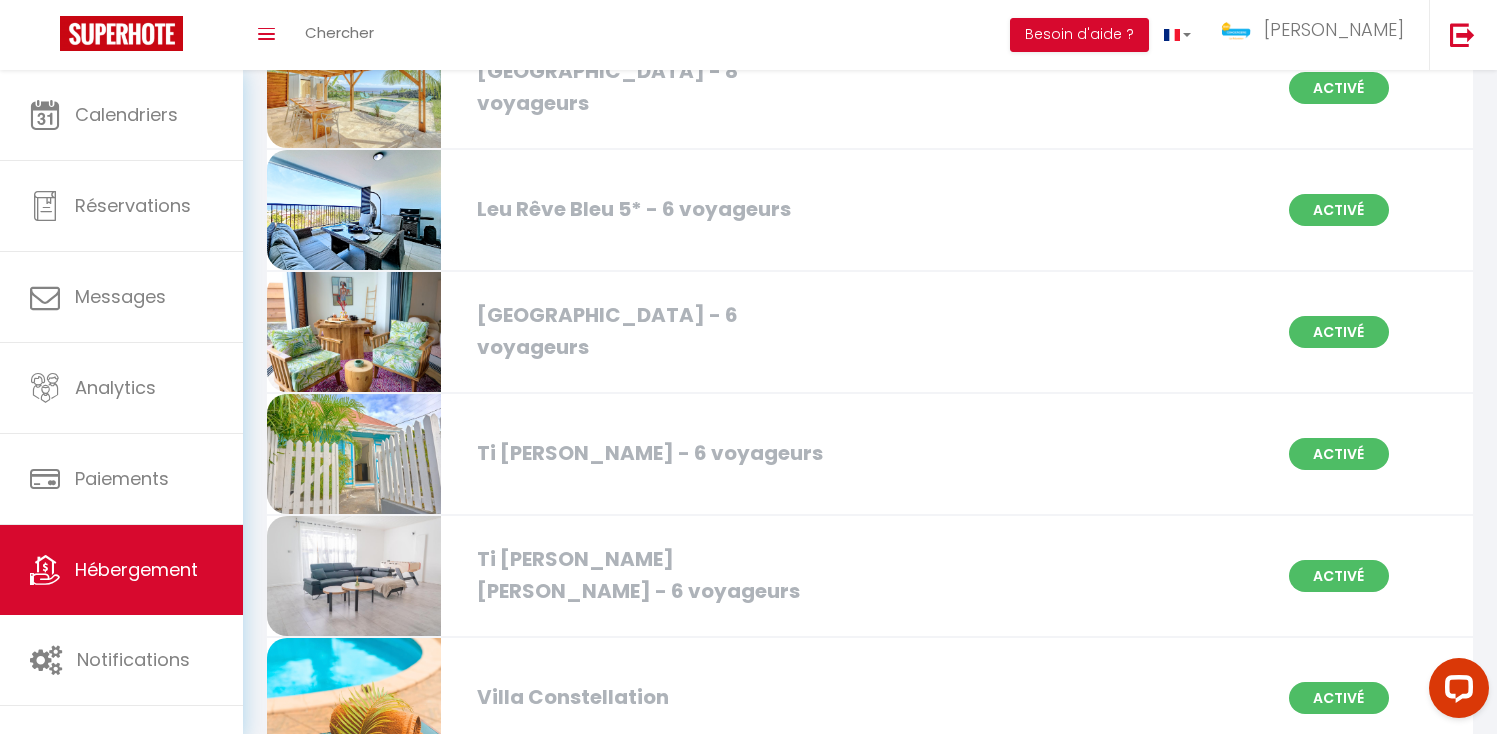 scroll, scrollTop: 3740, scrollLeft: 0, axis: vertical 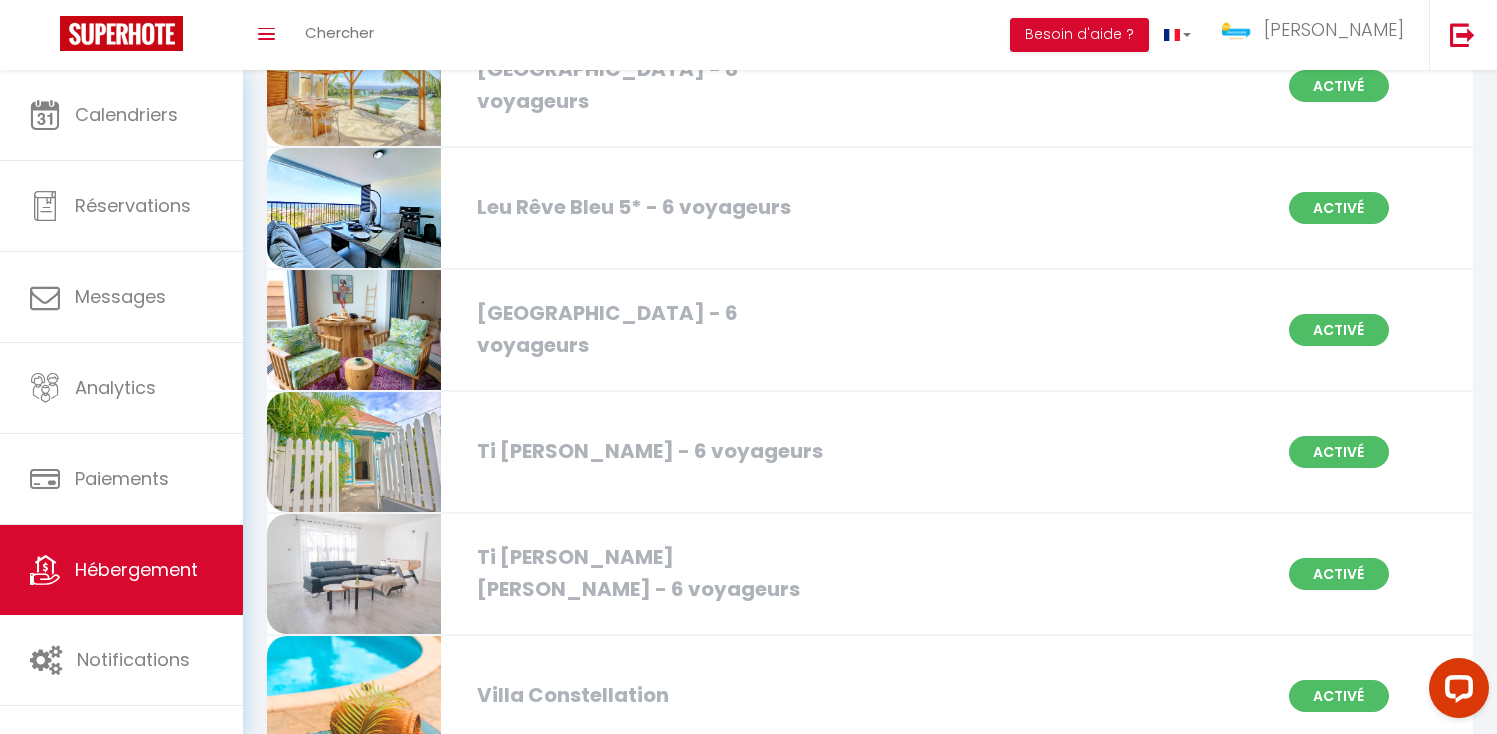 click on "Ti [PERSON_NAME] - 6 voyageurs" at bounding box center (659, 451) 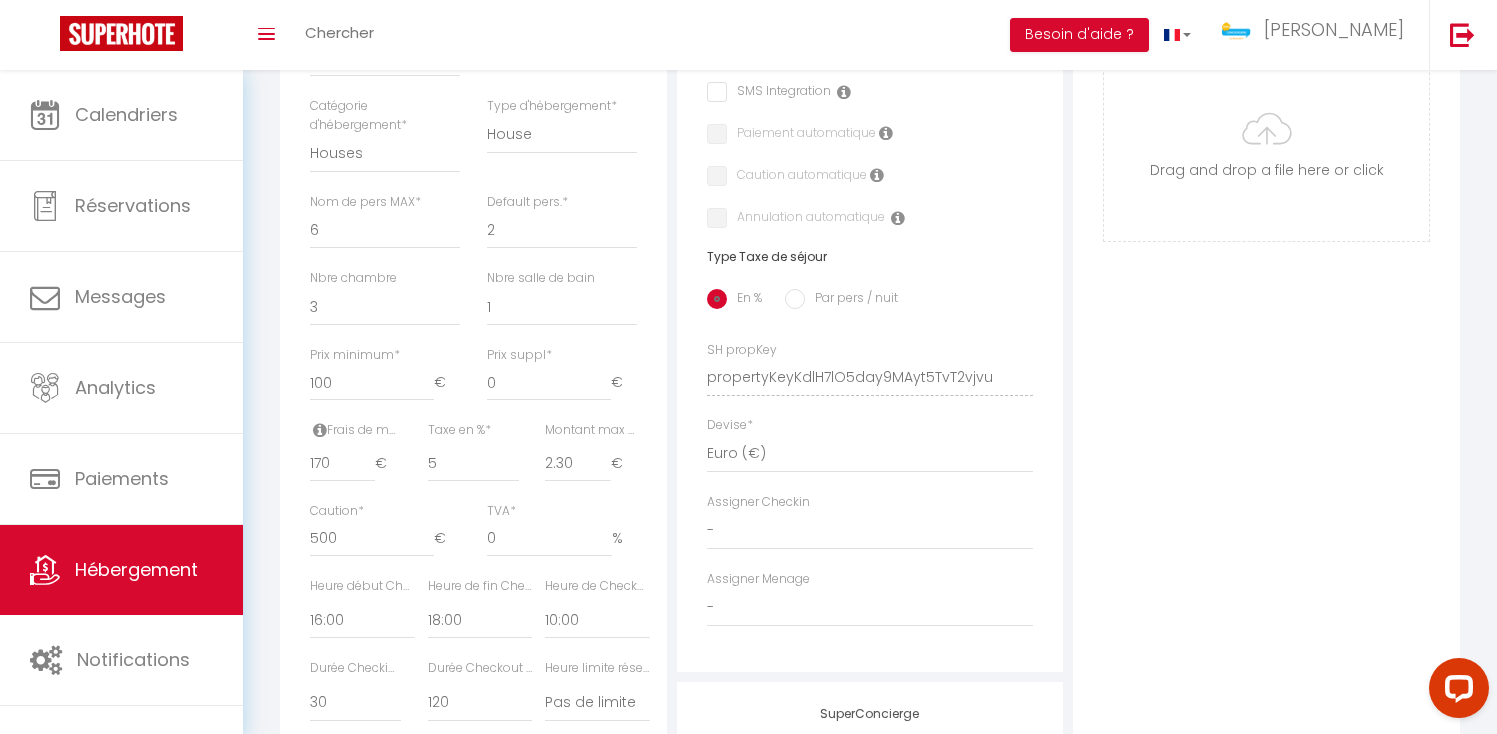 scroll, scrollTop: 638, scrollLeft: 0, axis: vertical 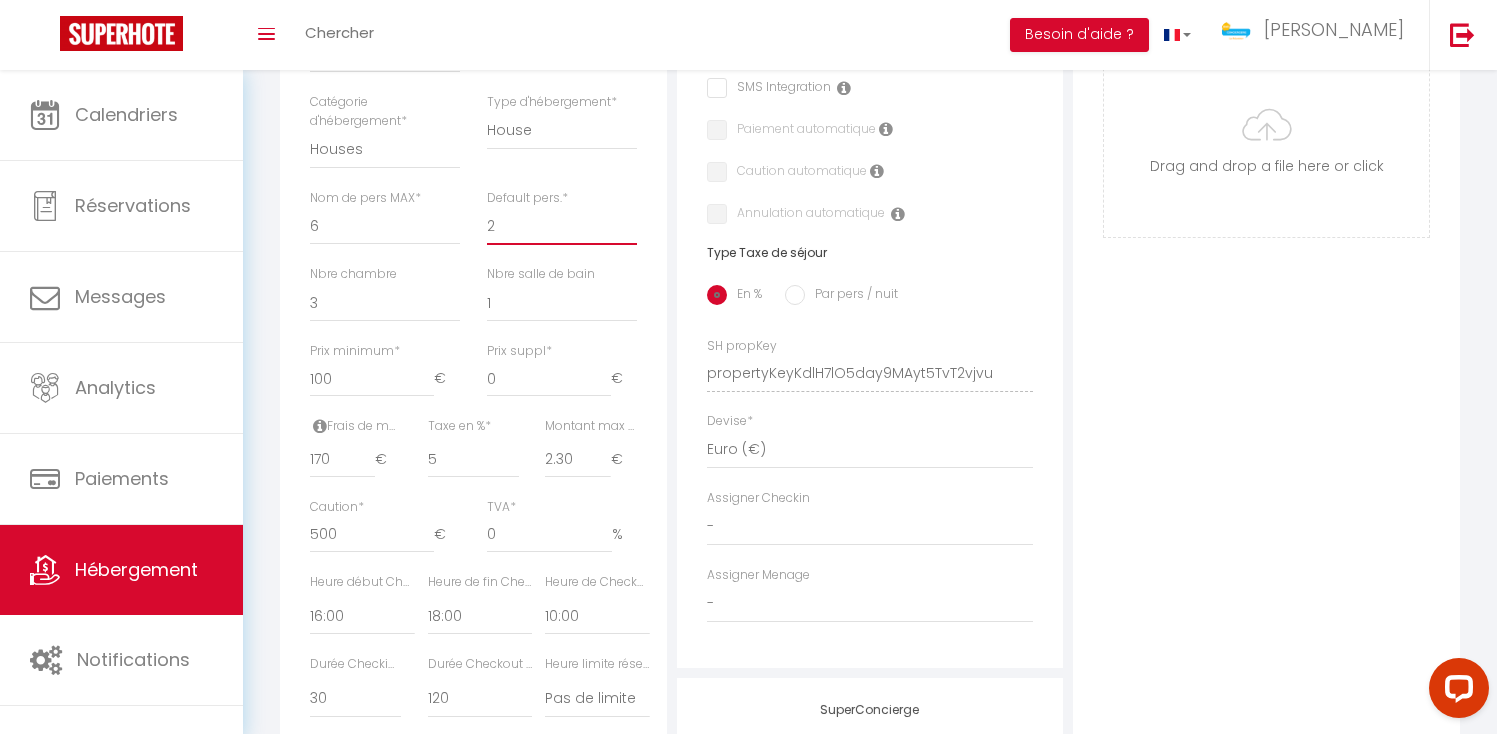 click on "1
2
3
4
5
6
7
8
9
10
11
12
13
14" at bounding box center (562, 226) 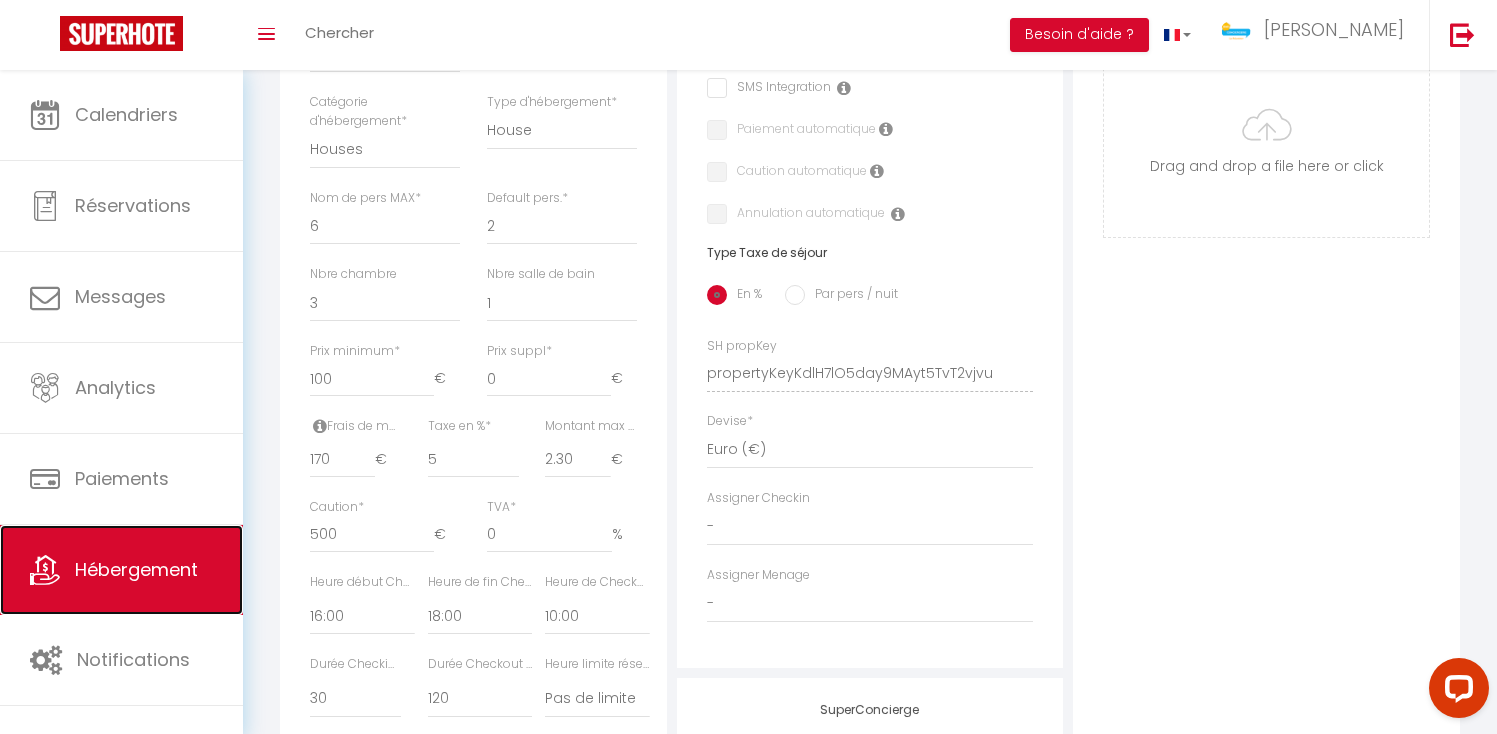 click on "Hébergement" at bounding box center [121, 570] 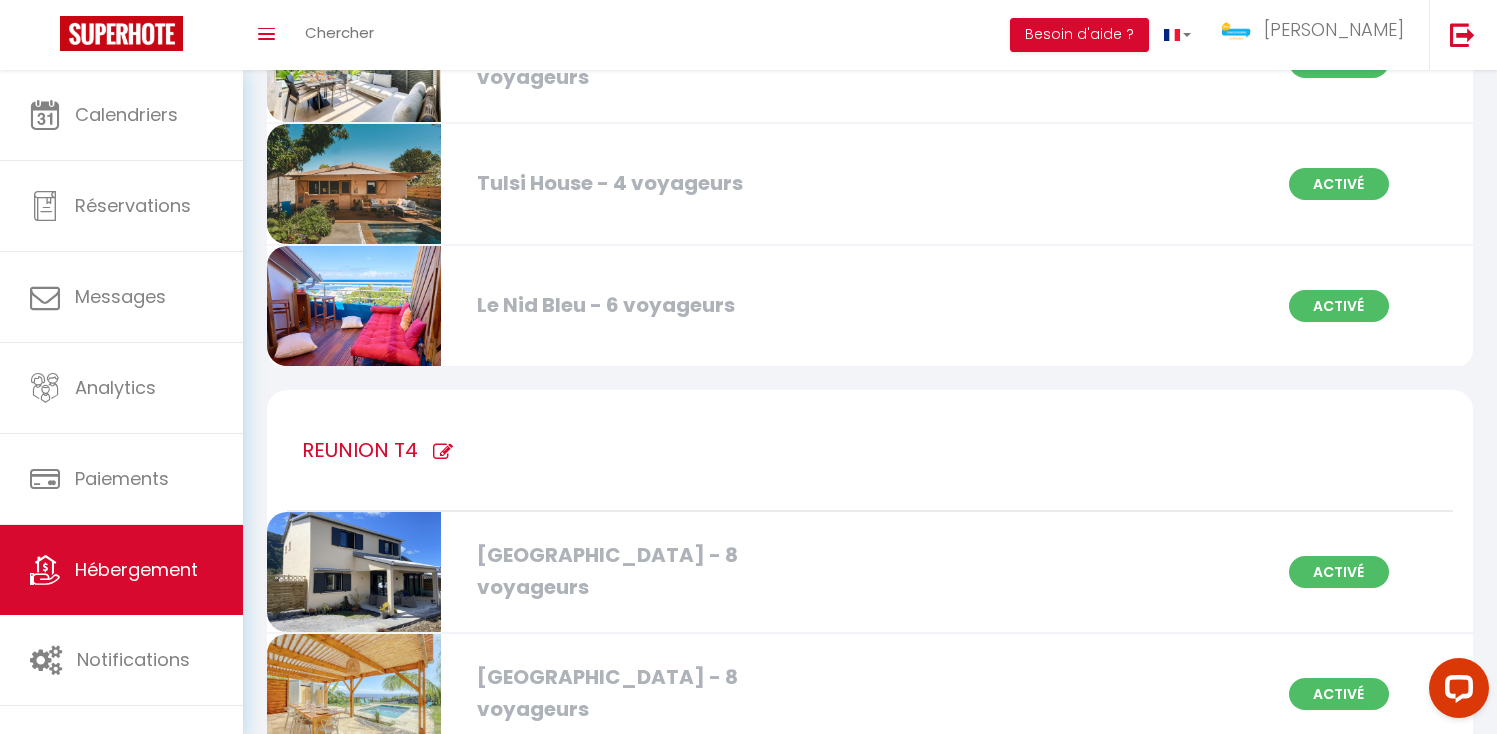 scroll, scrollTop: 3140, scrollLeft: 0, axis: vertical 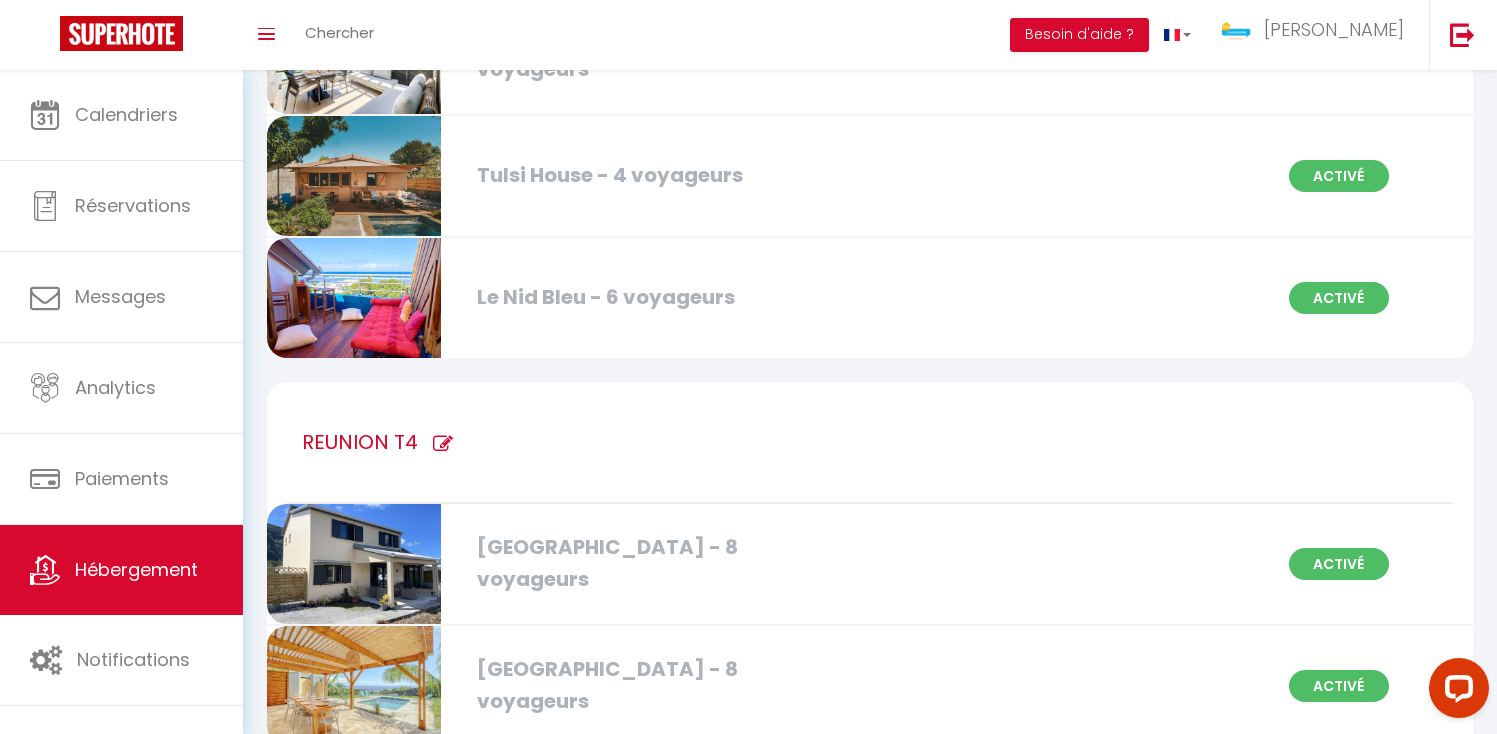 click on "Le Nid Bleu - 6 voyageurs" at bounding box center (659, 297) 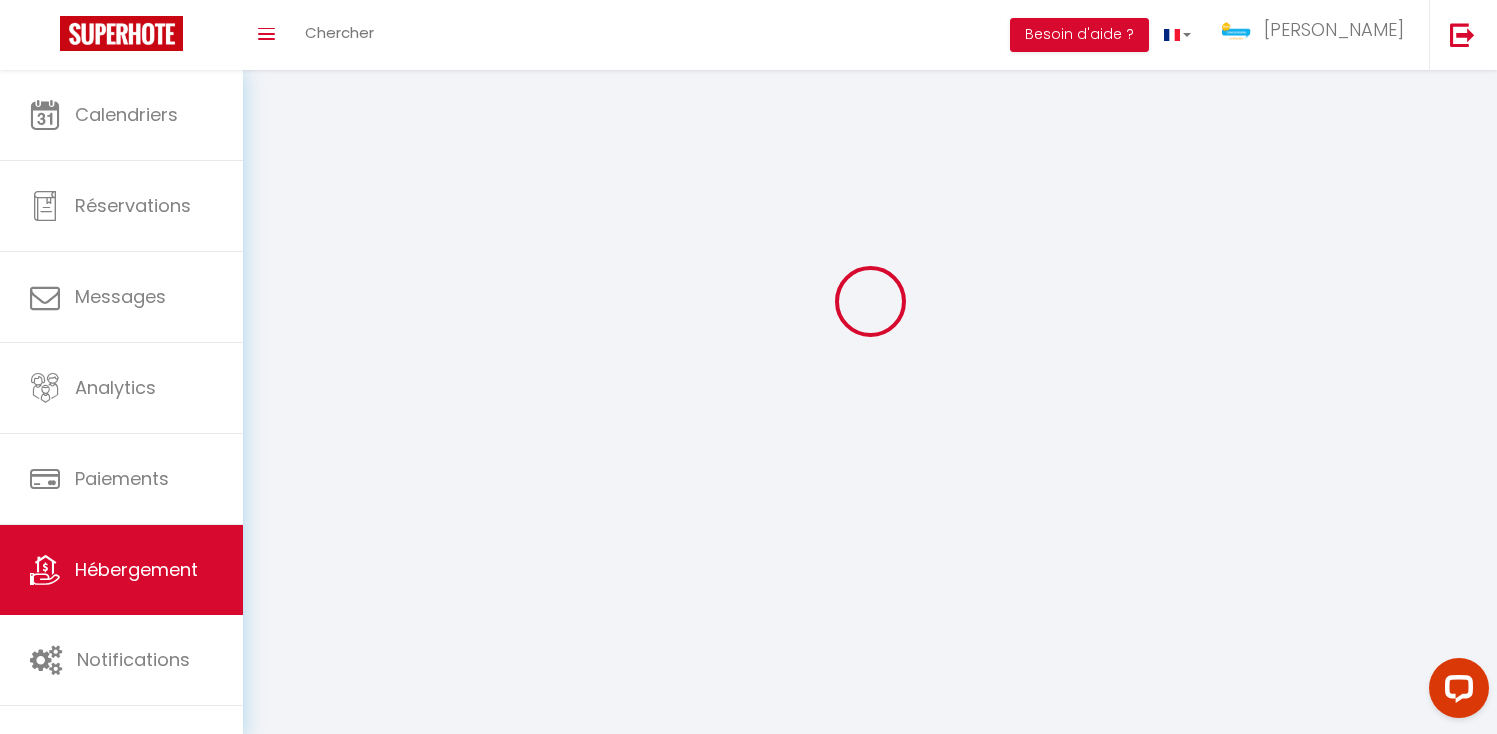 scroll, scrollTop: 0, scrollLeft: 0, axis: both 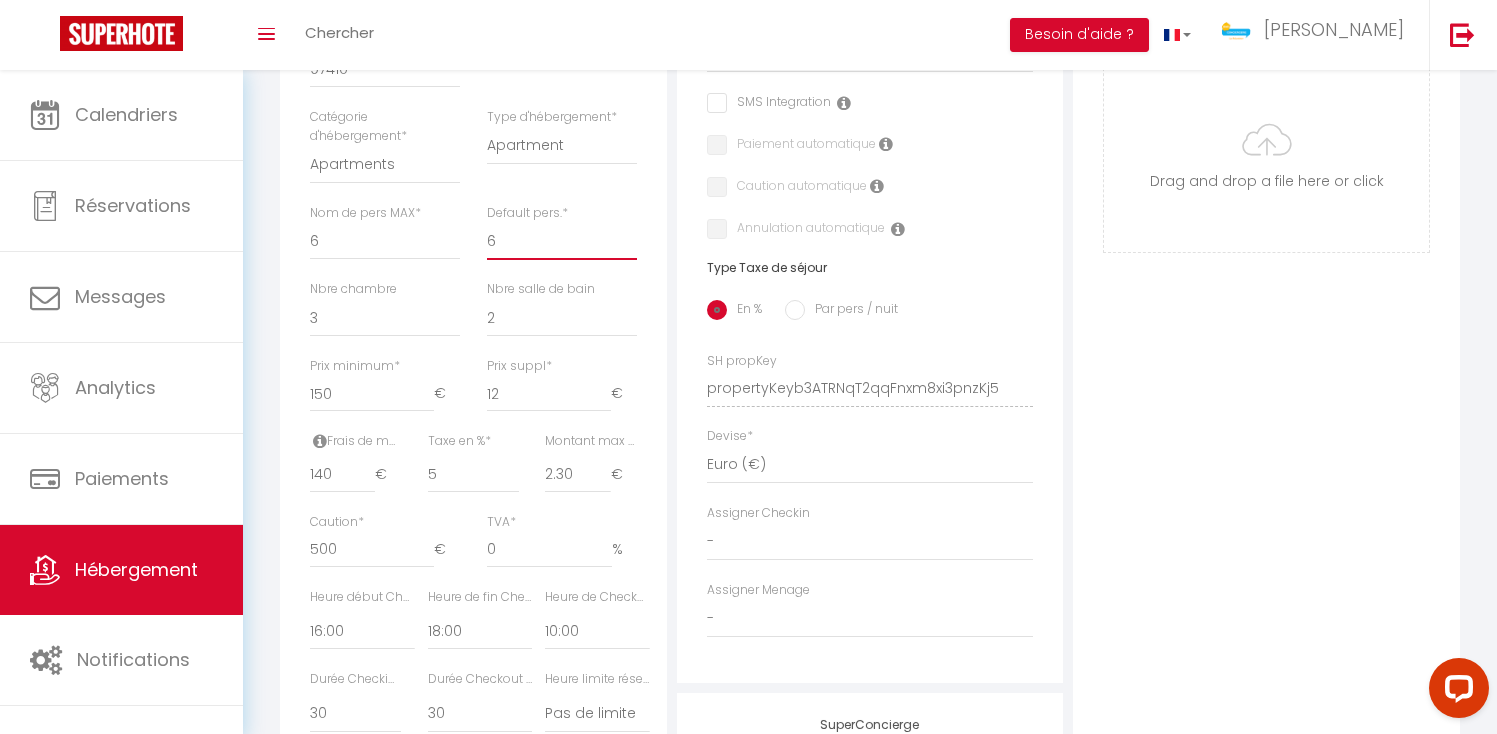 click on "1
2
3
4
5
6
7
8
9
10
11
12
13
14" at bounding box center (562, 241) 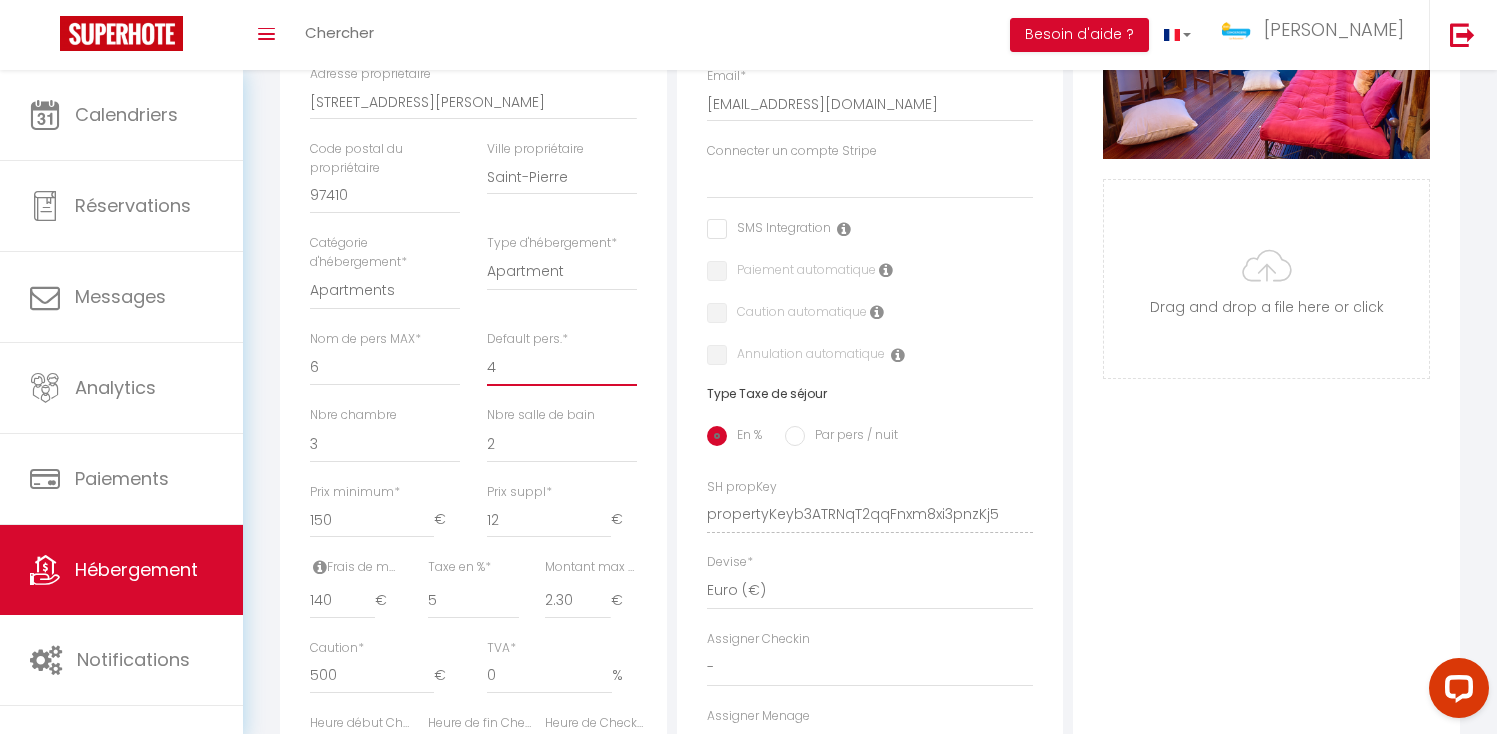 scroll, scrollTop: 0, scrollLeft: 0, axis: both 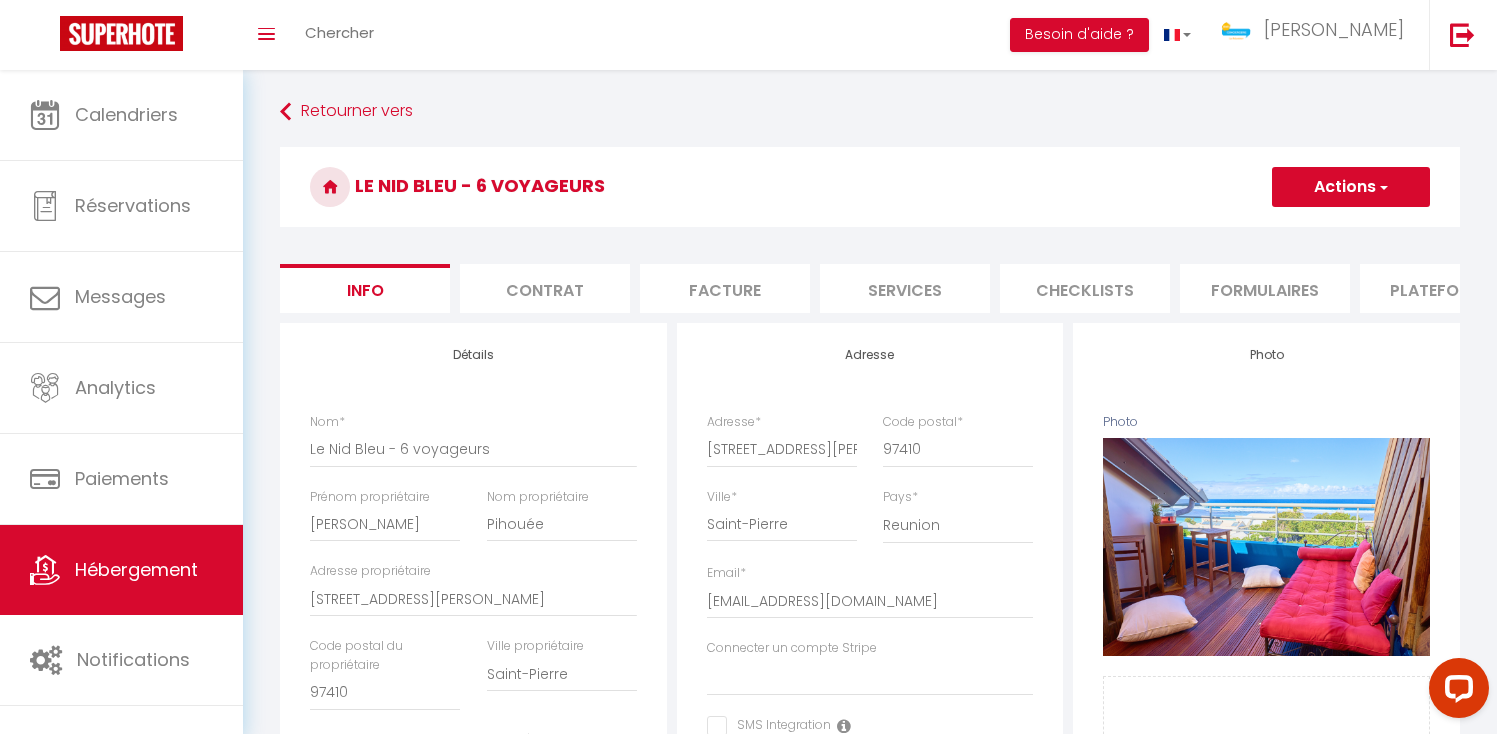 click on "Actions" at bounding box center (1351, 187) 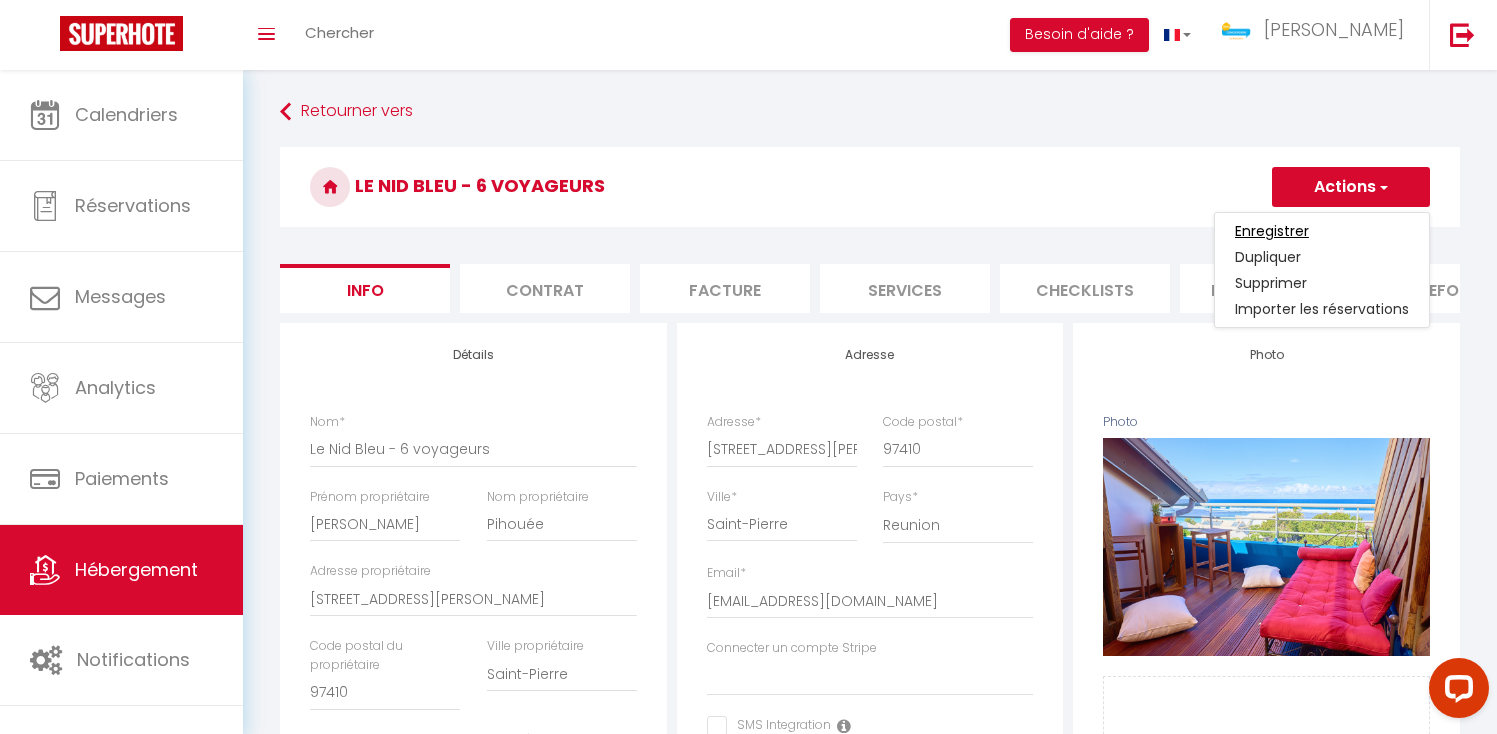 click on "Enregistrer" at bounding box center [1272, 231] 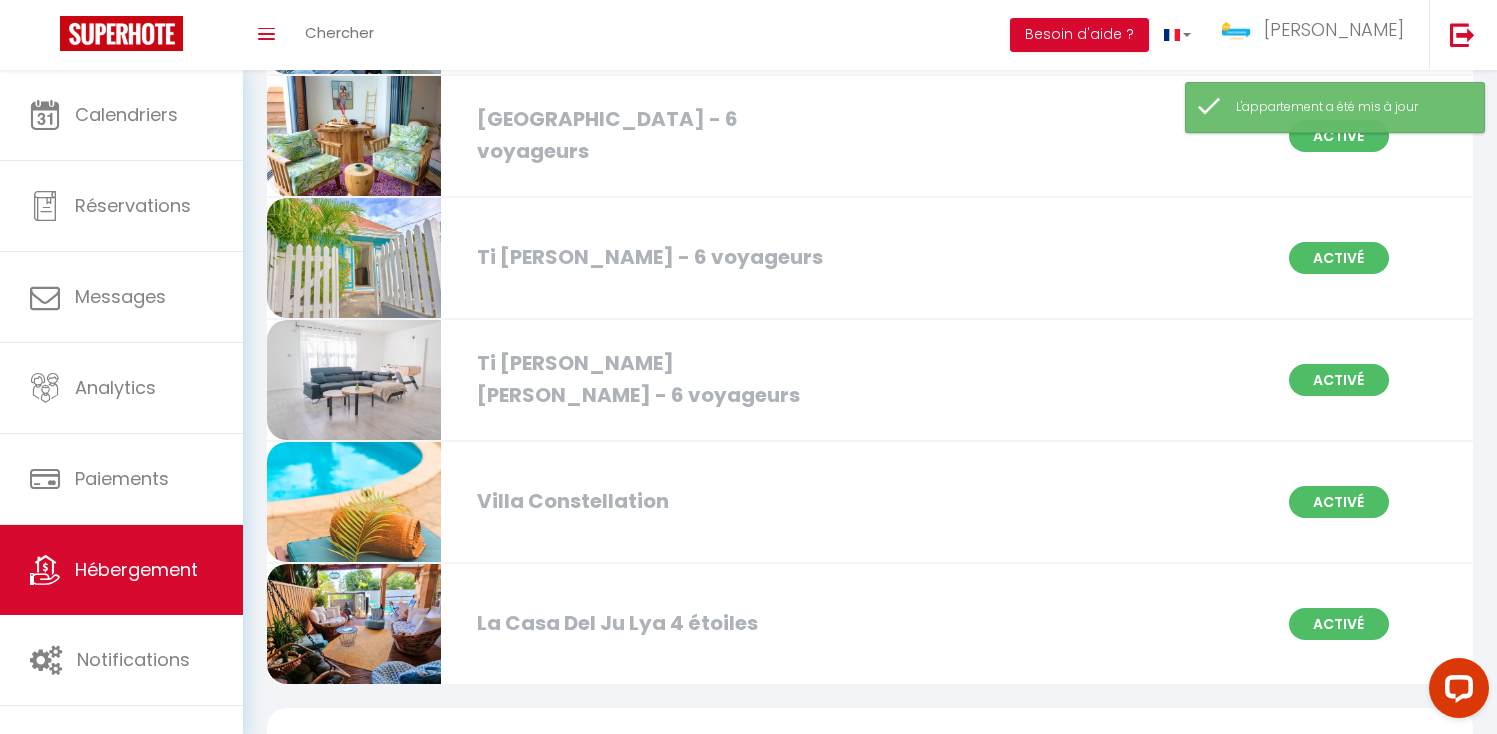 scroll, scrollTop: 4011, scrollLeft: 0, axis: vertical 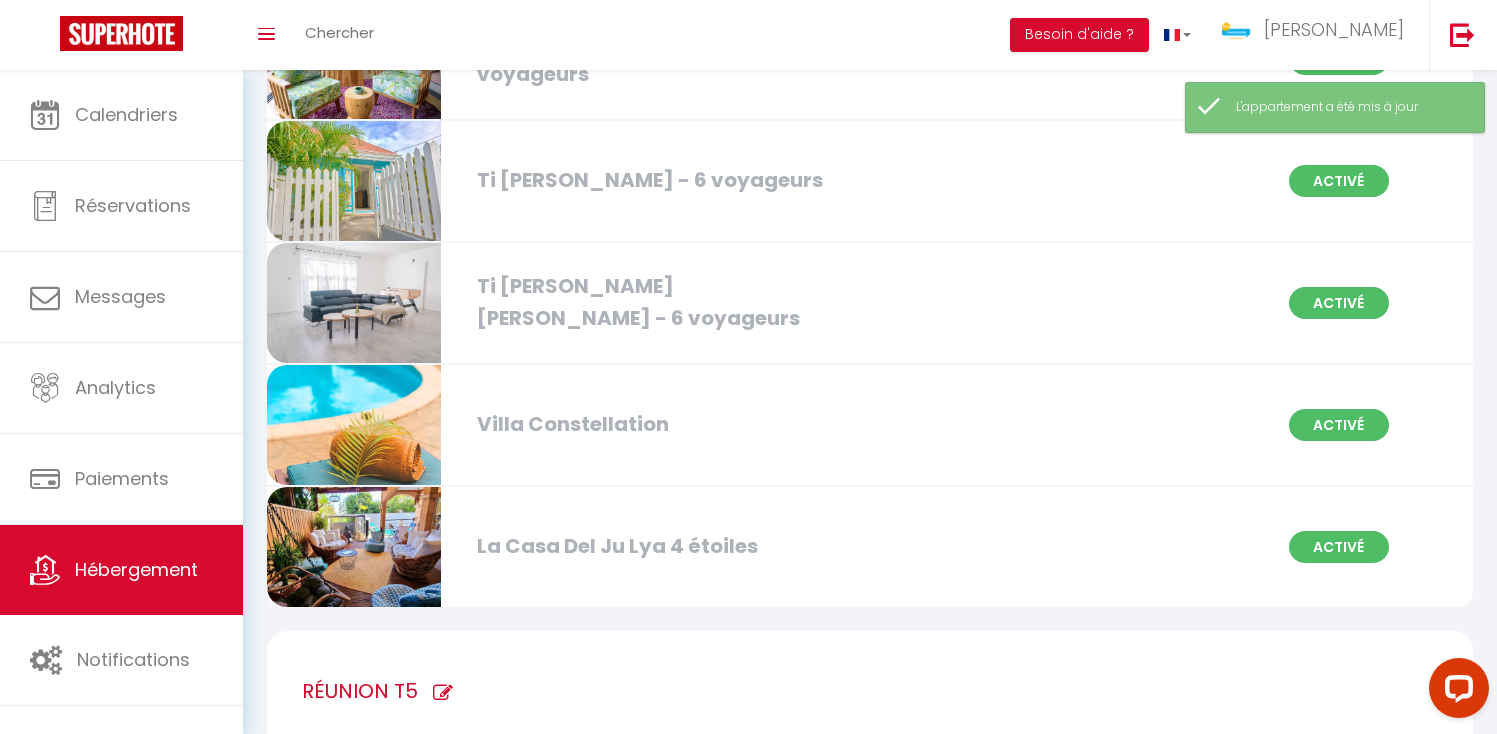 click on "Ti [PERSON_NAME] - 6 voyageurs" at bounding box center [659, 180] 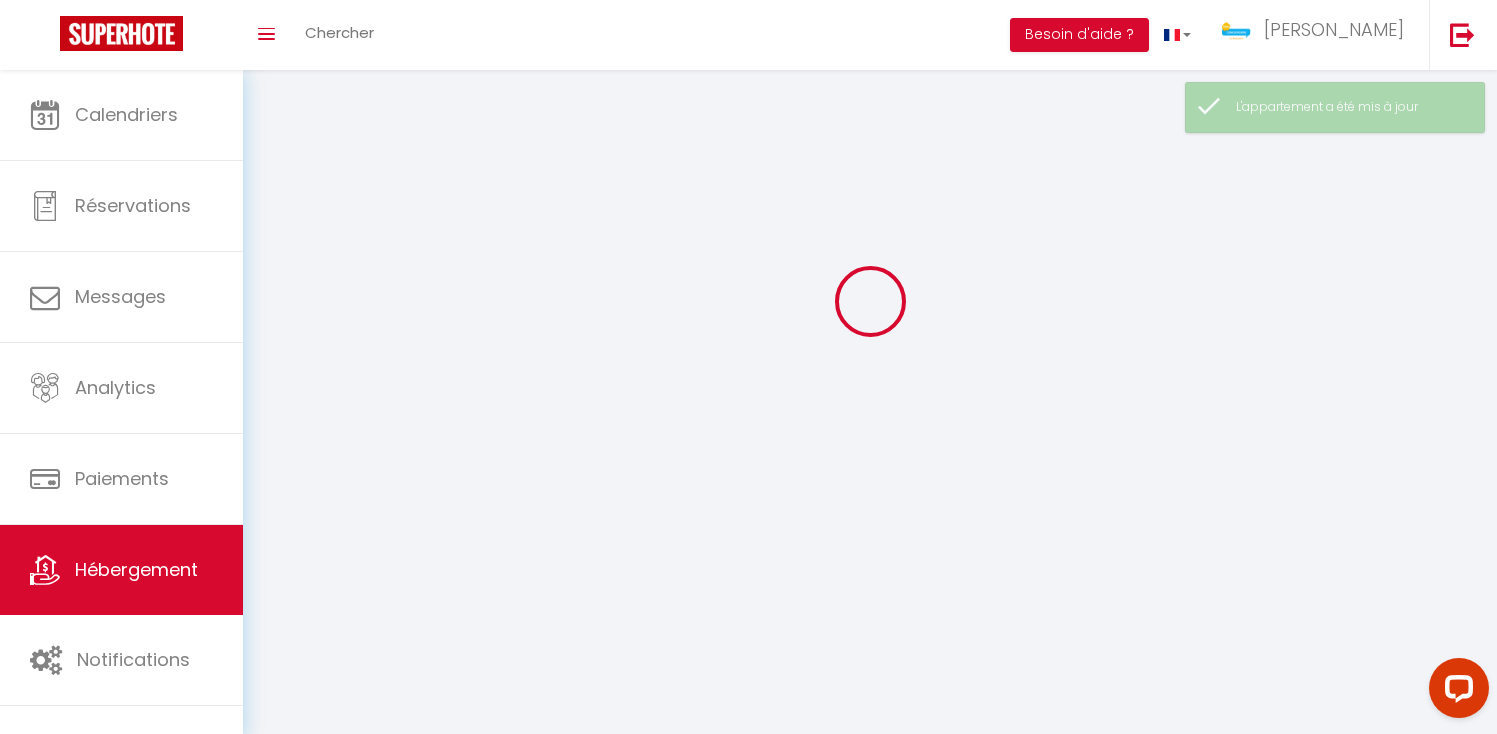 scroll, scrollTop: 0, scrollLeft: 0, axis: both 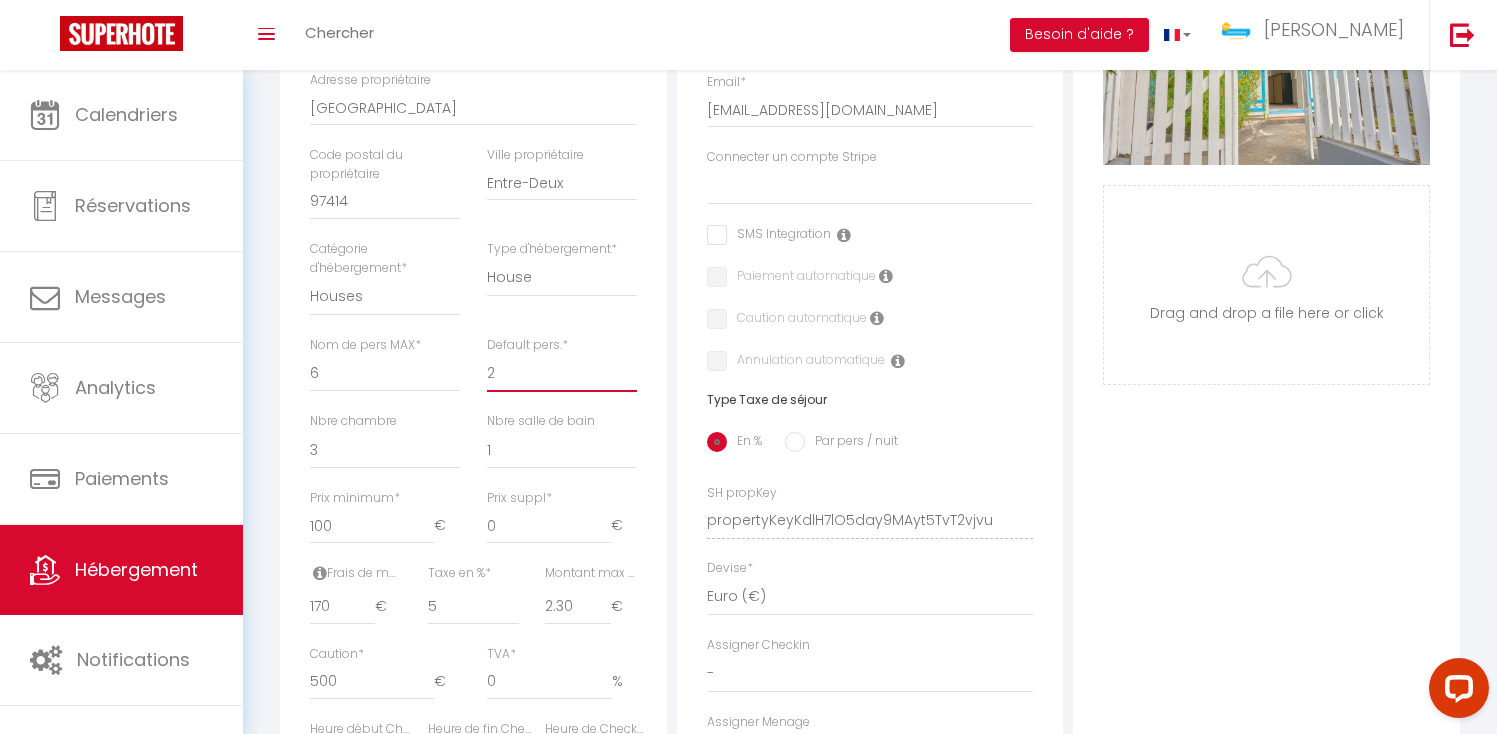 click on "1
2
3
4
5
6
7
8
9
10
11
12
13
14" at bounding box center [562, 373] 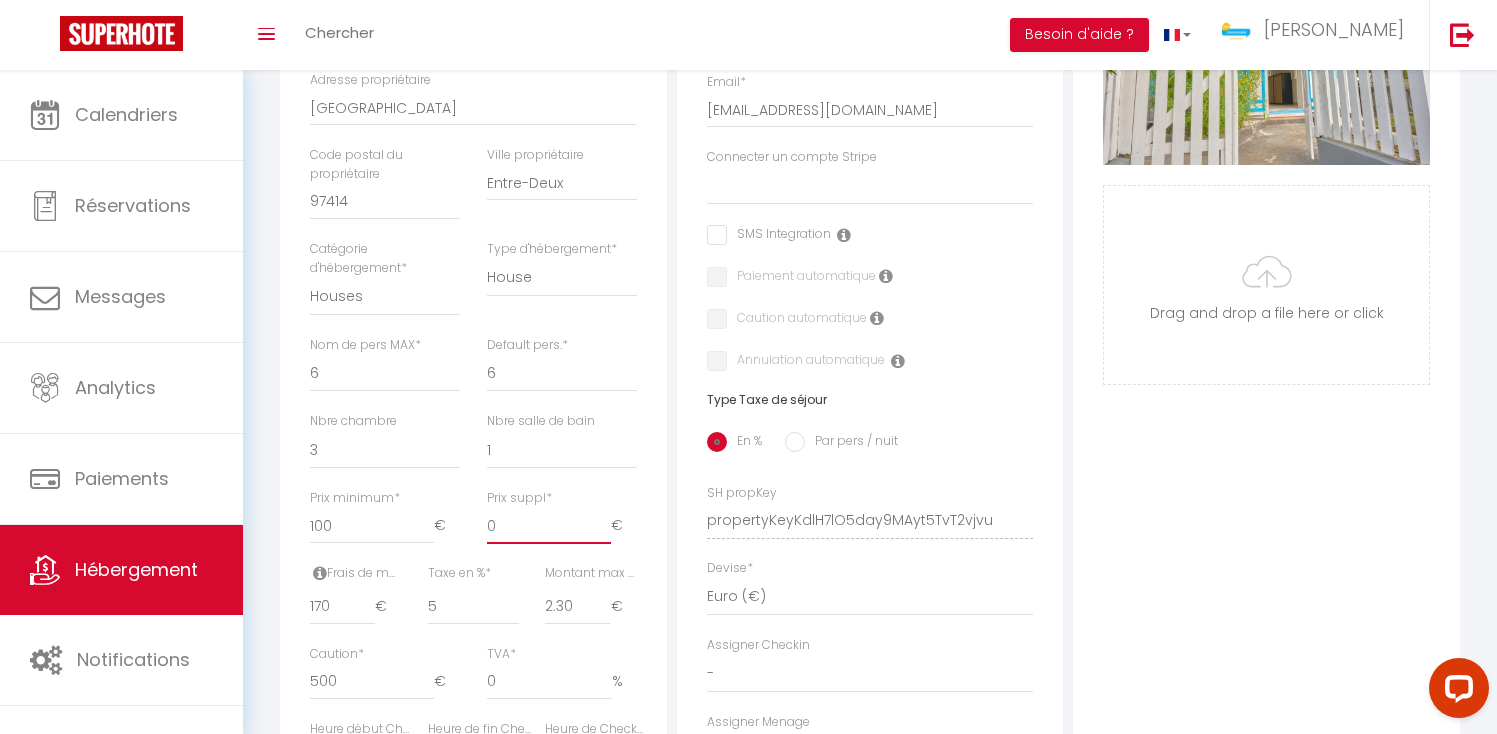 drag, startPoint x: 529, startPoint y: 535, endPoint x: 442, endPoint y: 522, distance: 87.965904 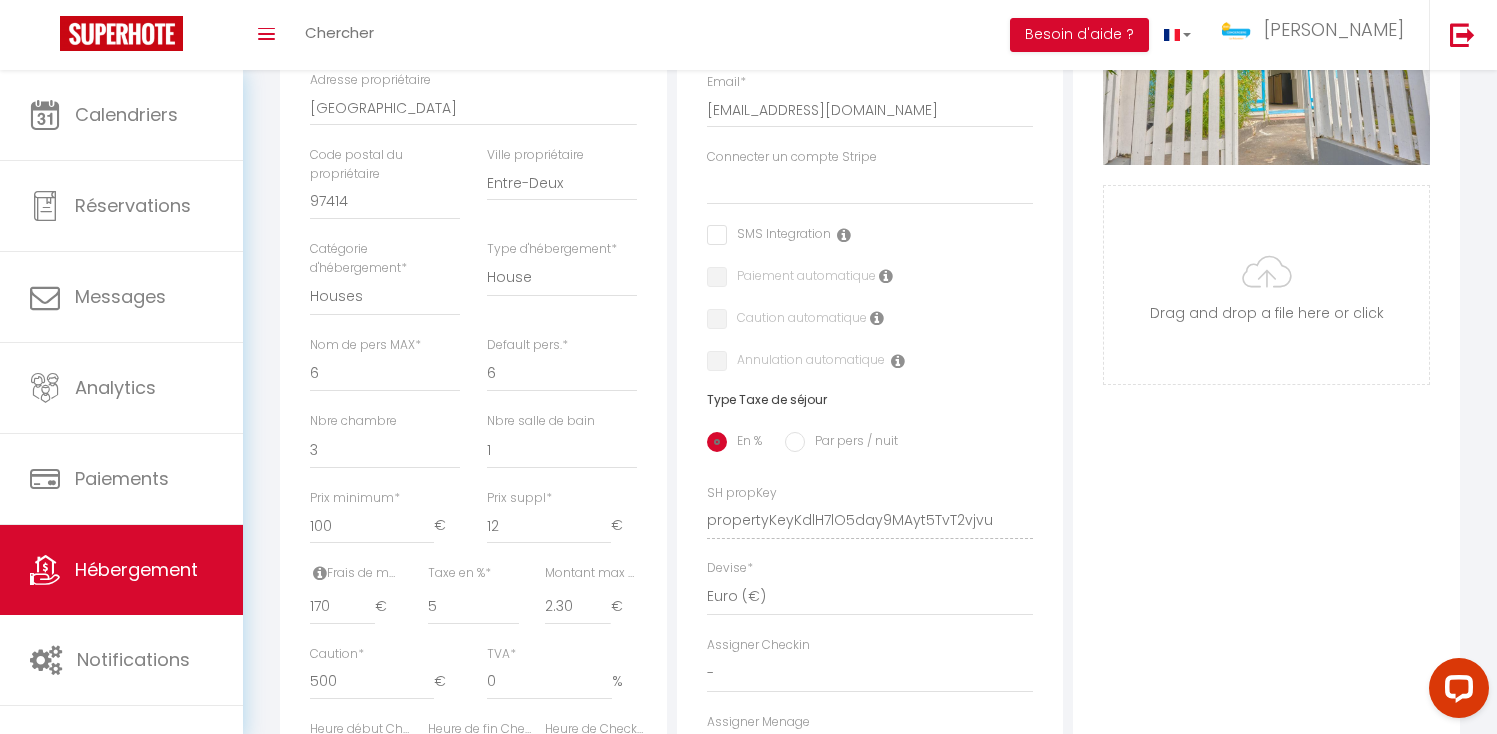 click on "Photo
Photo
Supprimer
Drag and drop a file here or click Ooops, something wrong appended. Remove   Drag and drop or click to replace" at bounding box center [1266, 506] 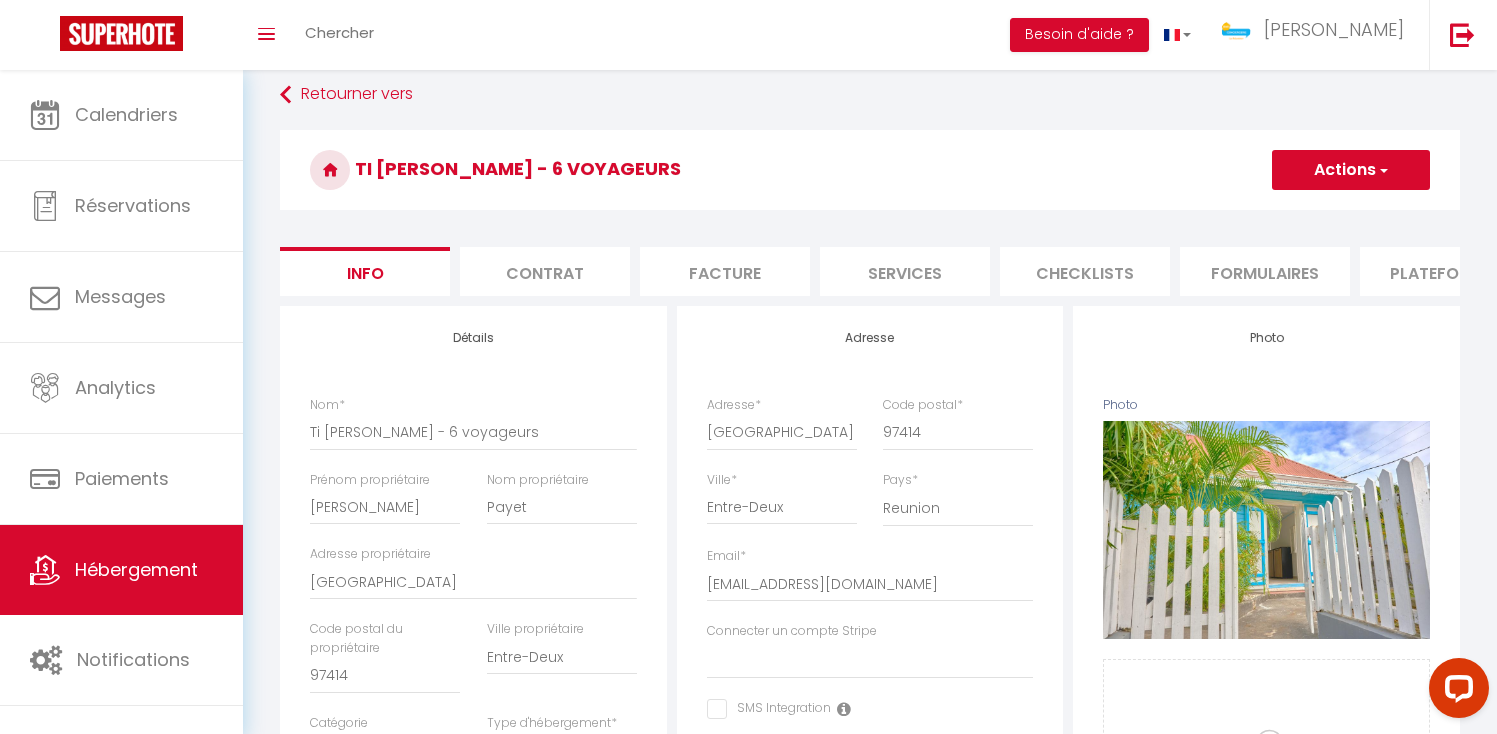 scroll, scrollTop: 0, scrollLeft: 0, axis: both 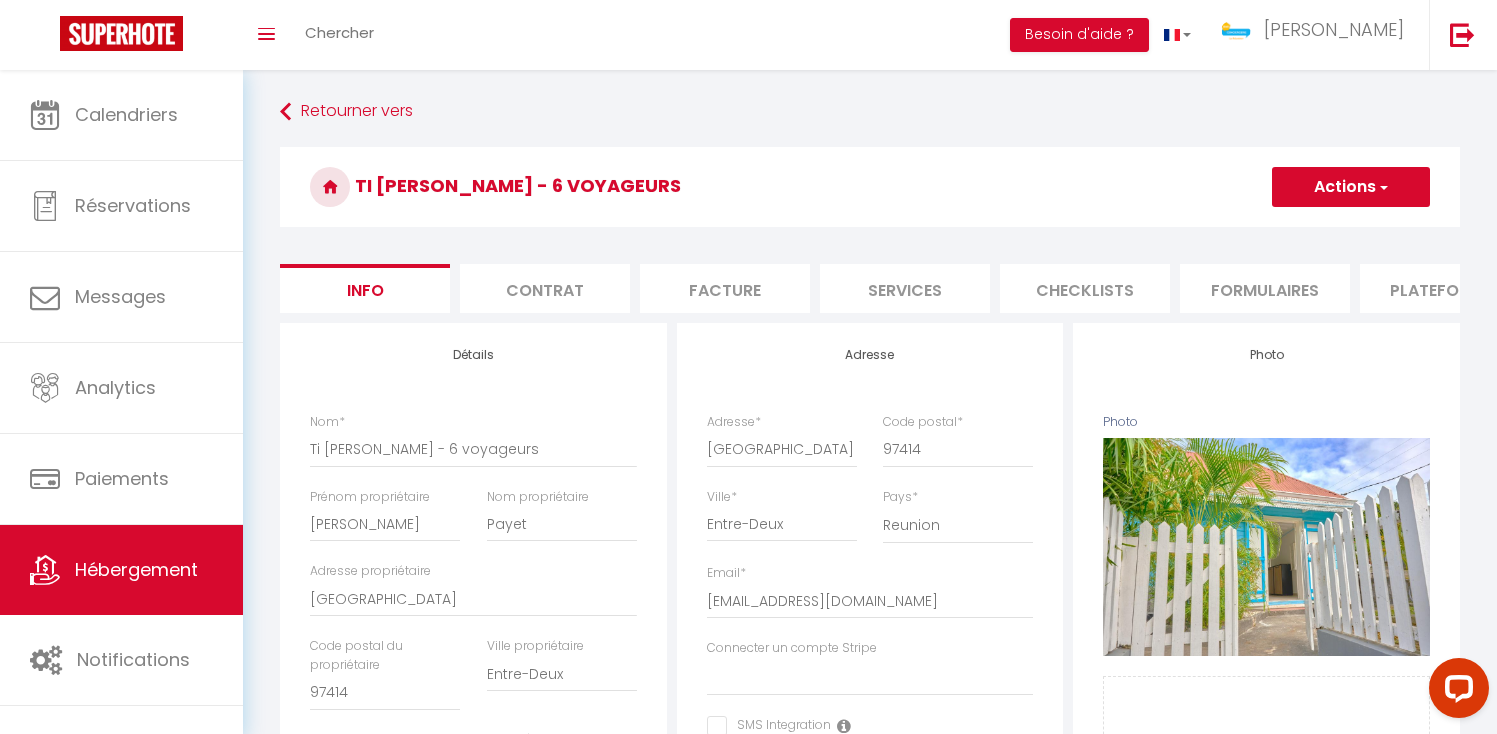 click on "Actions" at bounding box center (1351, 187) 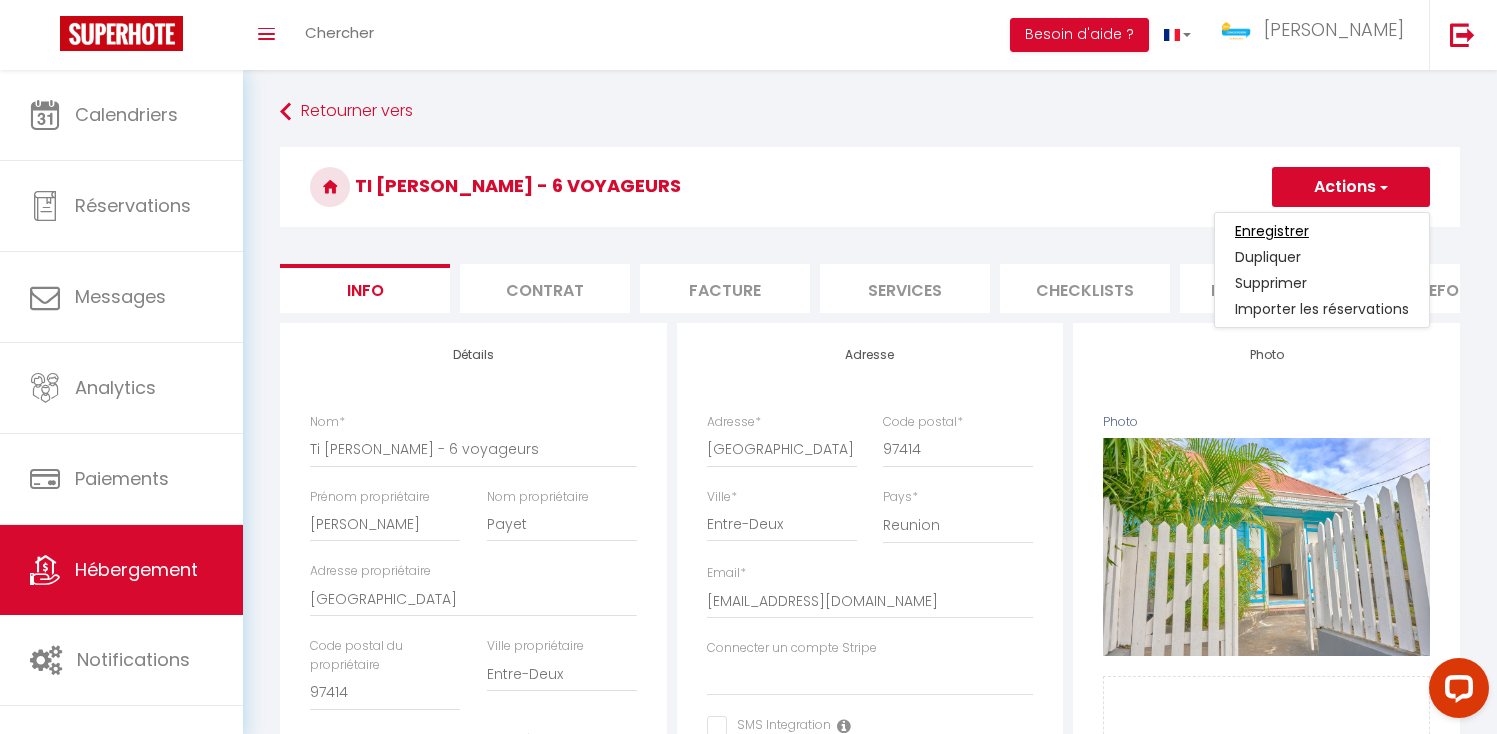 click on "Enregistrer" at bounding box center [1272, 231] 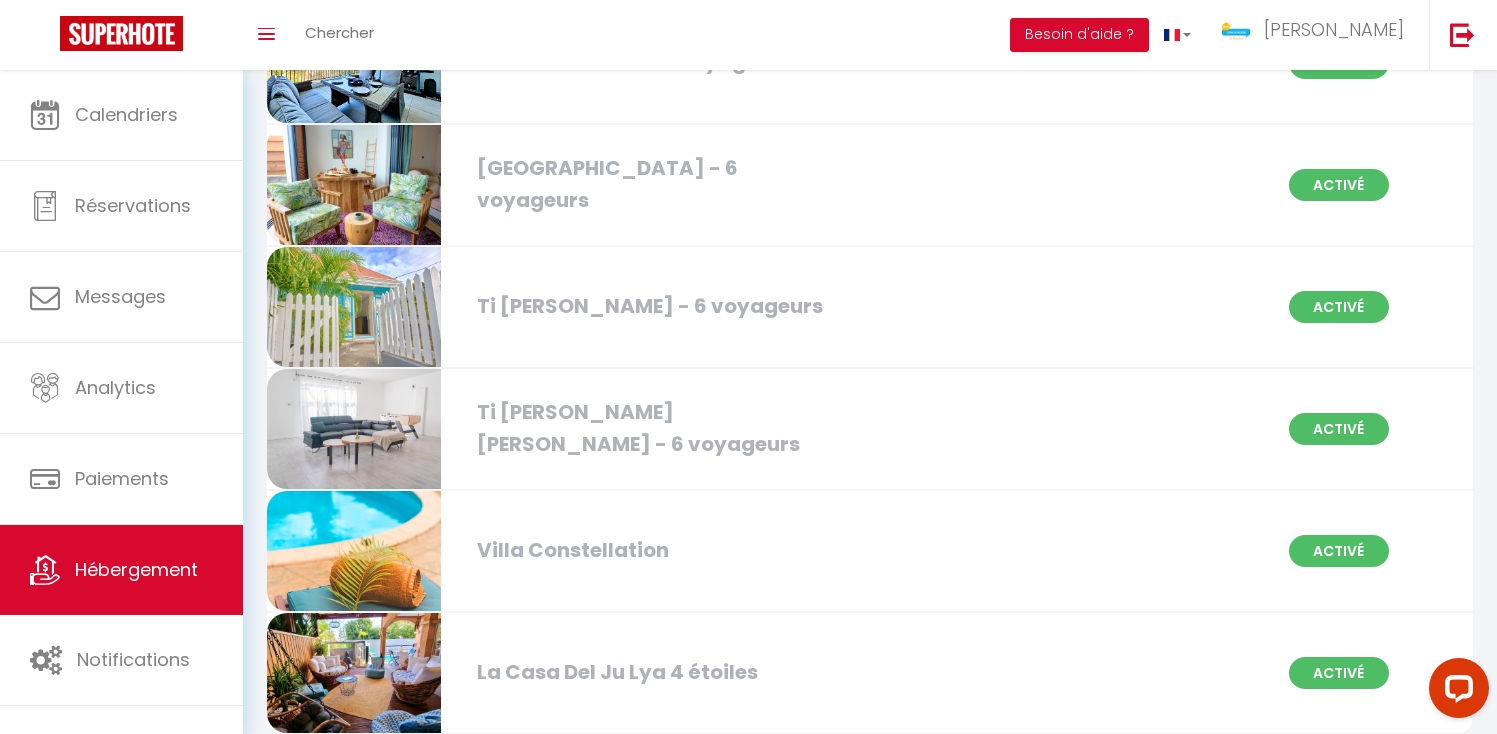 scroll, scrollTop: 3894, scrollLeft: 0, axis: vertical 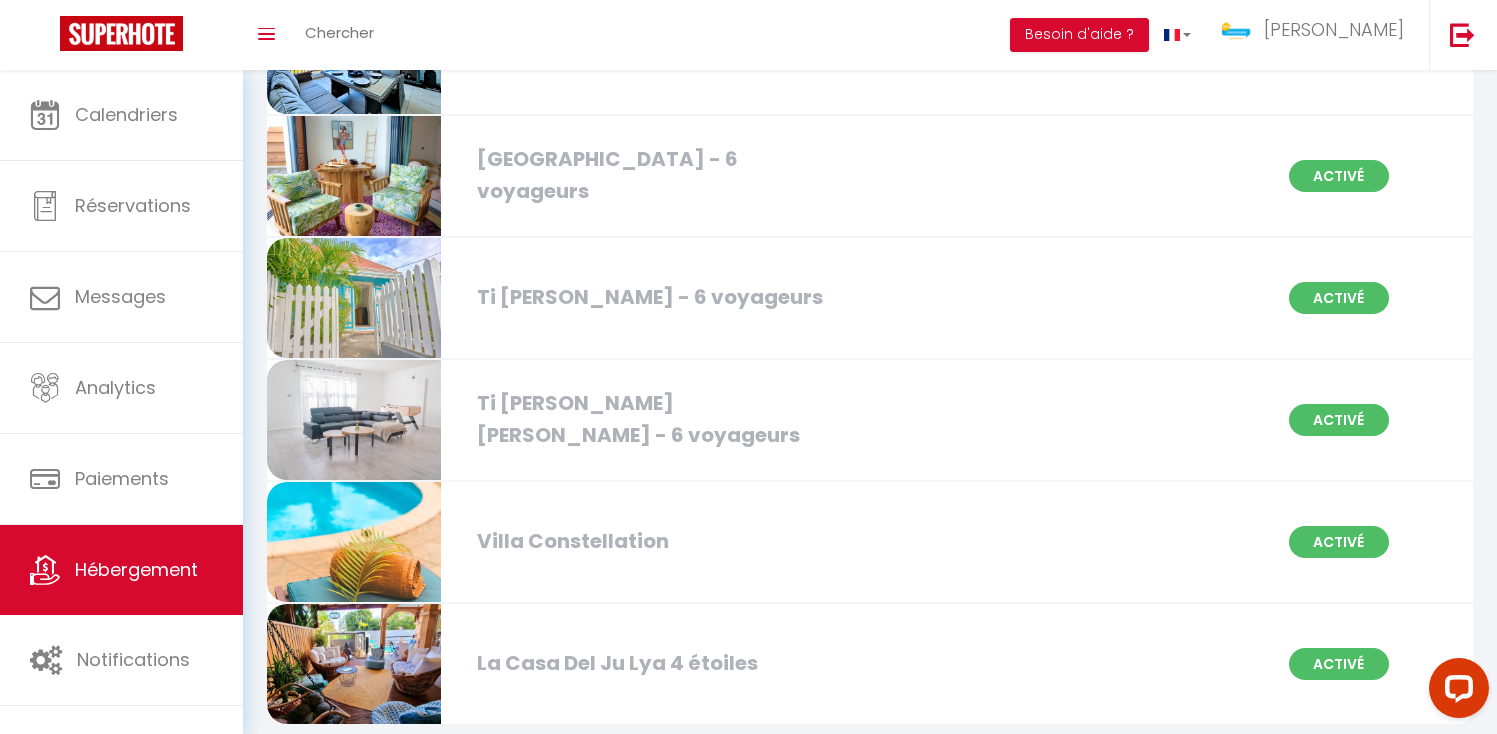 click on "Ti [PERSON_NAME] - 6 voyageurs" at bounding box center (659, 297) 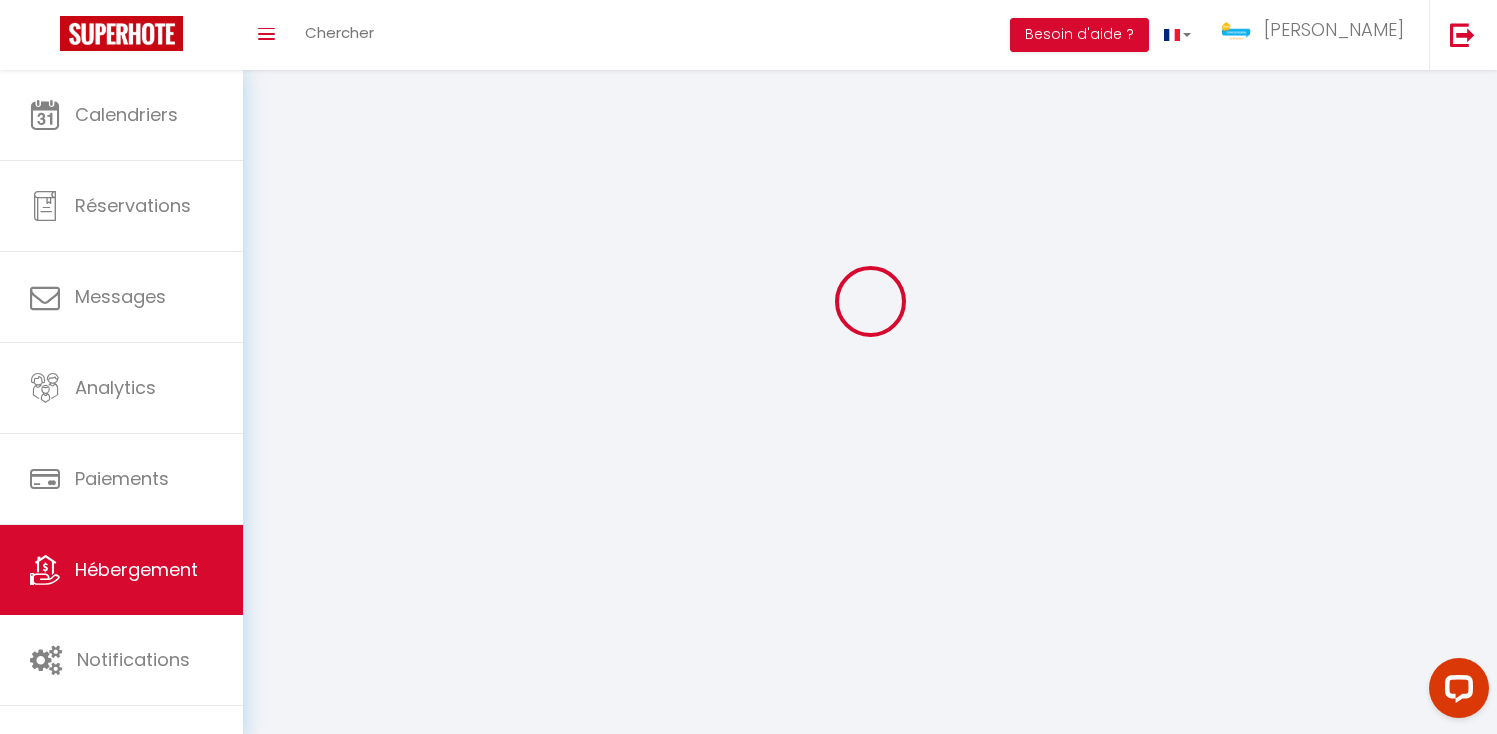 scroll, scrollTop: 0, scrollLeft: 0, axis: both 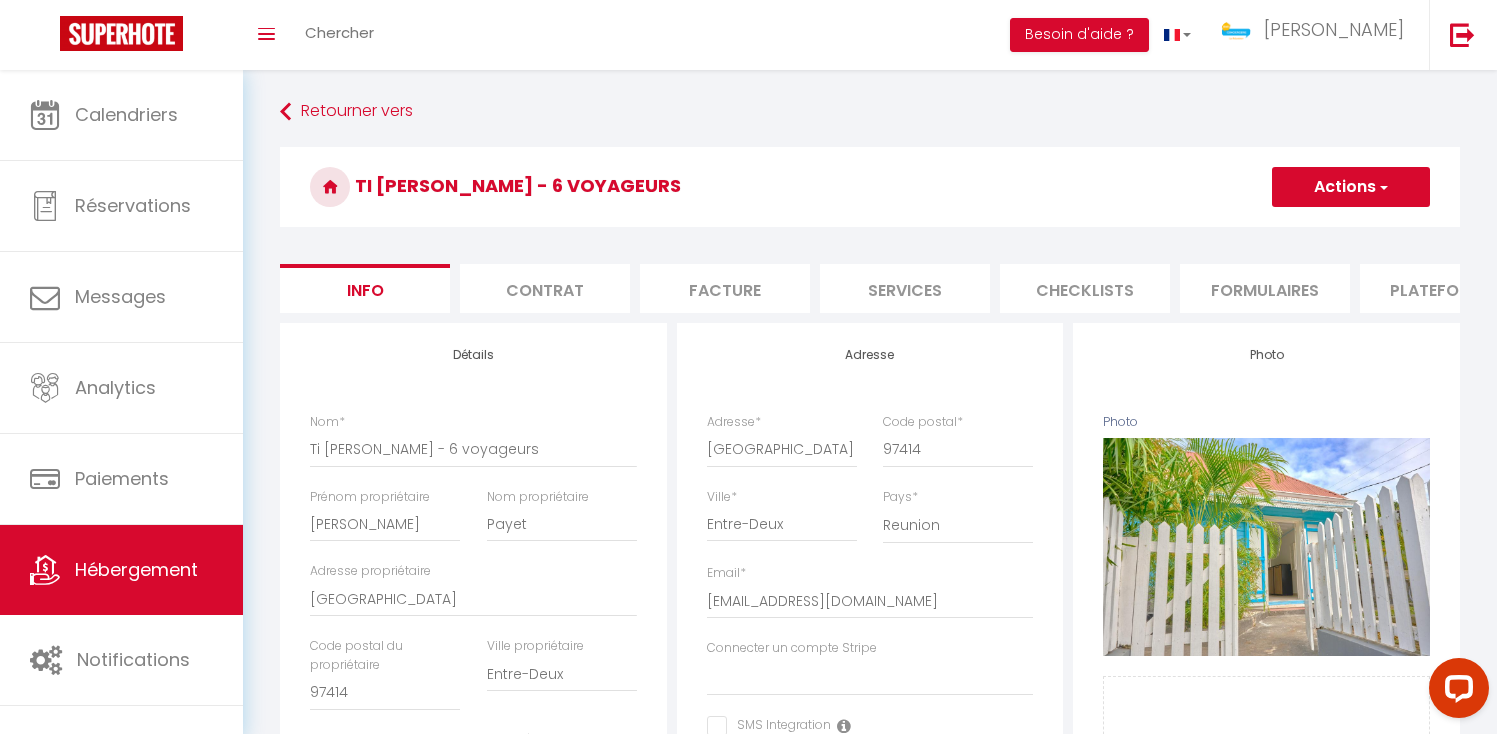 click on "Services" at bounding box center (905, 288) 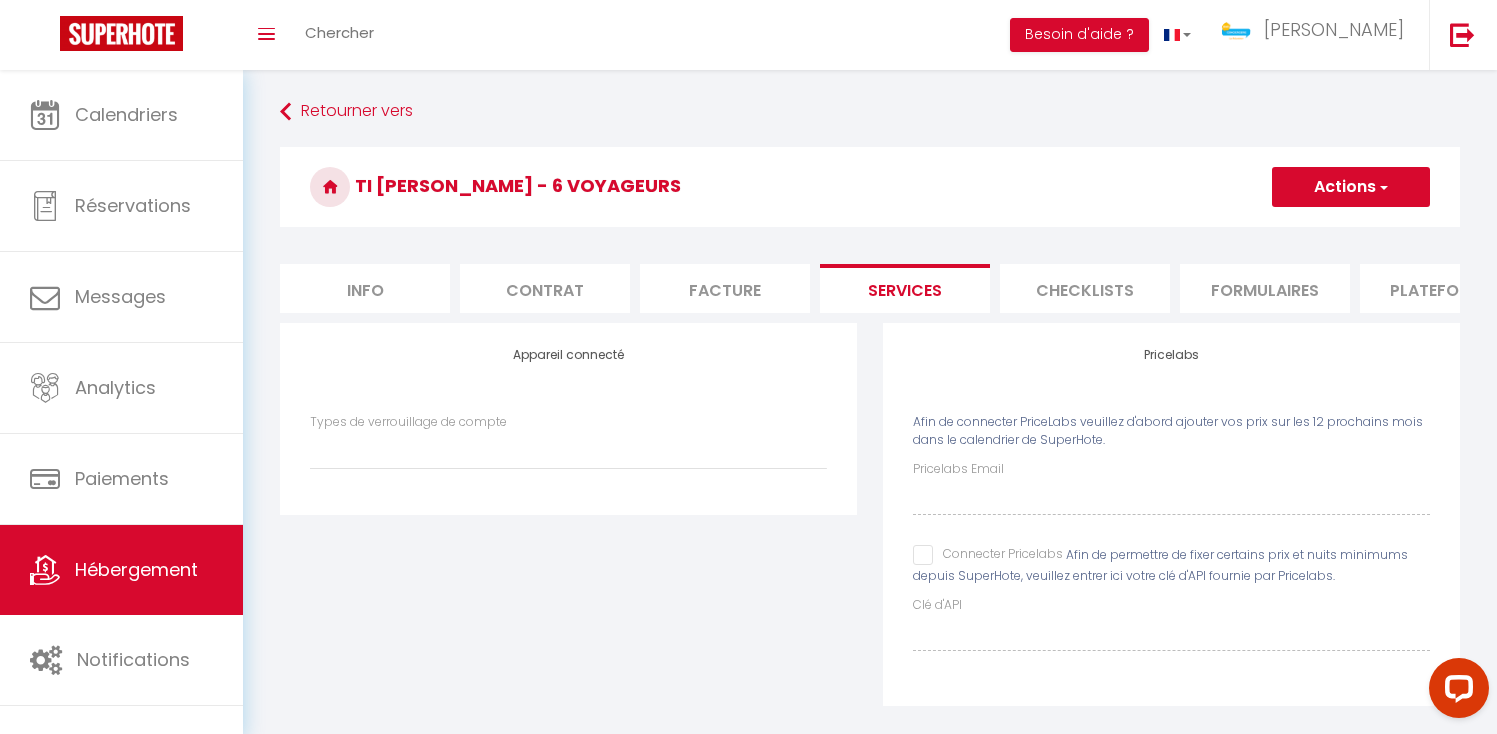 click on "Plateformes" at bounding box center [1445, 288] 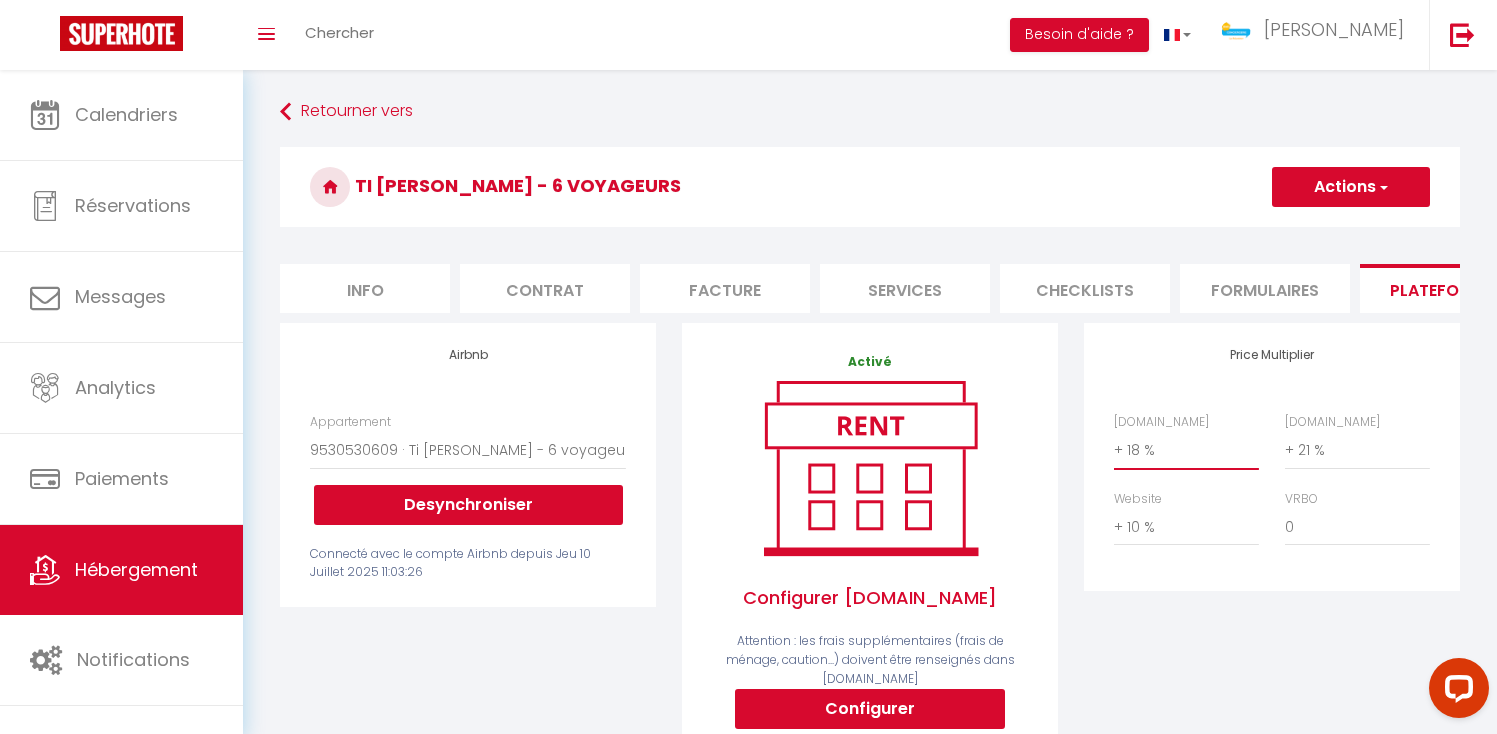 click on "0
+ 1 %
+ 2 %
+ 3 %
+ 4 %
+ 5 %
+ 6 %
+ 7 %
+ 8 %
+ 9 %" at bounding box center (1186, 450) 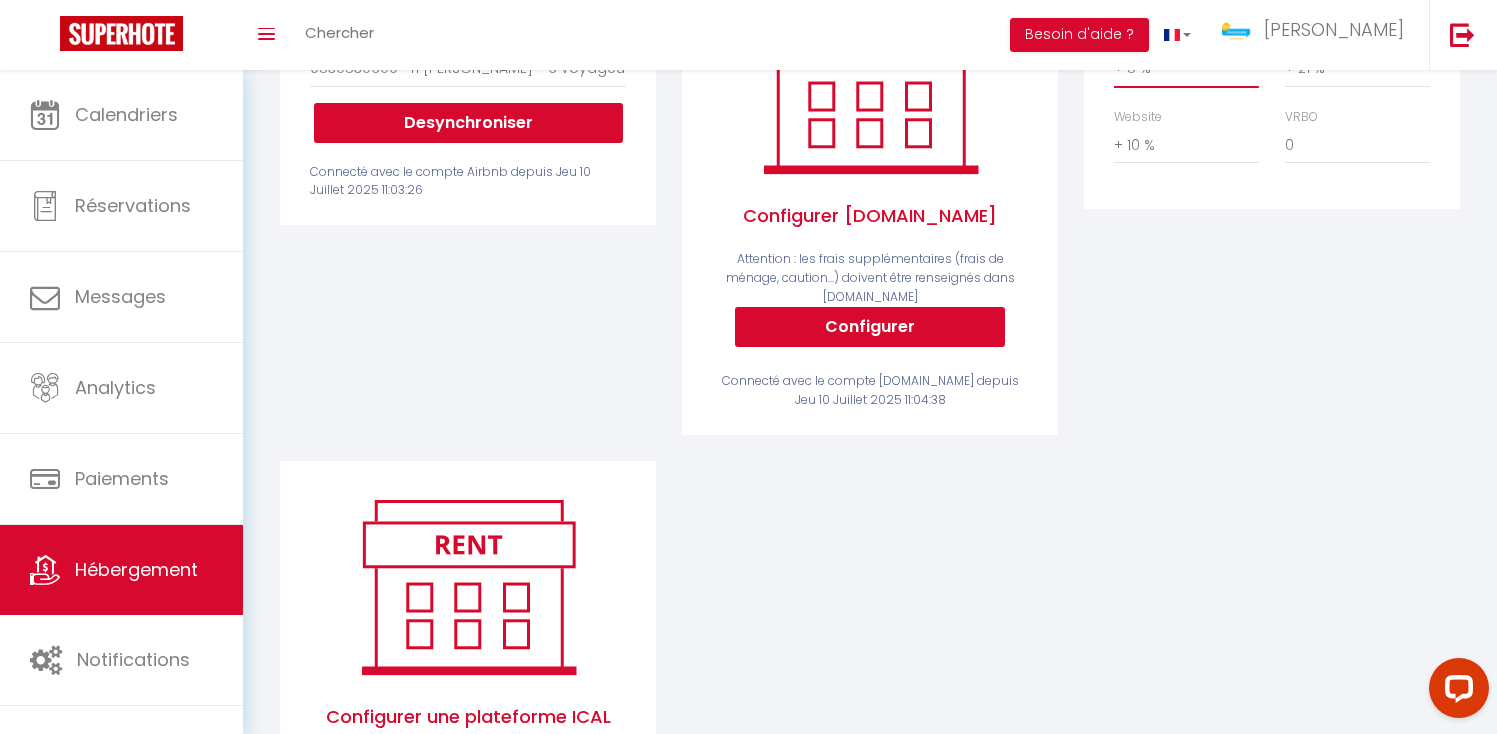 scroll, scrollTop: 0, scrollLeft: 0, axis: both 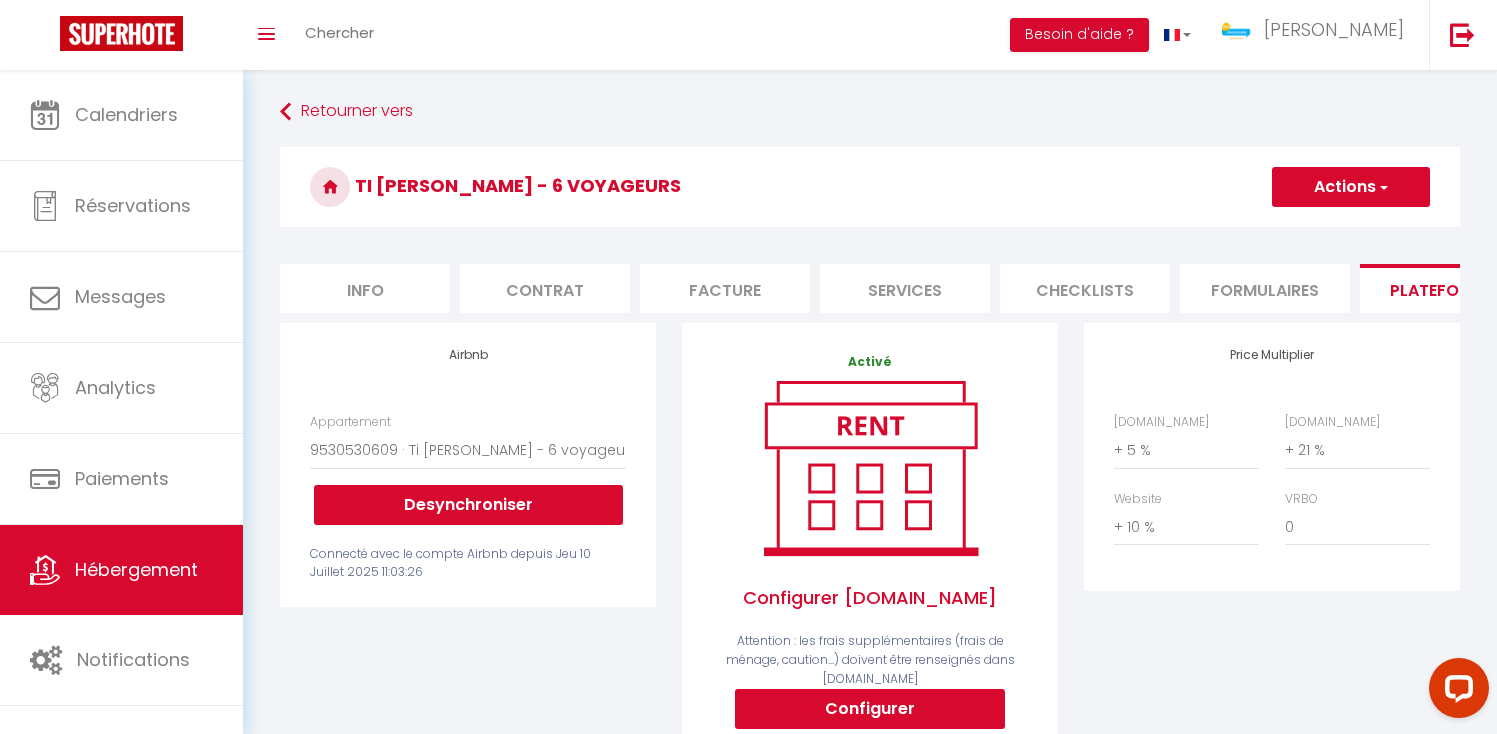 click on "Actions" at bounding box center (1351, 187) 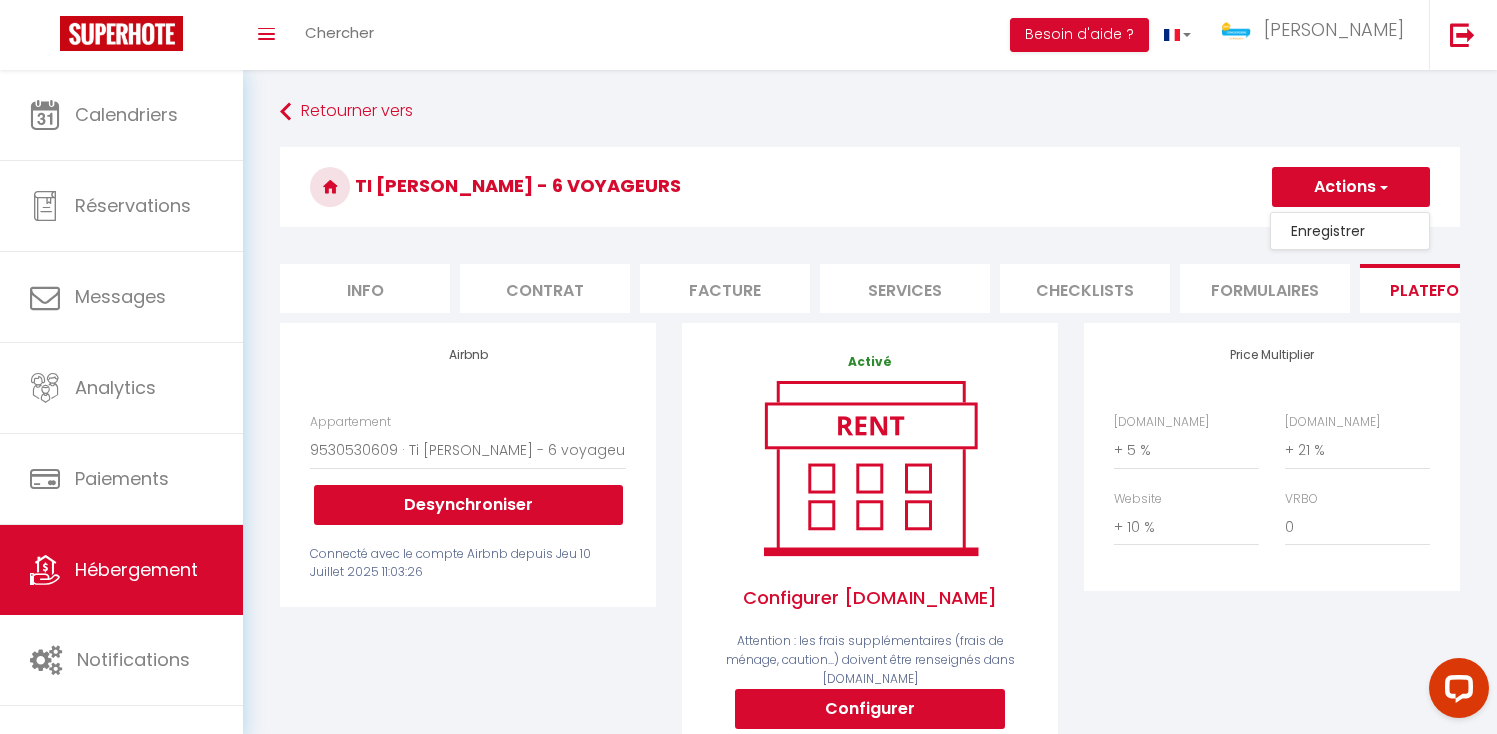 click on "Enregistrer" at bounding box center (1350, 231) 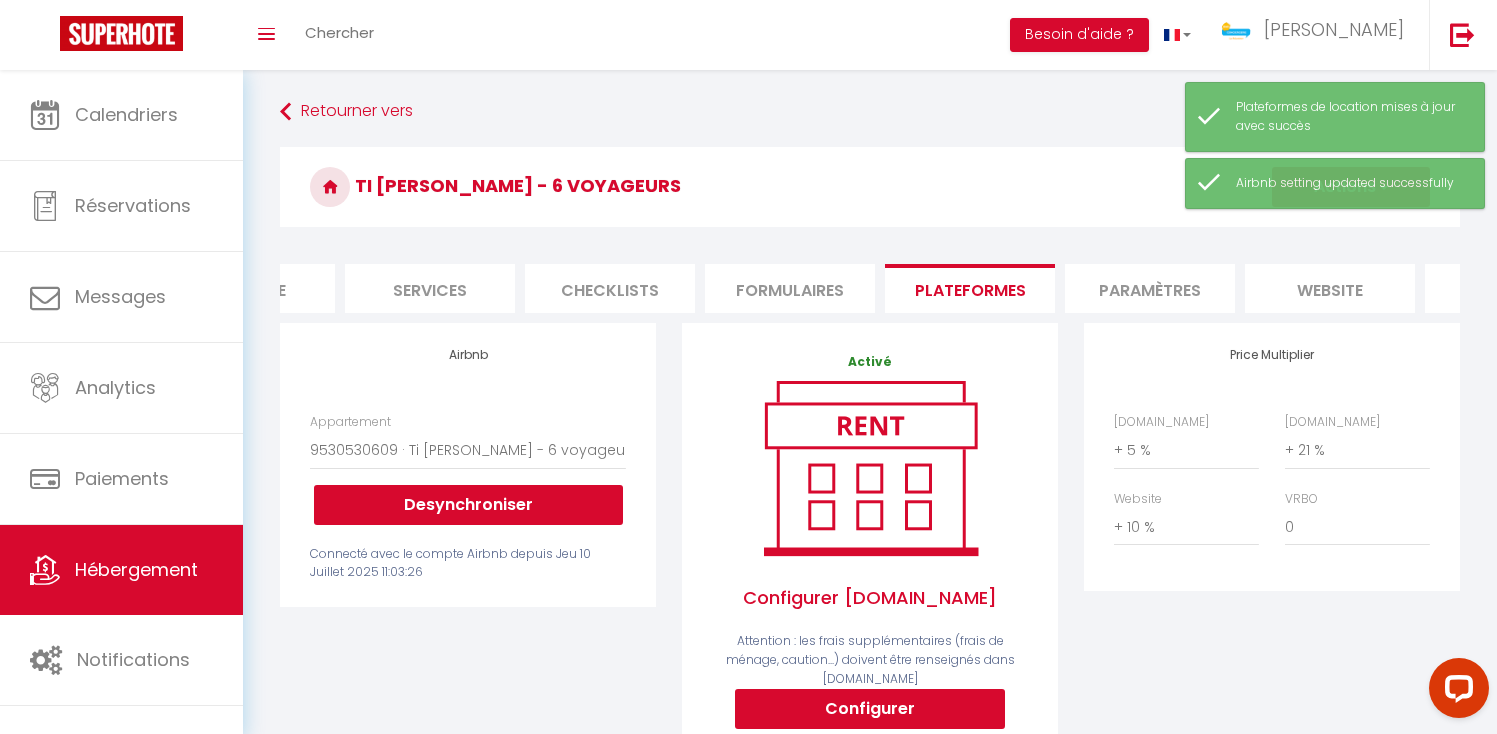 scroll, scrollTop: 0, scrollLeft: 596, axis: horizontal 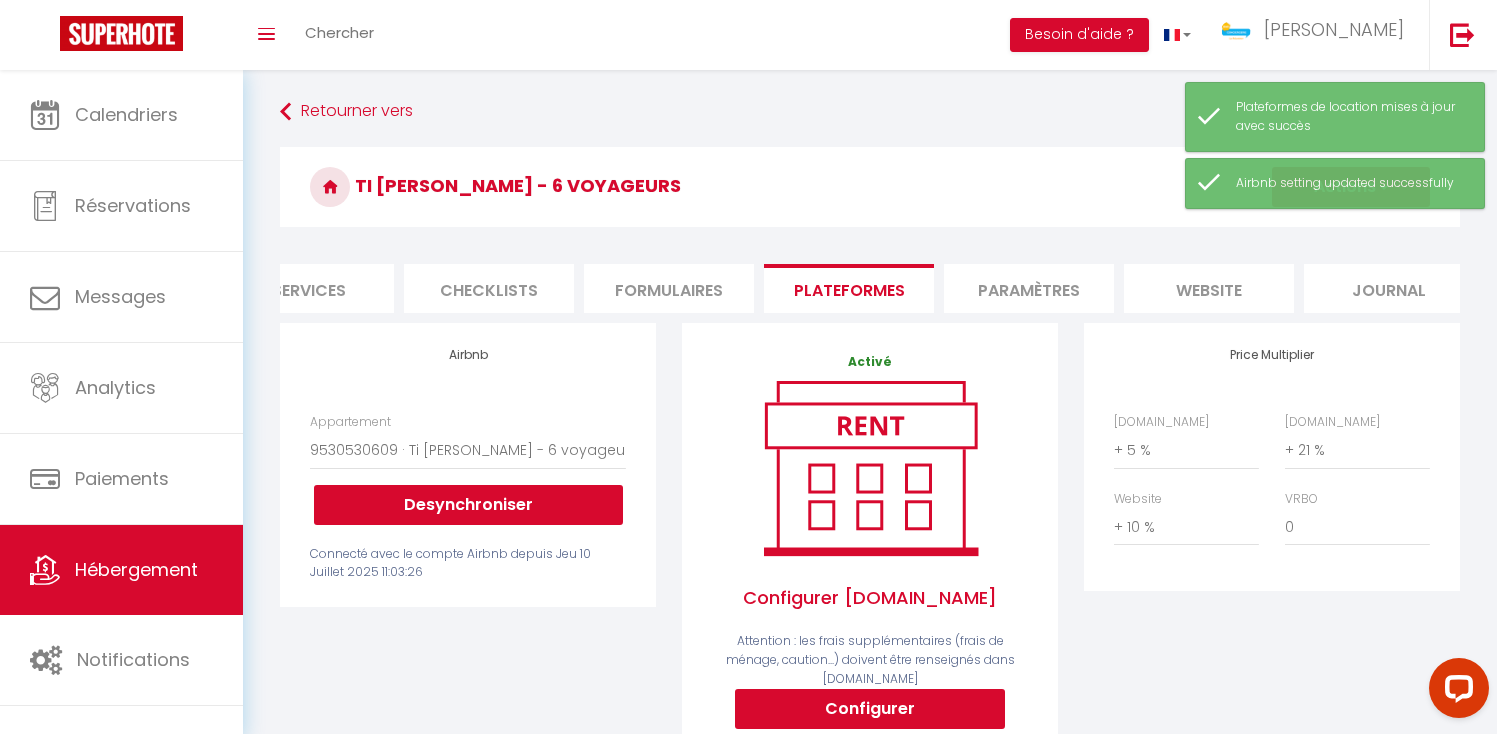 click on "Paramètres" at bounding box center (1029, 288) 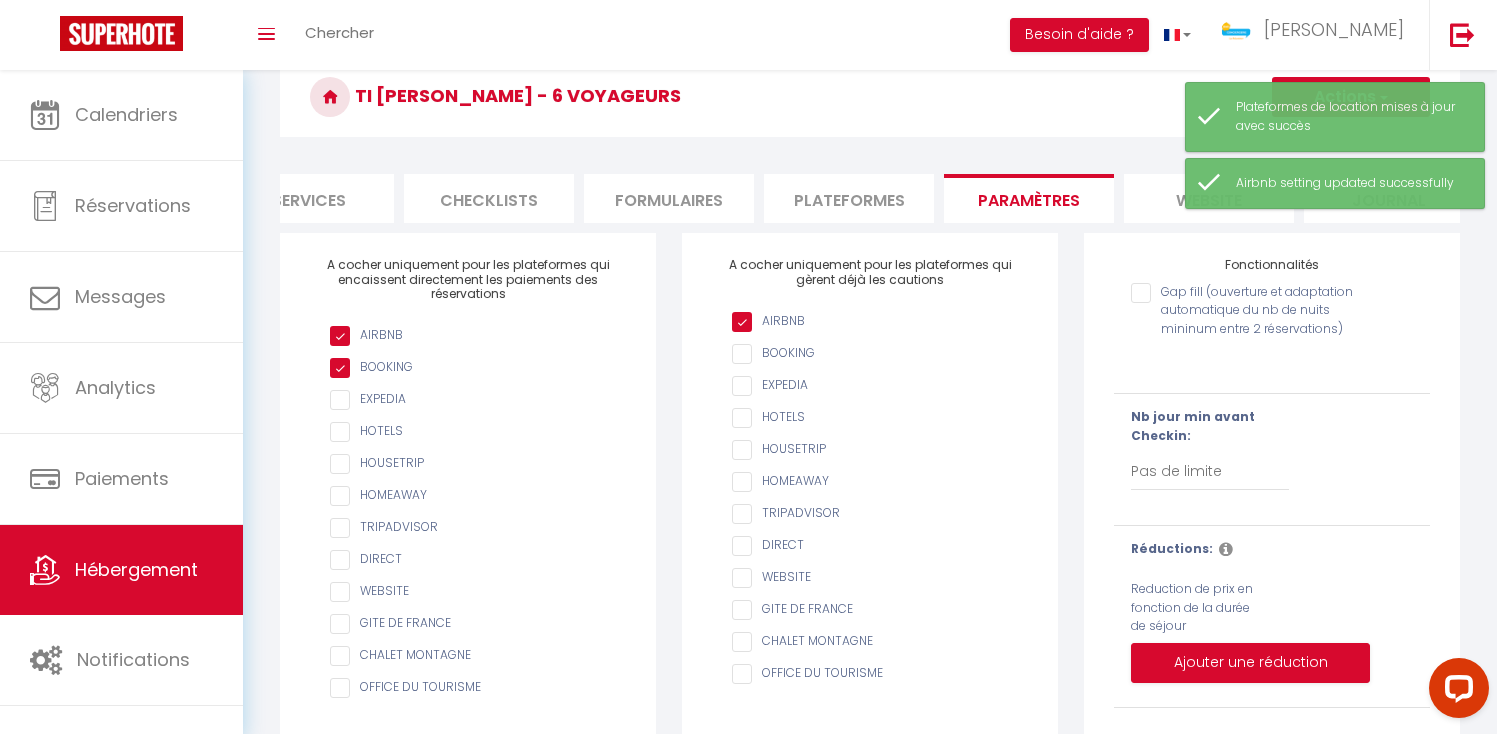 scroll, scrollTop: 0, scrollLeft: 0, axis: both 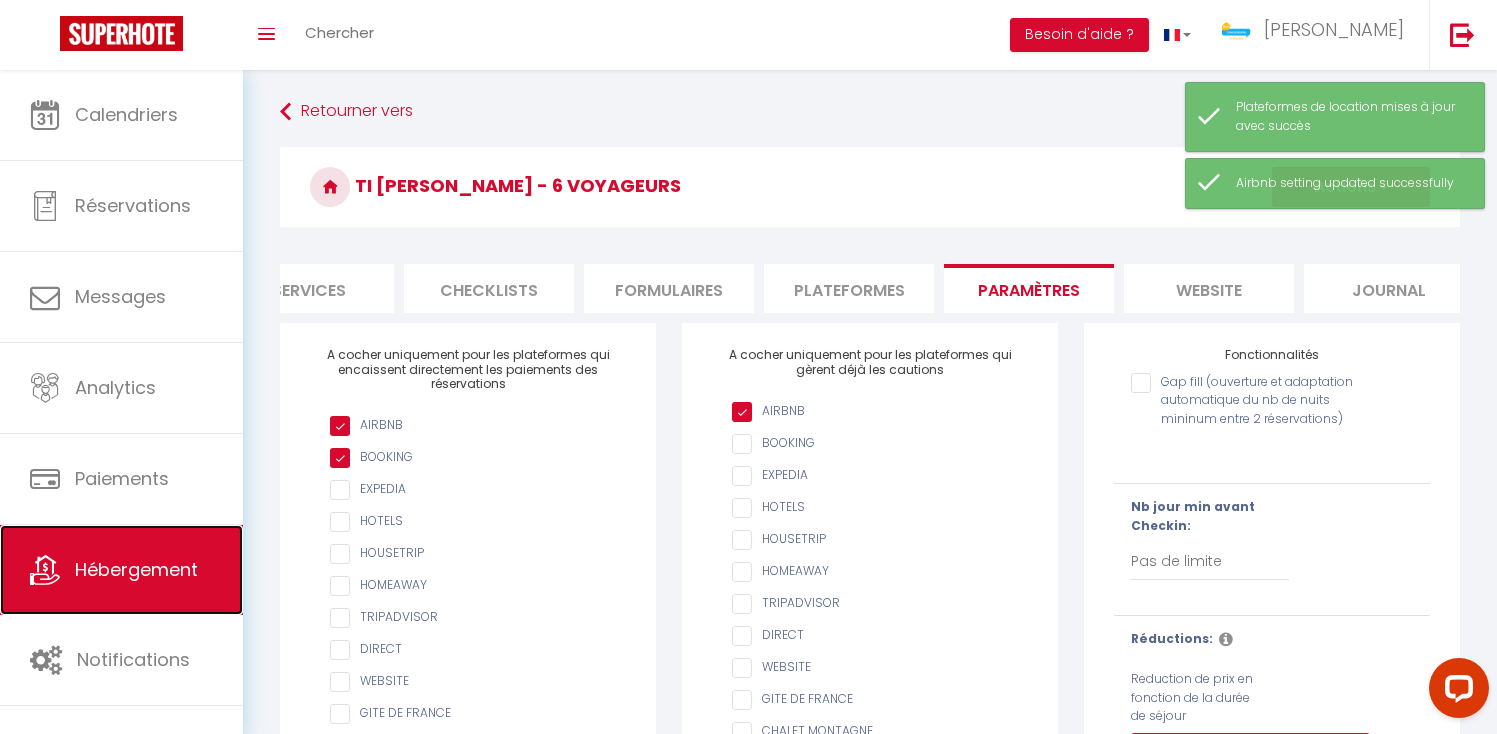 click on "Hébergement" at bounding box center [121, 570] 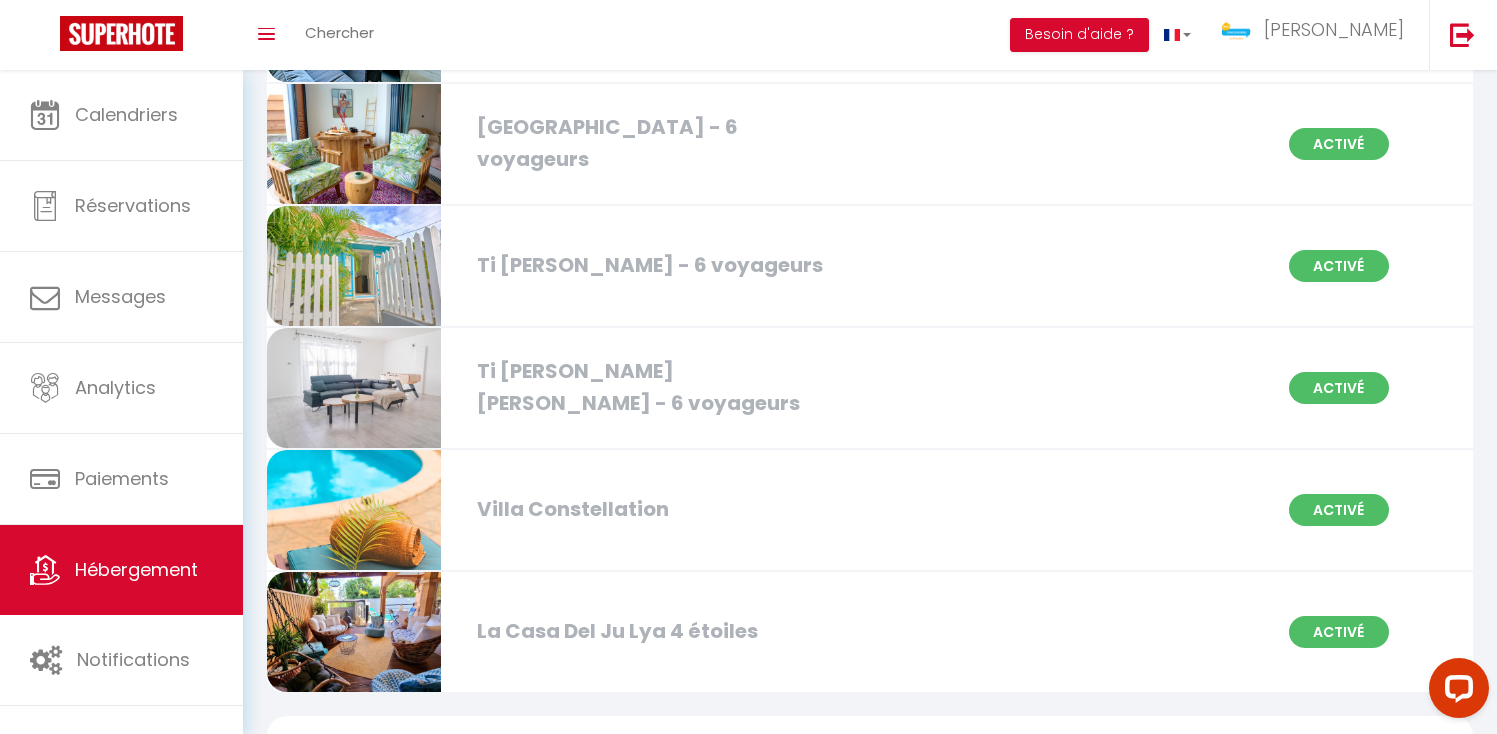 scroll, scrollTop: 3928, scrollLeft: 0, axis: vertical 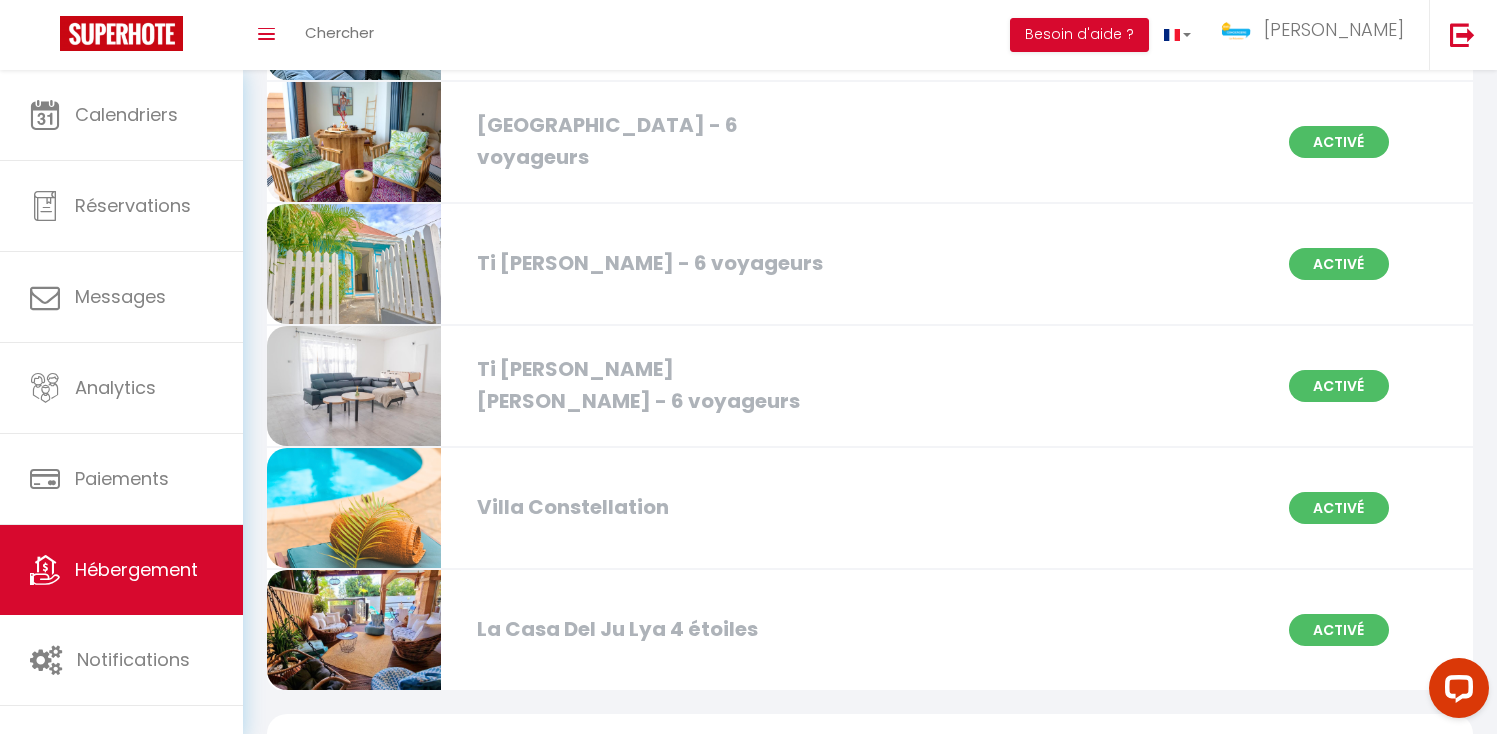 click on "Ti [PERSON_NAME] [PERSON_NAME] - 6 voyageurs" at bounding box center (659, 385) 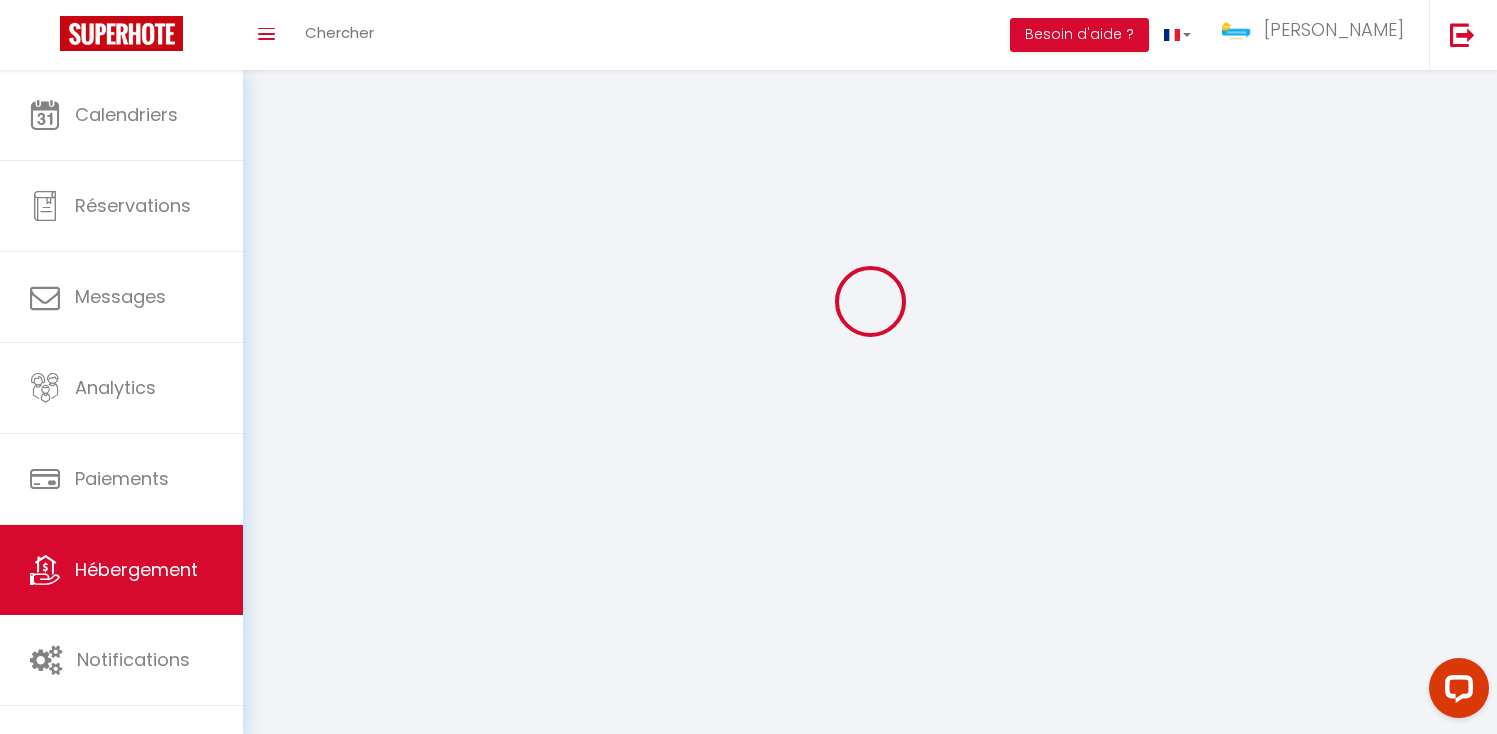 scroll, scrollTop: 0, scrollLeft: 0, axis: both 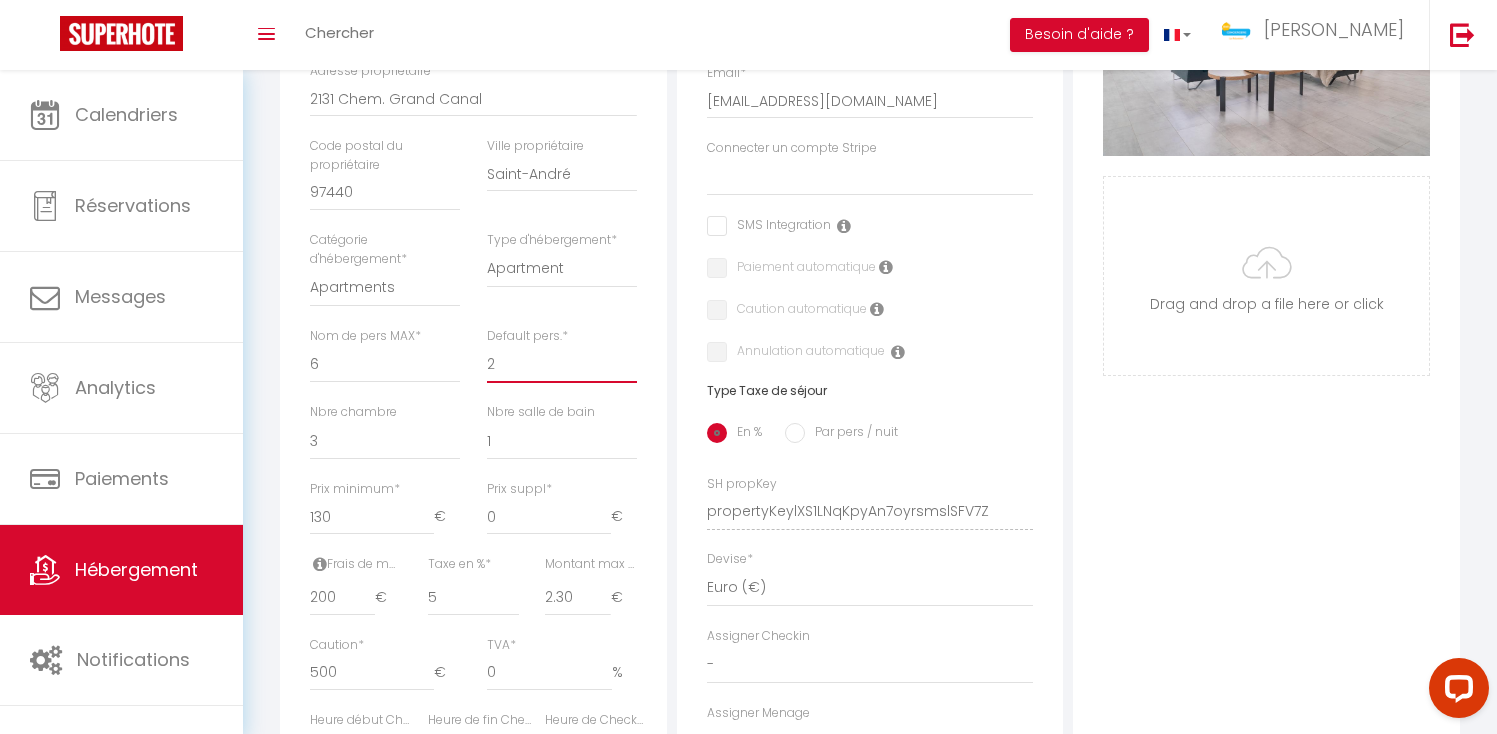 click on "1
2
3
4
5
6
7
8
9
10
11
12
13
14" at bounding box center (562, 364) 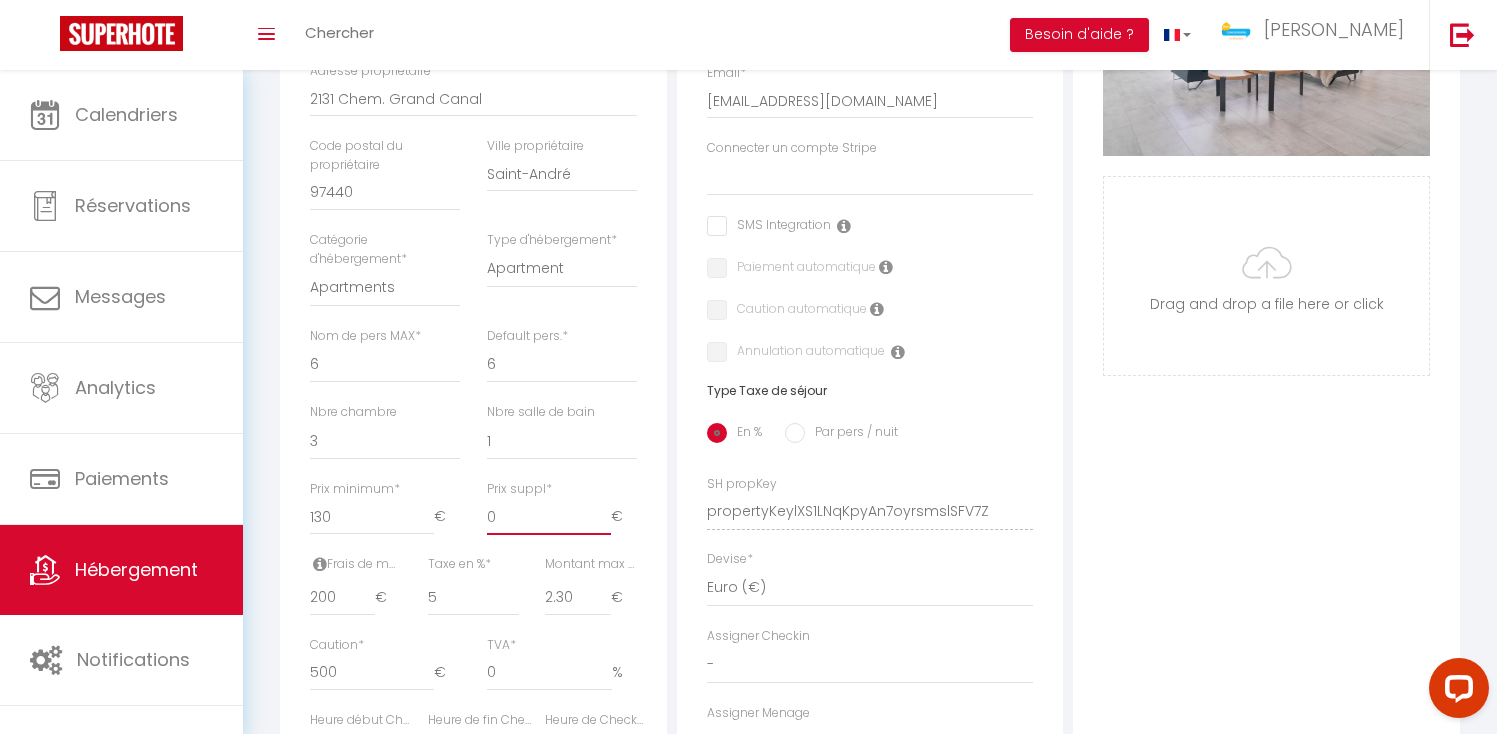 drag, startPoint x: 506, startPoint y: 542, endPoint x: 424, endPoint y: 523, distance: 84.17244 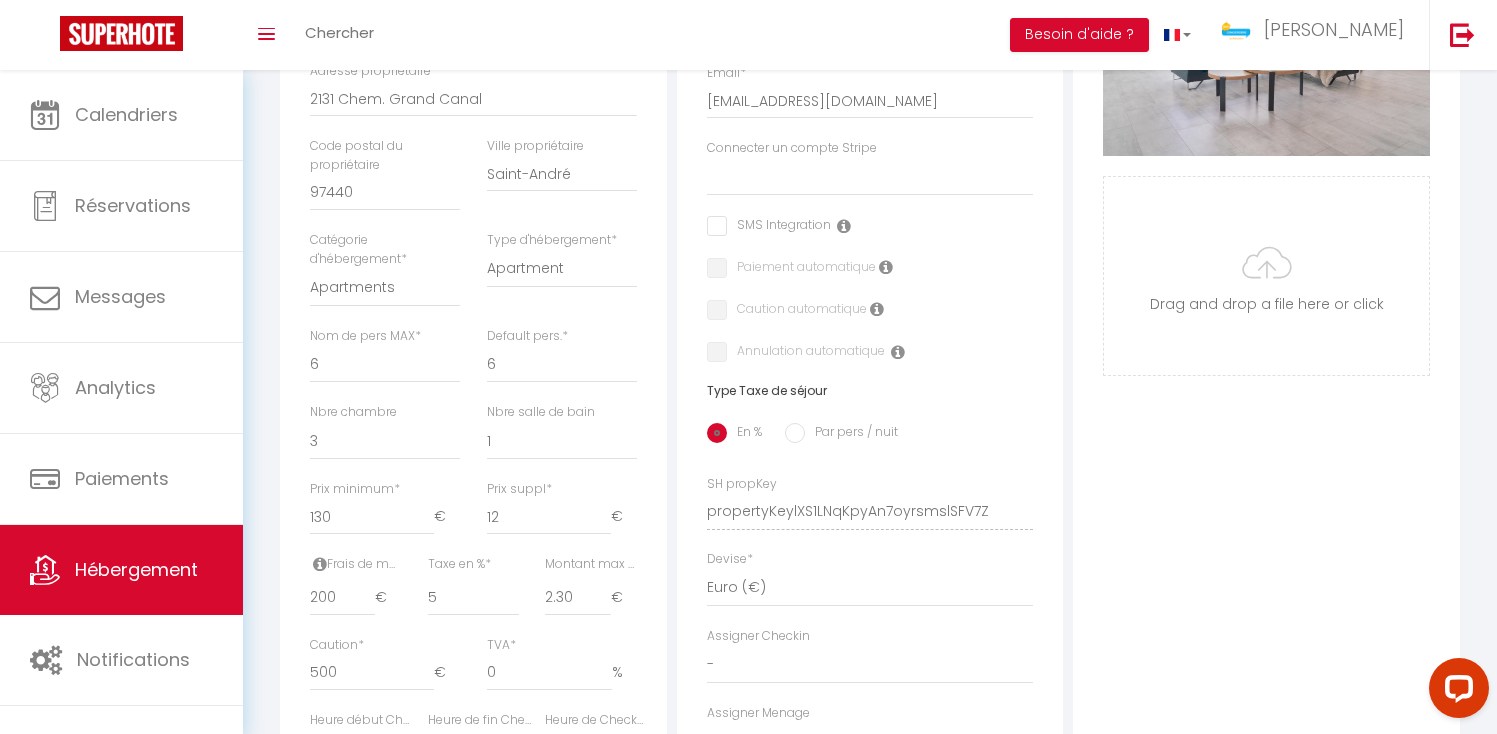 click on "Photo
Photo
Supprimer
Drag and drop a file here or click Ooops, something wrong appended. Remove   Drag and drop or click to replace" at bounding box center (1266, 497) 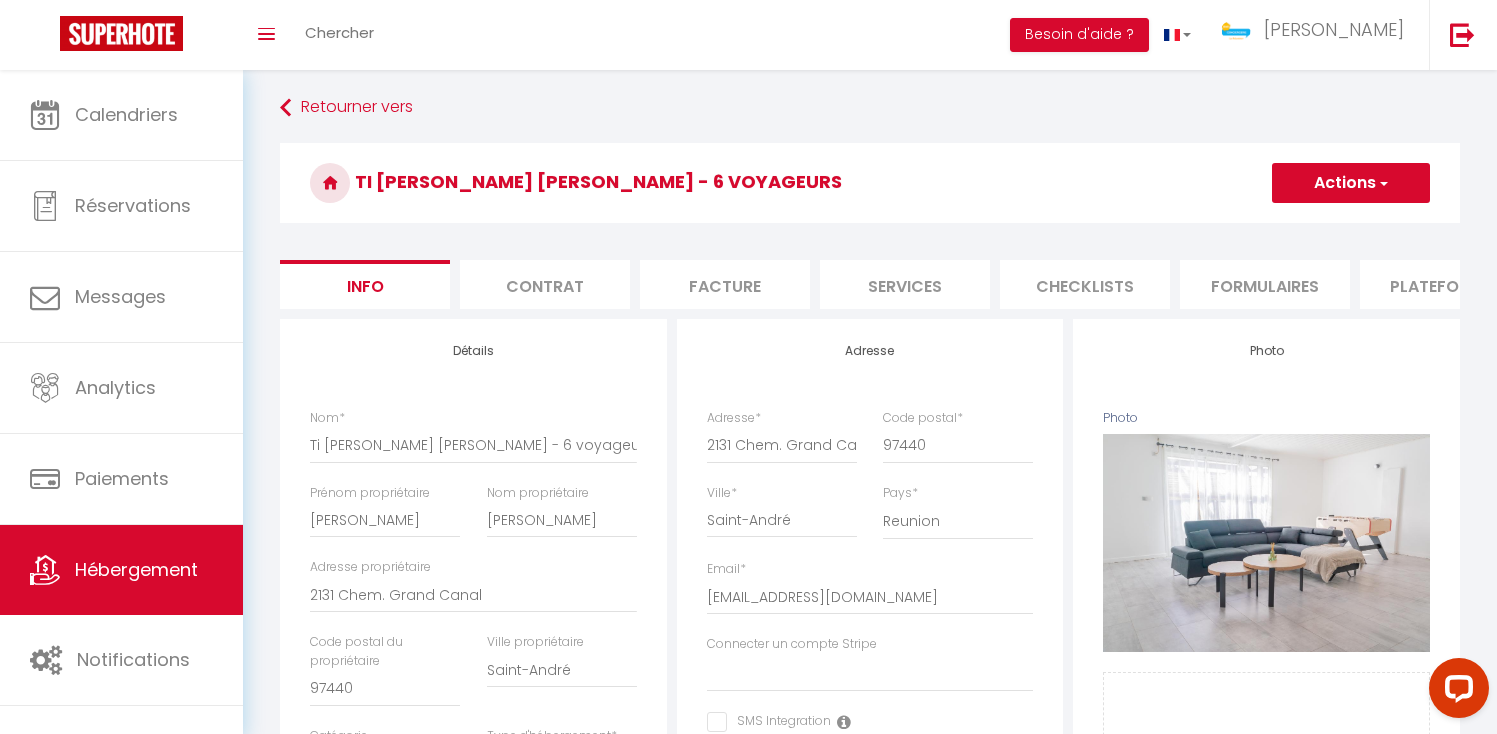 scroll, scrollTop: 0, scrollLeft: 0, axis: both 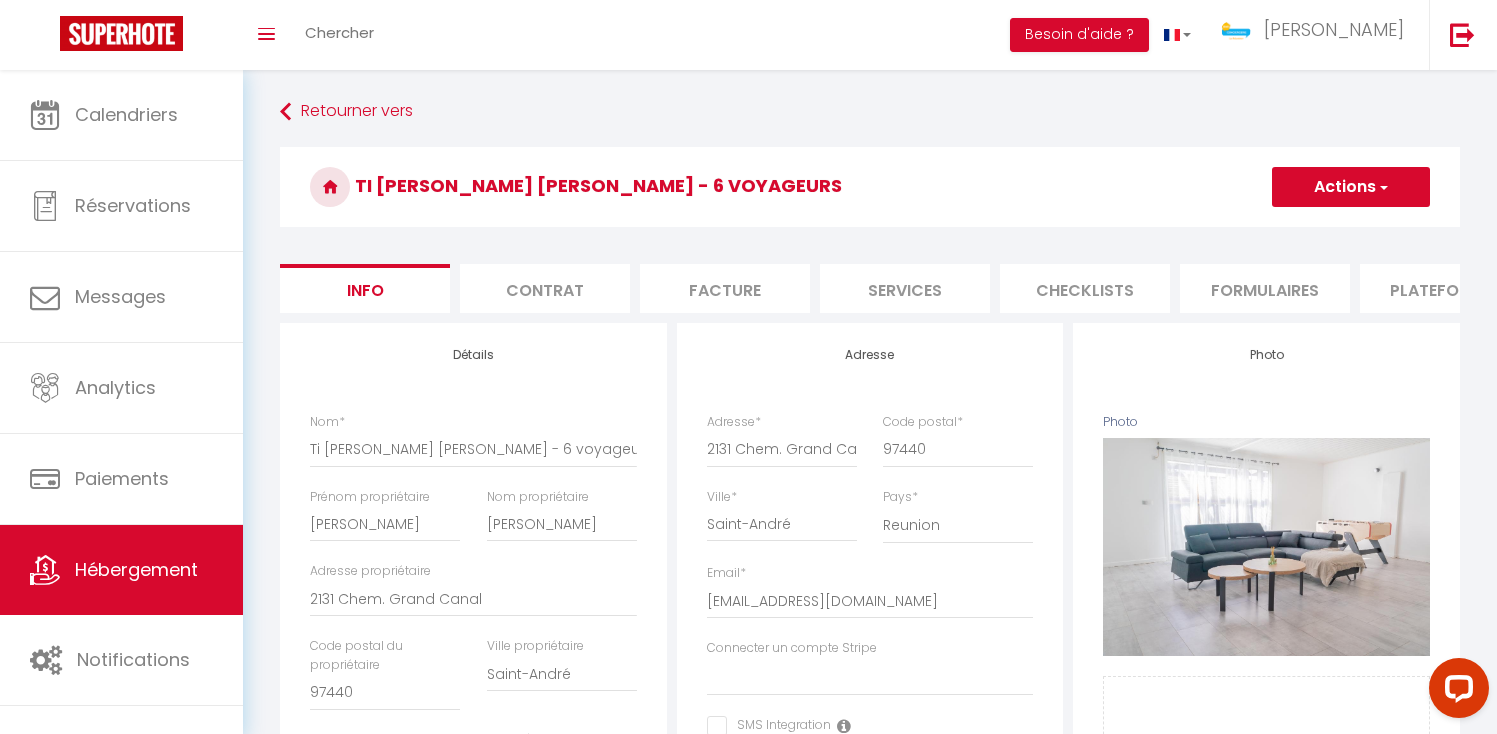 click on "Actions" at bounding box center [1351, 187] 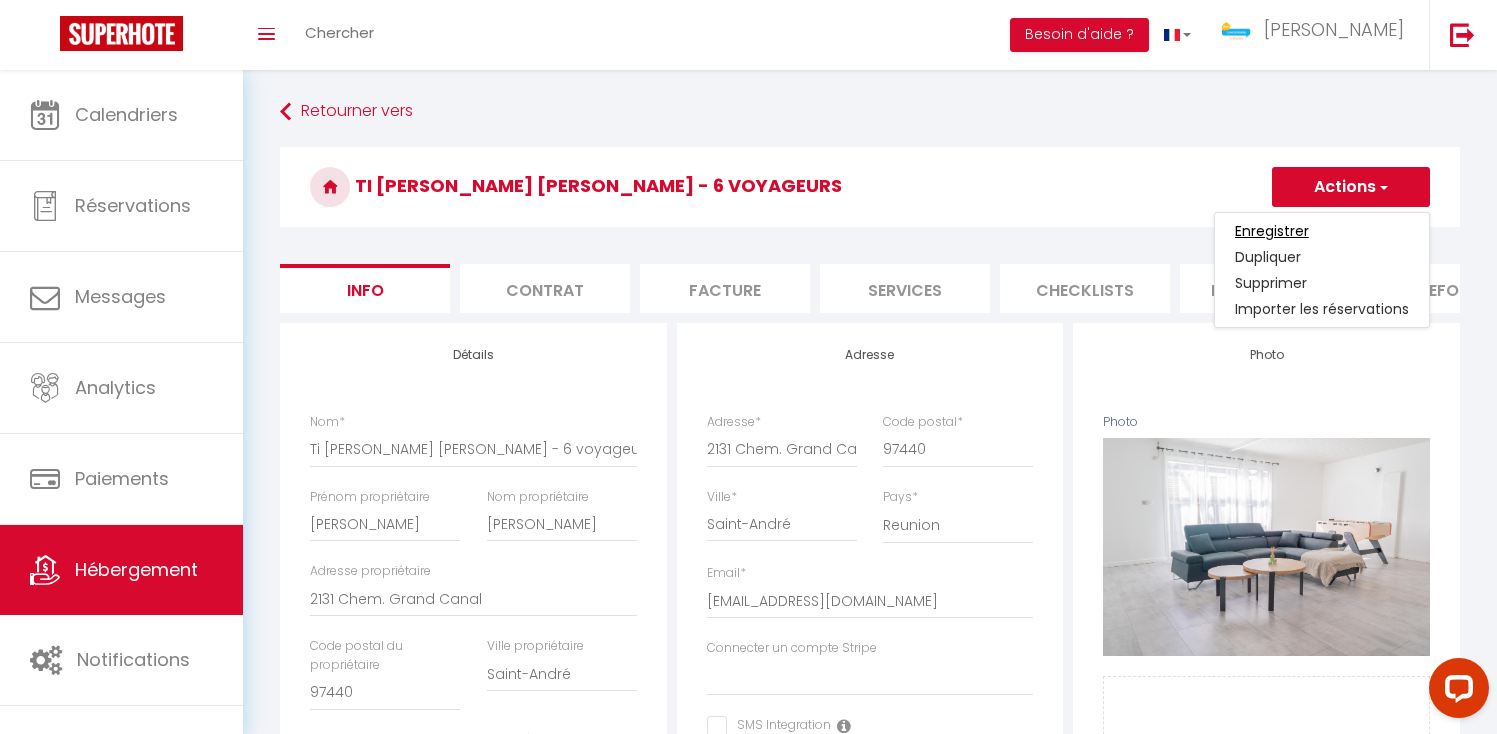 click on "Enregistrer" at bounding box center [1272, 231] 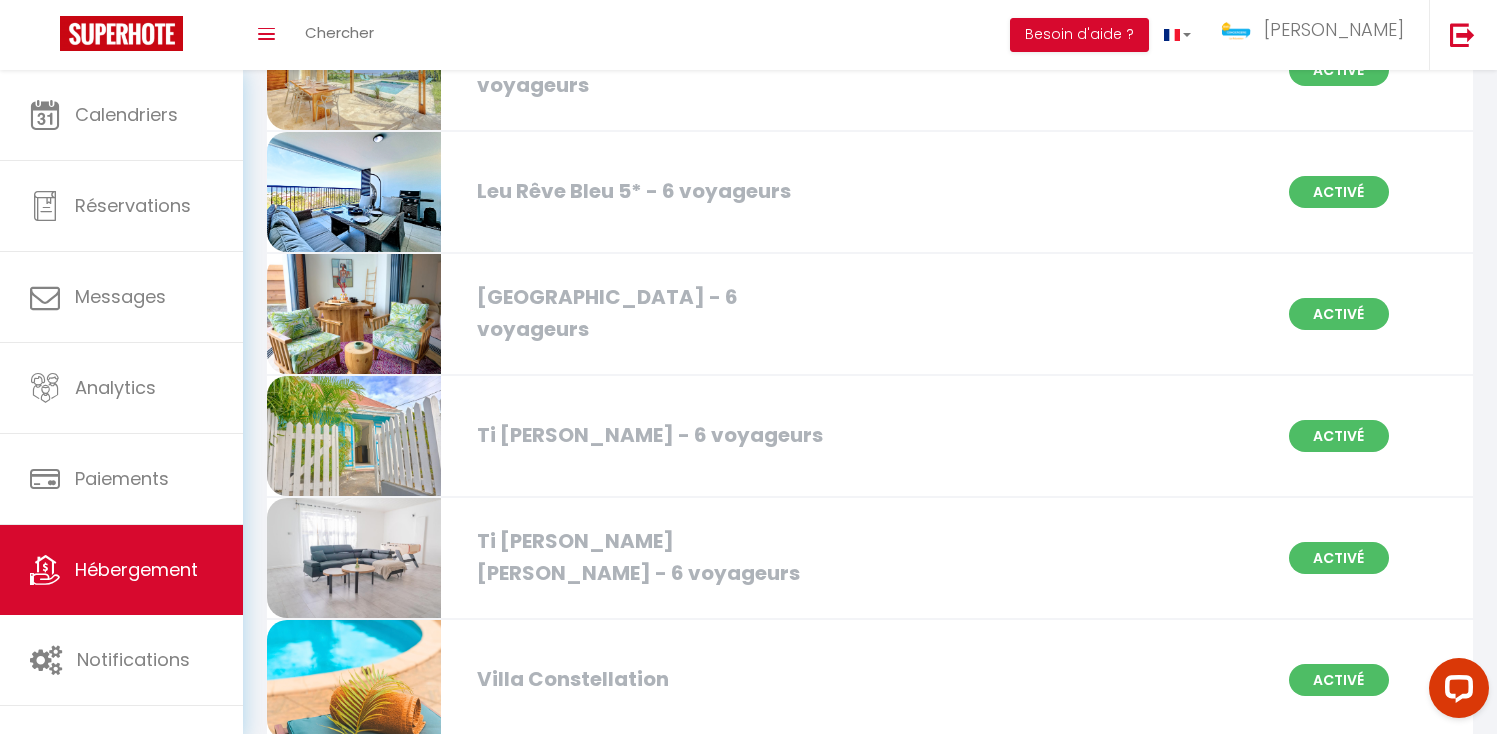 scroll, scrollTop: 3762, scrollLeft: 0, axis: vertical 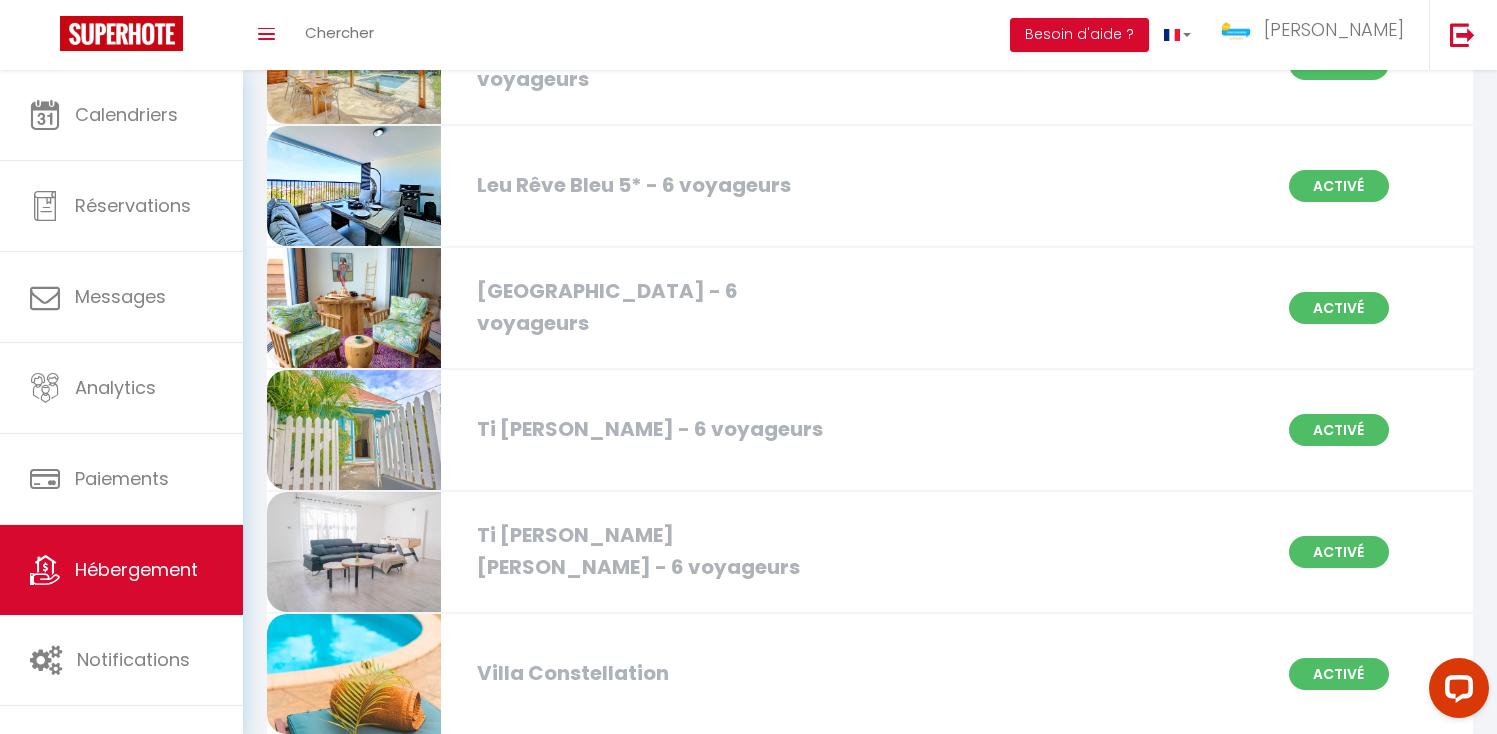 click on "Ti [PERSON_NAME] [PERSON_NAME] - 6 voyageurs" at bounding box center [659, 551] 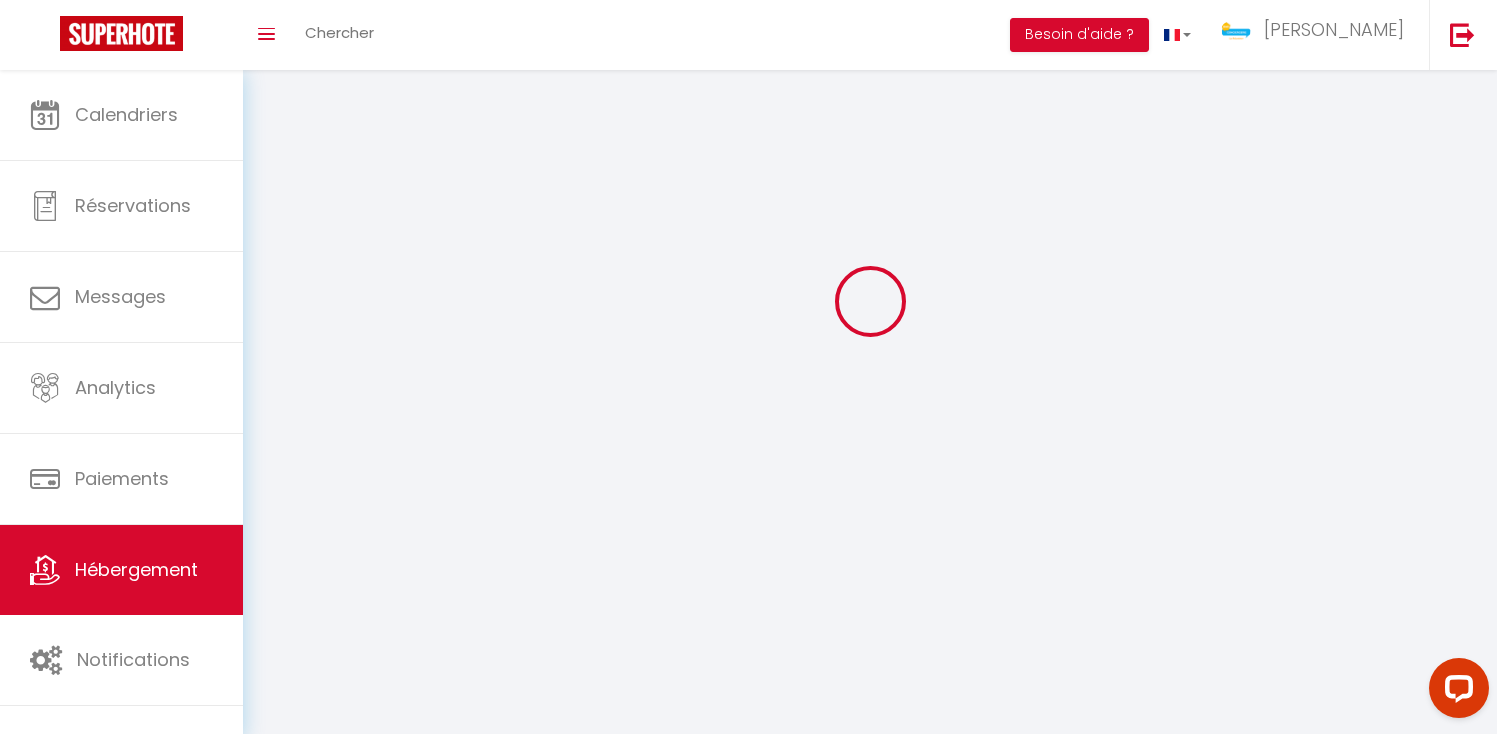 scroll, scrollTop: 0, scrollLeft: 0, axis: both 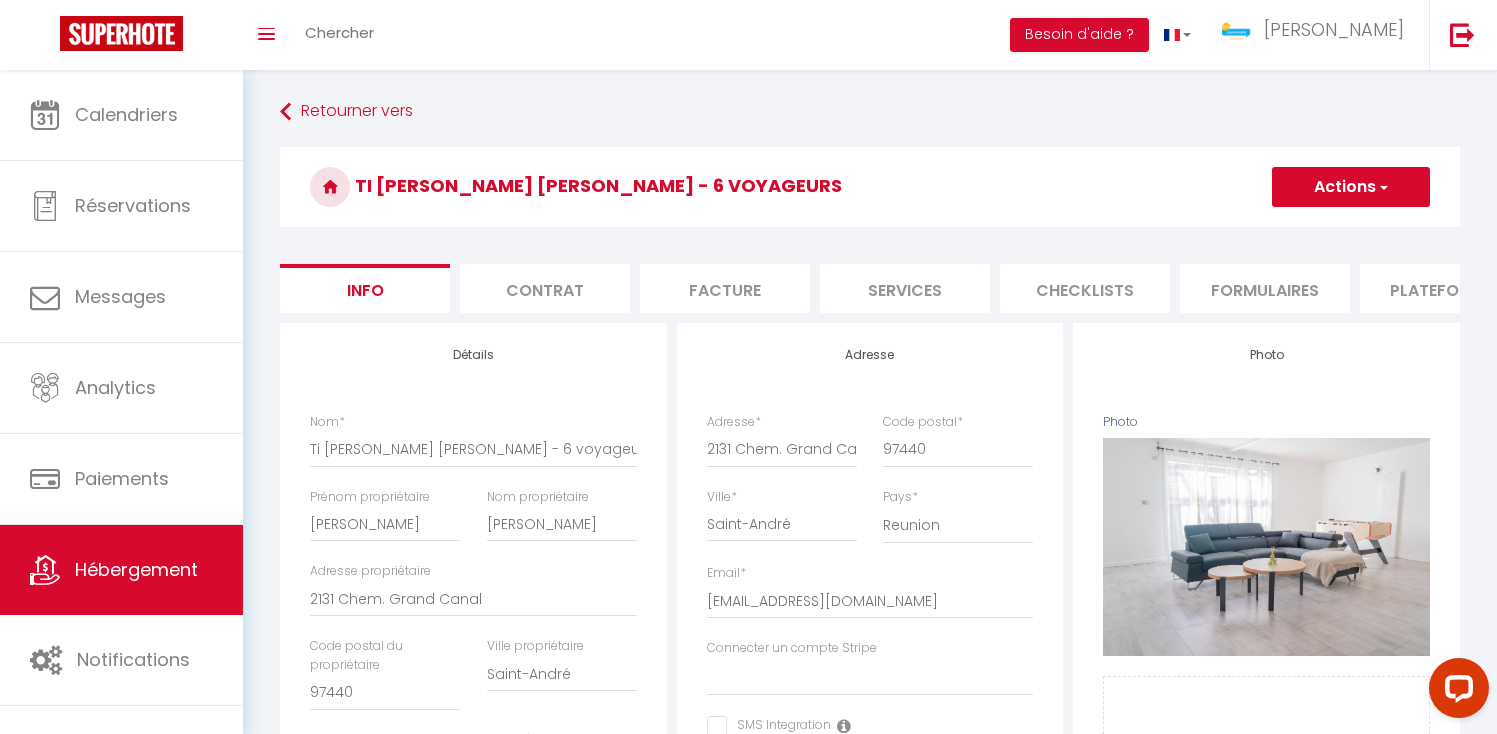 click on "Services" at bounding box center [905, 288] 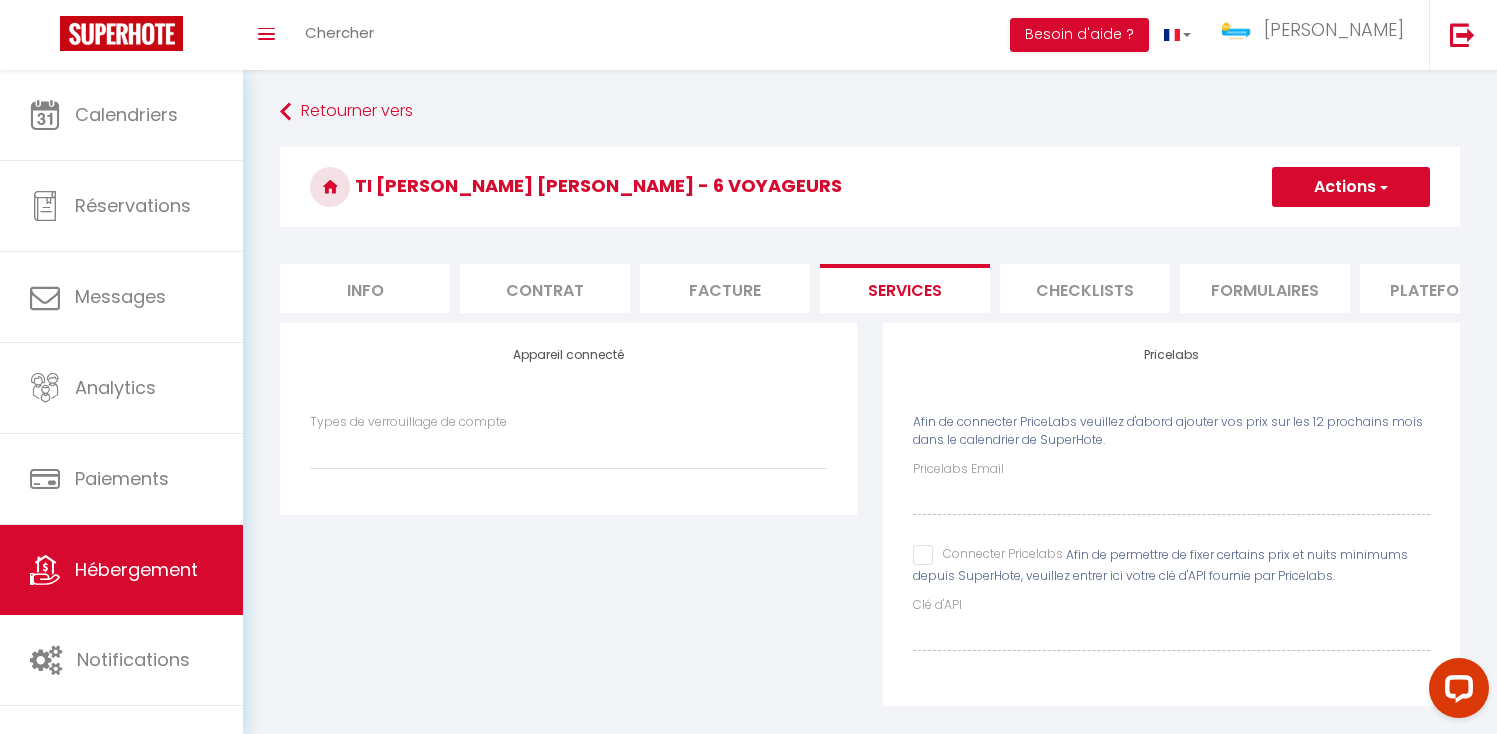 click on "Formulaires" at bounding box center (1265, 288) 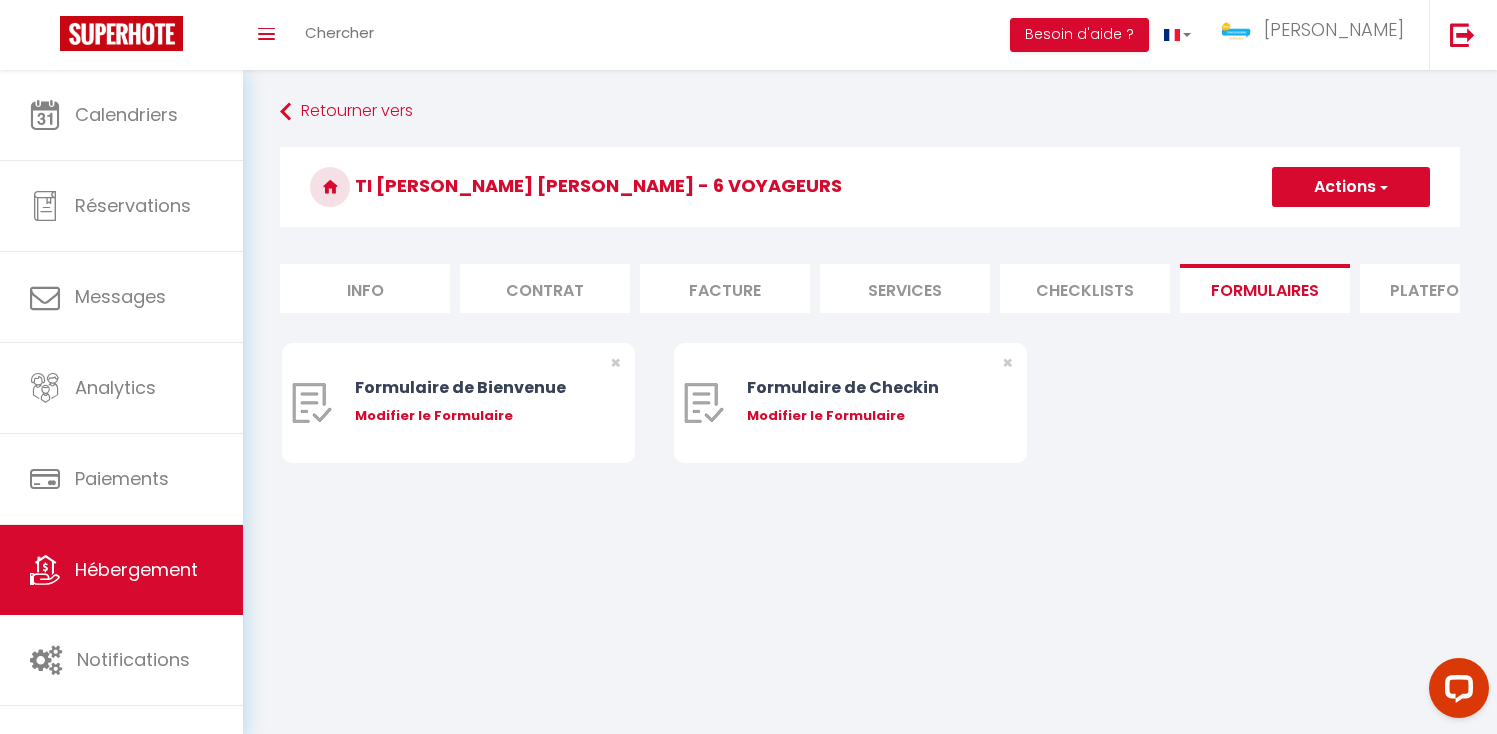 click on "Plateformes" at bounding box center (1445, 288) 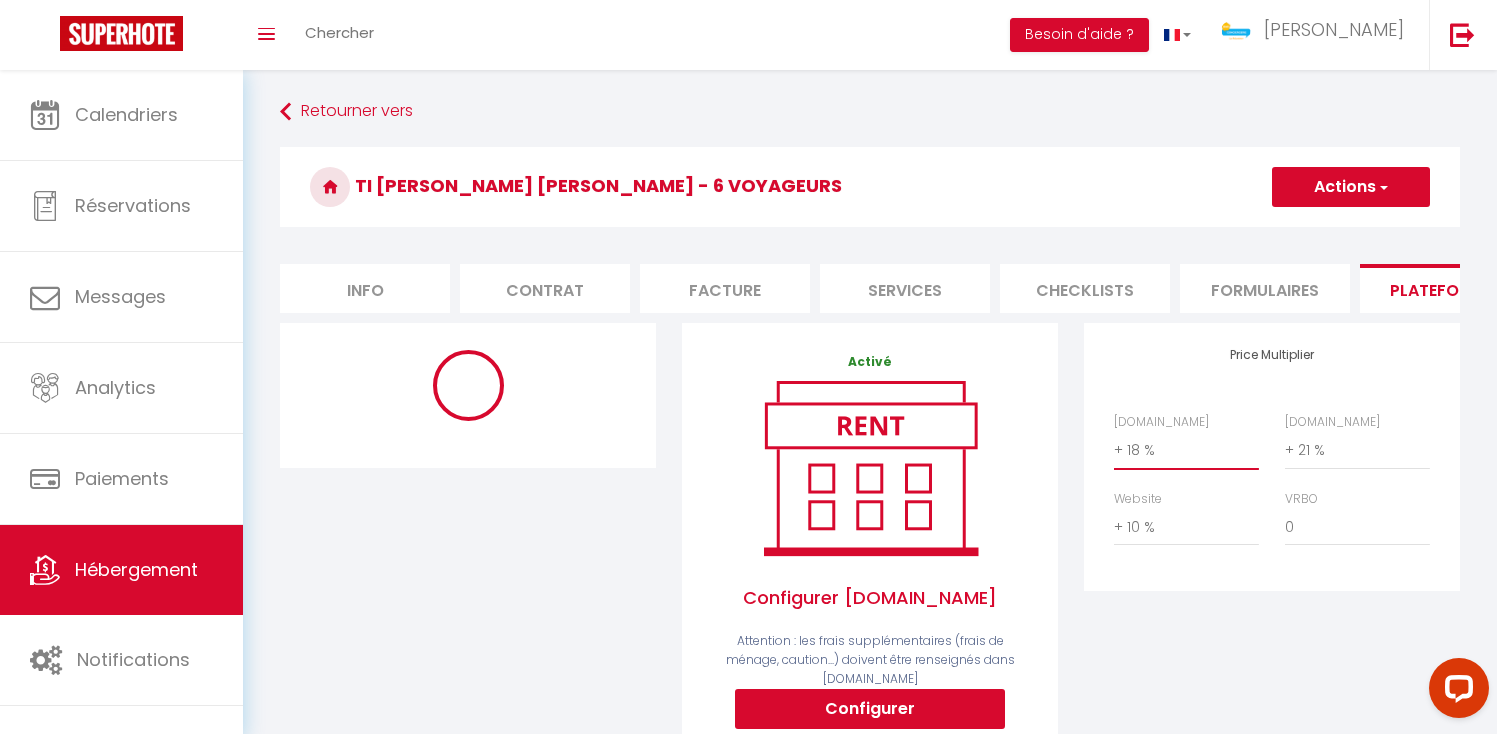 click on "0
+ 1 %
+ 2 %
+ 3 %
+ 4 %
+ 5 %
+ 6 %
+ 7 %
+ 8 %
+ 9 %" at bounding box center (1186, 450) 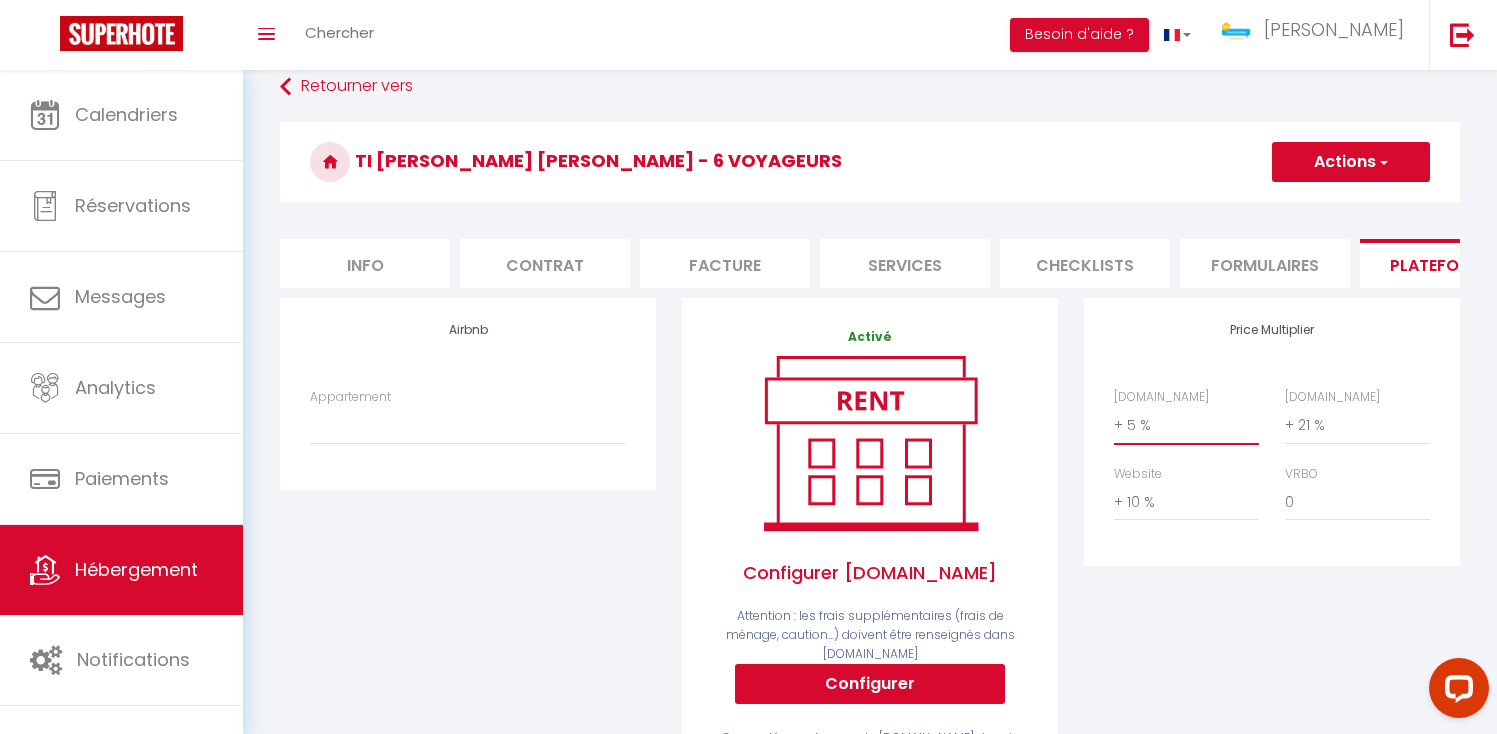 scroll, scrollTop: 0, scrollLeft: 0, axis: both 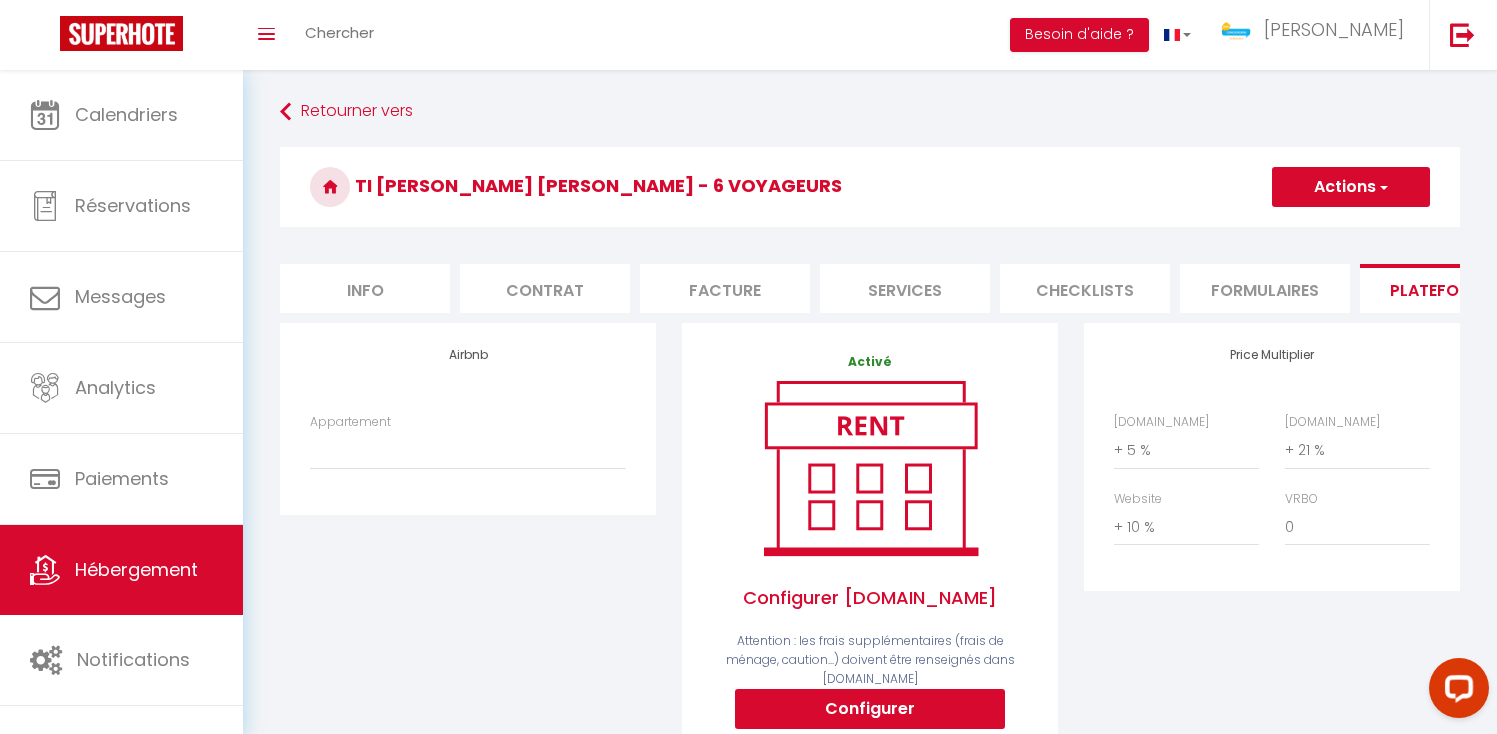 click on "Appartement
Studio Luthuli - 3 Voyageurs - [EMAIL_ADDRESS][DOMAIN_NAME]" at bounding box center (468, 441) 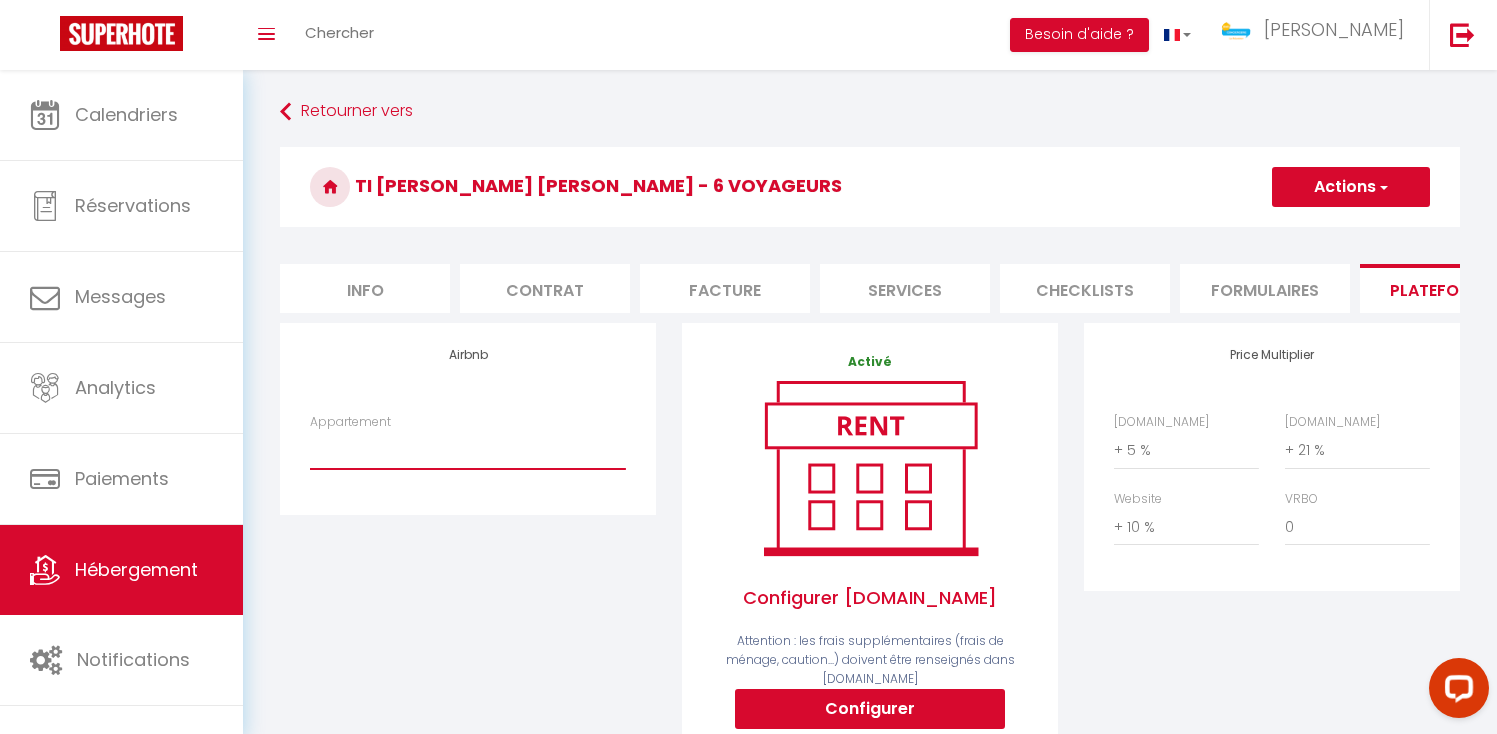 click on "Studio Luthuli - 3 Voyageurs - [EMAIL_ADDRESS][DOMAIN_NAME]" at bounding box center (468, 450) 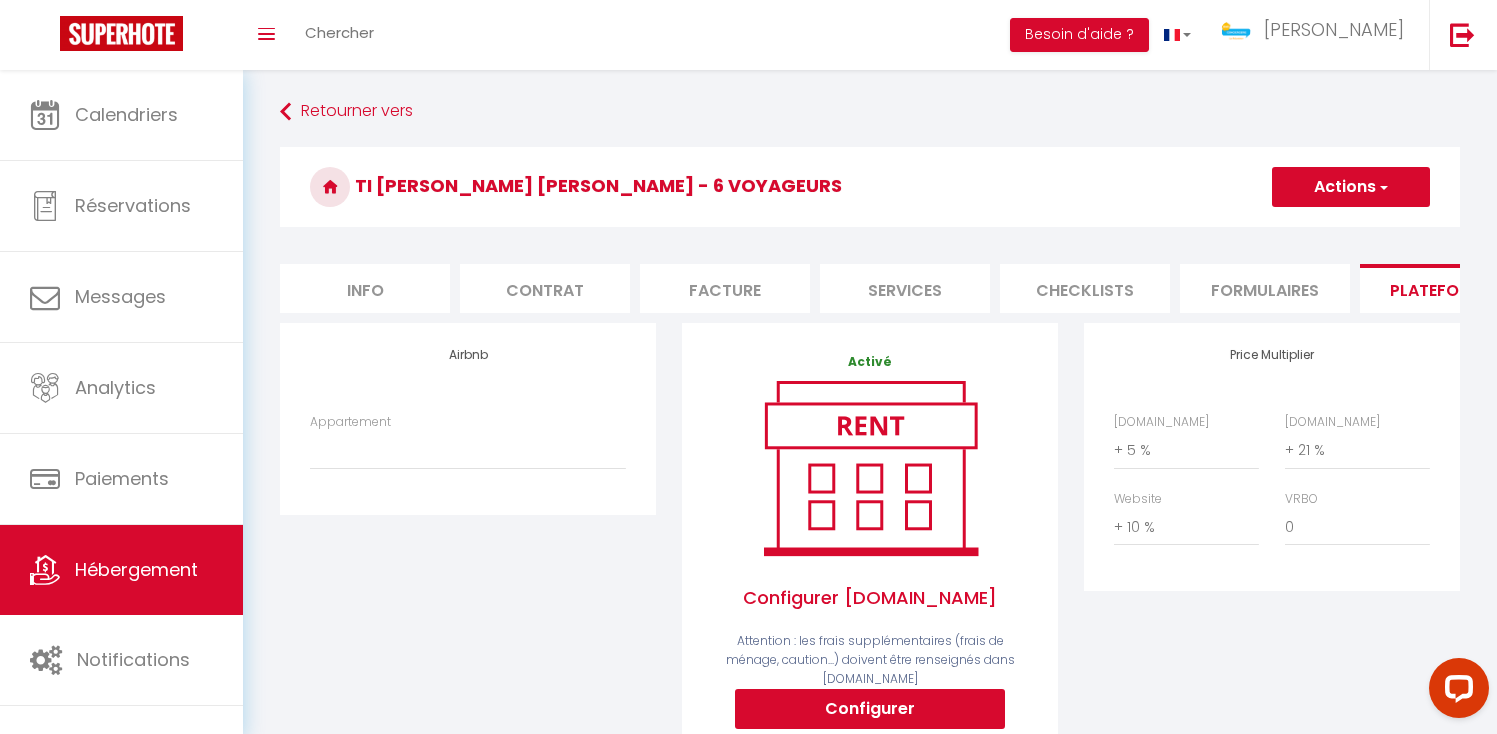 click on "Actions" at bounding box center [1351, 187] 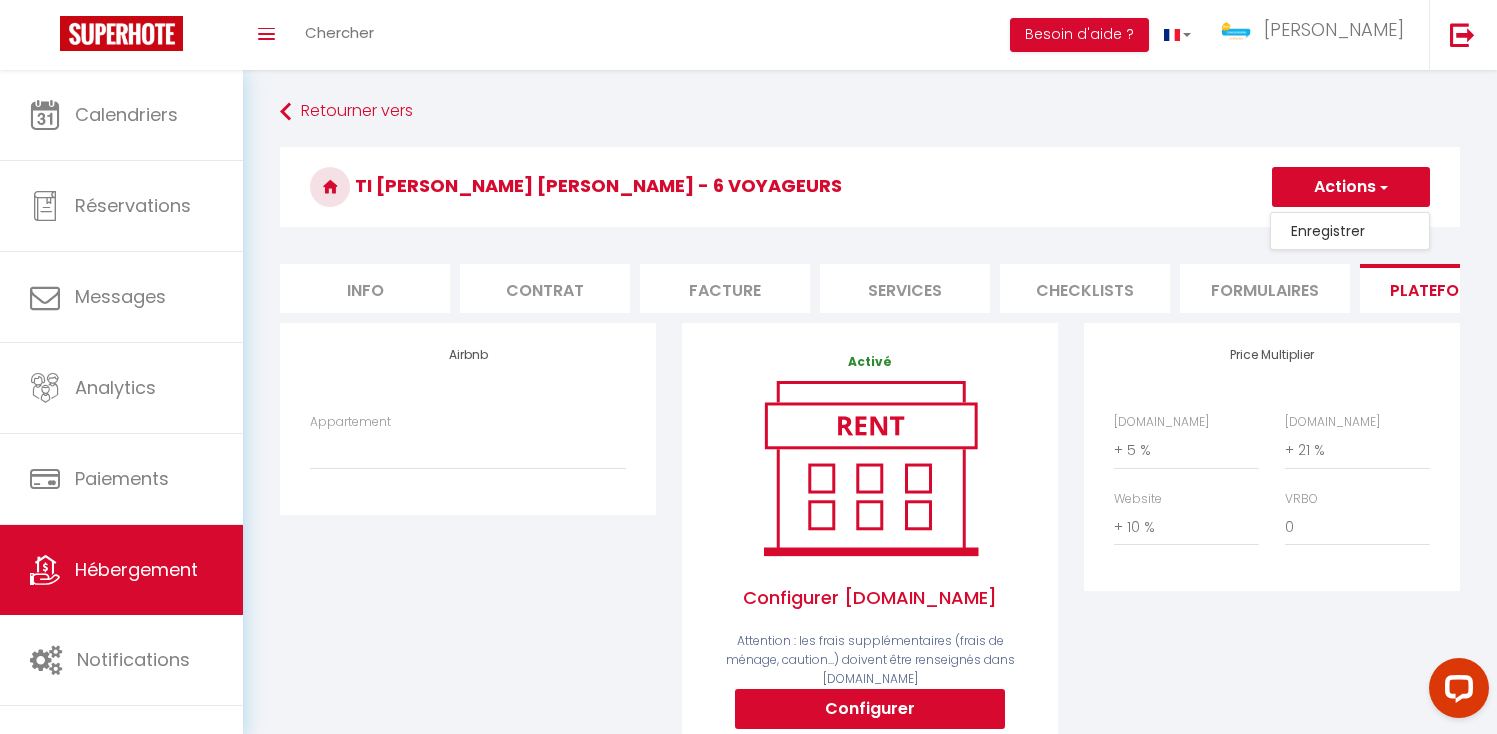 click on "Enregistrer" at bounding box center [1350, 231] 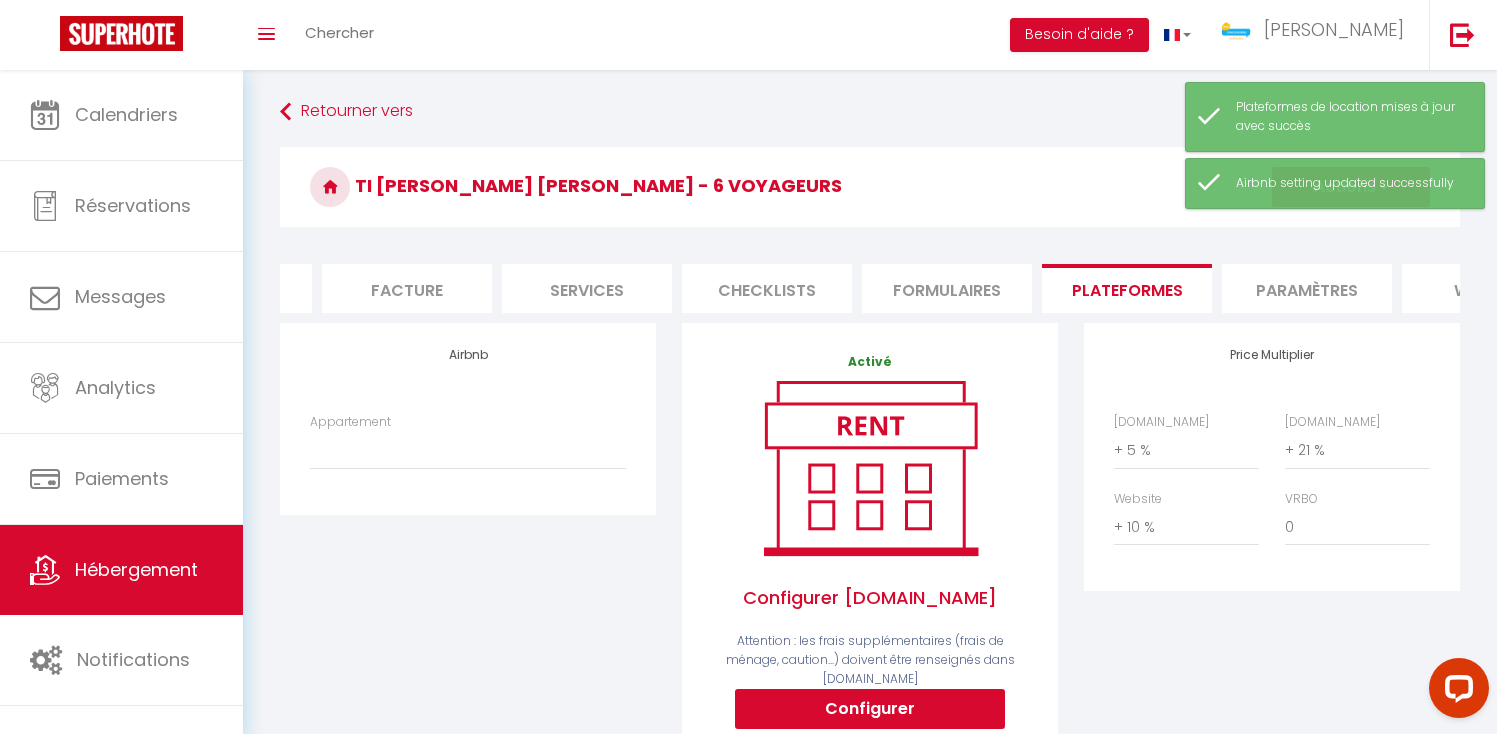 scroll, scrollTop: 0, scrollLeft: 355, axis: horizontal 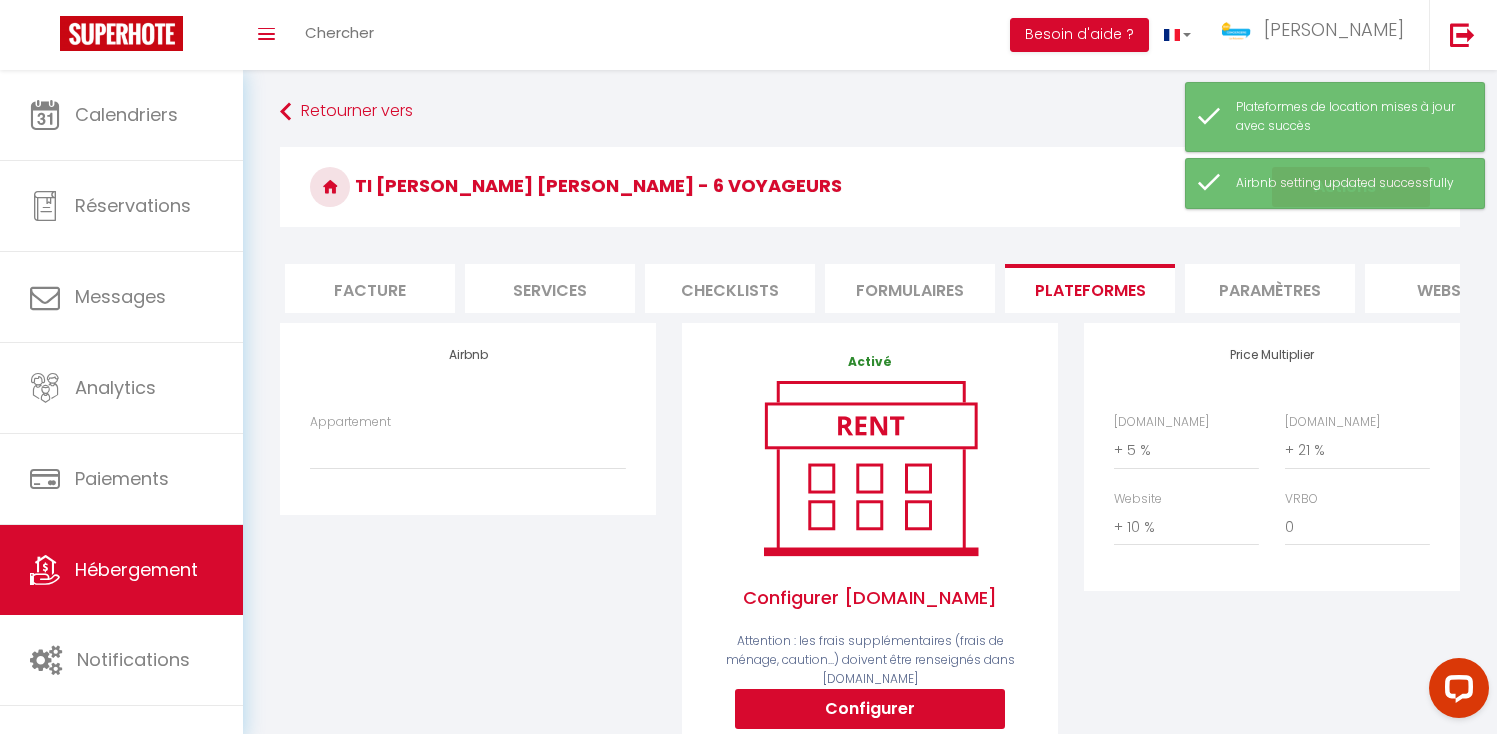 click on "Paramètres" at bounding box center (1270, 288) 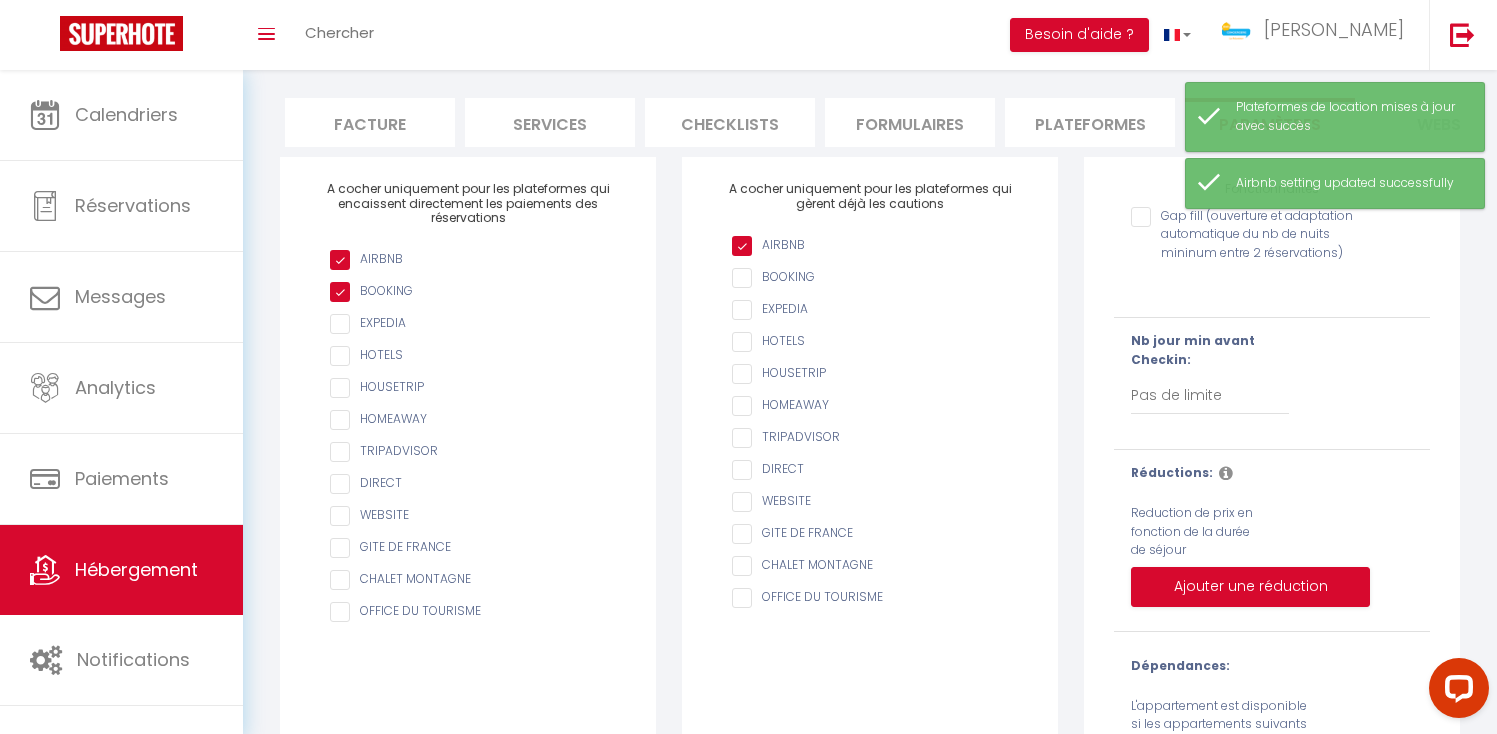 scroll, scrollTop: 0, scrollLeft: 0, axis: both 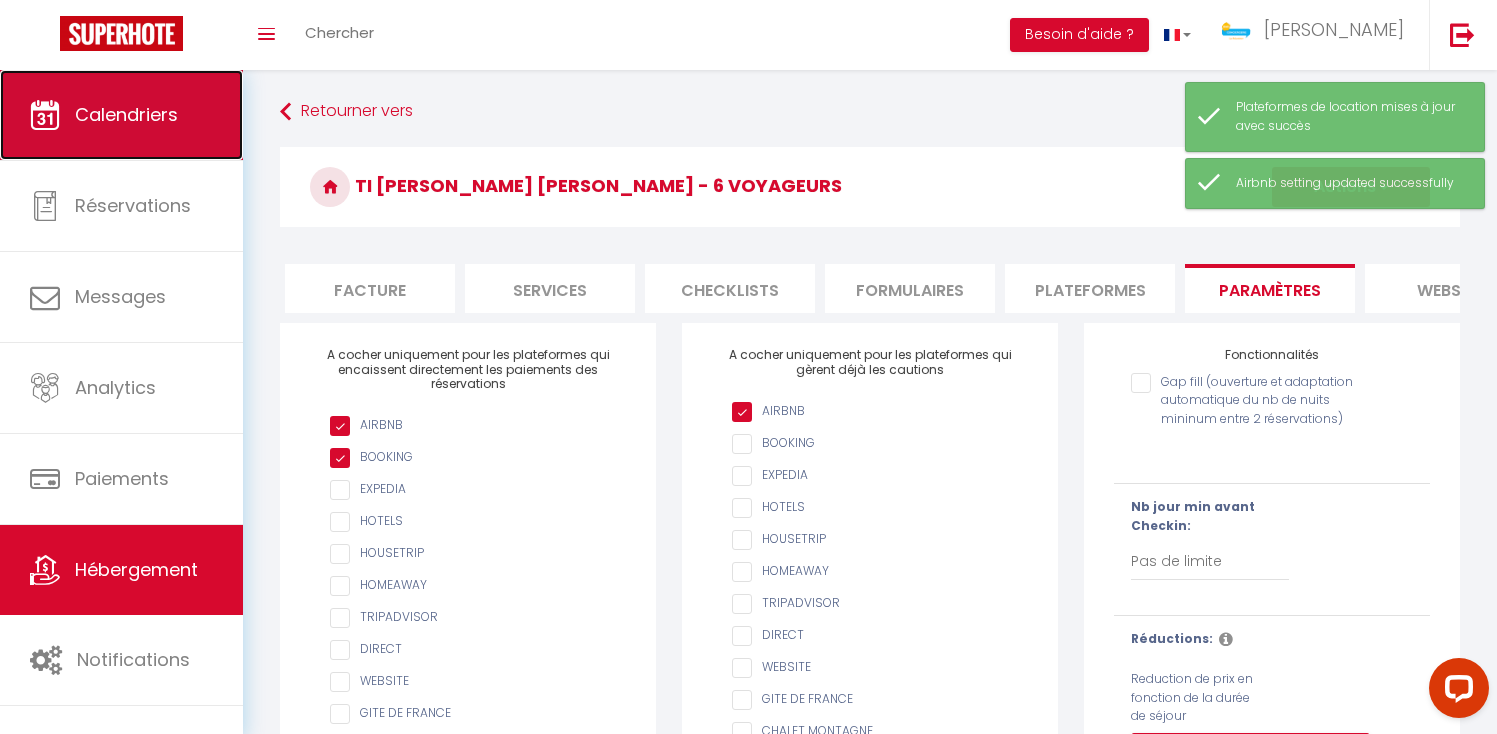 click on "Calendriers" at bounding box center [121, 115] 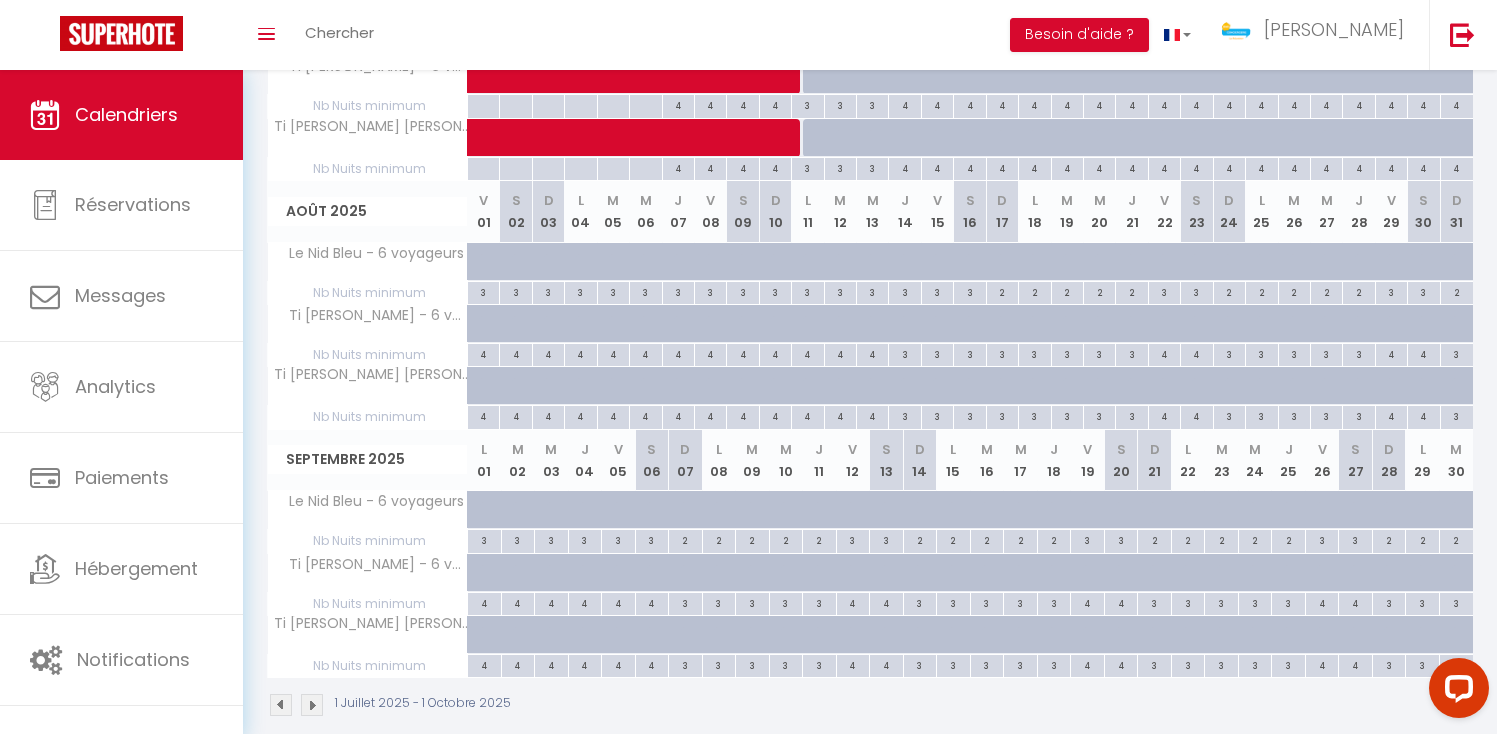 scroll, scrollTop: 449, scrollLeft: 0, axis: vertical 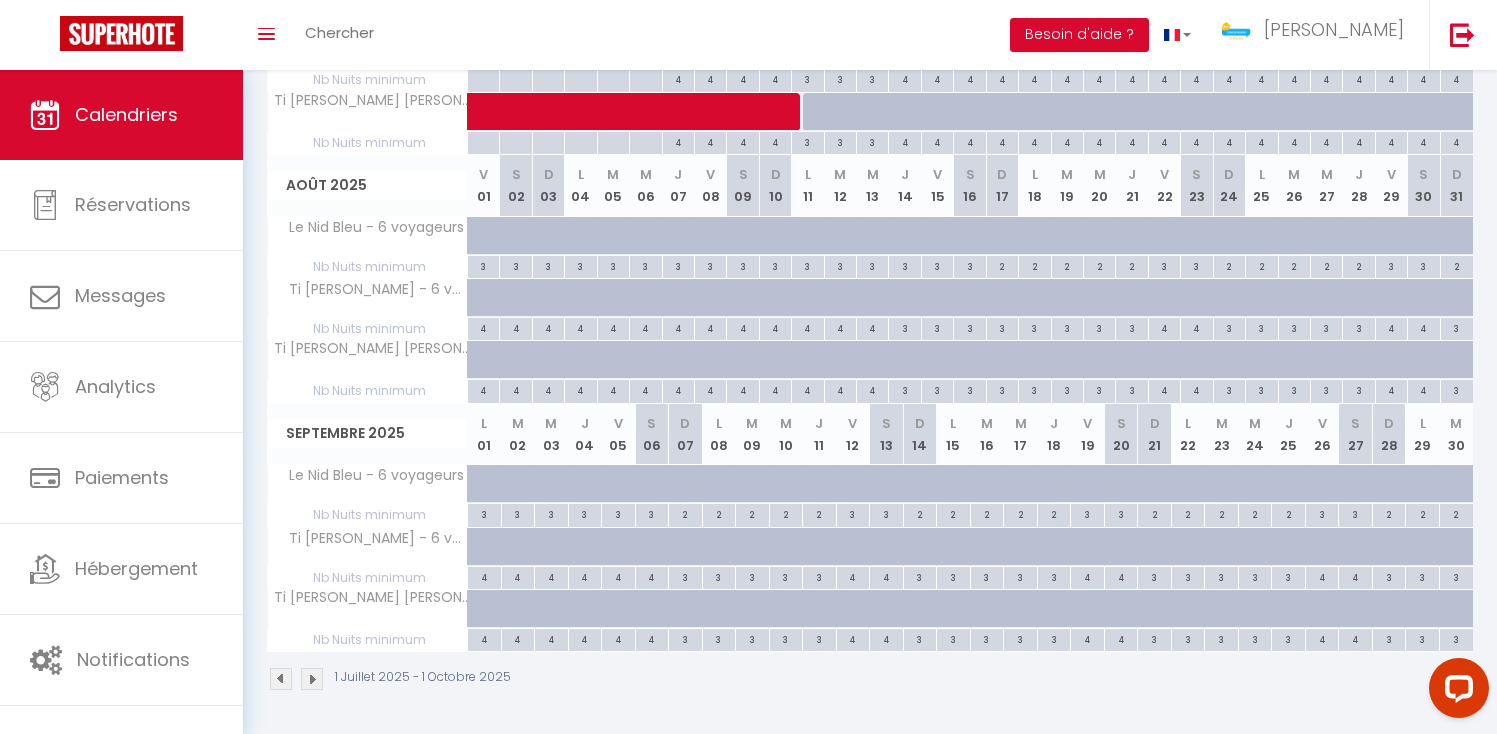 click at bounding box center [497, 495] 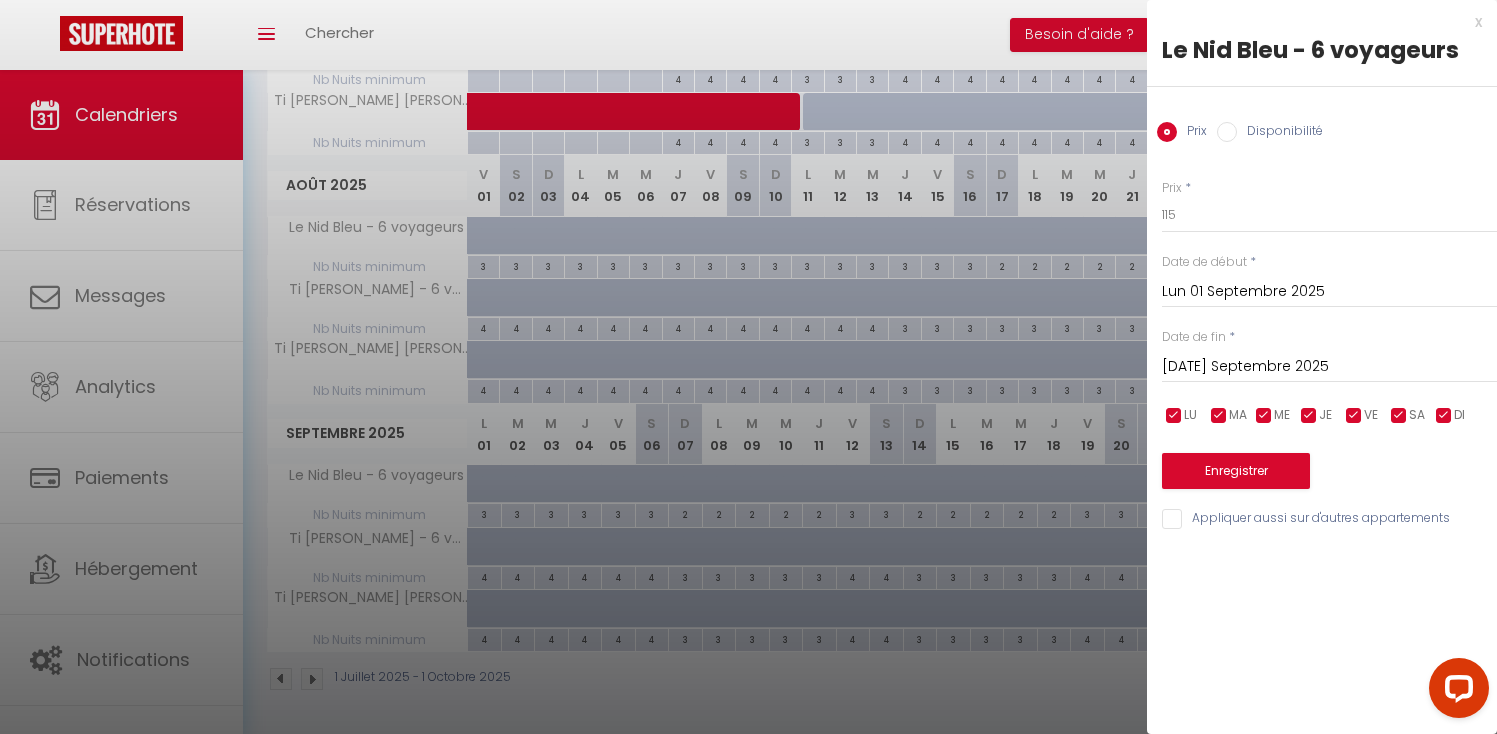 click on "[DATE] Septembre 2025" at bounding box center (1329, 367) 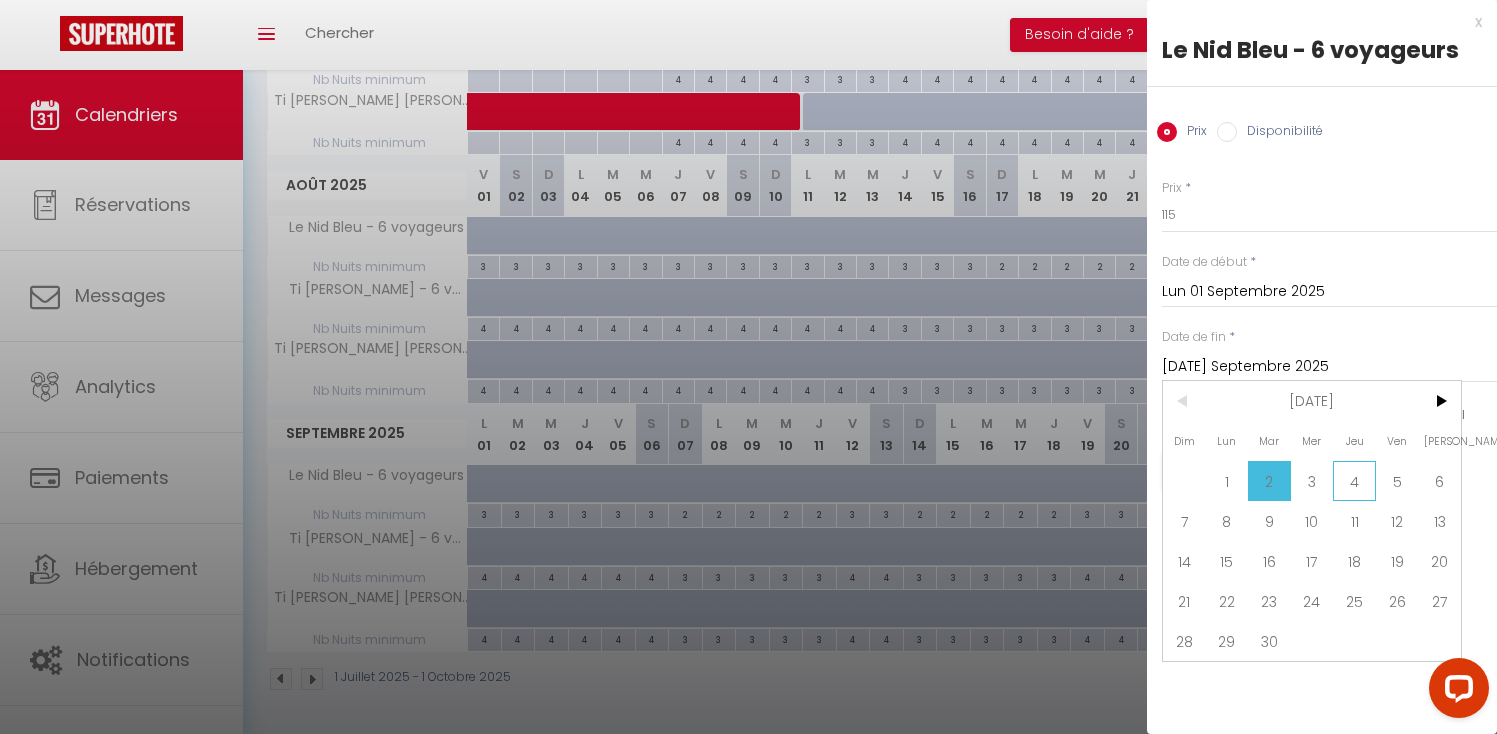 click on "4" at bounding box center (1354, 481) 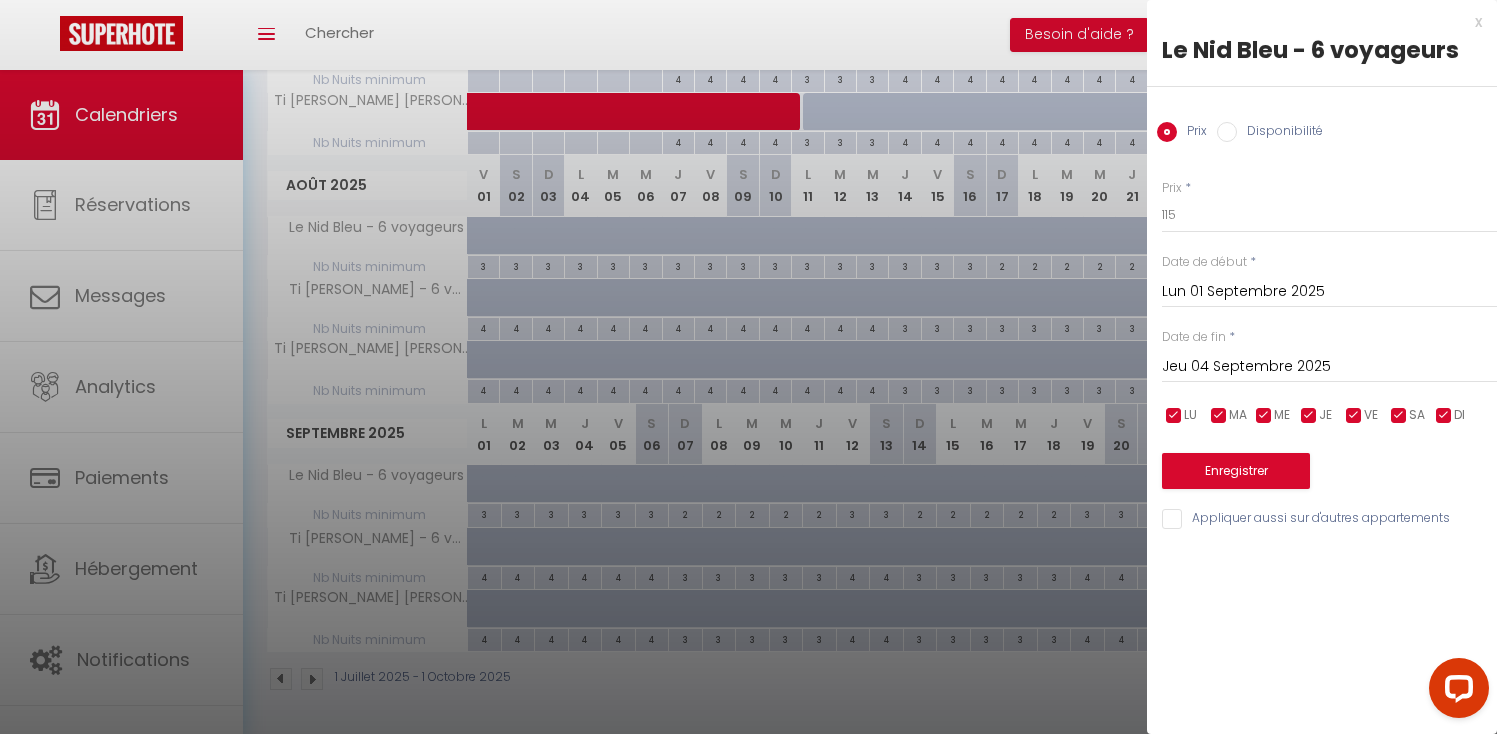 click on "Disponibilité" at bounding box center (1280, 133) 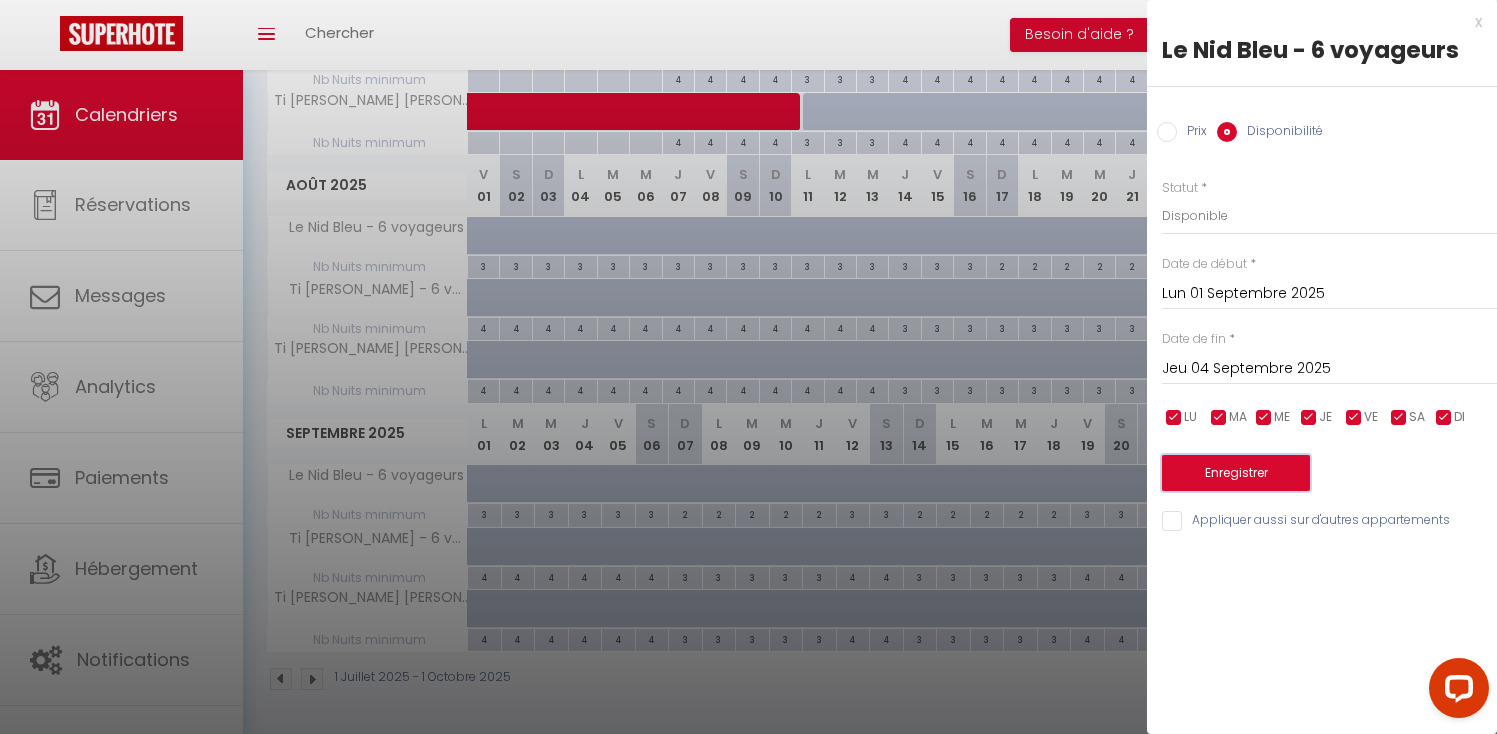 click on "Enregistrer" at bounding box center (1236, 473) 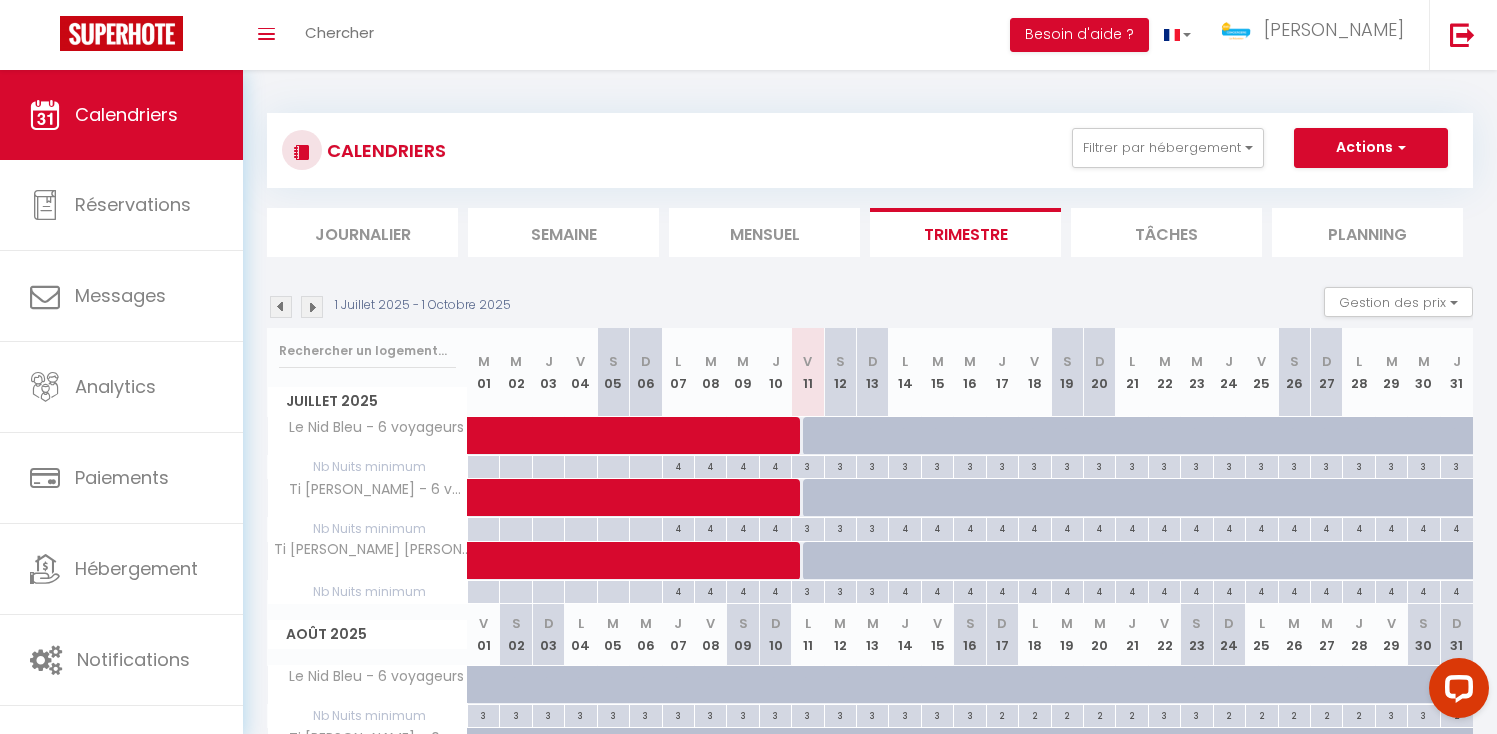scroll, scrollTop: 449, scrollLeft: 0, axis: vertical 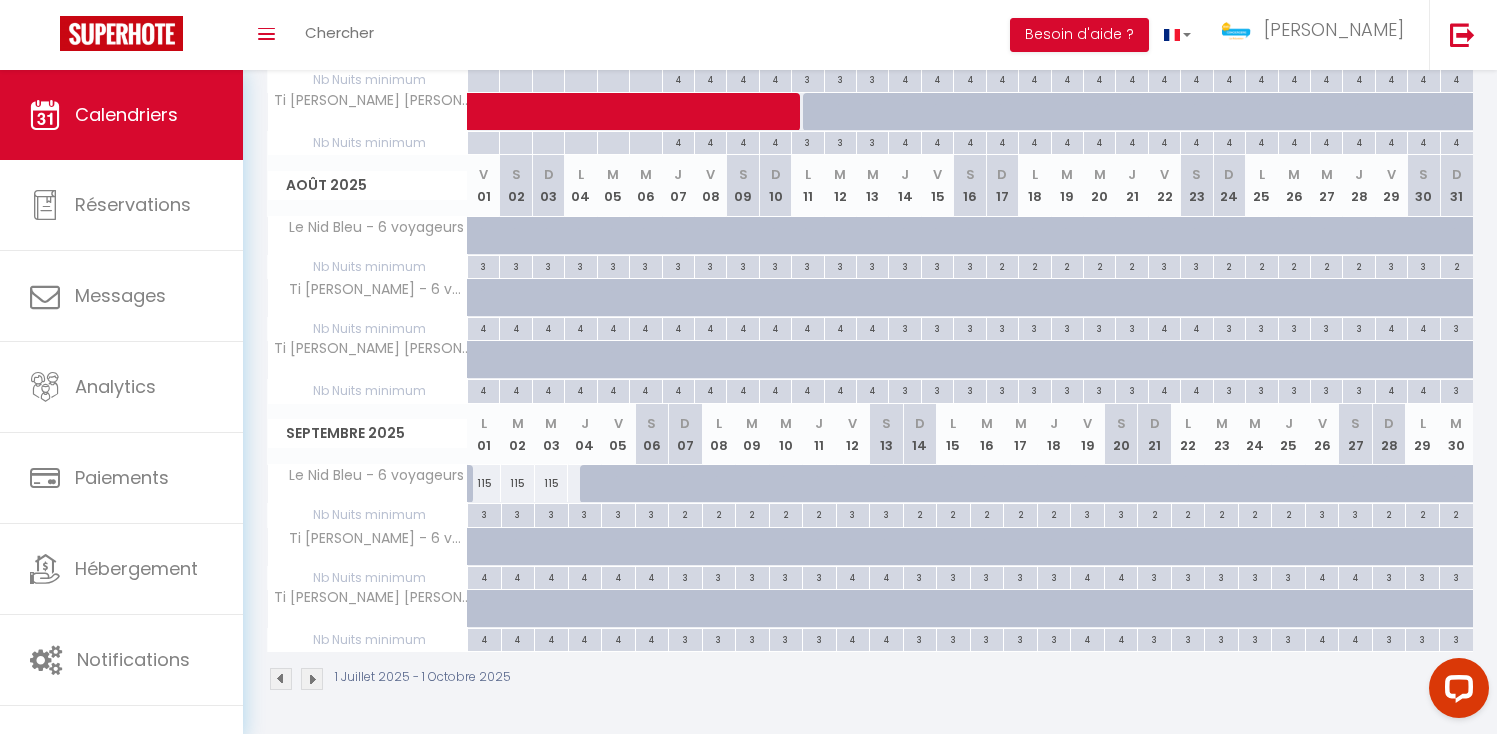 click on "115" at bounding box center (485, 483) 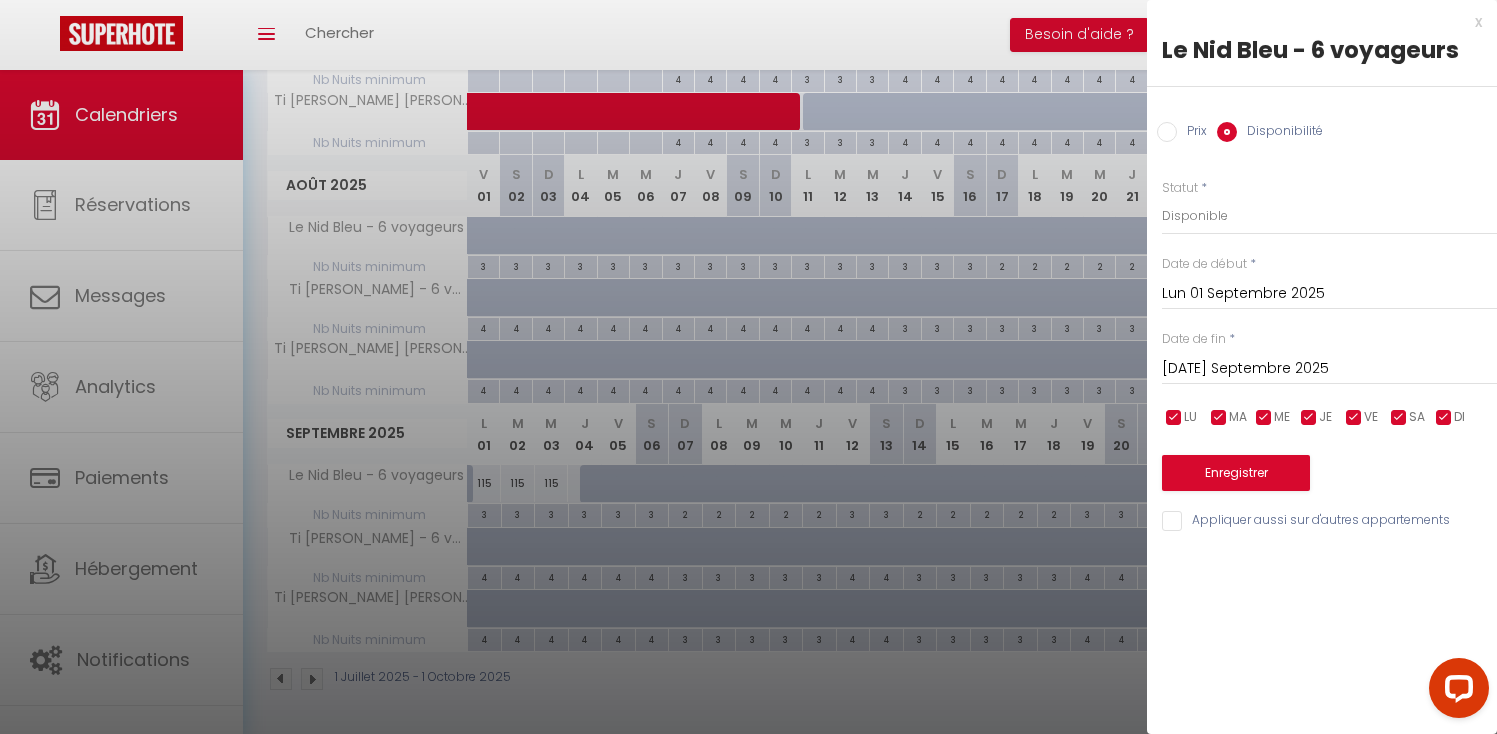 click on "[DATE] Septembre 2025" at bounding box center (1329, 369) 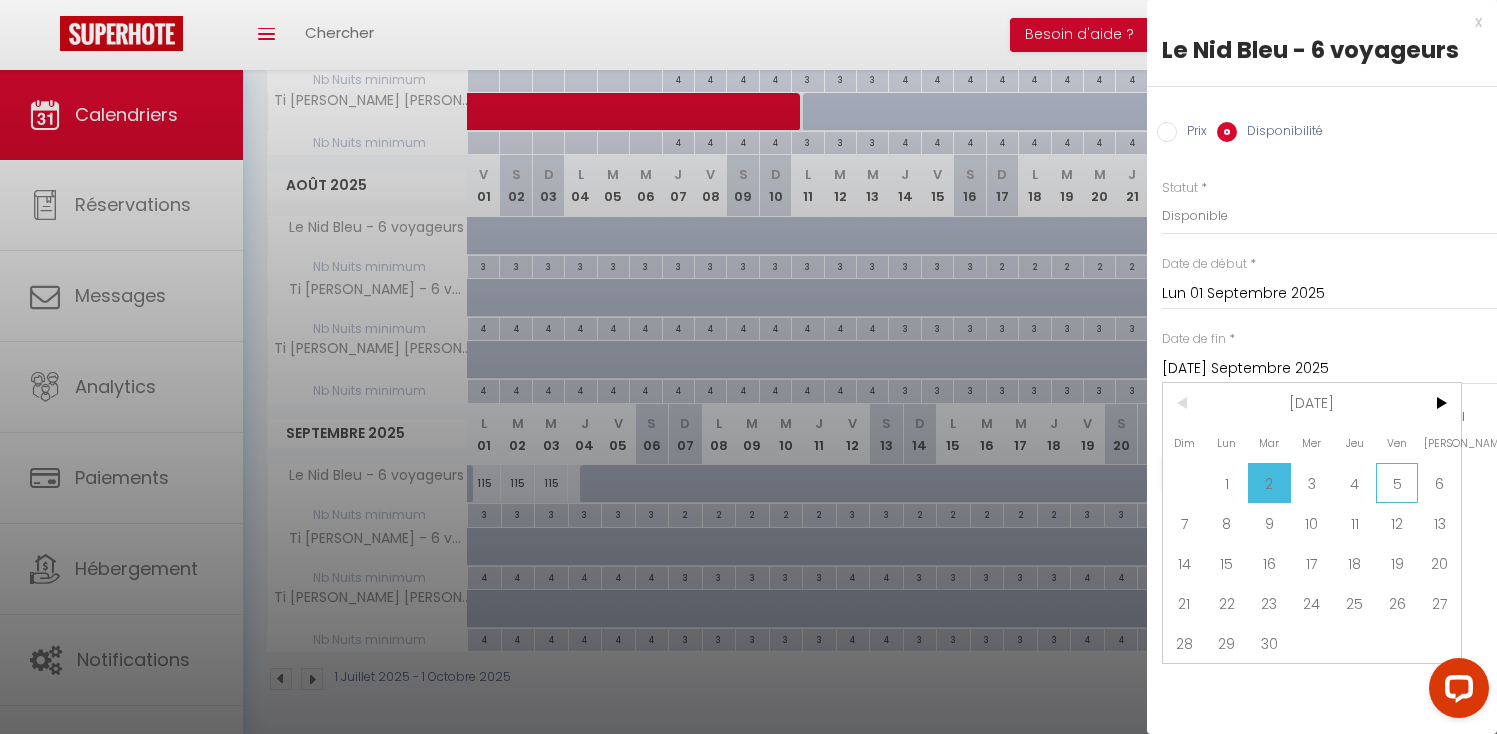 click on "5" at bounding box center [1397, 483] 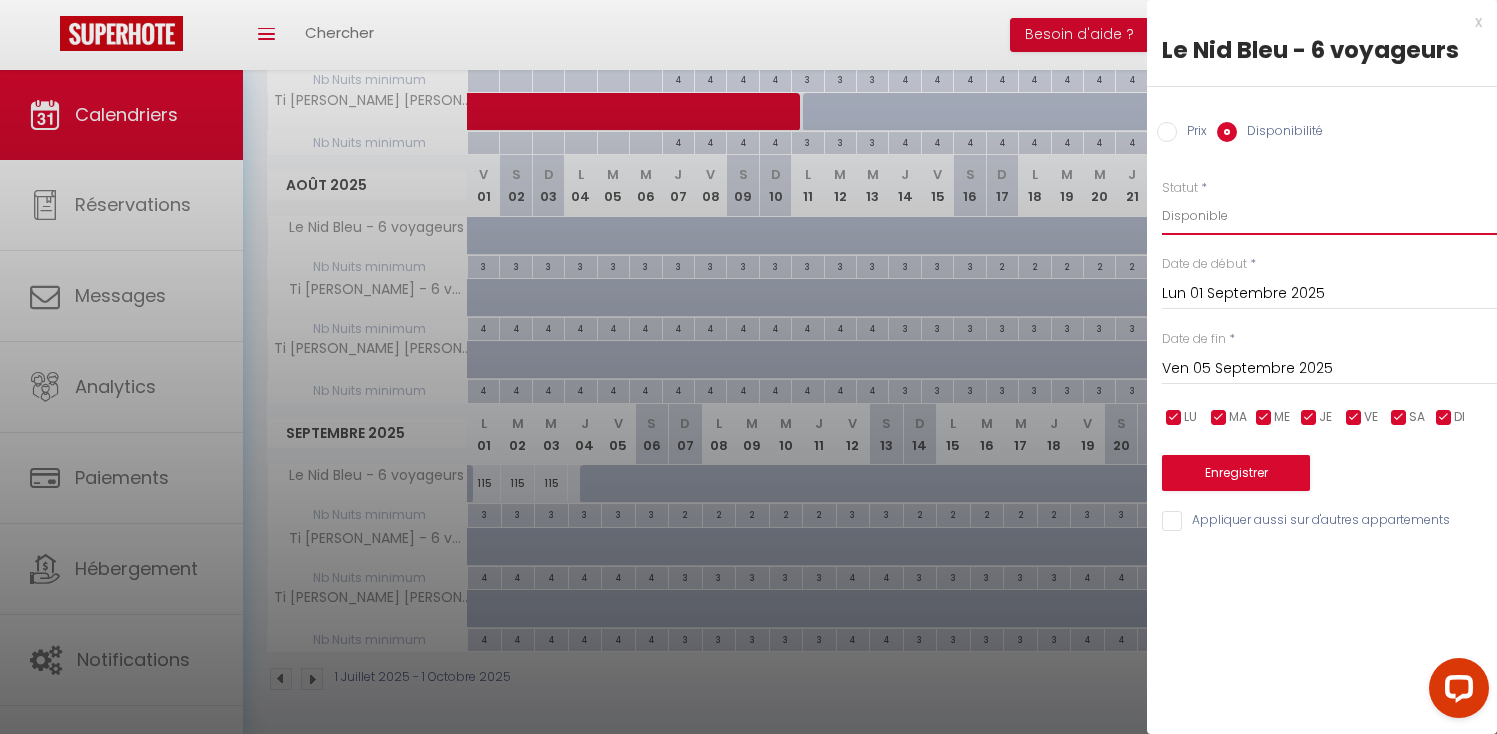 click on "Disponible
Indisponible" at bounding box center [1329, 216] 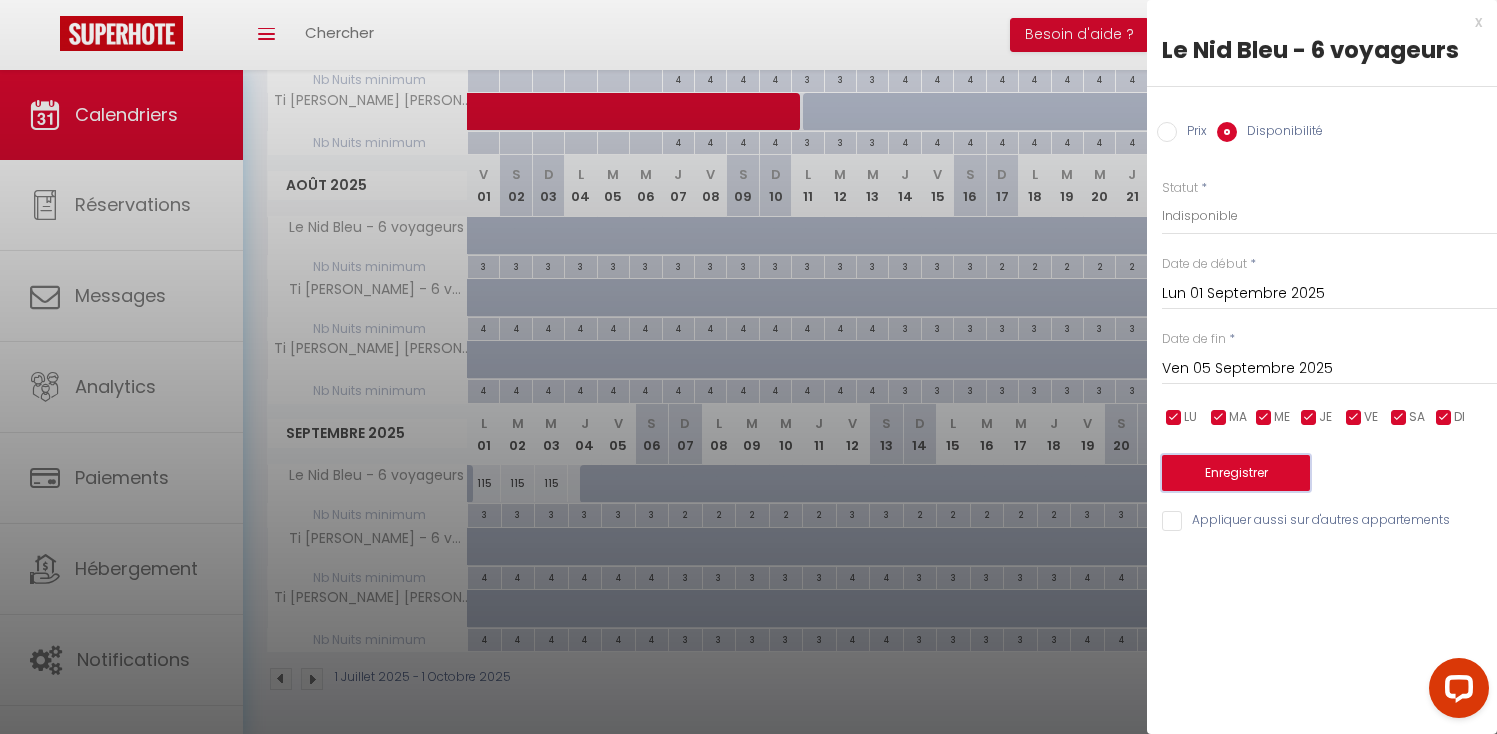 click on "Enregistrer" at bounding box center [1236, 473] 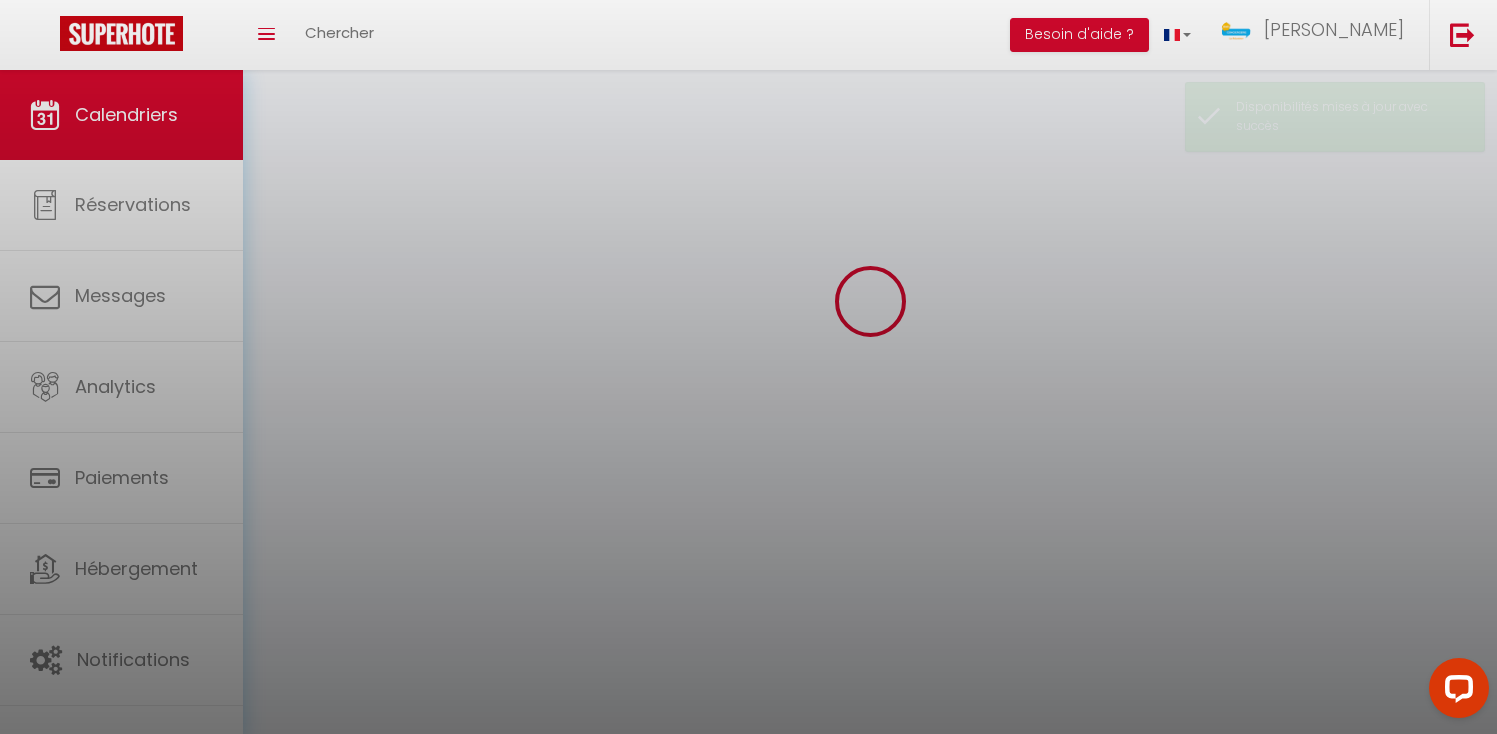 scroll, scrollTop: 449, scrollLeft: 0, axis: vertical 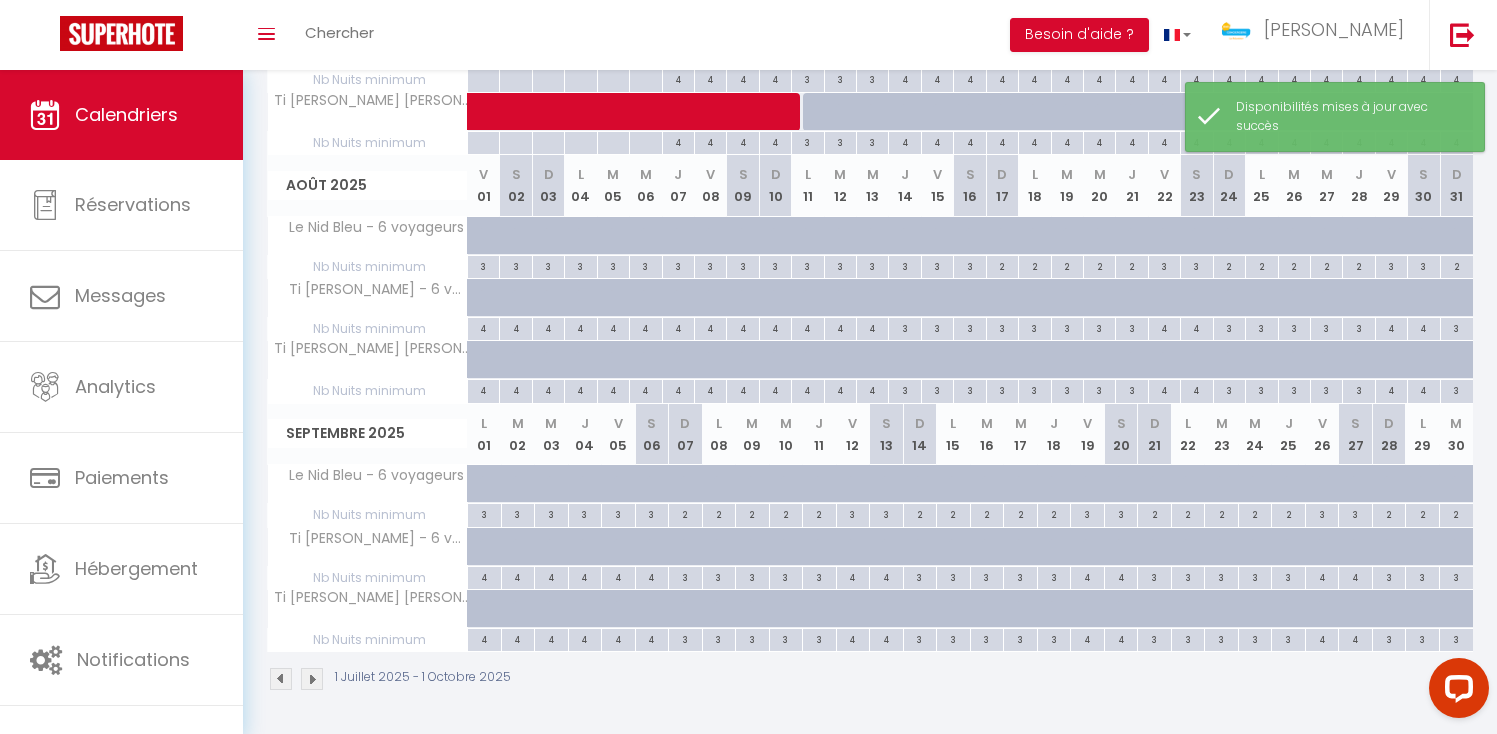 click at bounding box center (497, 620) 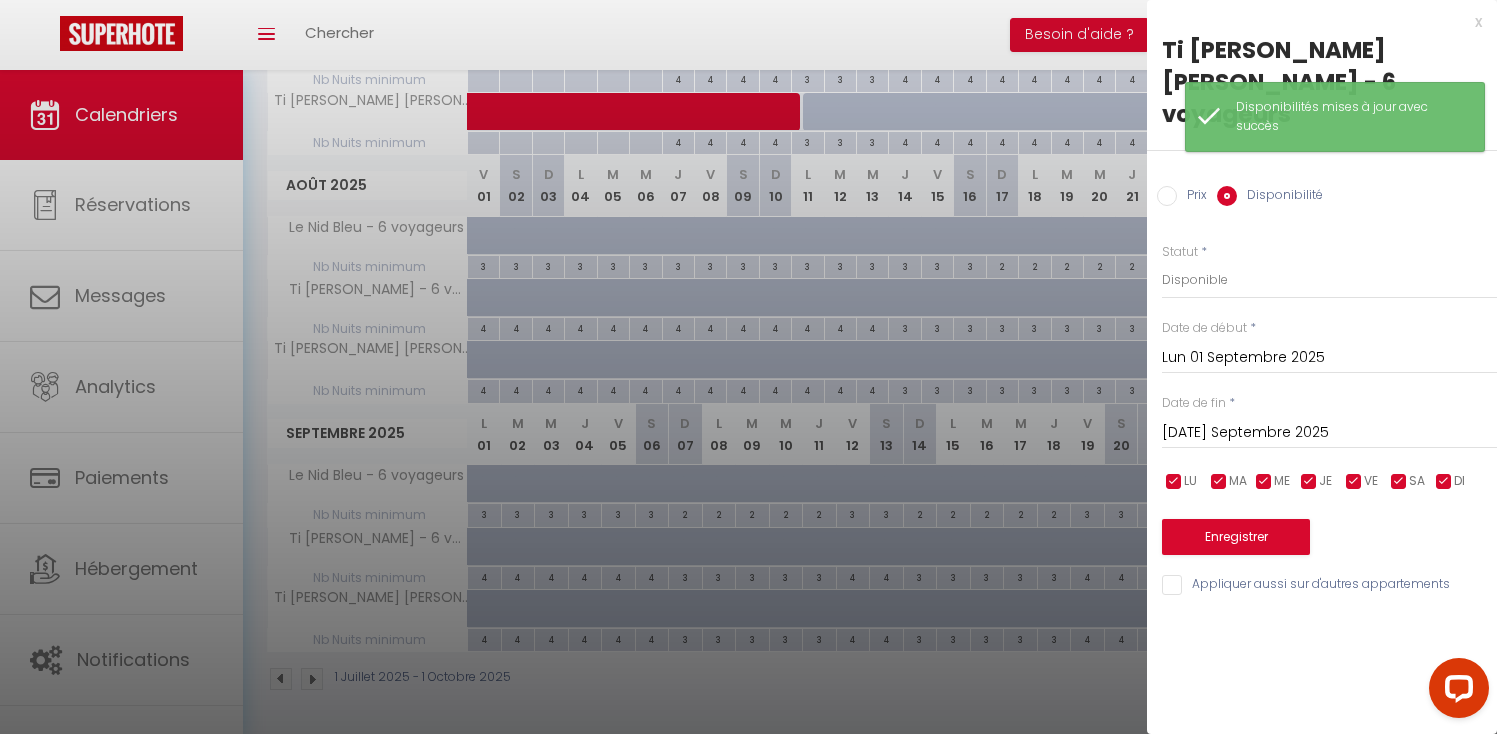 click on "[DATE] Septembre 2025" at bounding box center (1329, 433) 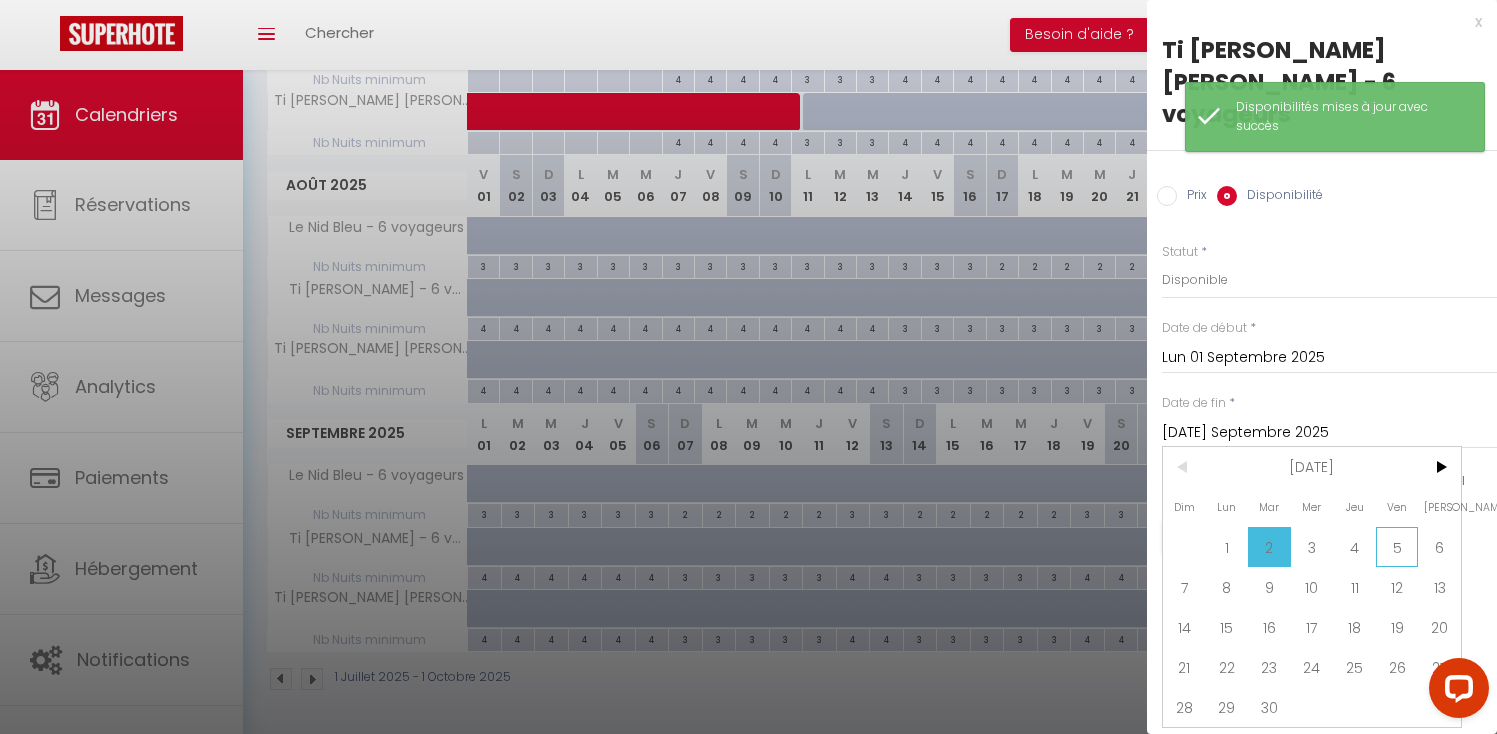 click on "5" at bounding box center (1397, 547) 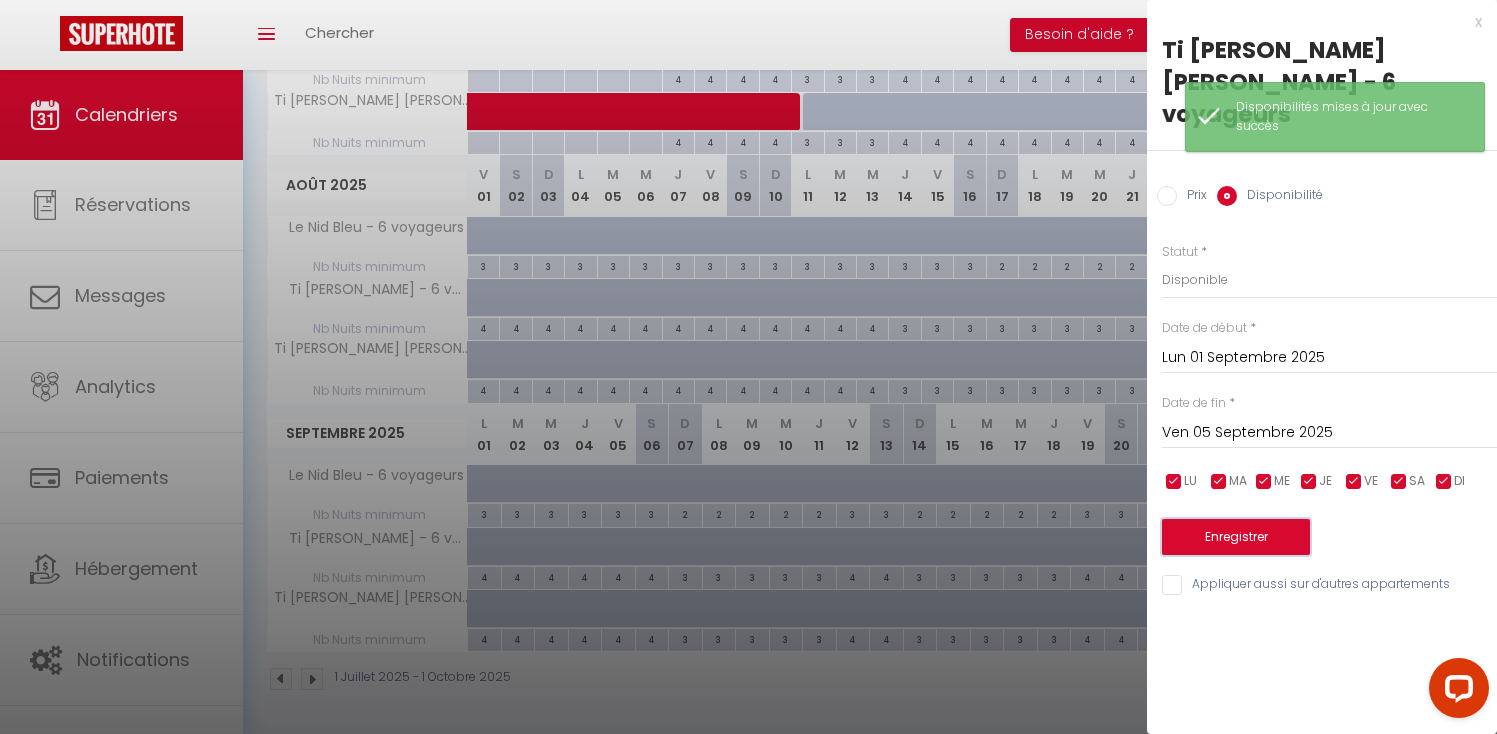 click on "Enregistrer" at bounding box center [1236, 537] 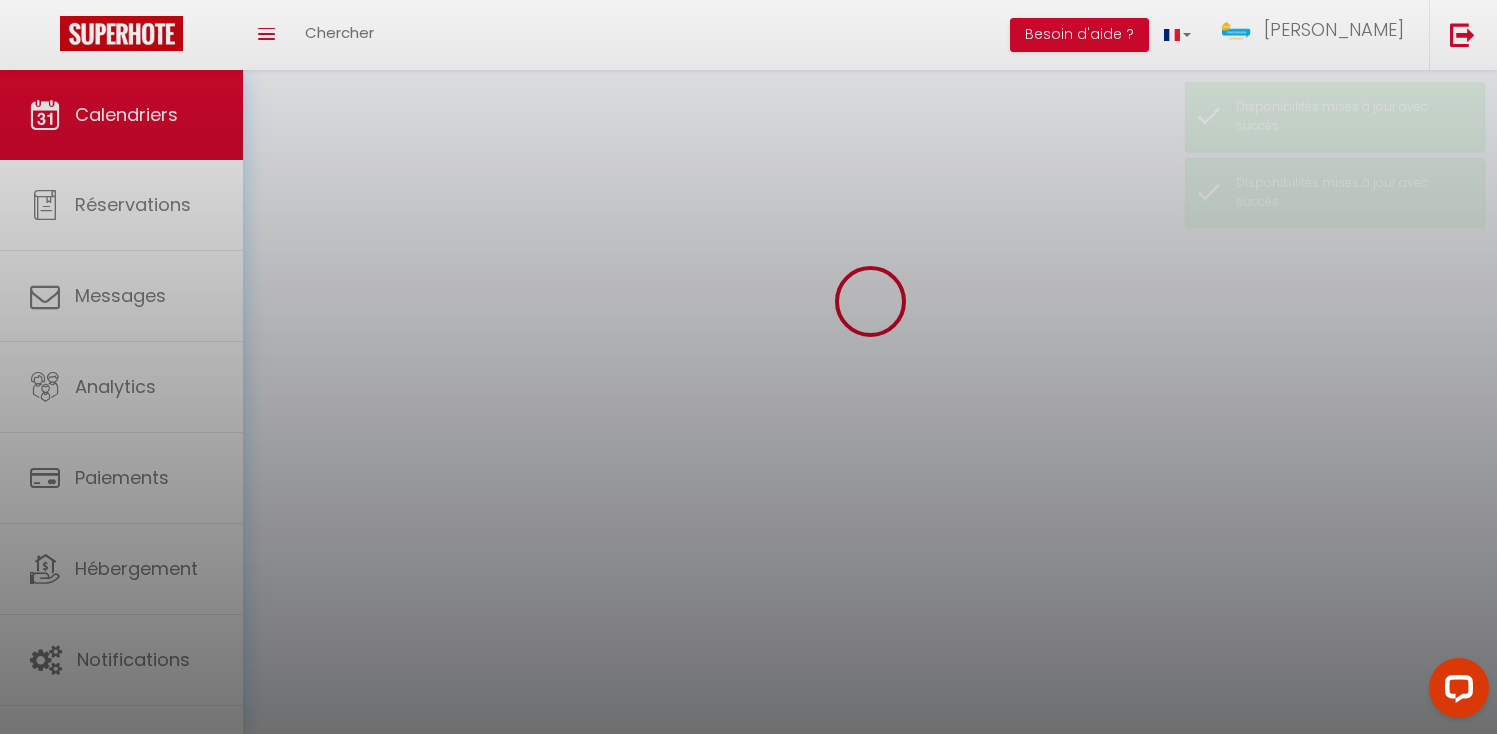 scroll, scrollTop: 449, scrollLeft: 0, axis: vertical 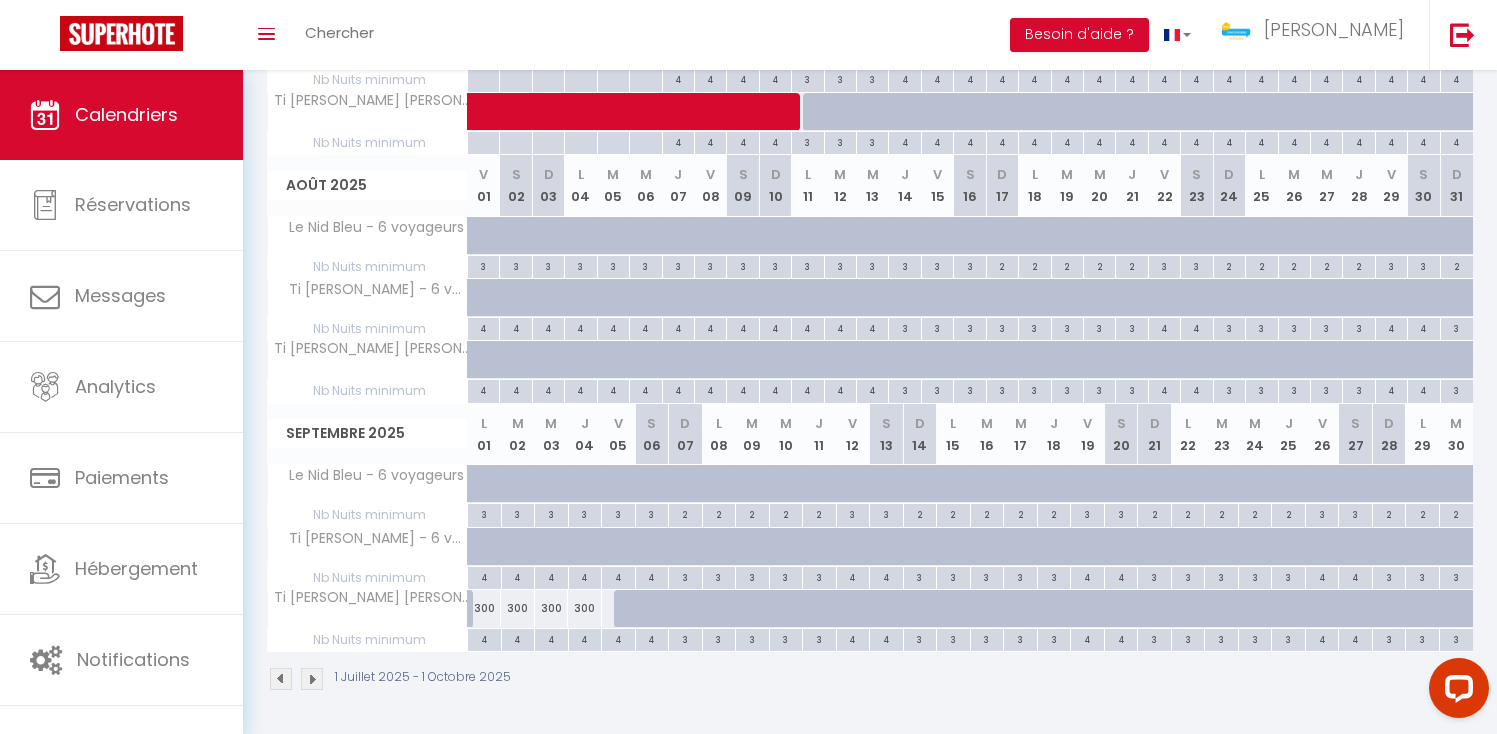 click on "300" at bounding box center (485, 608) 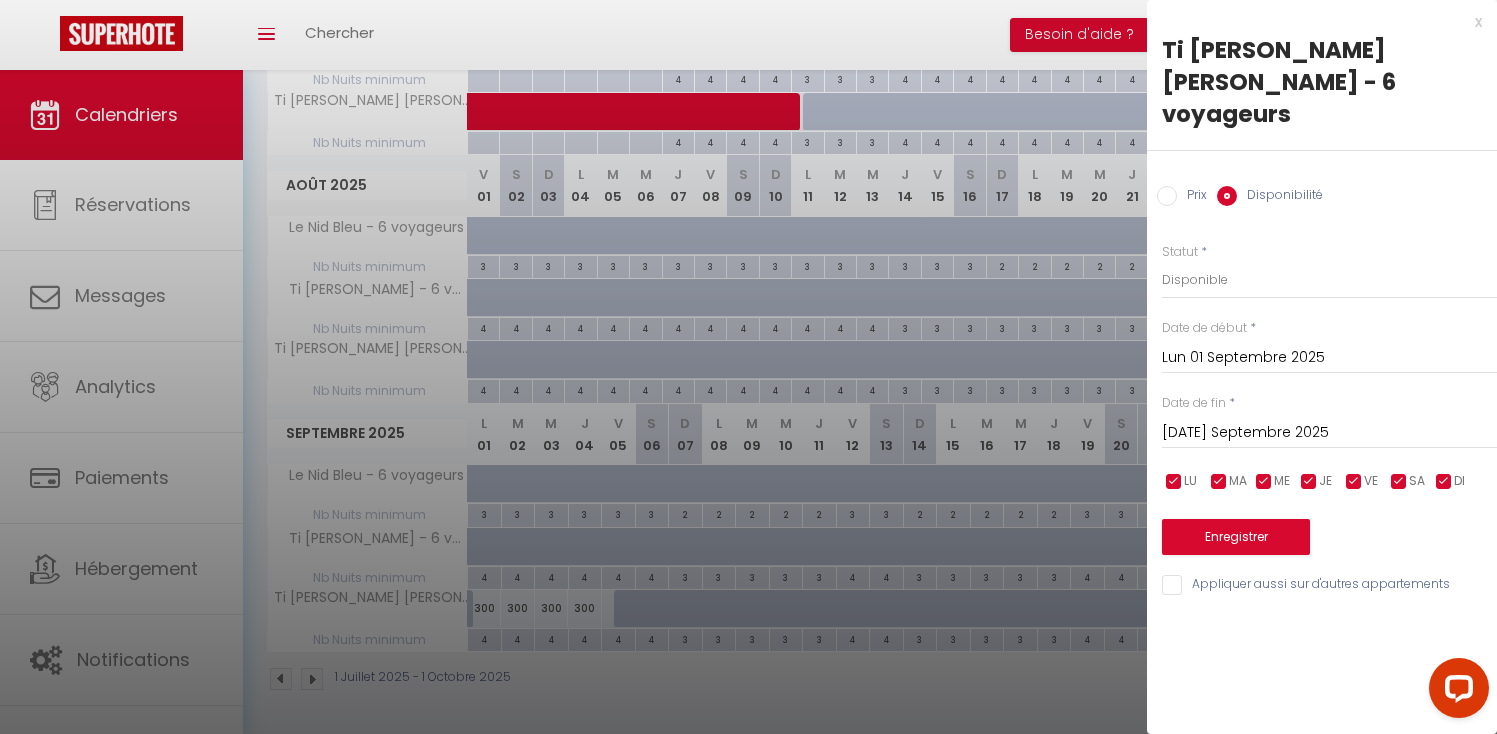 click on "[DATE] Septembre 2025" at bounding box center [1329, 433] 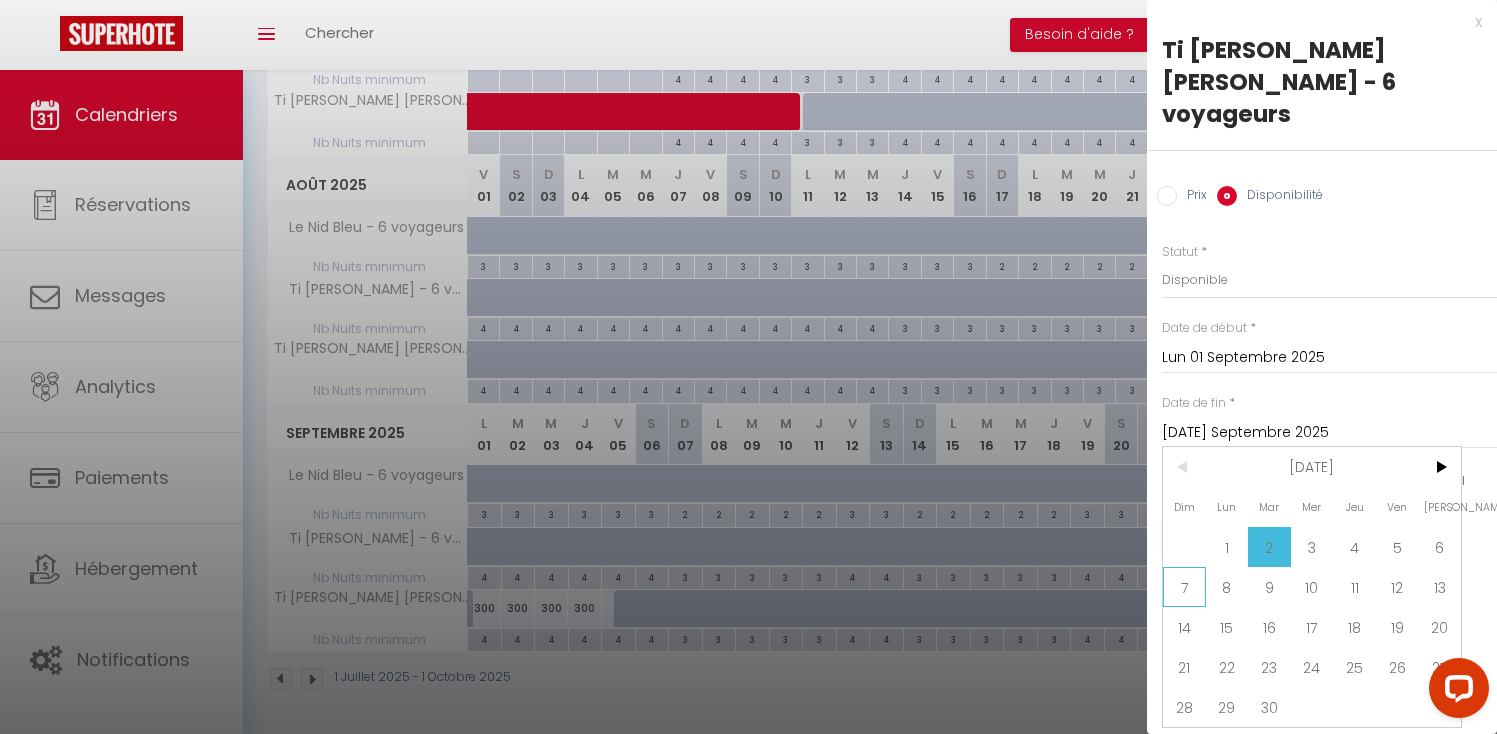 click on "7" at bounding box center [1184, 587] 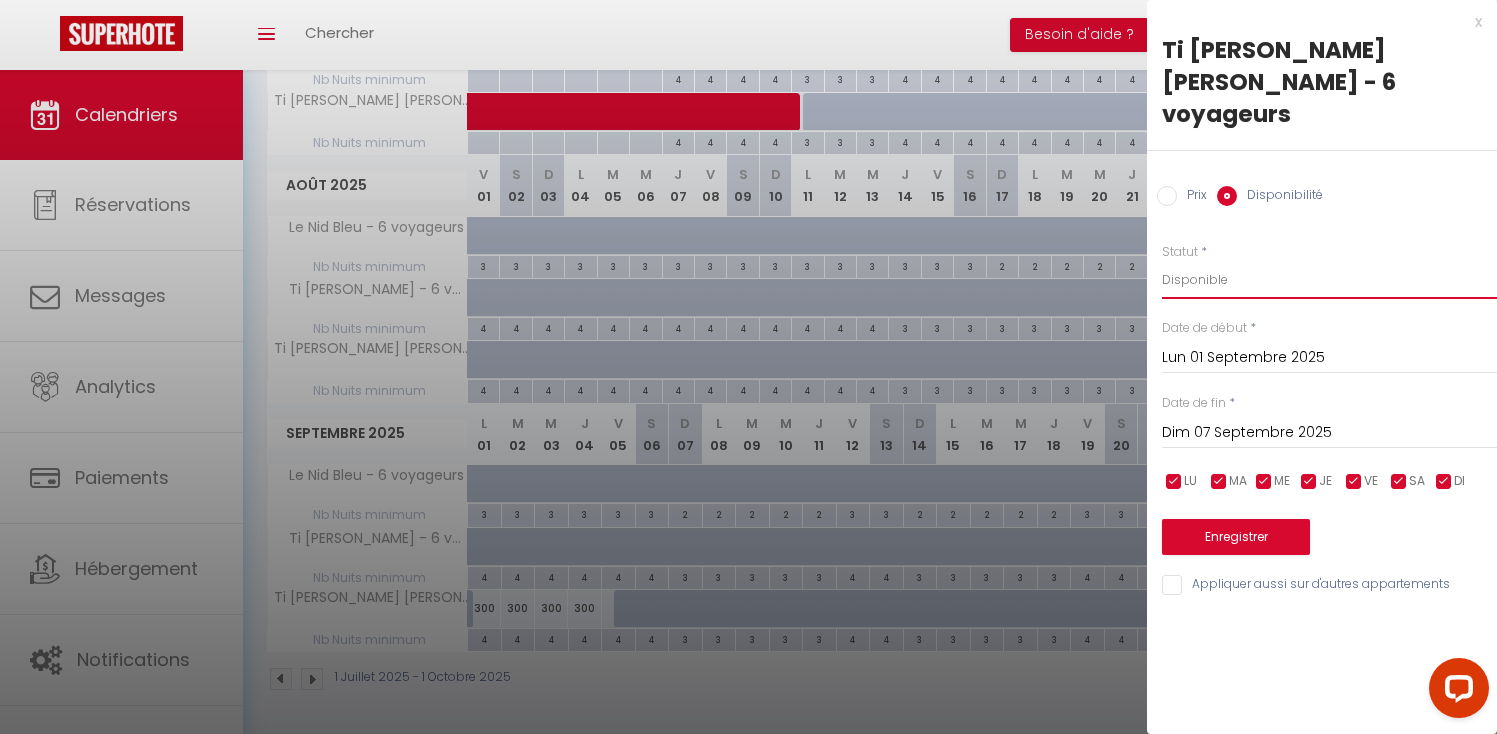 click on "Disponible
Indisponible" at bounding box center [1329, 280] 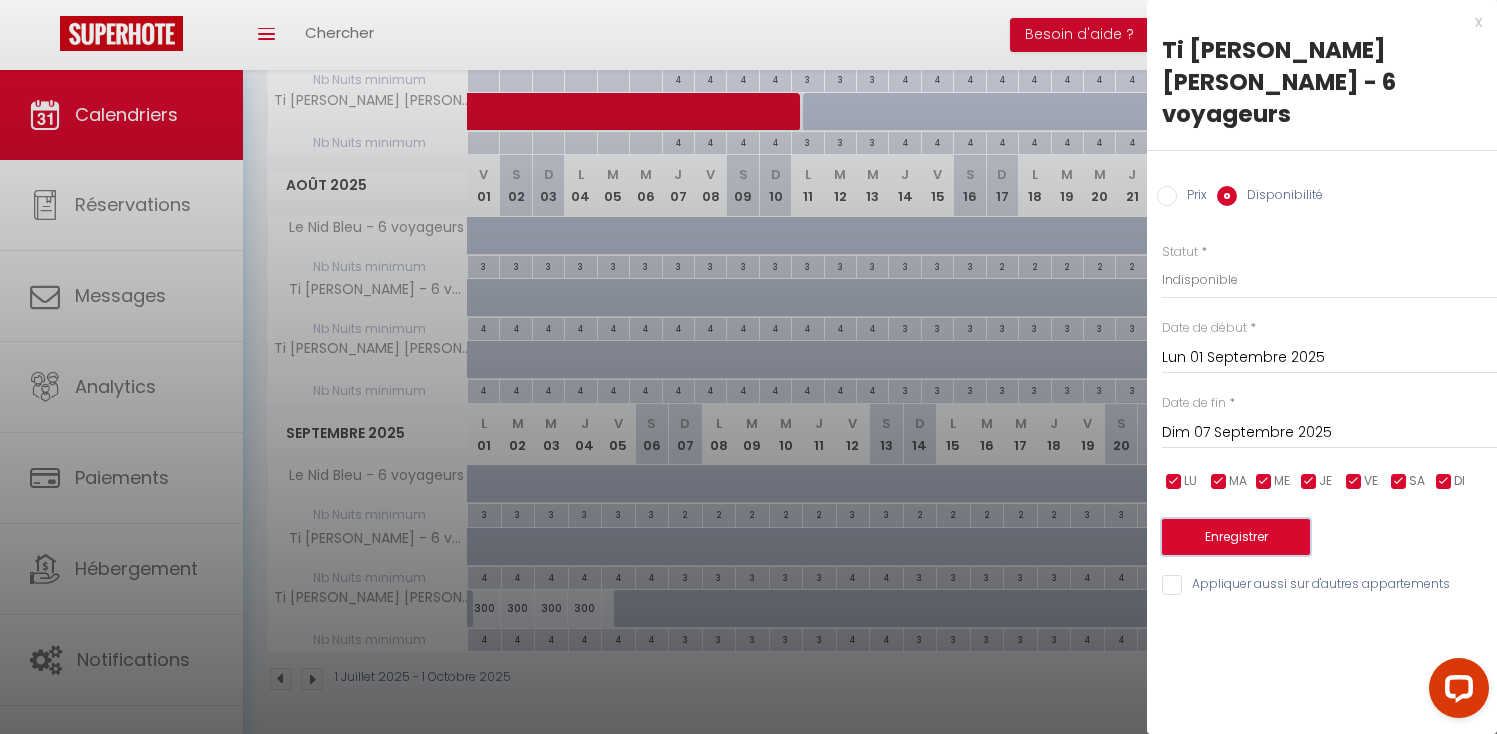 click on "Enregistrer" at bounding box center [1236, 537] 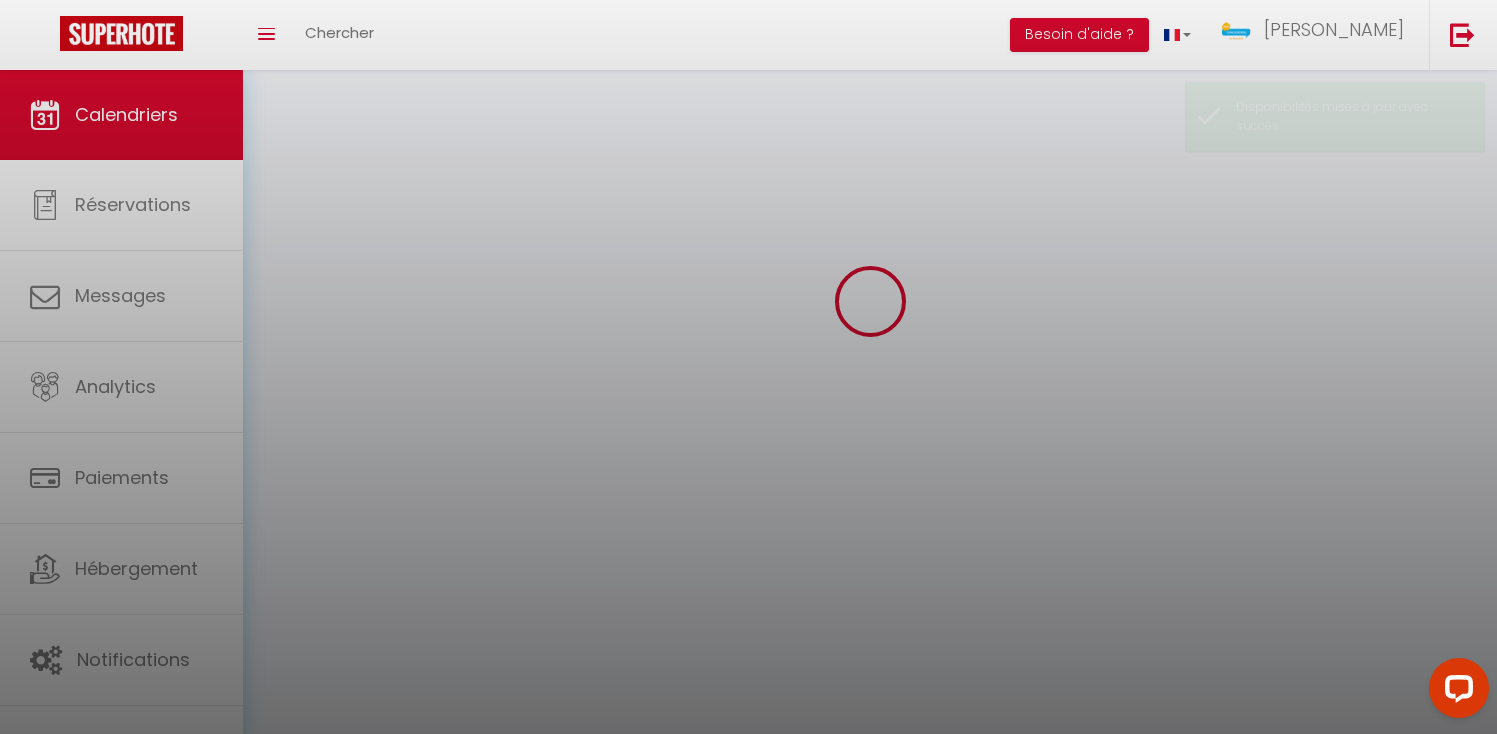 scroll, scrollTop: 449, scrollLeft: 0, axis: vertical 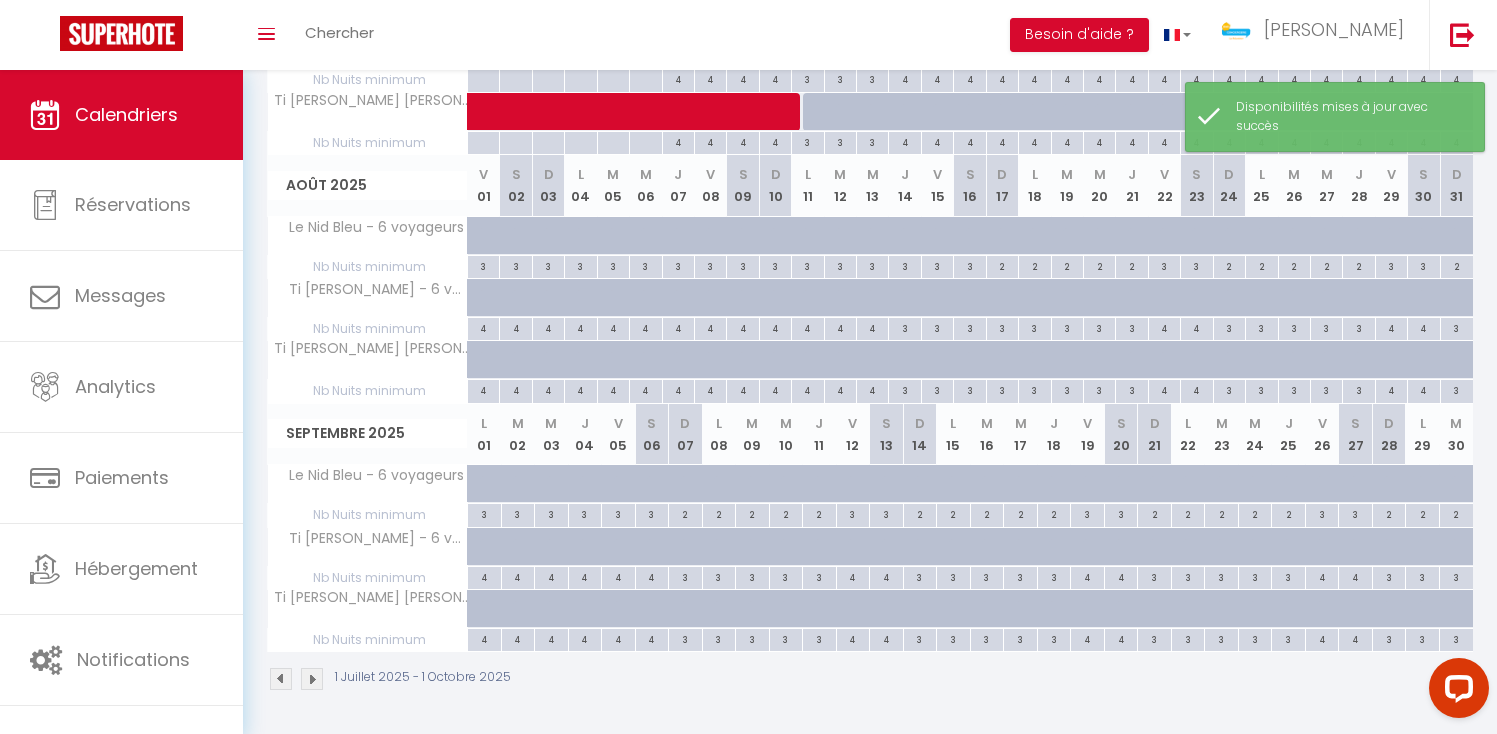 click at bounding box center (497, 558) 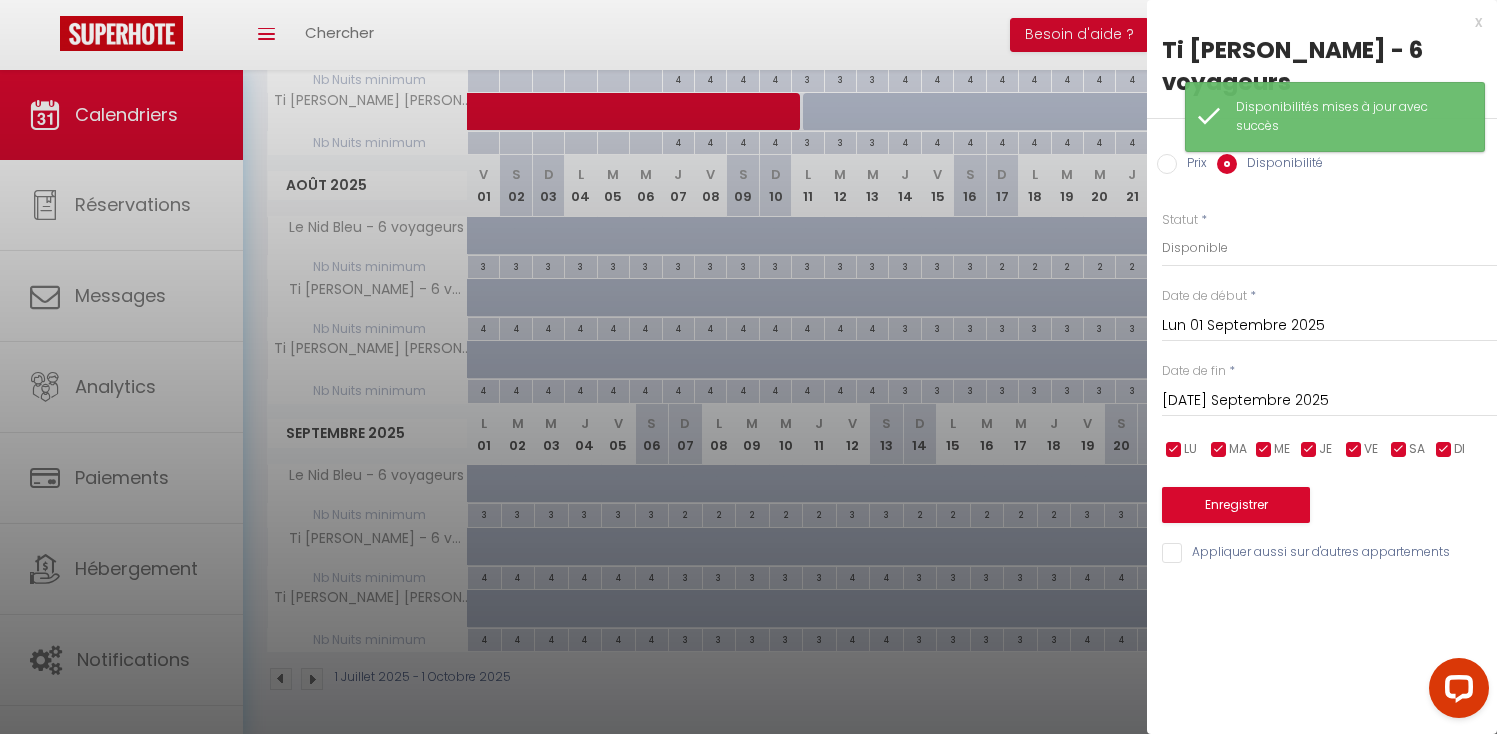 click on "[DATE] Septembre 2025" at bounding box center (1329, 401) 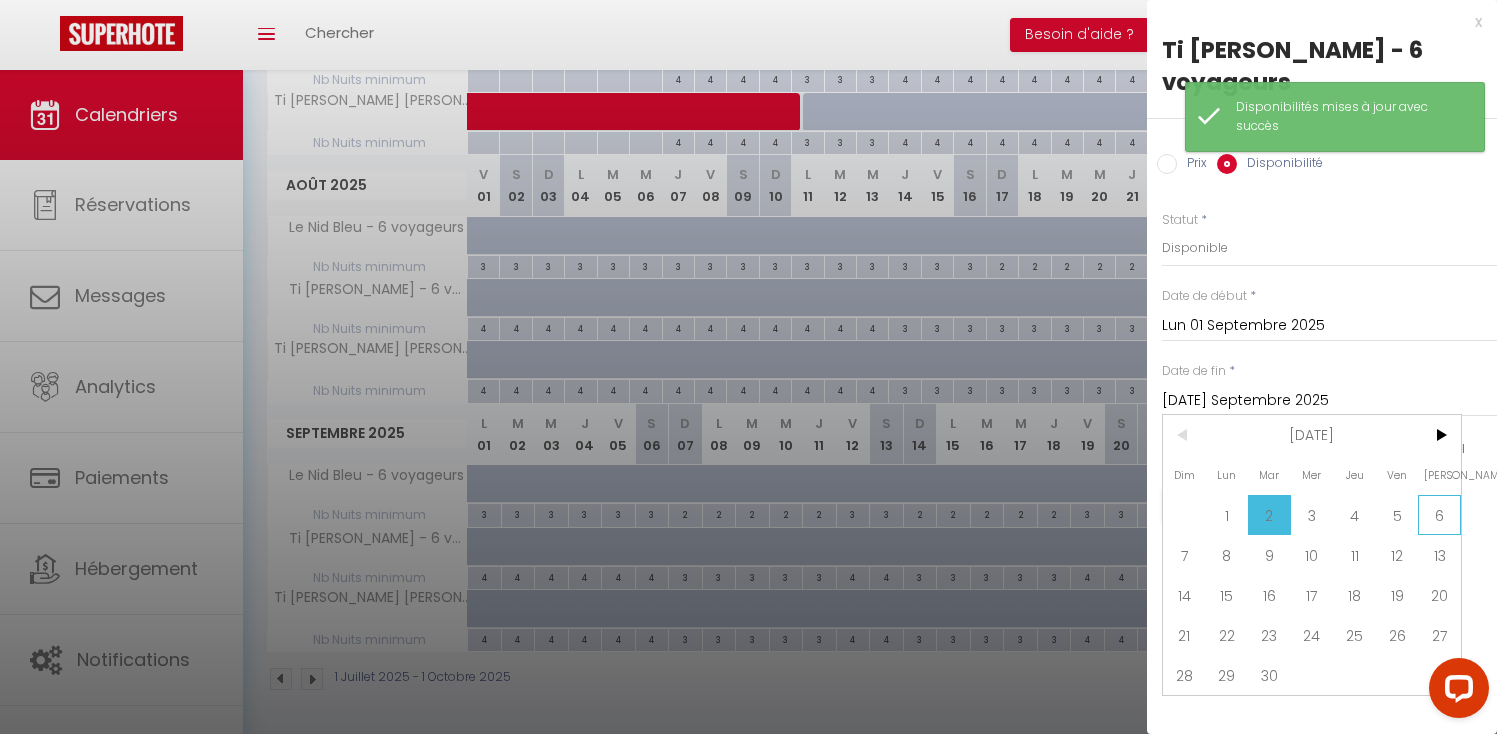 click on "6" at bounding box center [1439, 515] 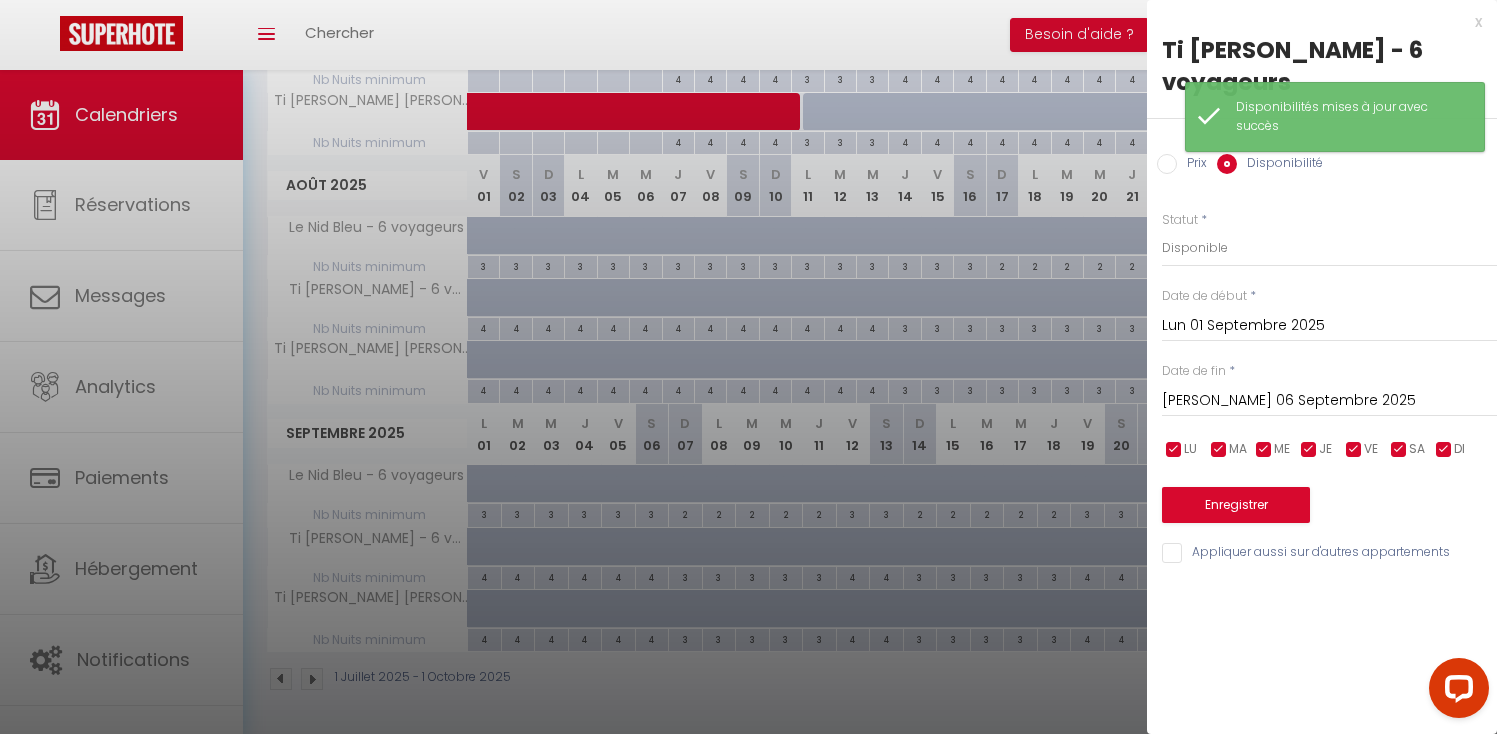 click on "Prix" at bounding box center (1167, 164) 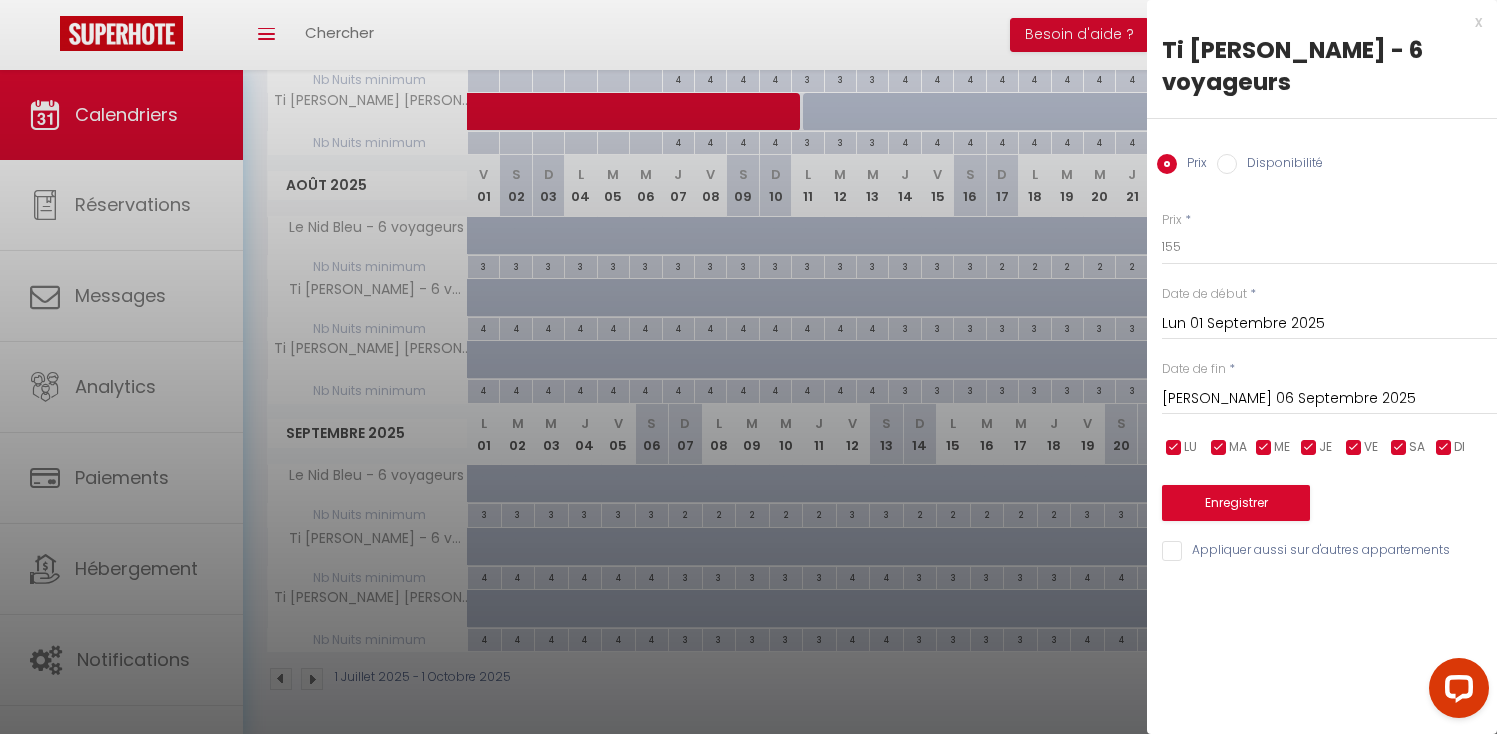 click on "Disponibilité" at bounding box center (1227, 164) 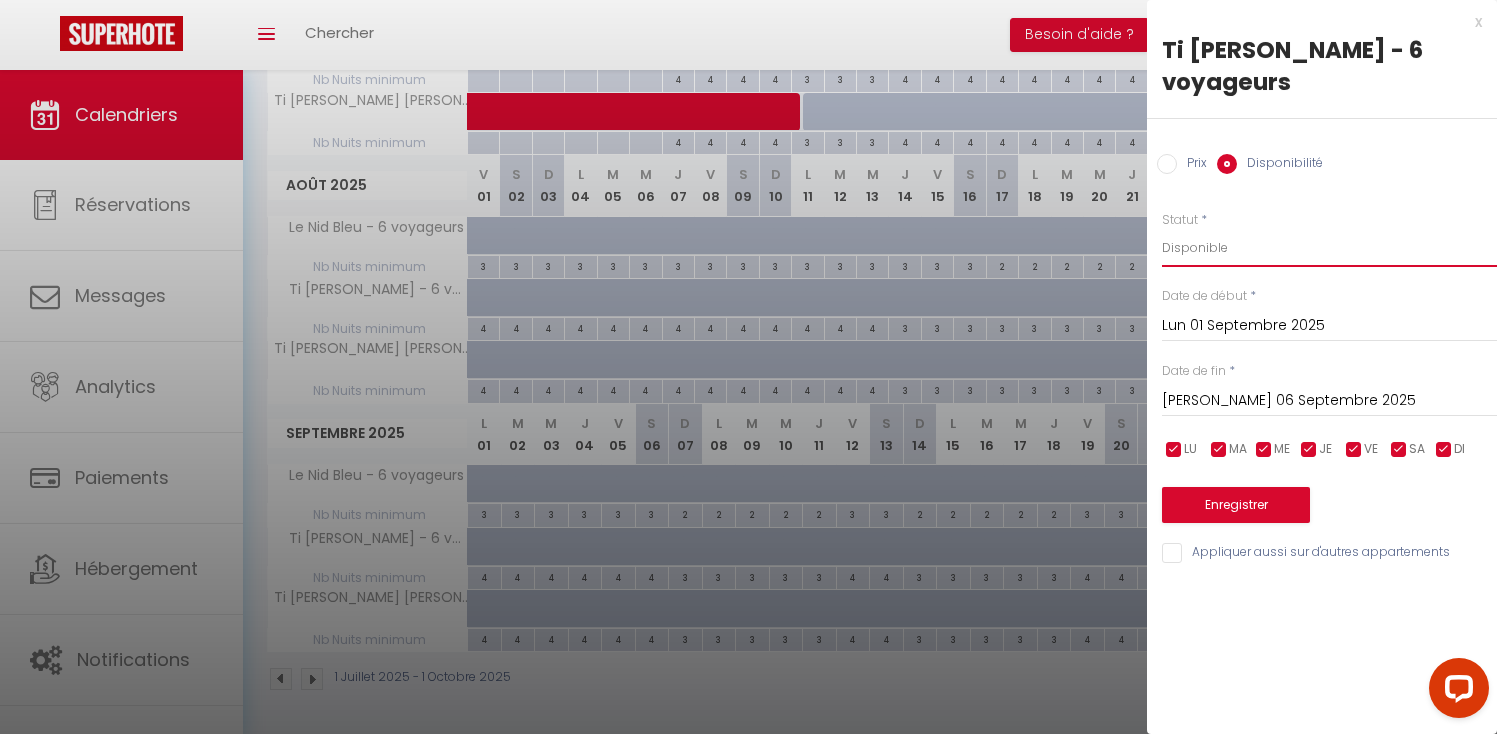 click on "Disponible
Indisponible" at bounding box center (1329, 248) 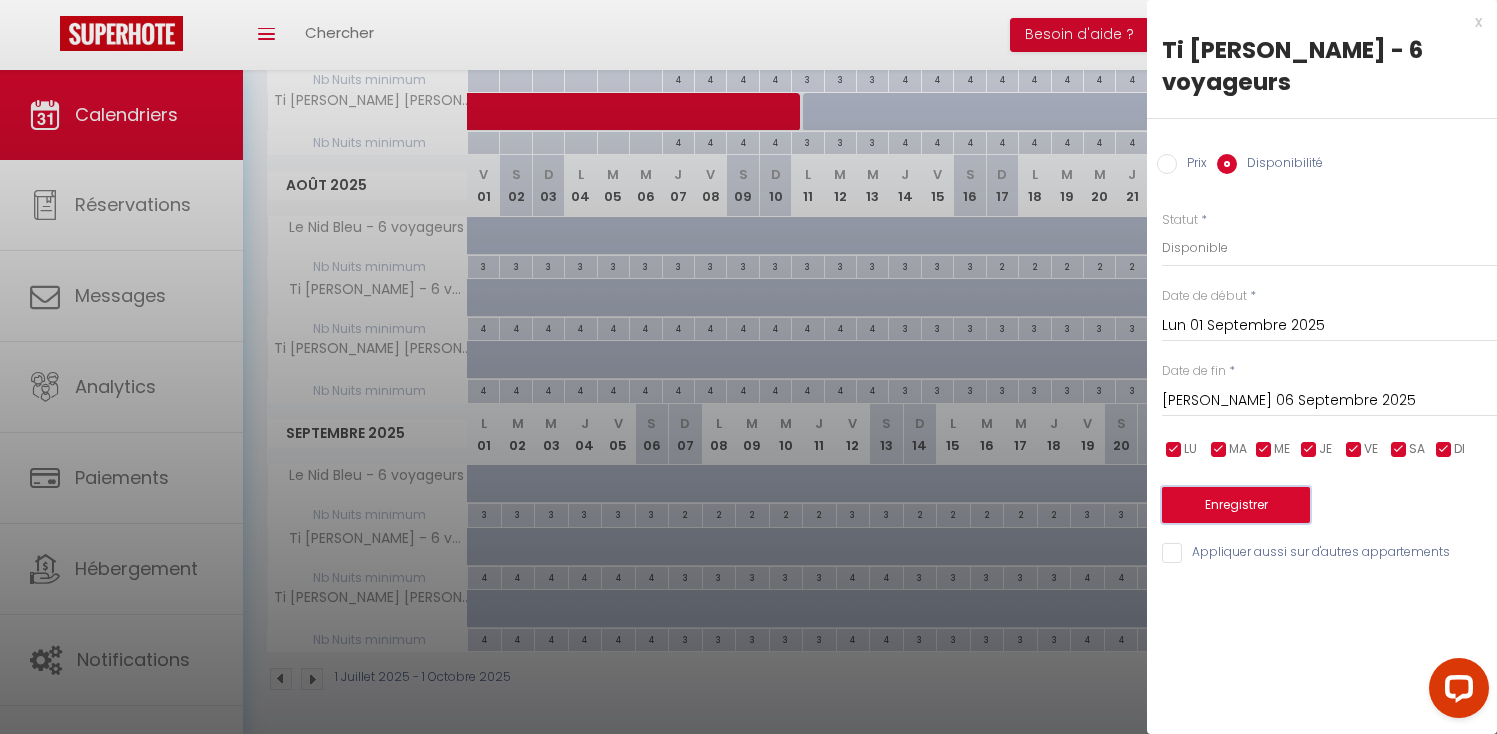 click on "Enregistrer" at bounding box center [1236, 505] 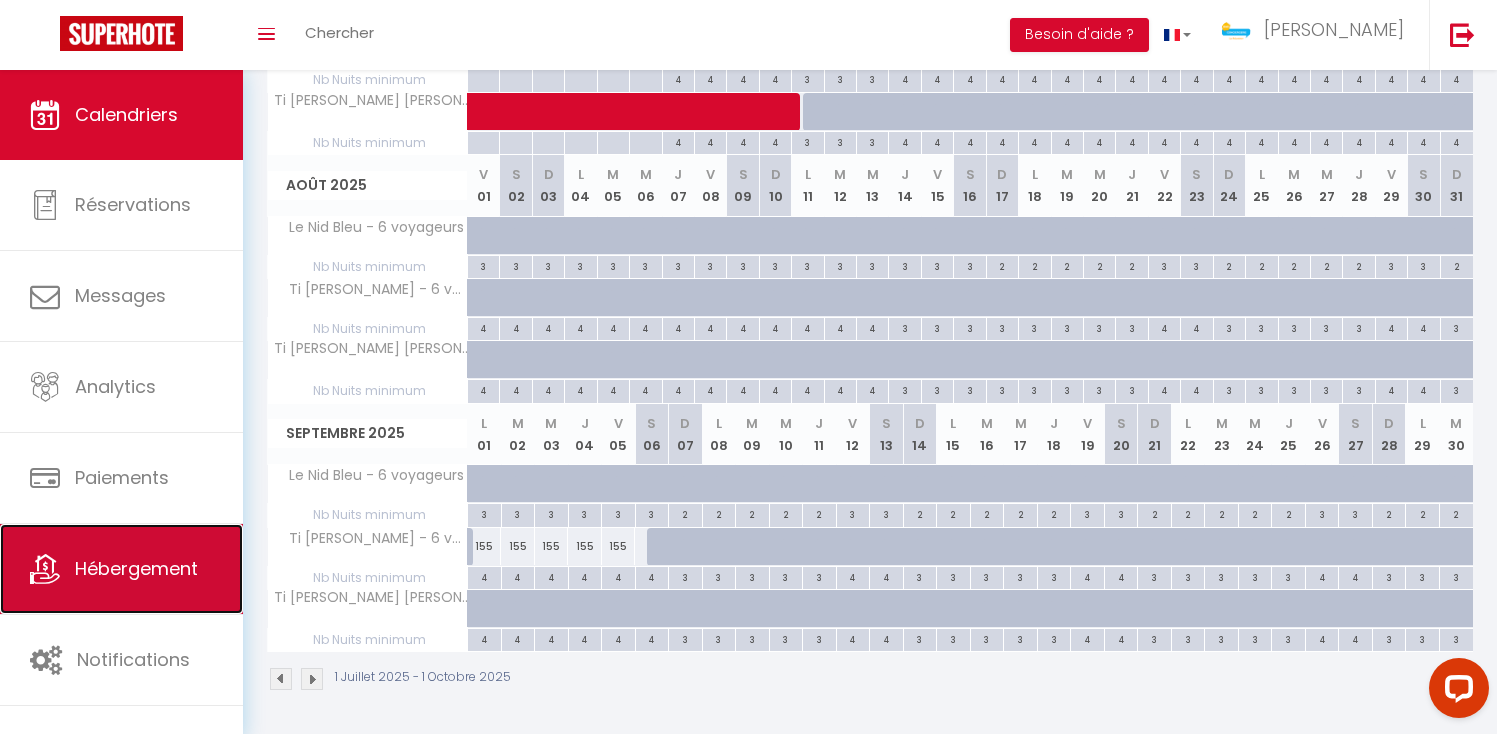 click on "Hébergement" at bounding box center (136, 568) 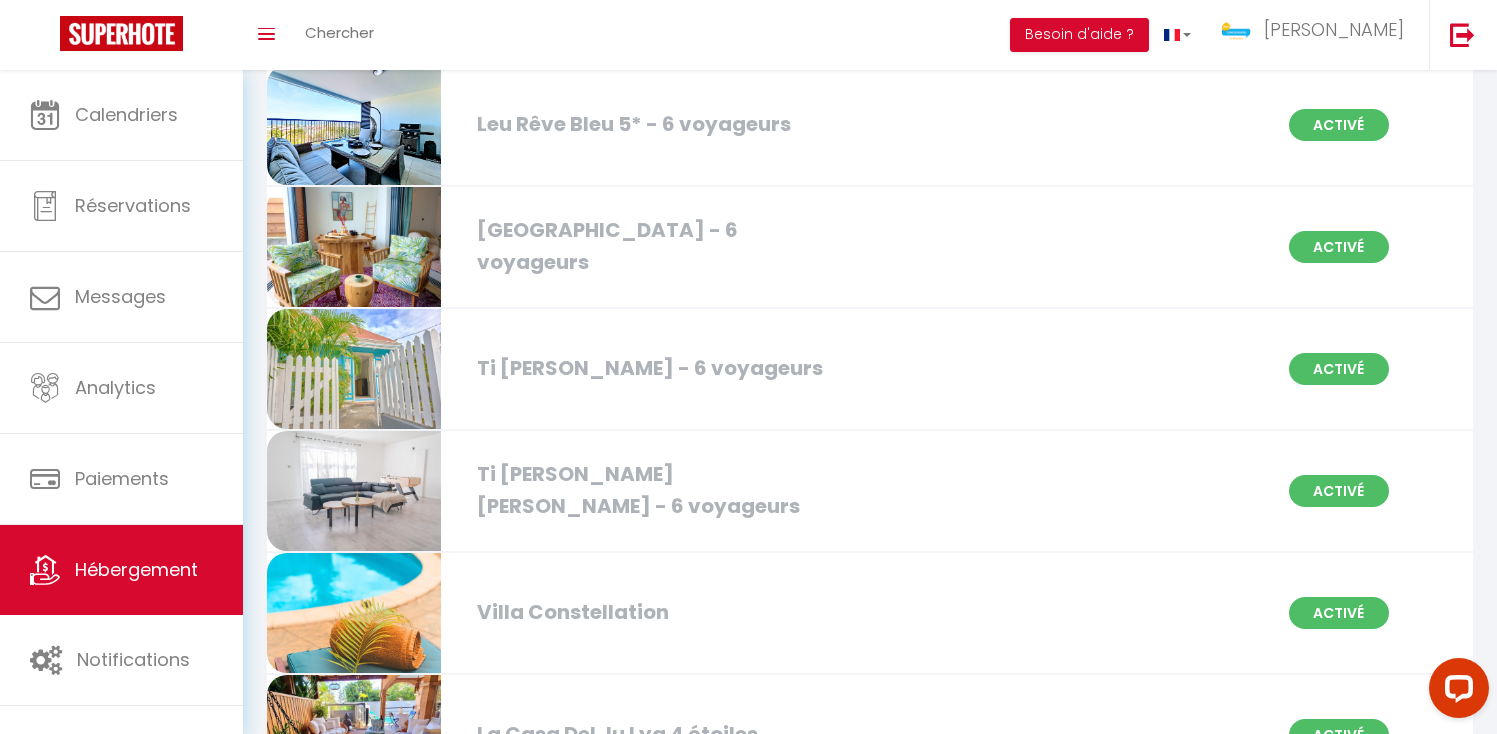 scroll, scrollTop: 3785, scrollLeft: 0, axis: vertical 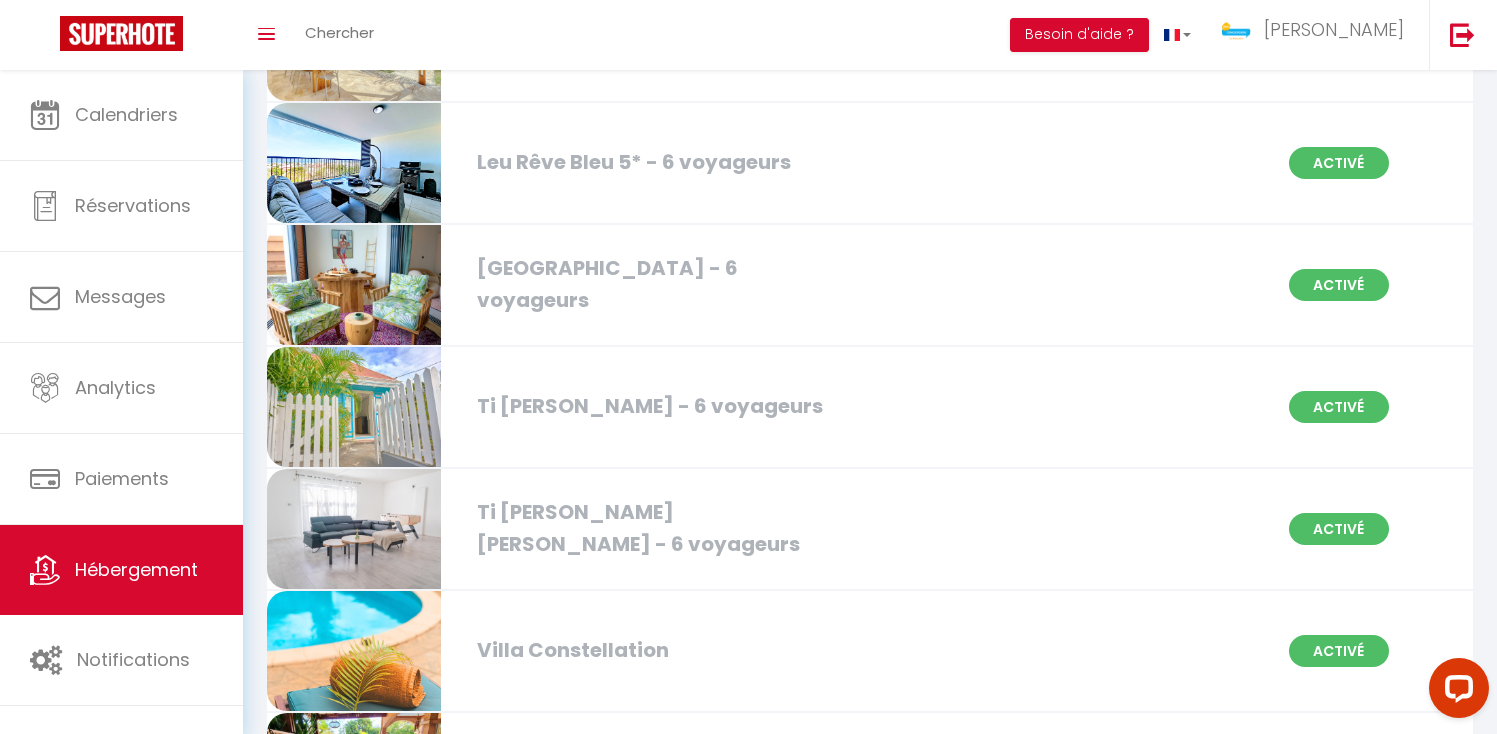 click on "Ti [PERSON_NAME] - 6 voyageurs" at bounding box center (659, 406) 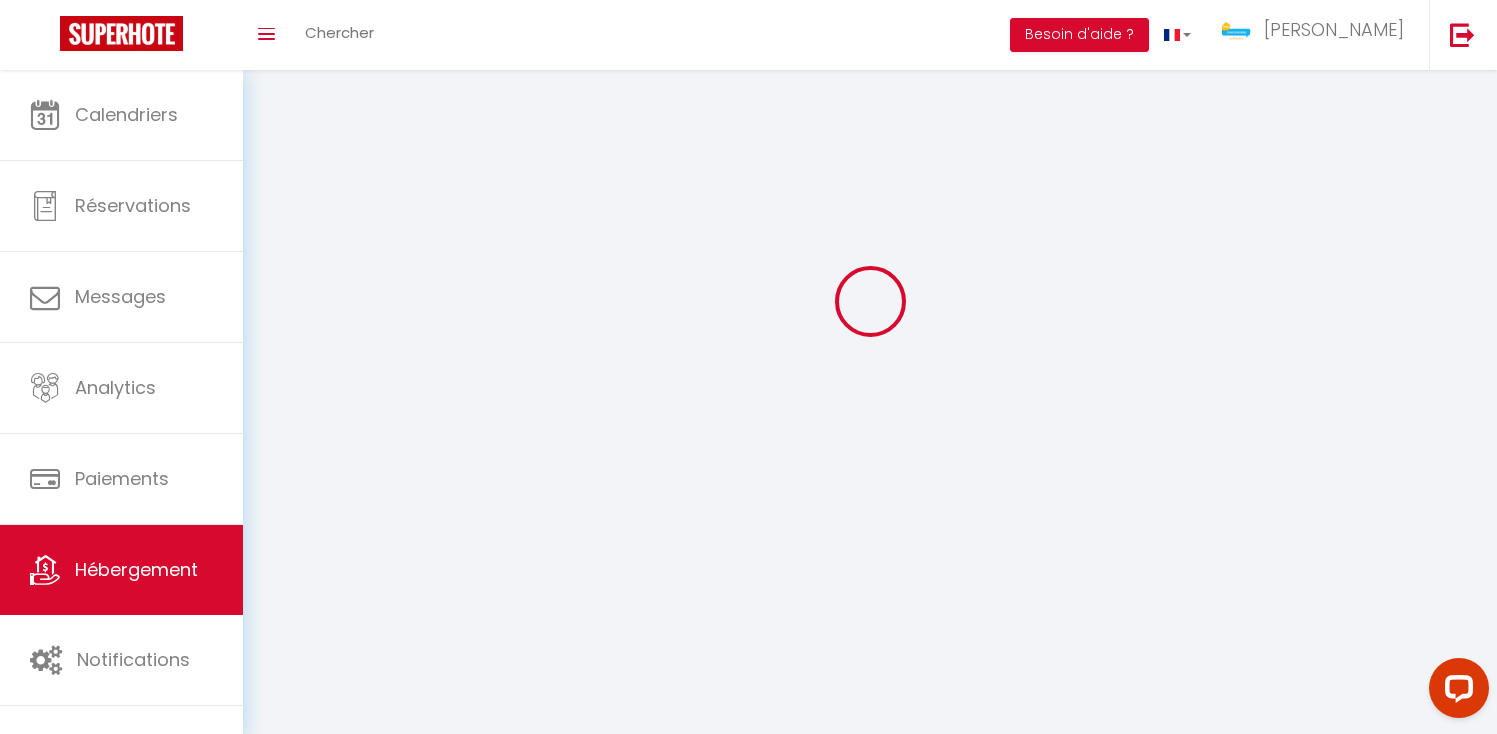 scroll, scrollTop: 0, scrollLeft: 0, axis: both 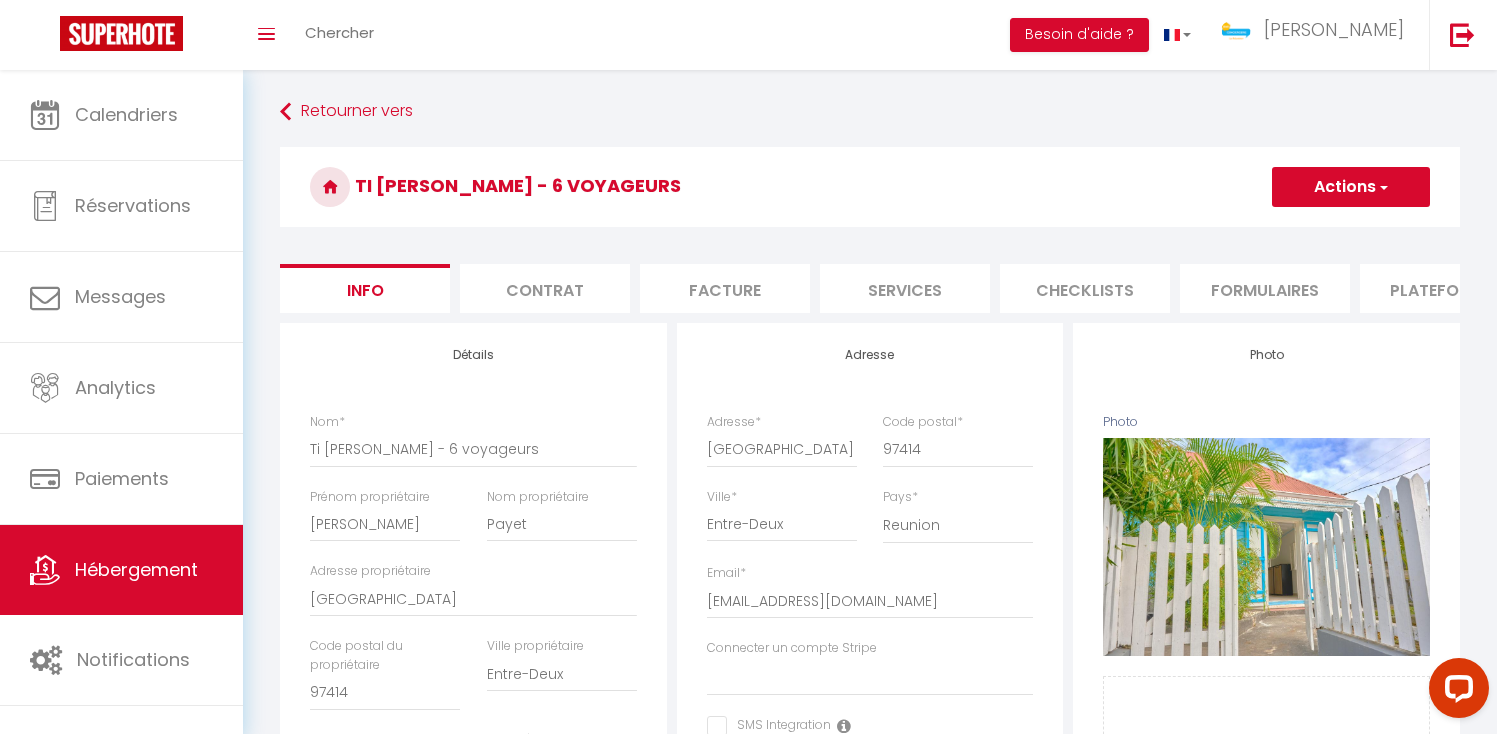 click on "Plateformes" at bounding box center (1445, 288) 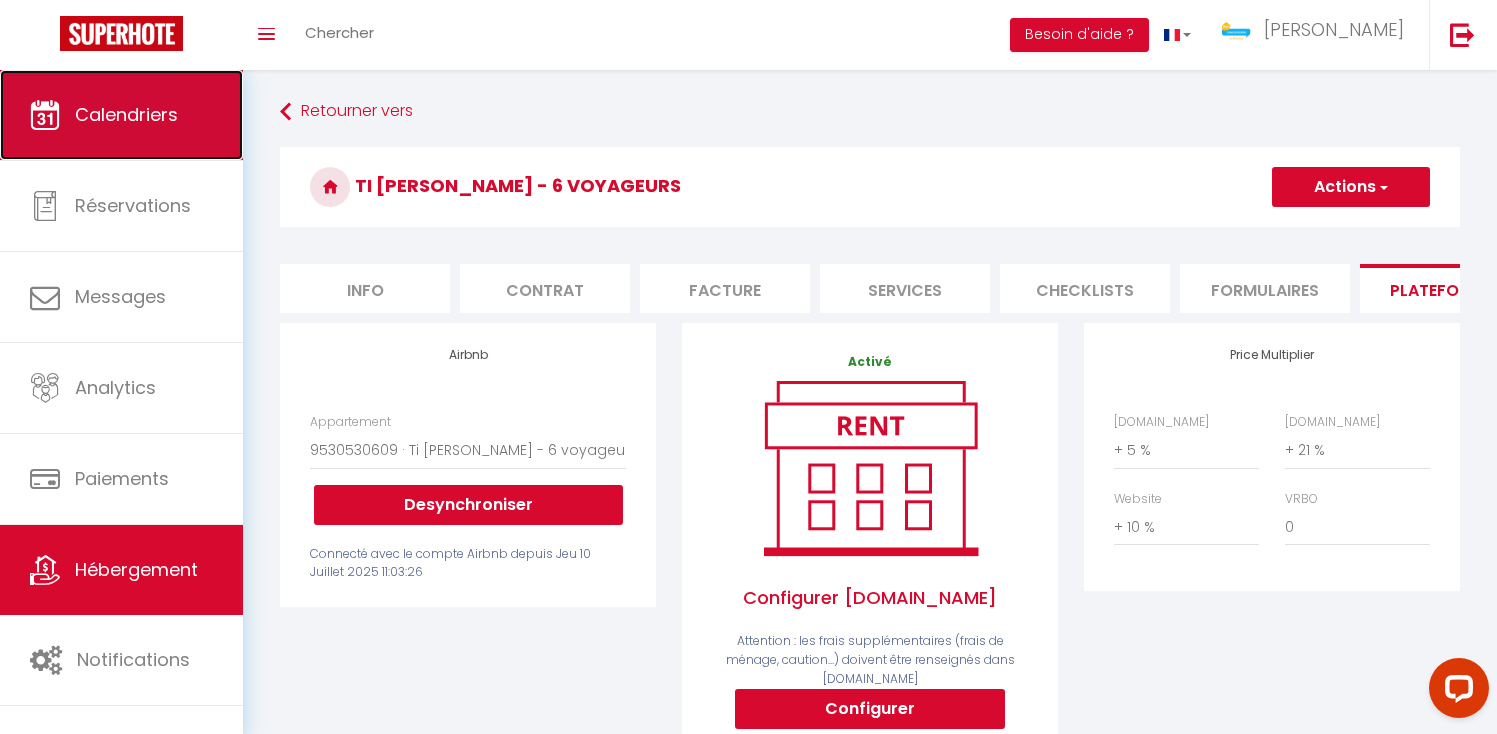 click on "Calendriers" at bounding box center (121, 115) 